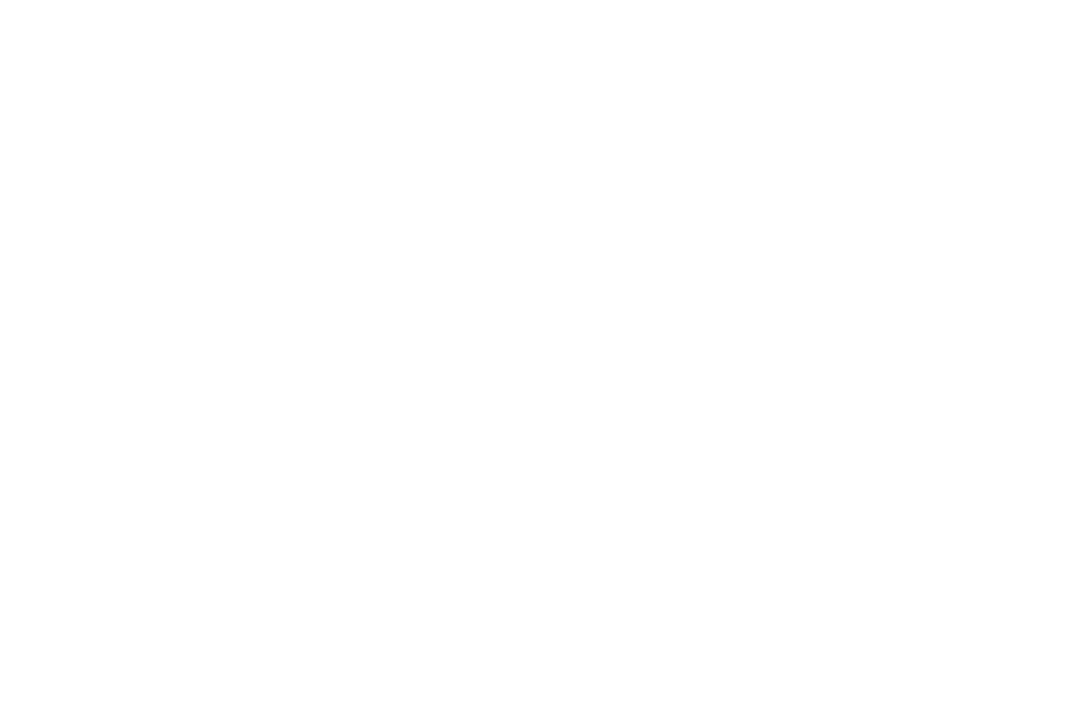 scroll, scrollTop: 64, scrollLeft: 0, axis: vertical 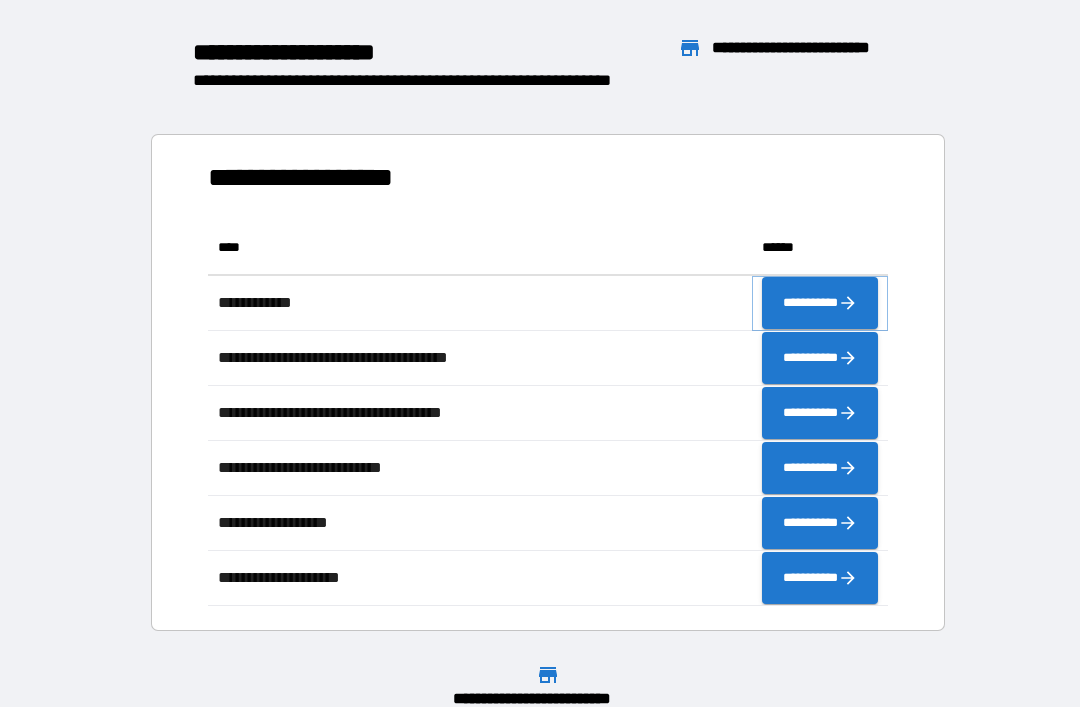 click on "**********" at bounding box center (820, 303) 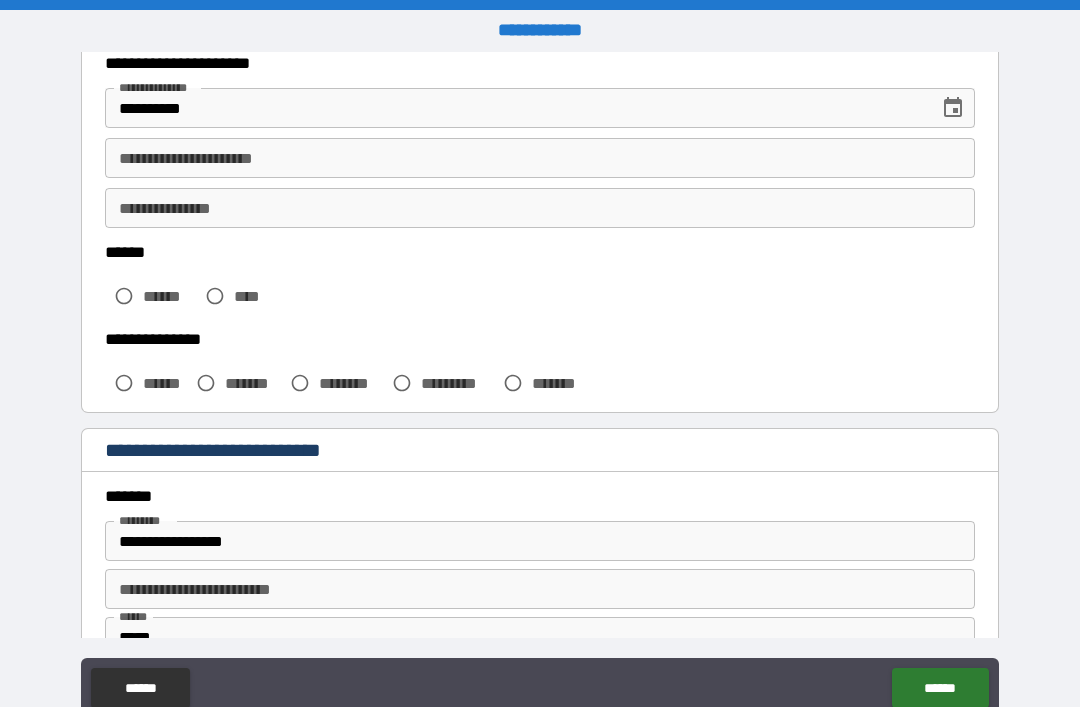 scroll, scrollTop: 360, scrollLeft: 0, axis: vertical 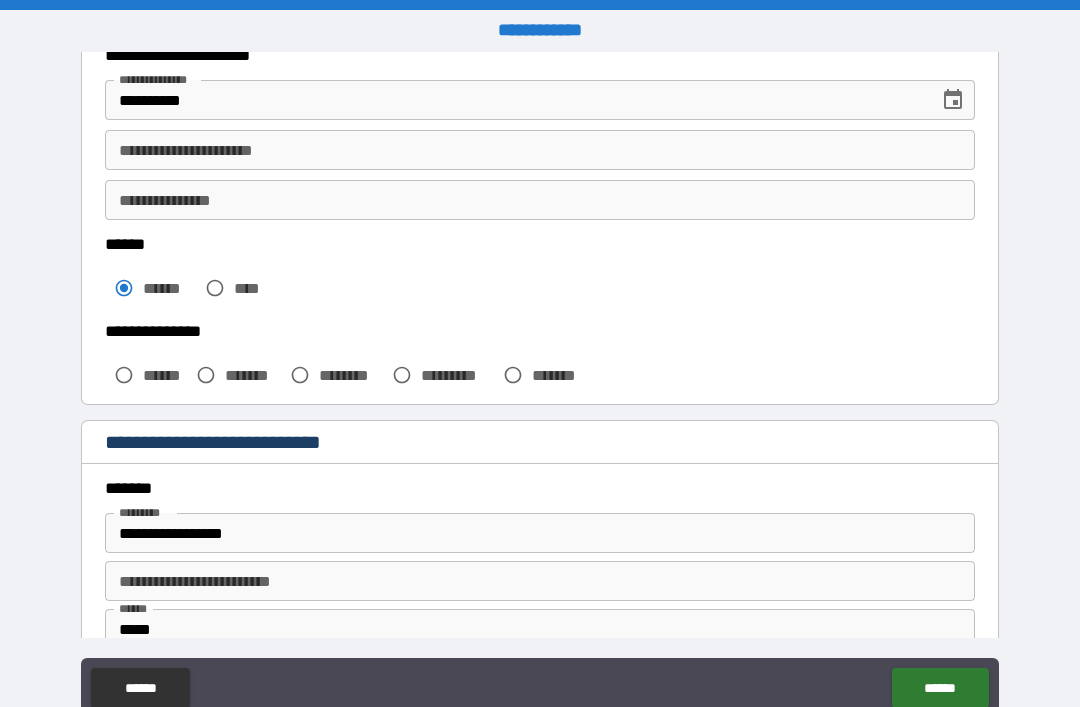 click on "*******" at bounding box center [253, 375] 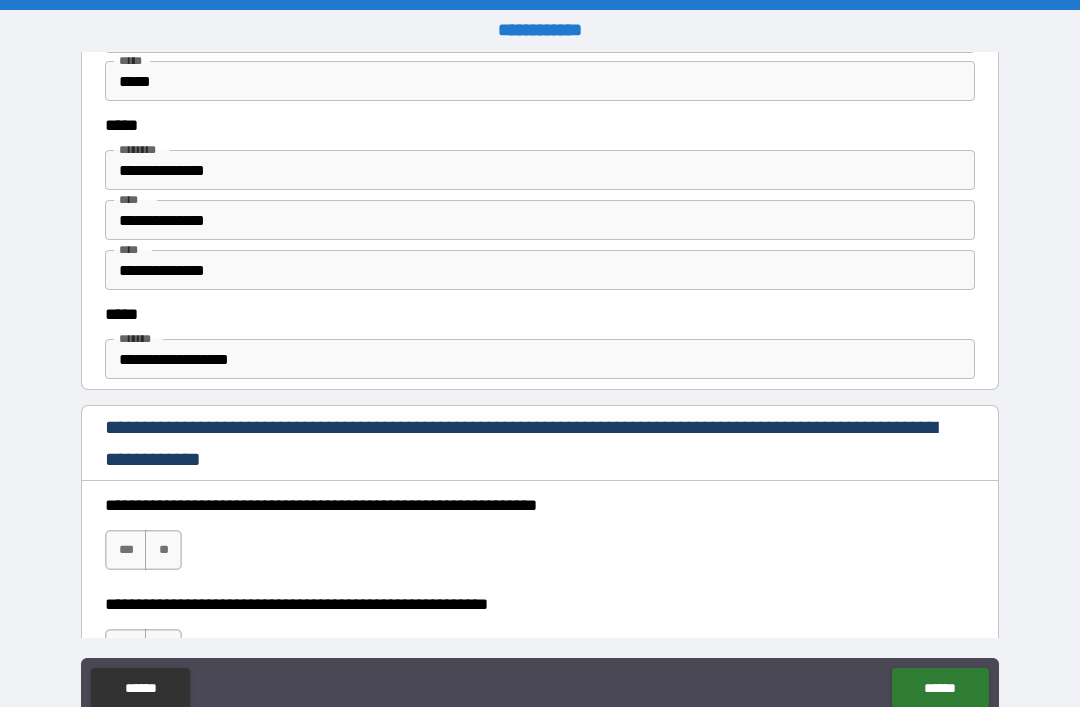 scroll, scrollTop: 1006, scrollLeft: 0, axis: vertical 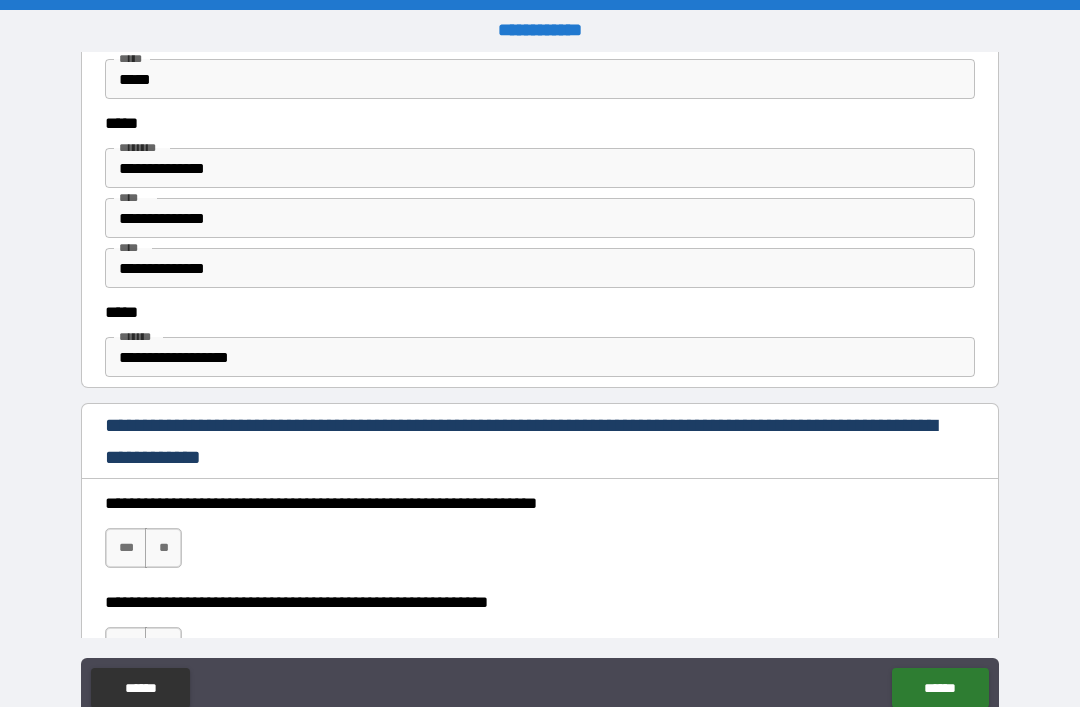 click on "**********" at bounding box center [540, 268] 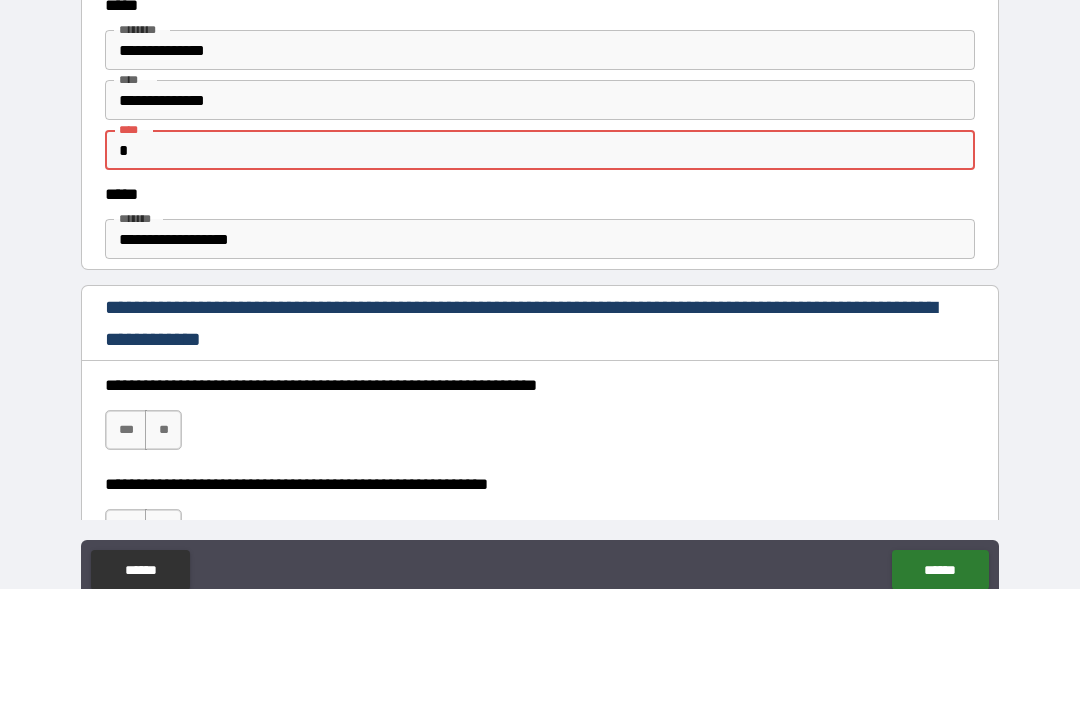 type on "*" 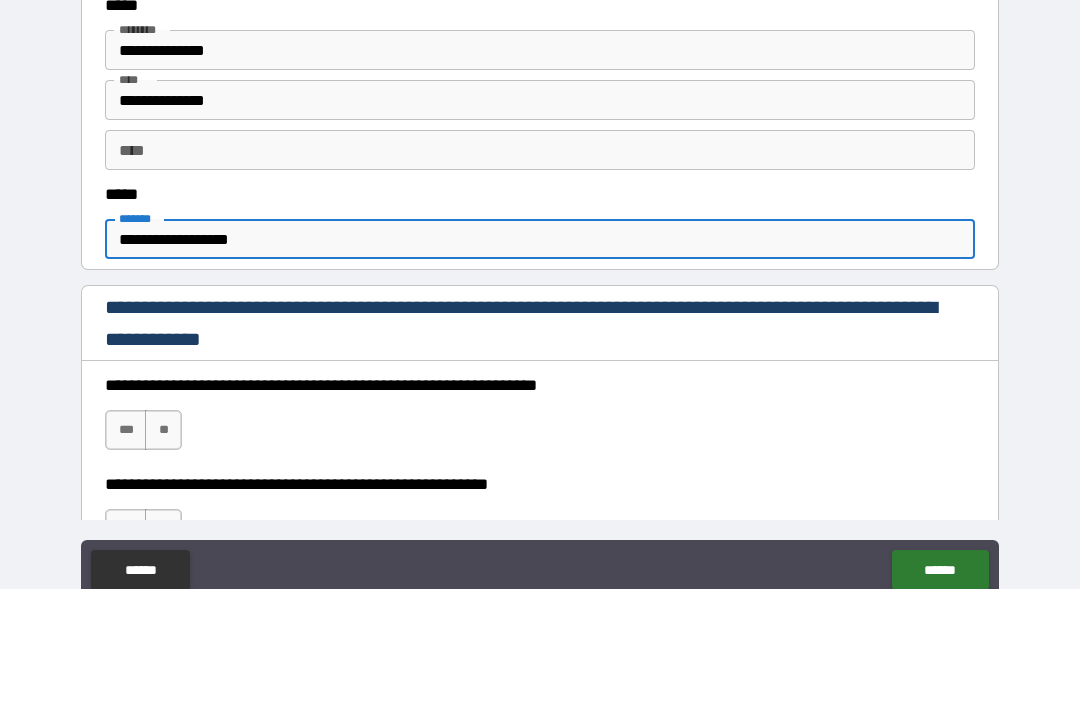 click on "**********" at bounding box center [540, 357] 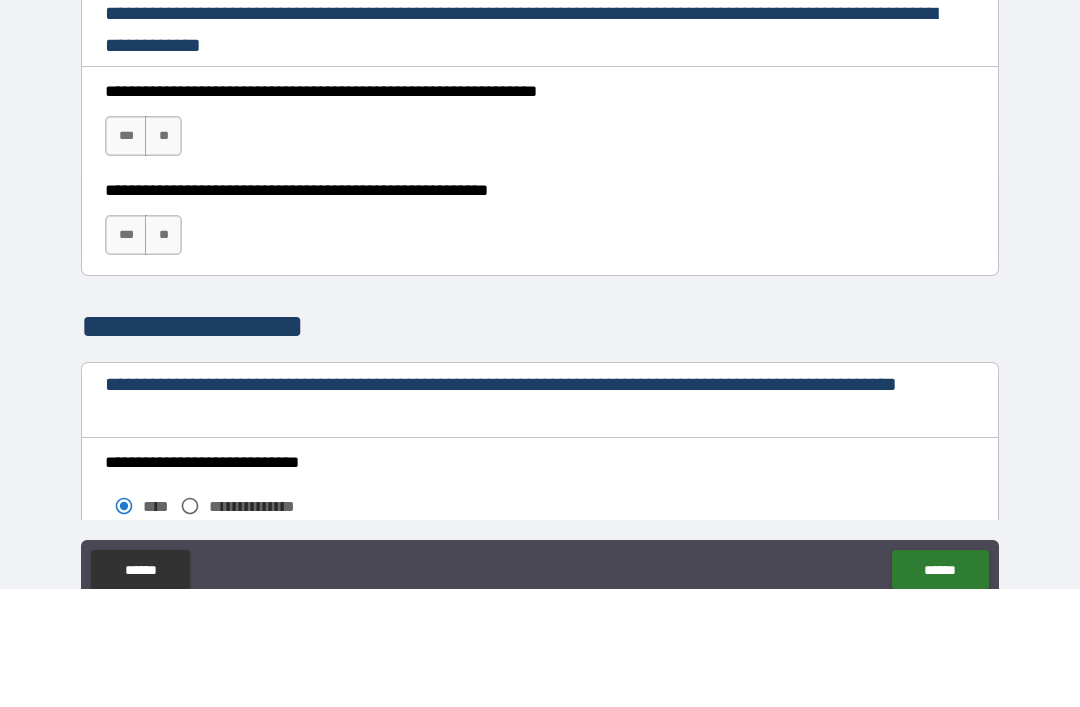 scroll, scrollTop: 1301, scrollLeft: 0, axis: vertical 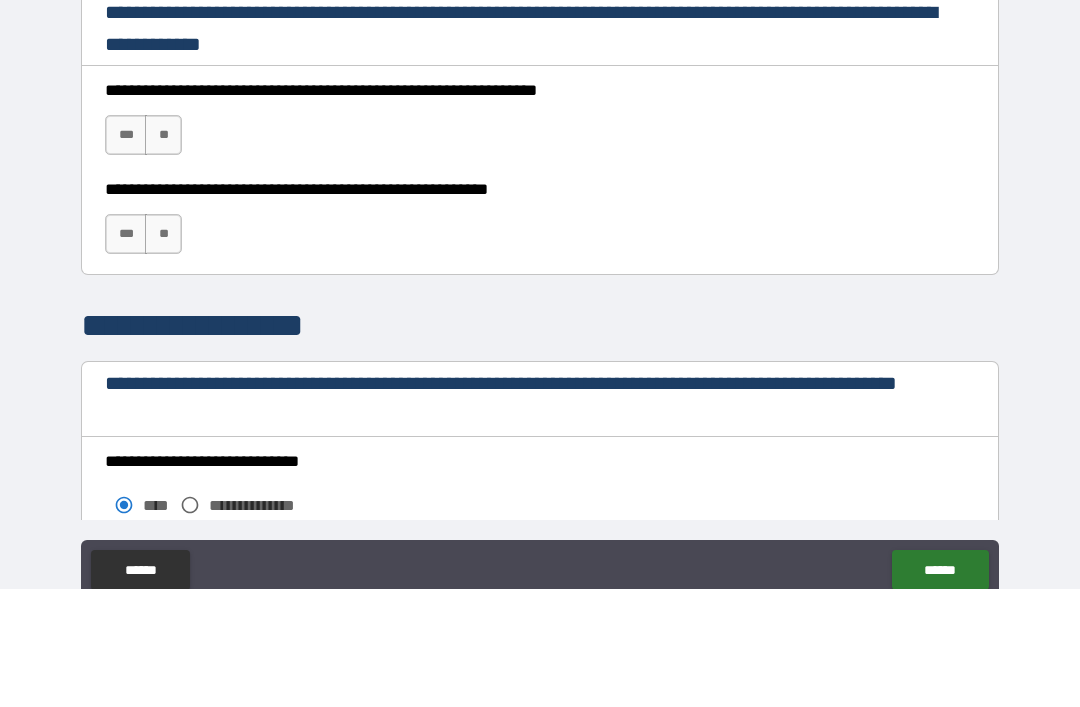 type on "**********" 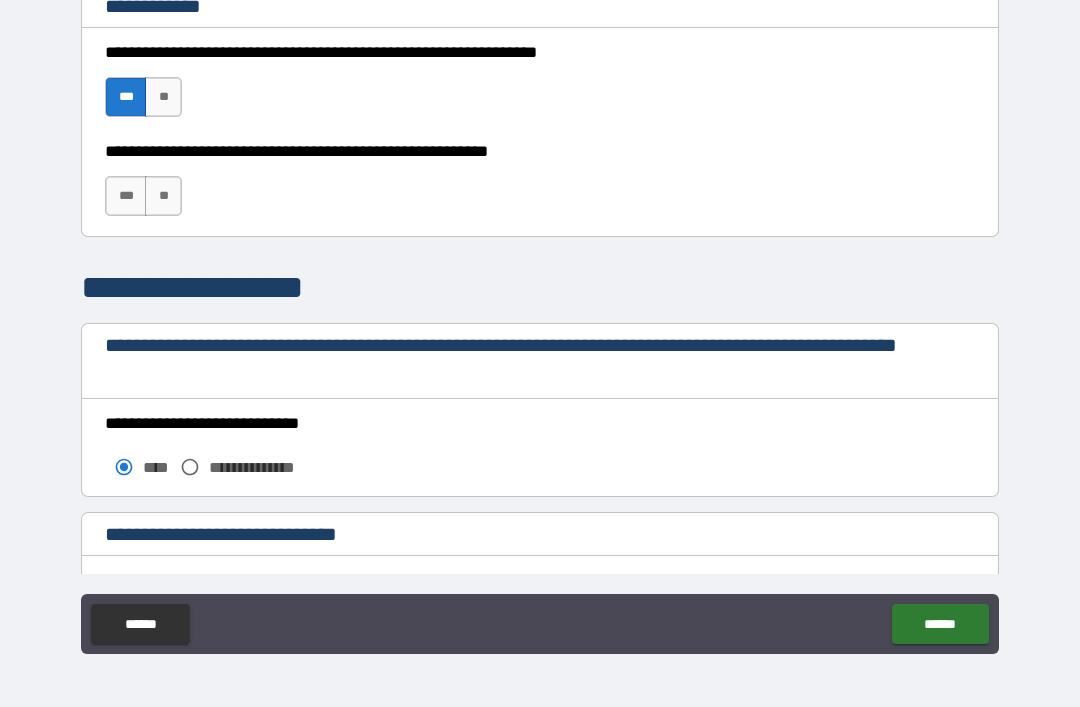 scroll, scrollTop: 1397, scrollLeft: 0, axis: vertical 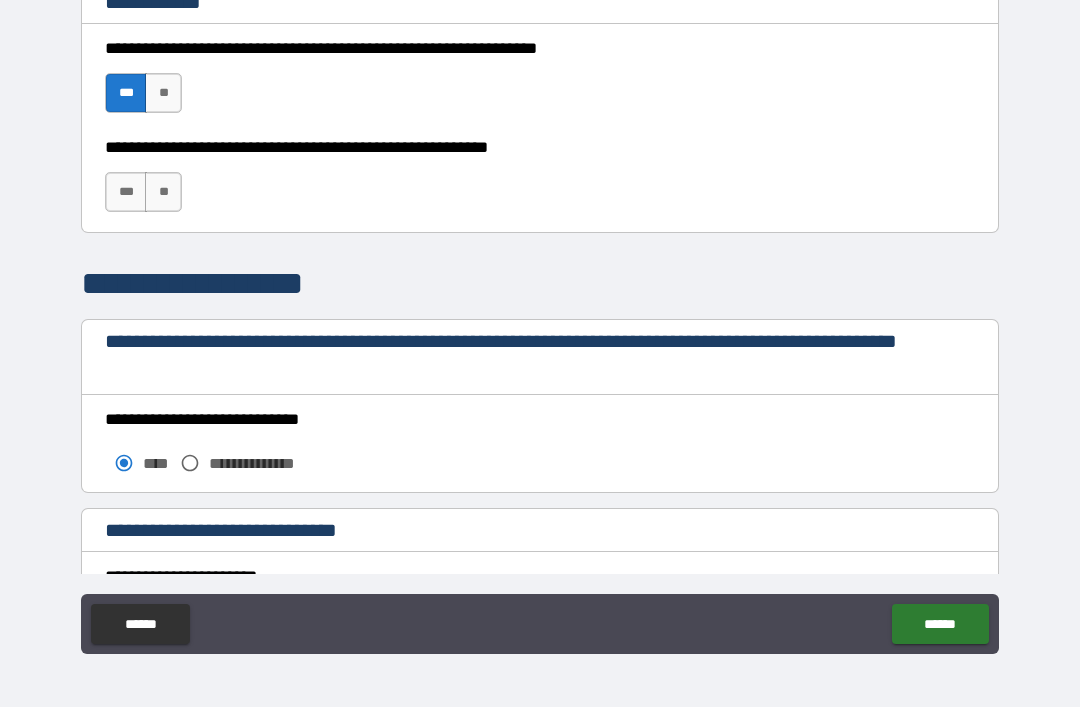 click on "***" at bounding box center (126, 192) 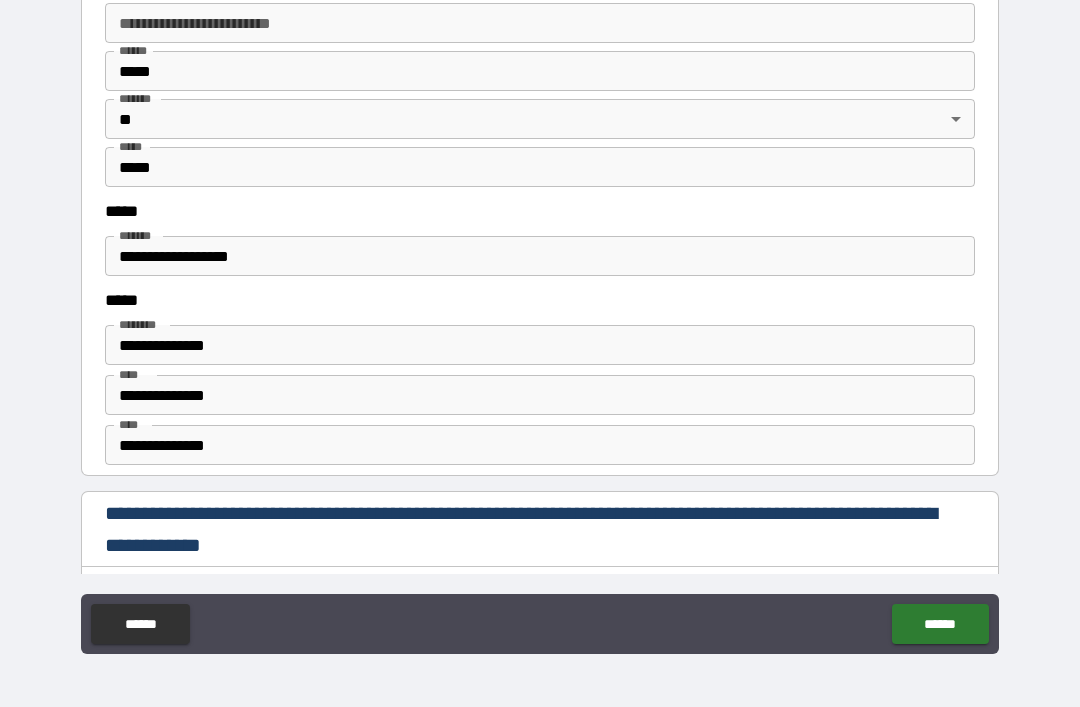 scroll, scrollTop: 2499, scrollLeft: 0, axis: vertical 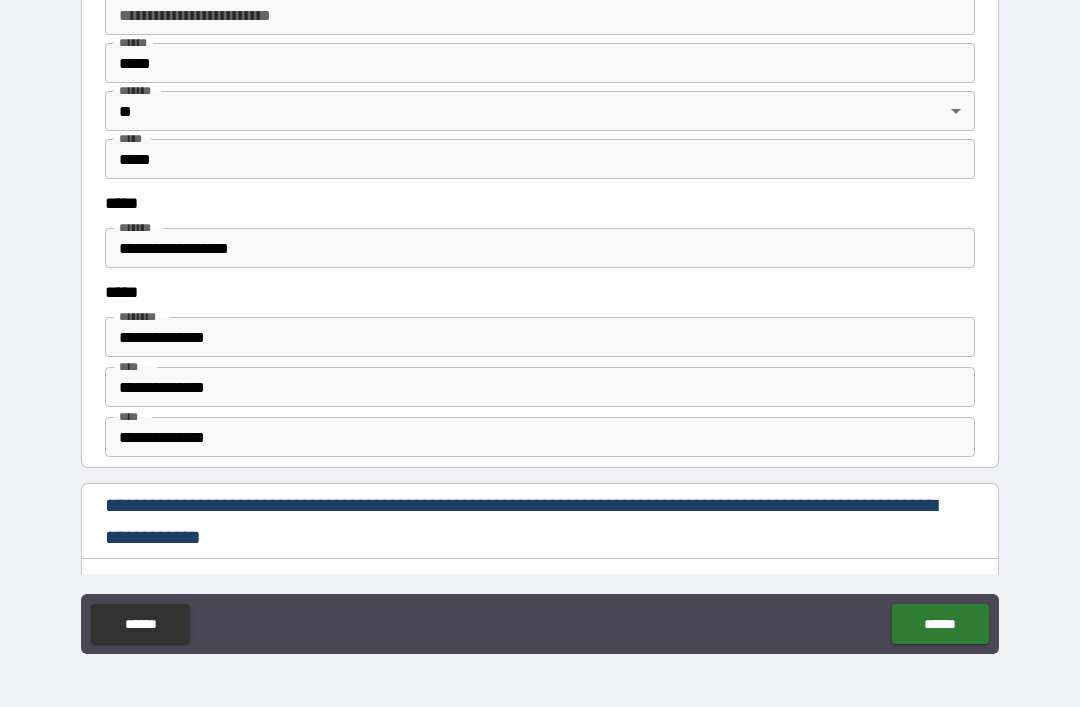 click on "**********" at bounding box center (540, 248) 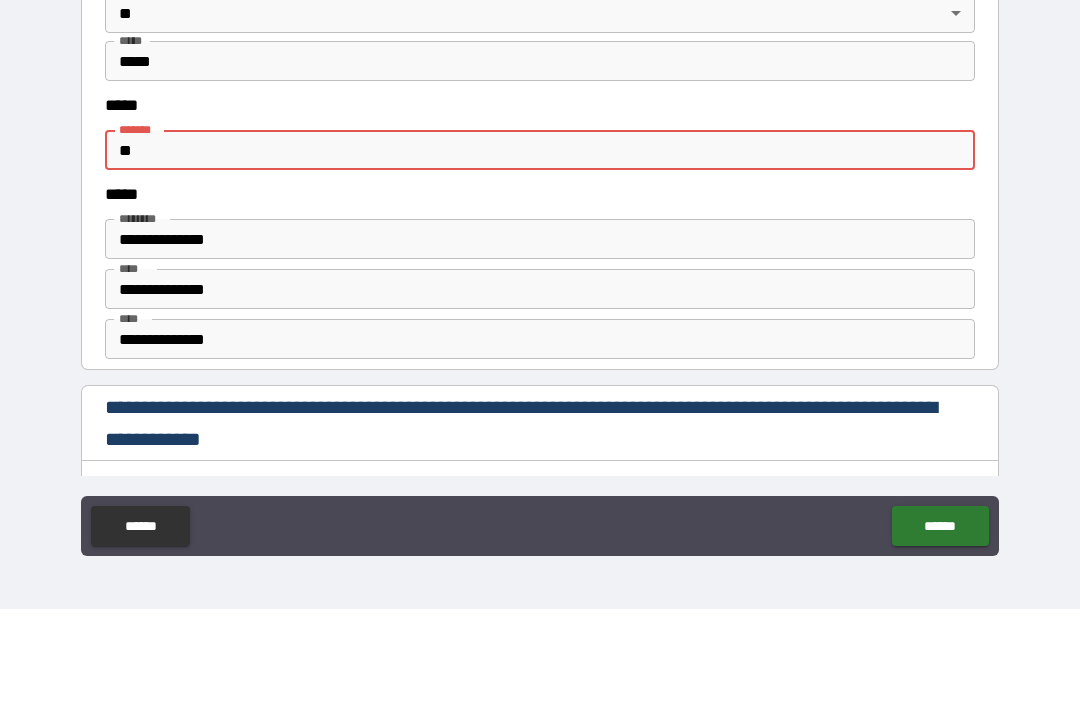 type on "*" 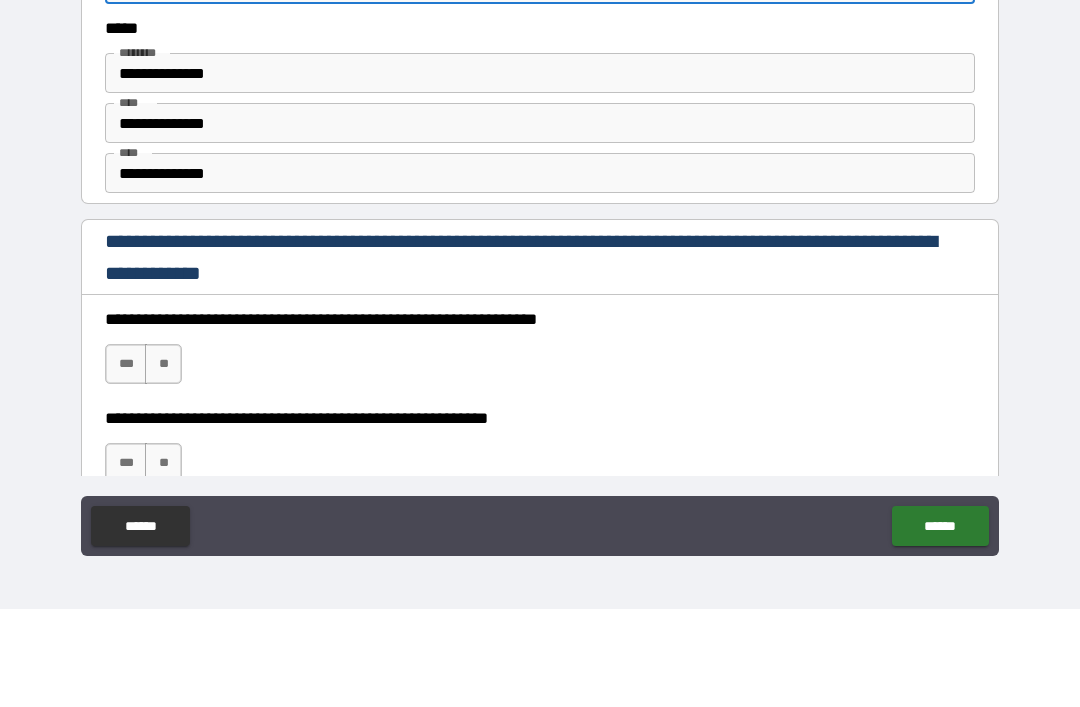 scroll, scrollTop: 2666, scrollLeft: 0, axis: vertical 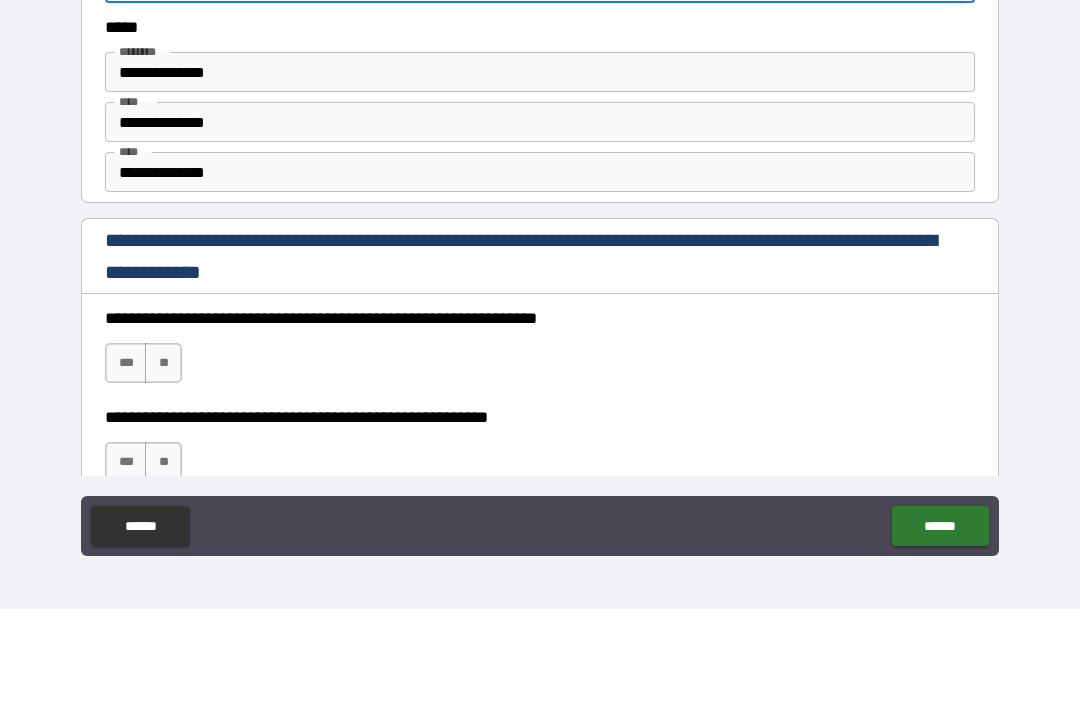 type on "**********" 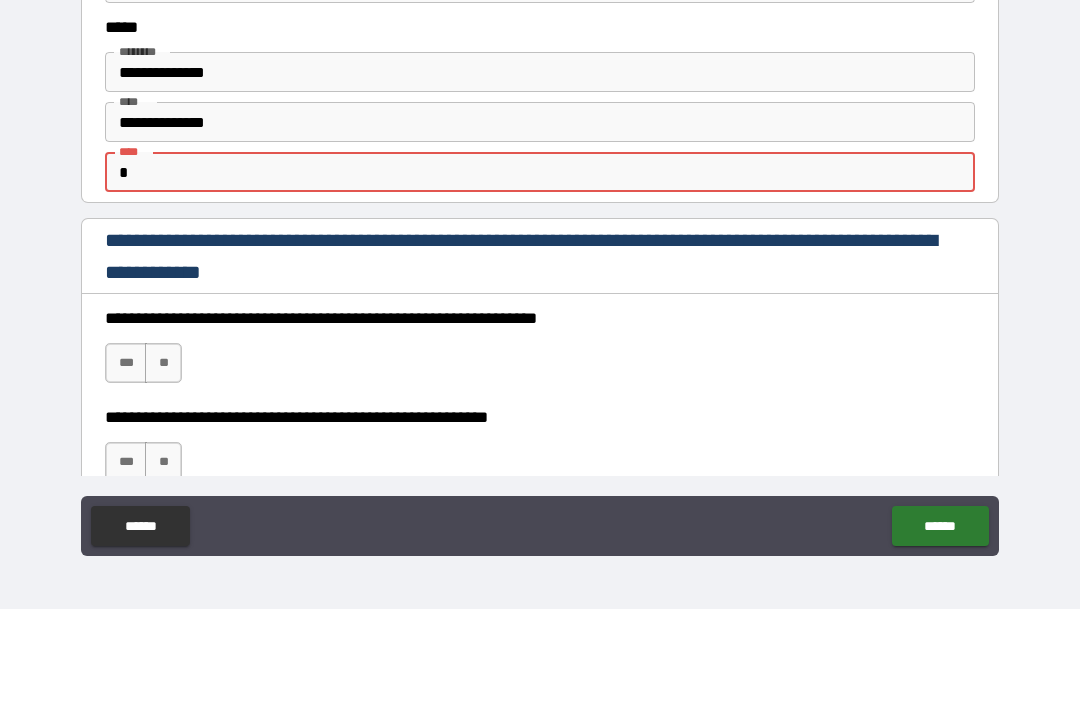 type on "*" 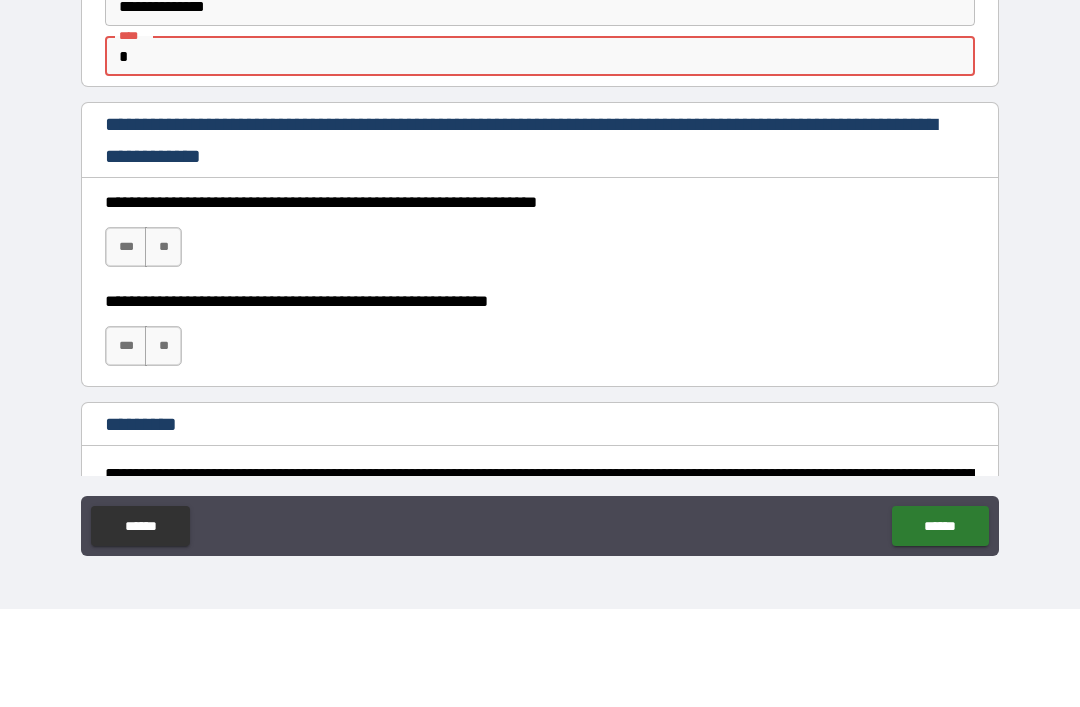 scroll, scrollTop: 2838, scrollLeft: 0, axis: vertical 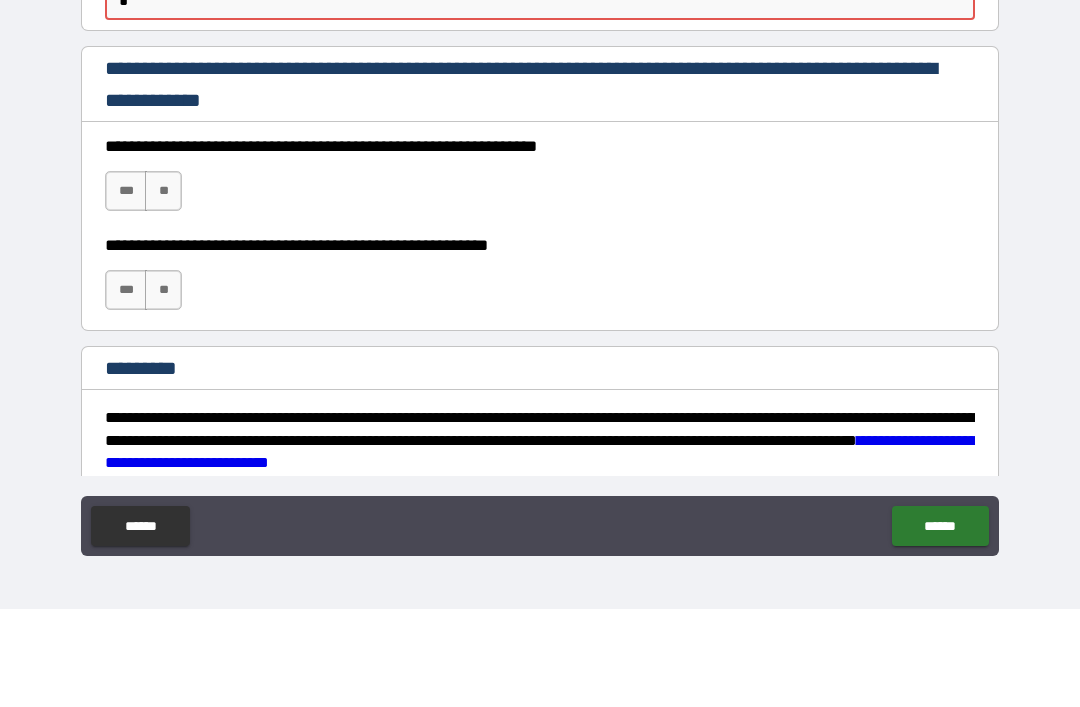 click on "***" at bounding box center [126, 289] 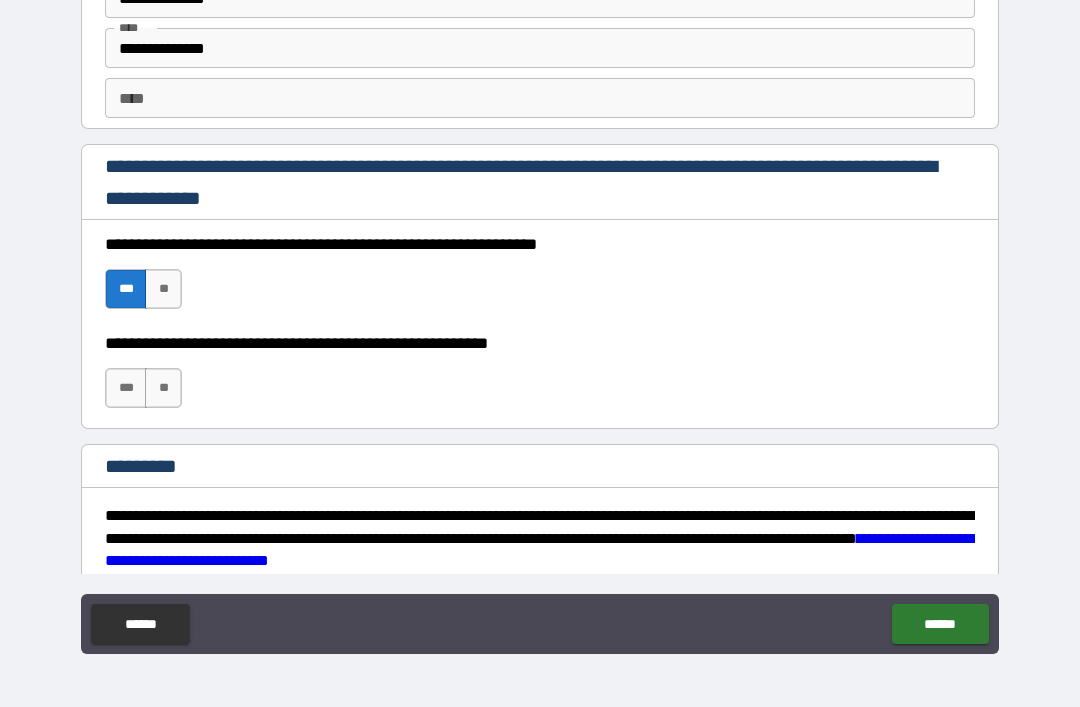 click on "***" at bounding box center [126, 388] 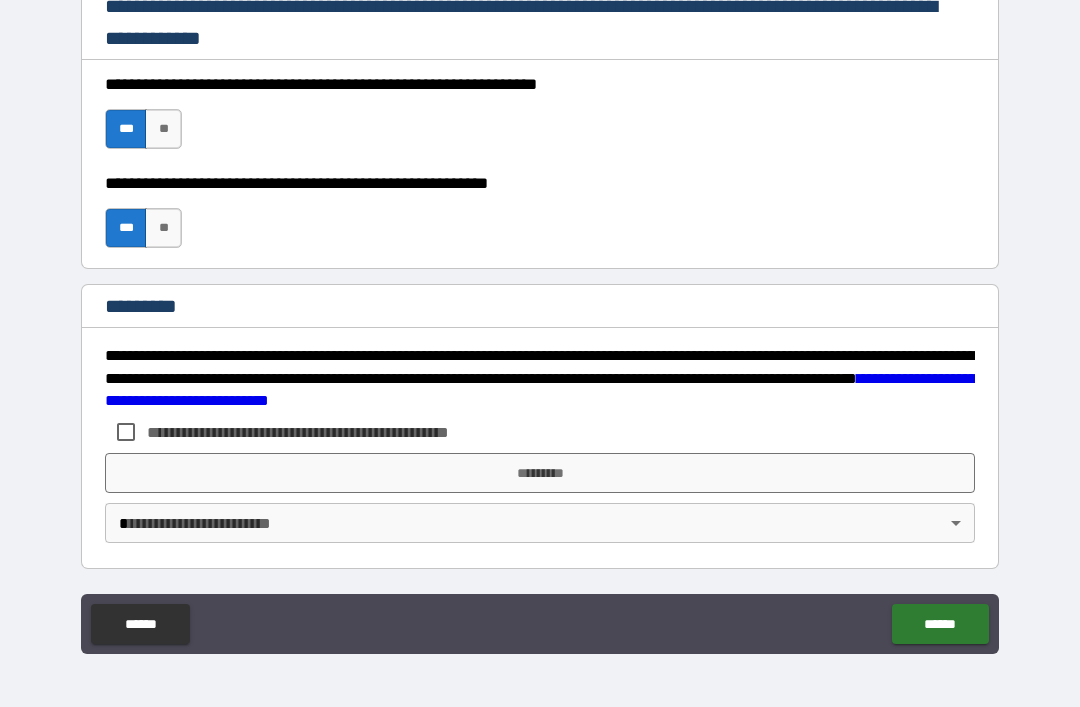 scroll, scrollTop: 2998, scrollLeft: 0, axis: vertical 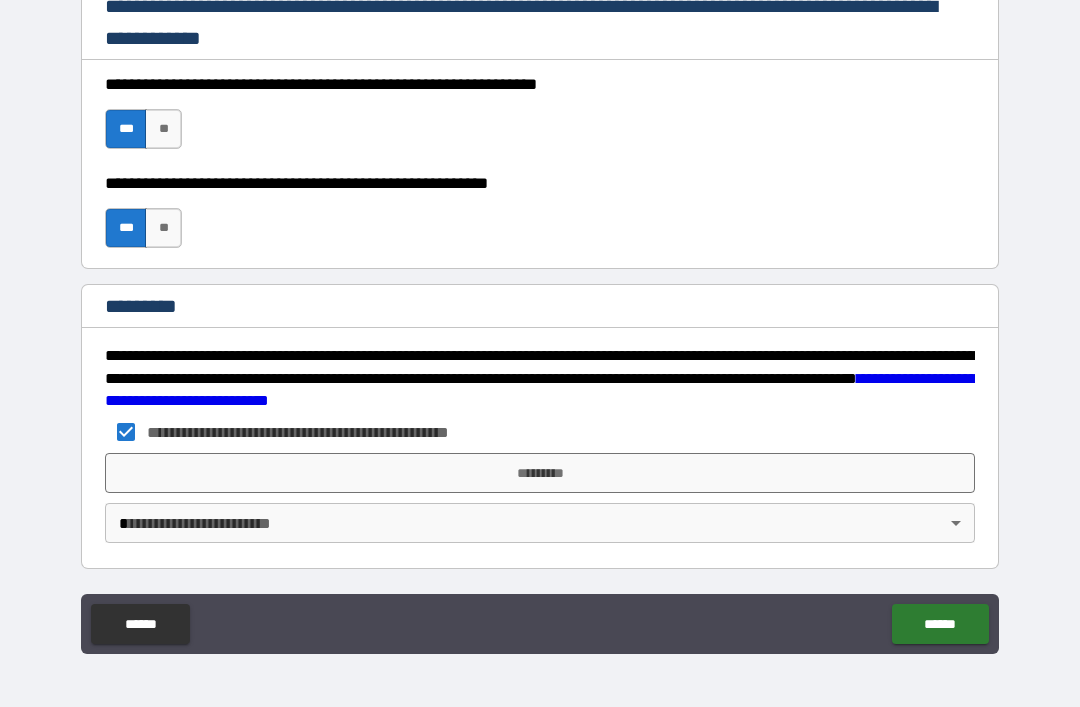 click on "*********" at bounding box center (540, 473) 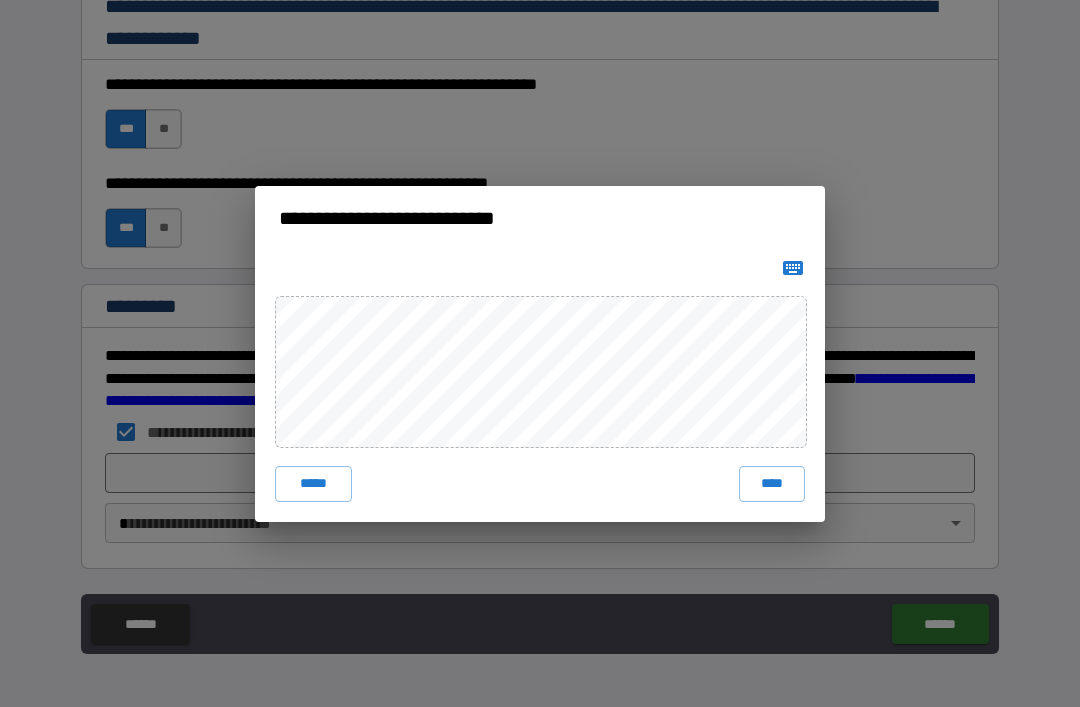 click on "****" at bounding box center [772, 484] 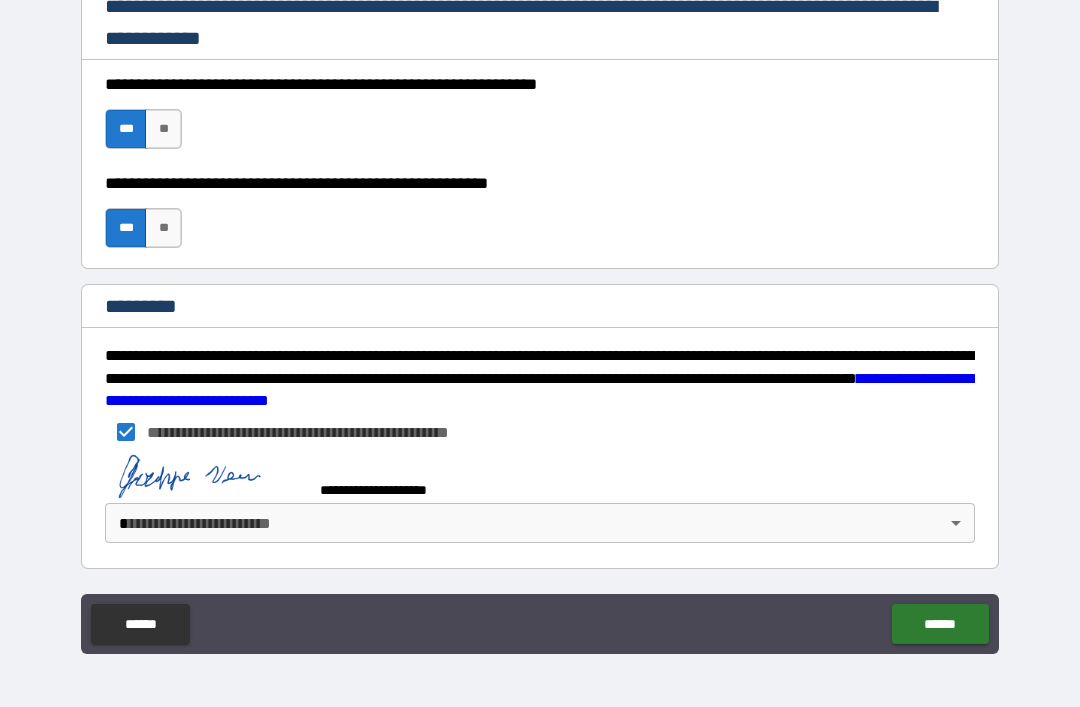 scroll, scrollTop: 2988, scrollLeft: 0, axis: vertical 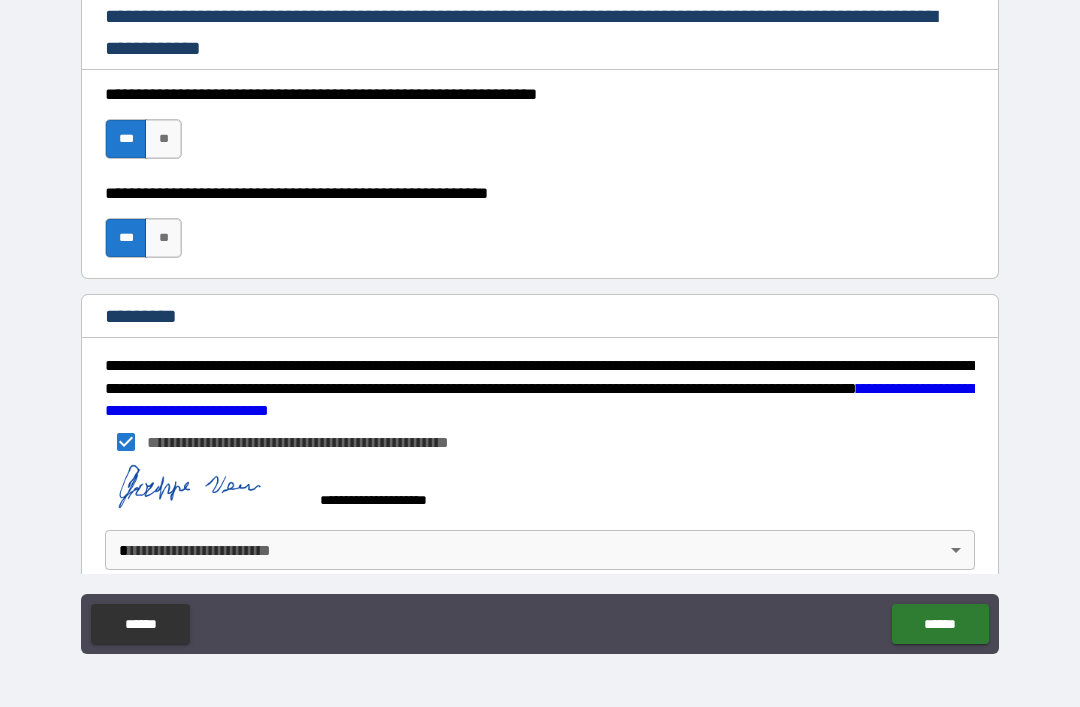 click on "**********" at bounding box center [540, 521] 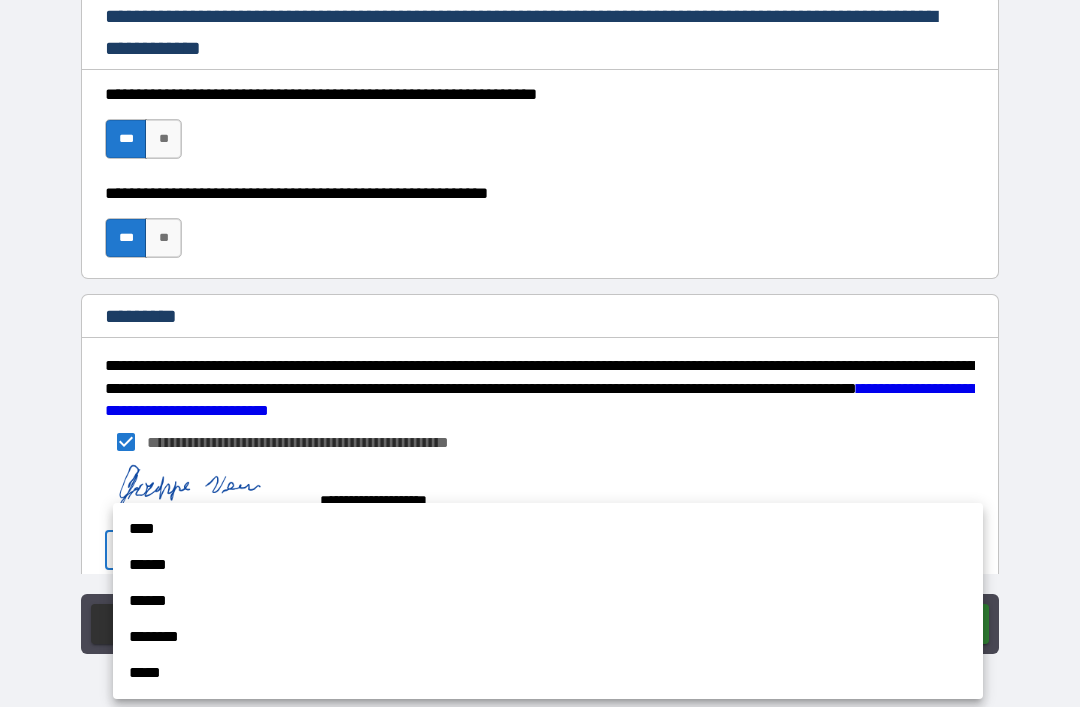 click on "****" at bounding box center [548, 529] 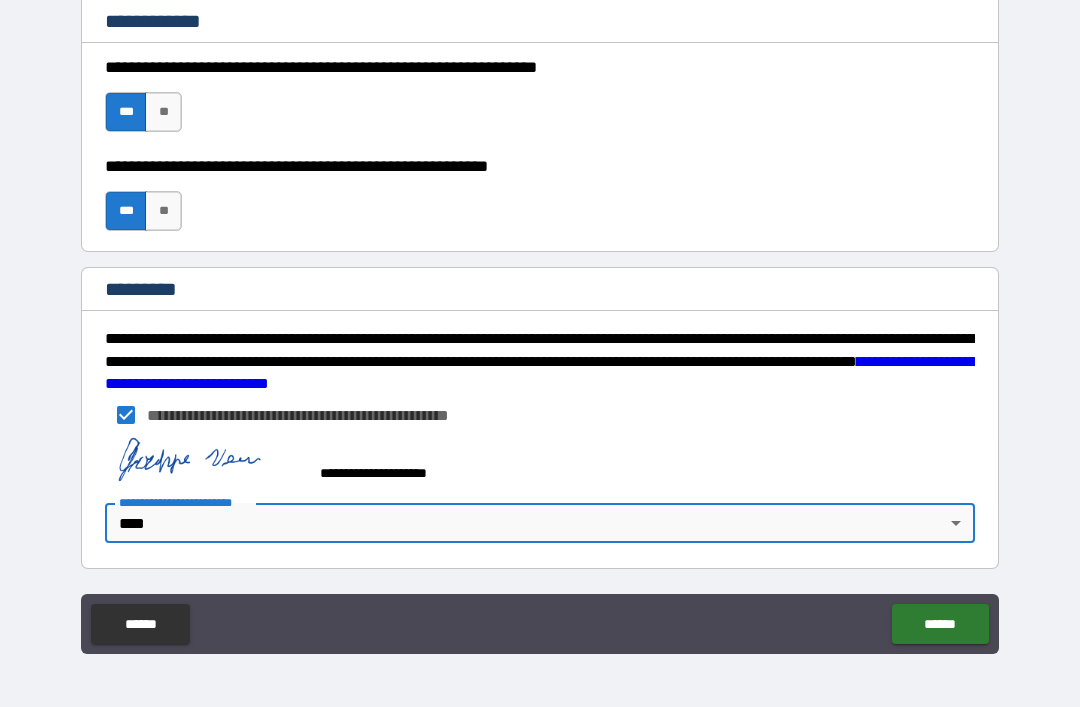 scroll, scrollTop: 3015, scrollLeft: 0, axis: vertical 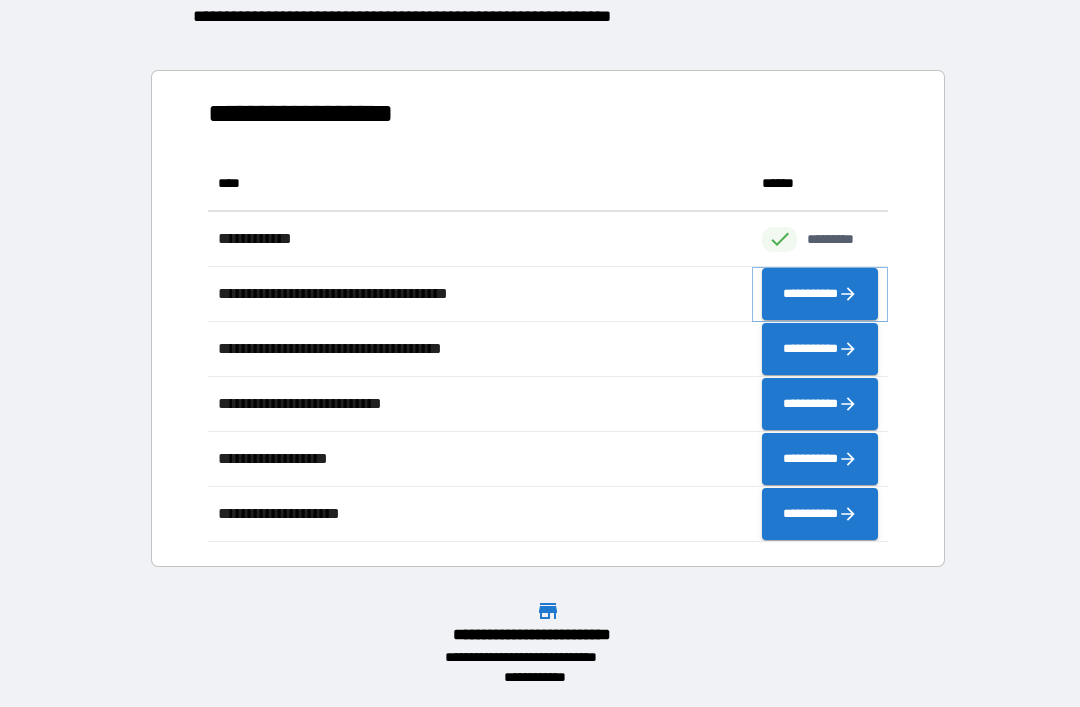 click on "**********" at bounding box center [820, 294] 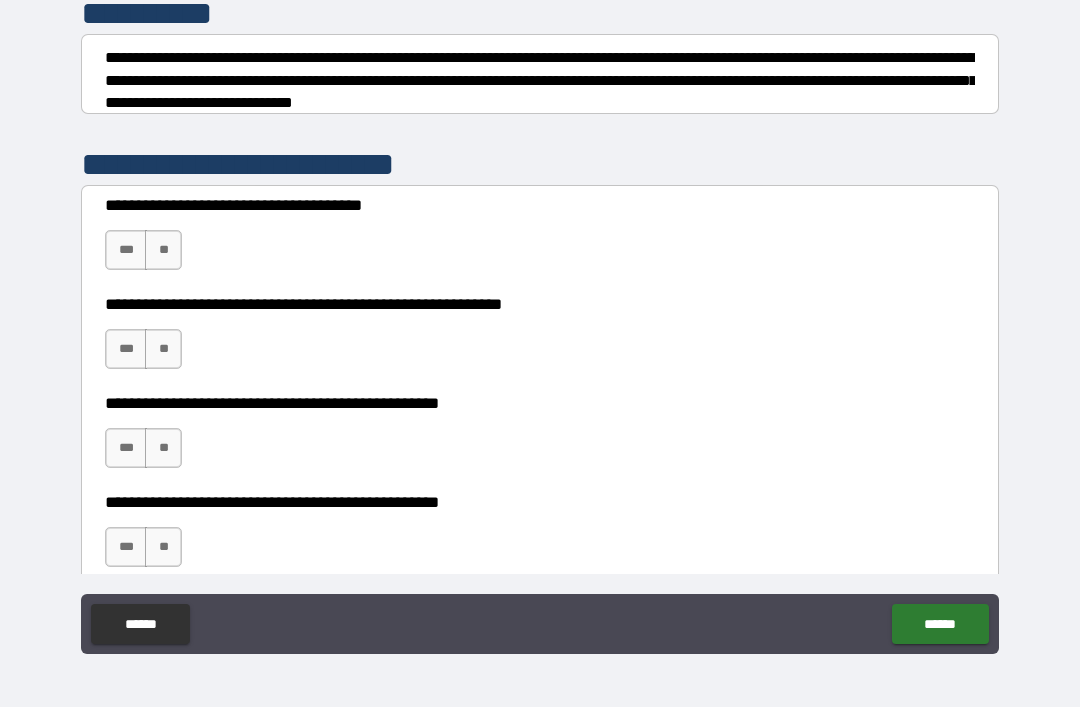 scroll, scrollTop: 266, scrollLeft: 0, axis: vertical 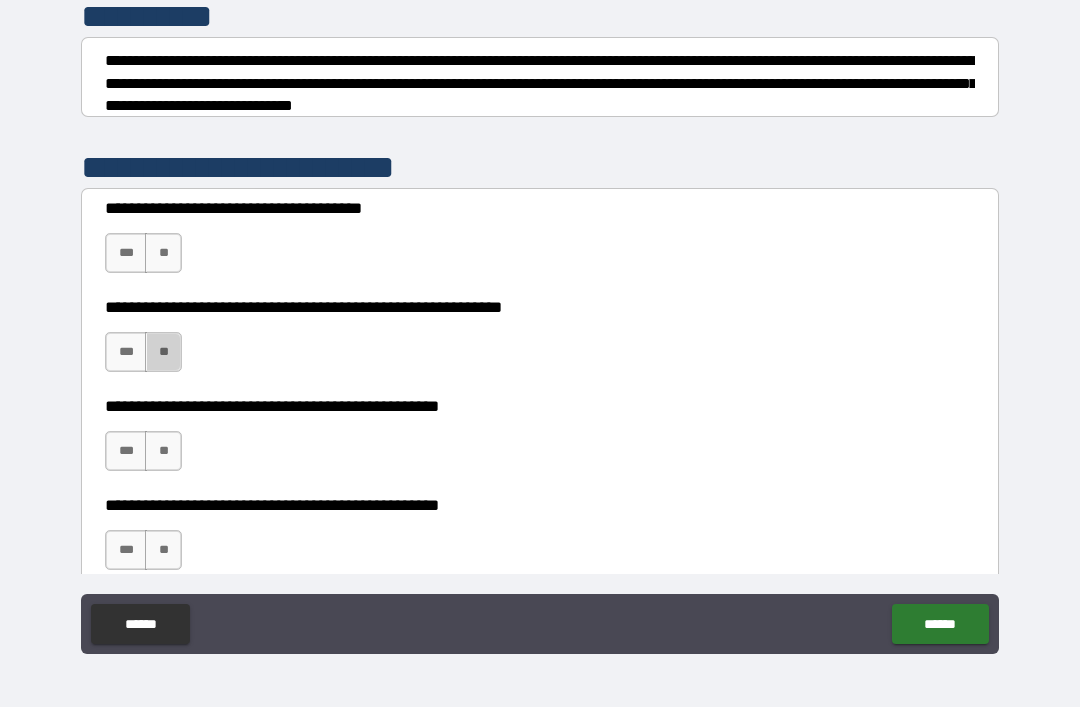 click on "**" at bounding box center (163, 352) 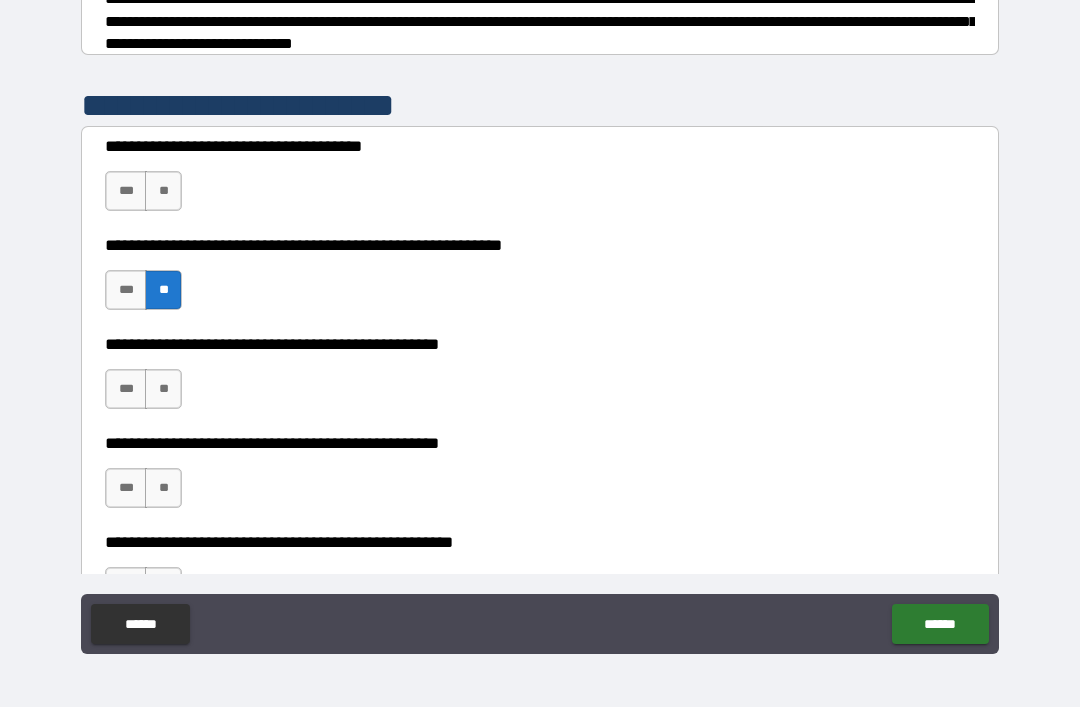 scroll, scrollTop: 328, scrollLeft: 0, axis: vertical 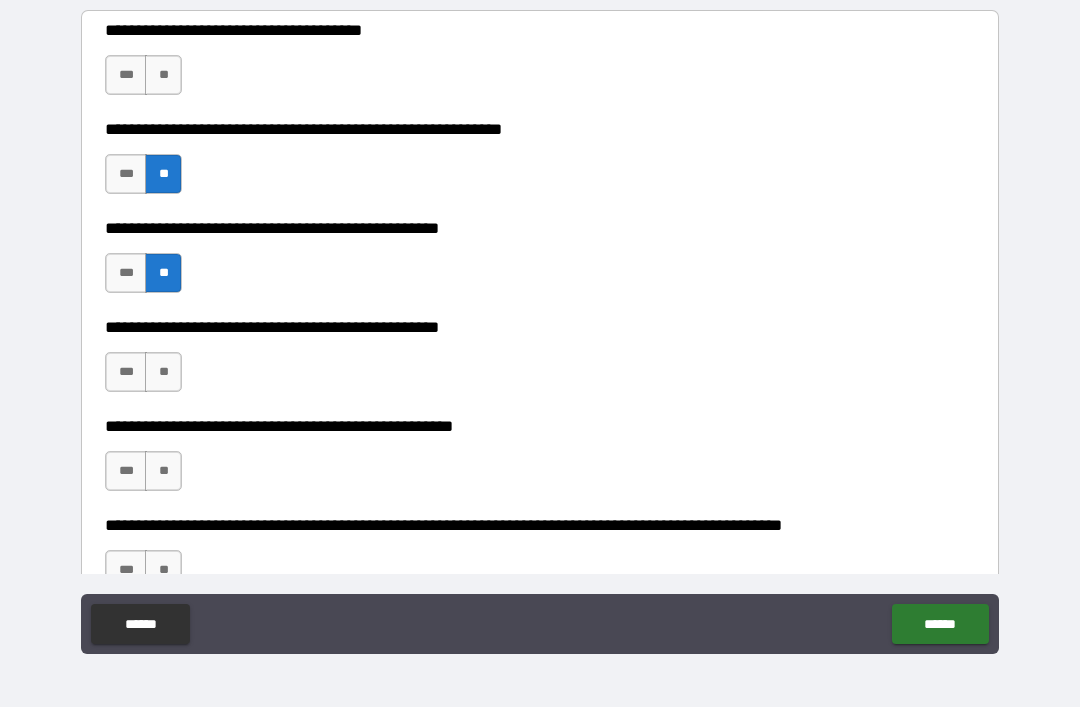 click on "***" at bounding box center (126, 372) 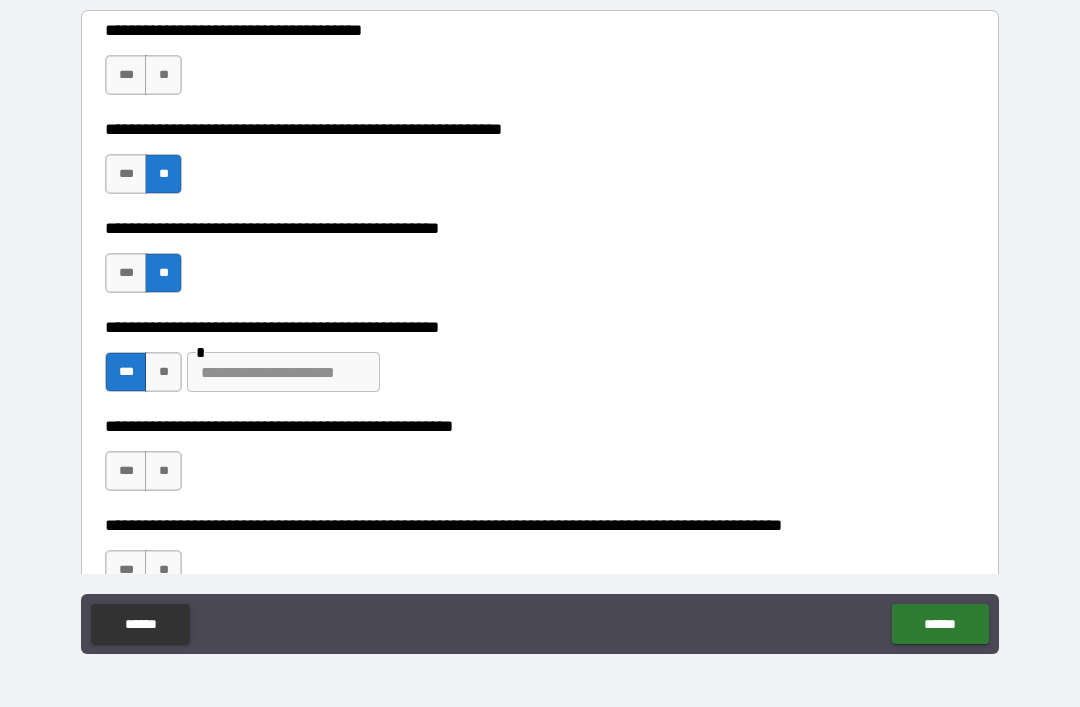 click at bounding box center (283, 372) 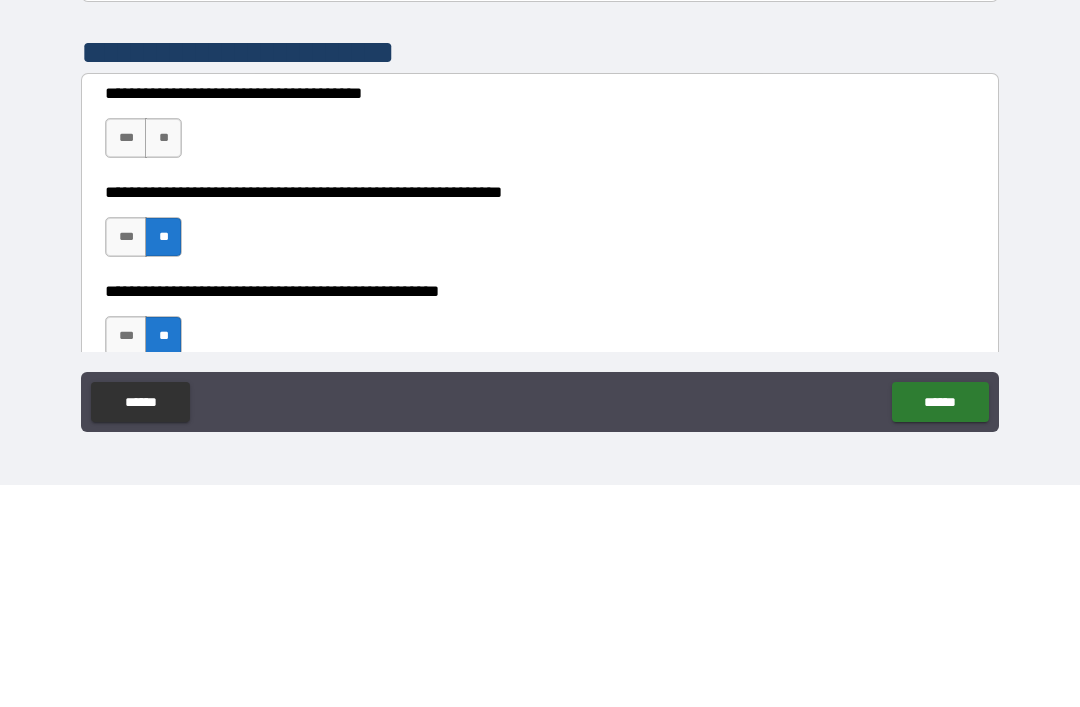 scroll, scrollTop: 145, scrollLeft: 0, axis: vertical 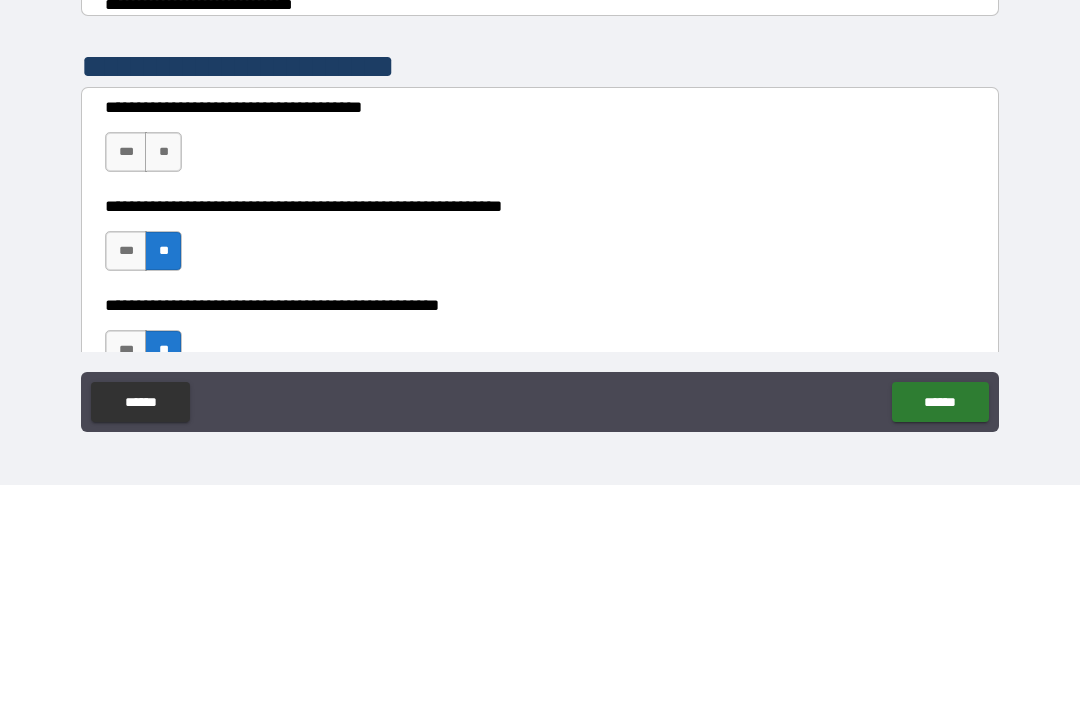 type on "**********" 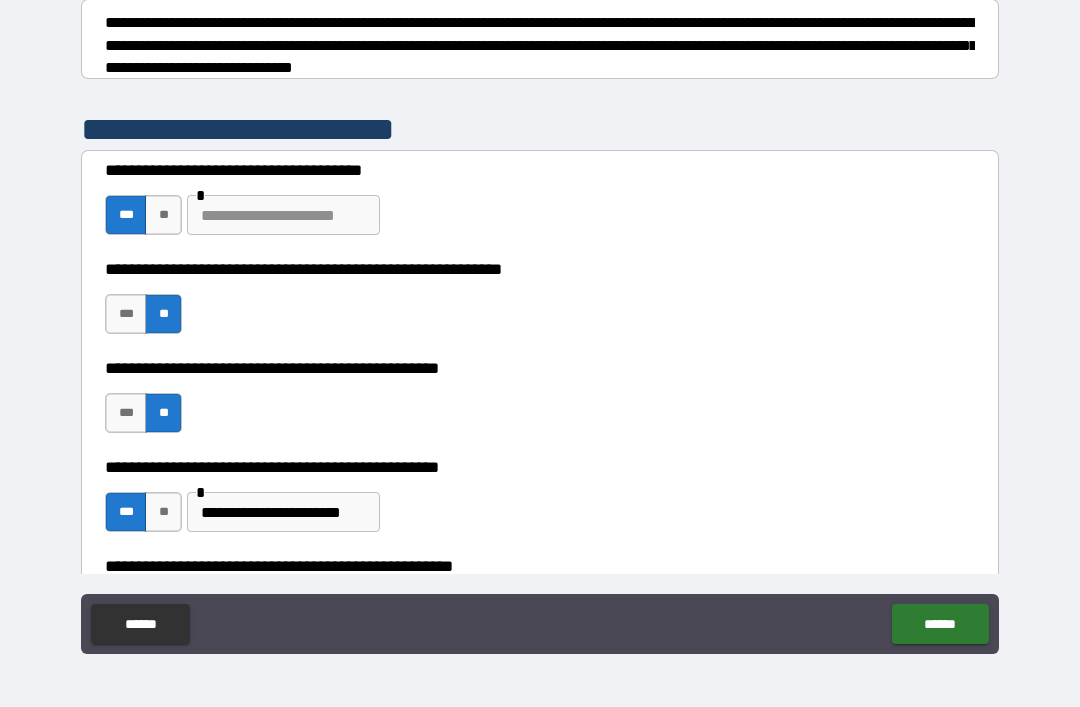 scroll, scrollTop: 305, scrollLeft: 0, axis: vertical 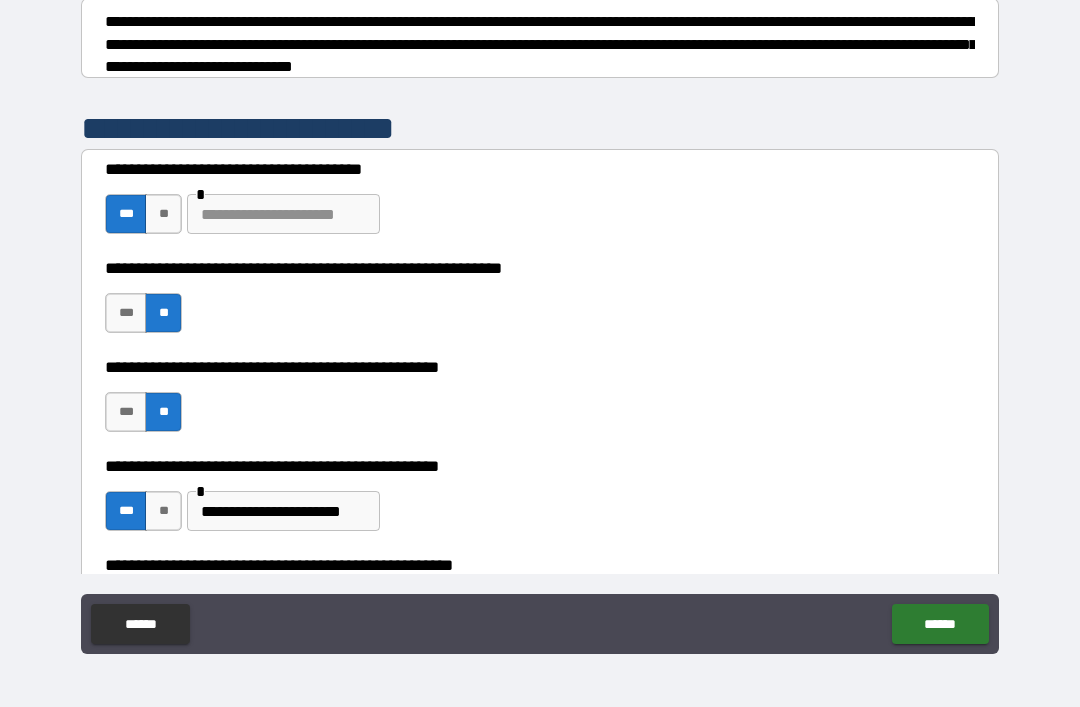 click at bounding box center [283, 214] 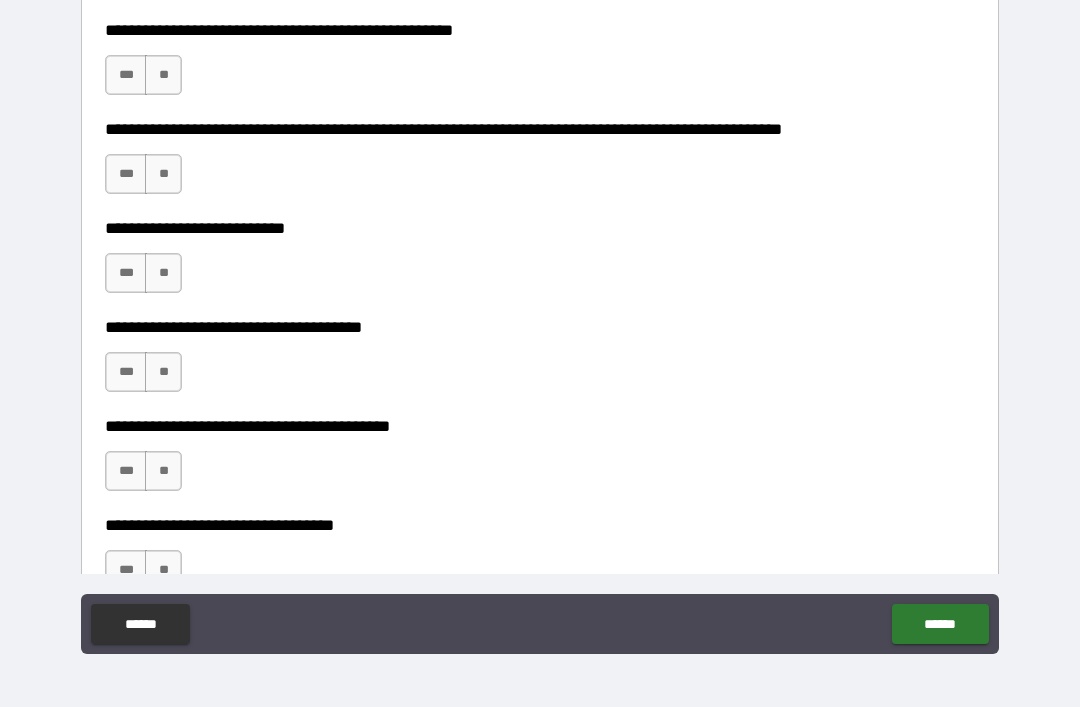scroll, scrollTop: 850, scrollLeft: 0, axis: vertical 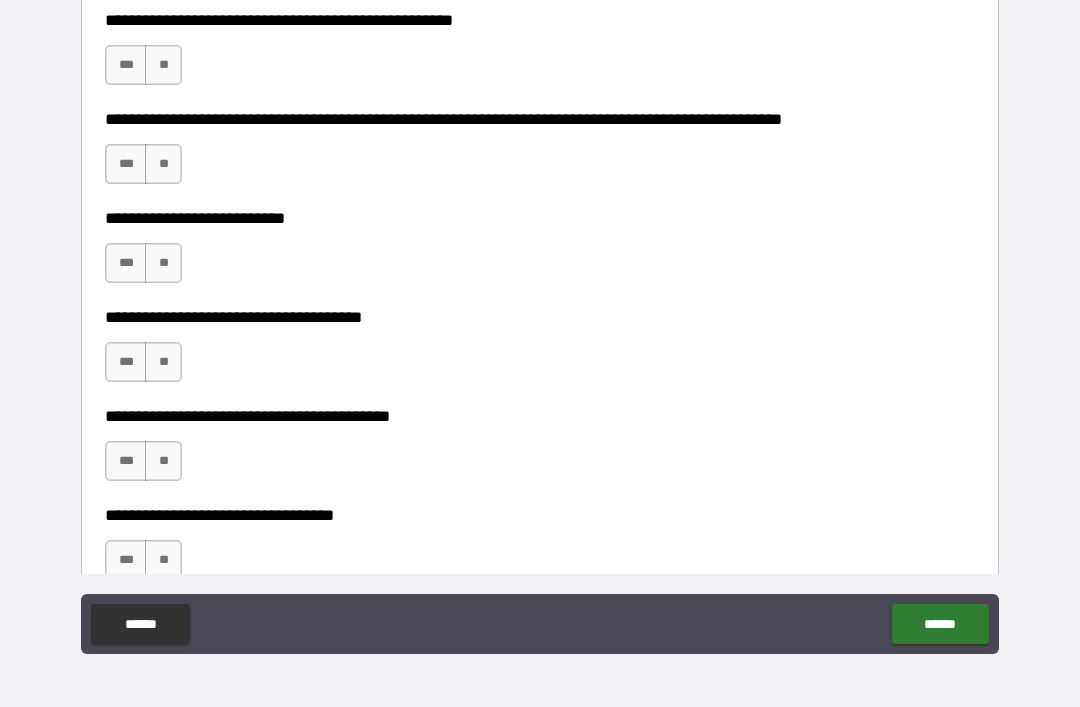 click on "**" at bounding box center [163, 65] 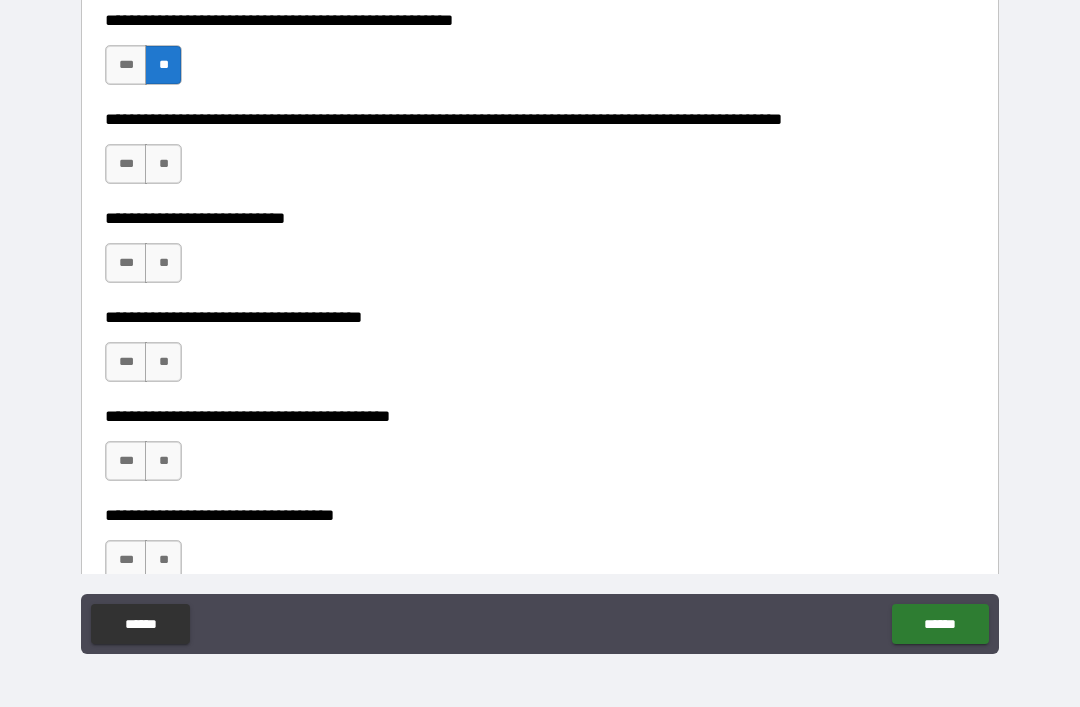 click on "**********" at bounding box center (540, 154) 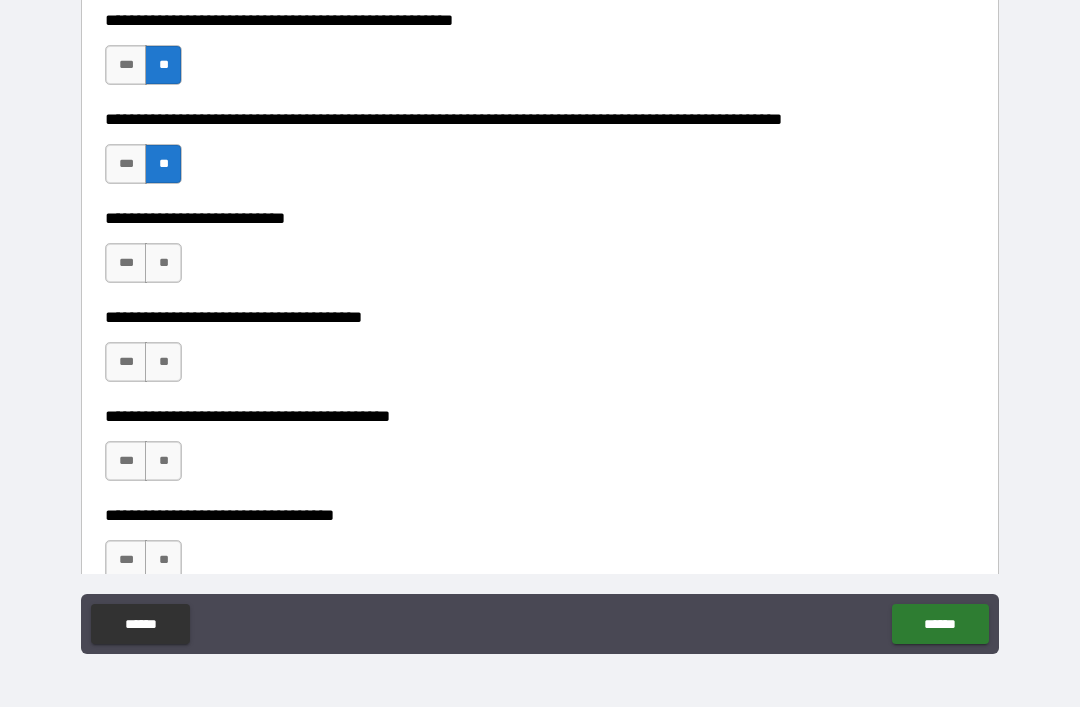 click on "**" at bounding box center [163, 263] 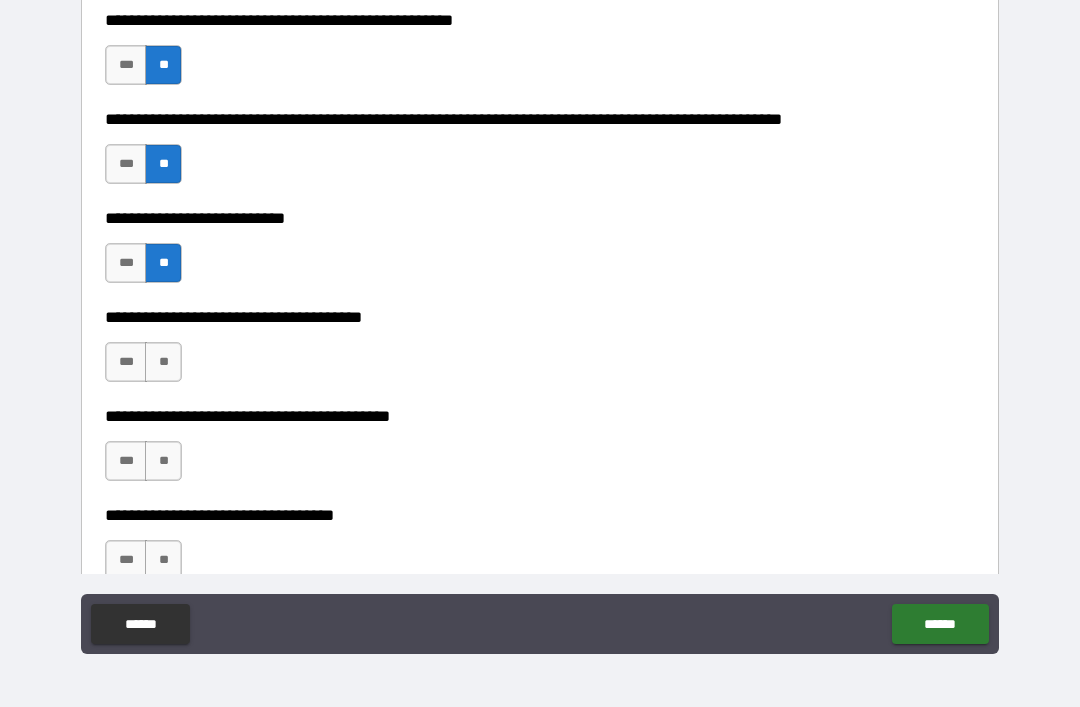 click on "**" at bounding box center [163, 362] 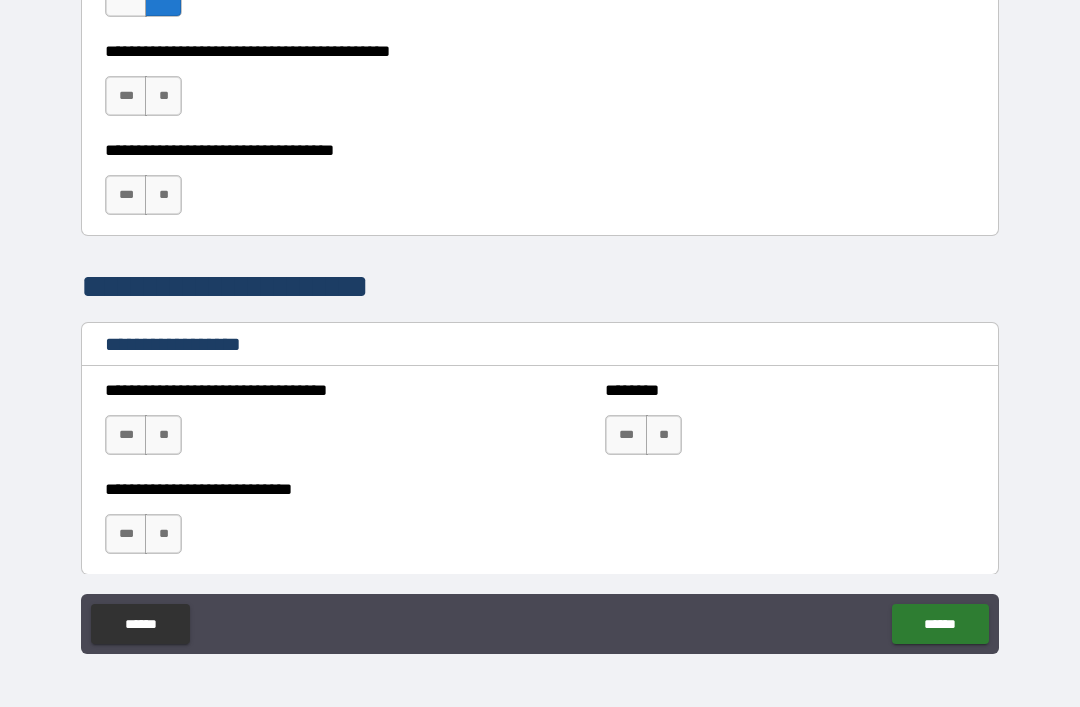 scroll, scrollTop: 1188, scrollLeft: 0, axis: vertical 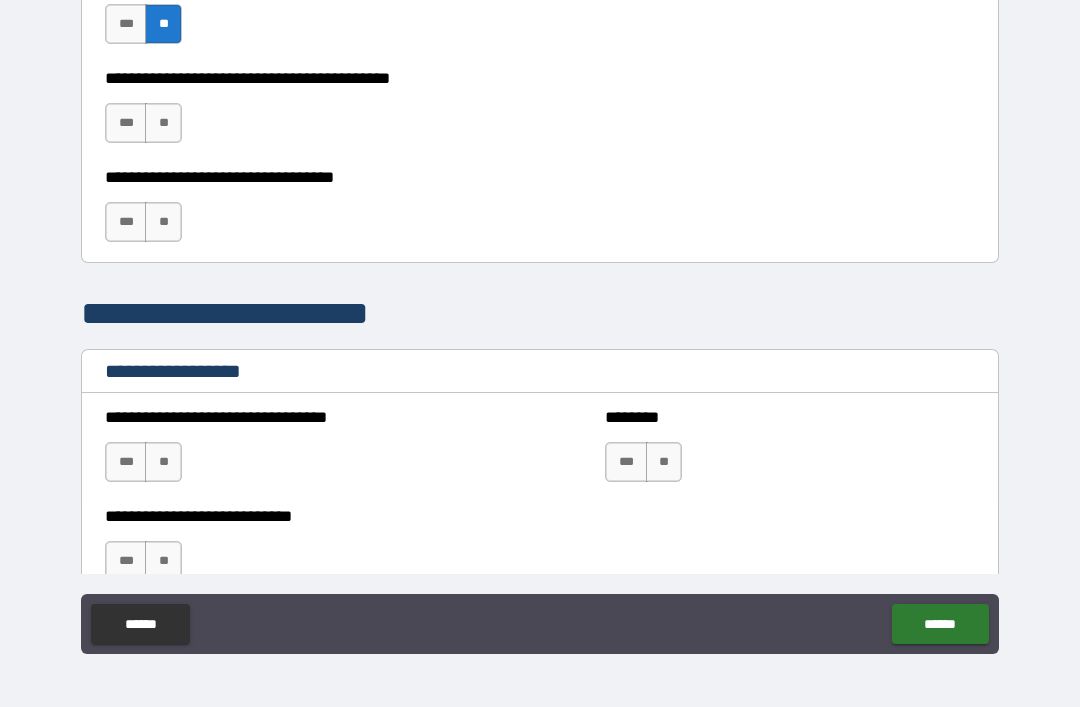 click on "**" at bounding box center [163, 123] 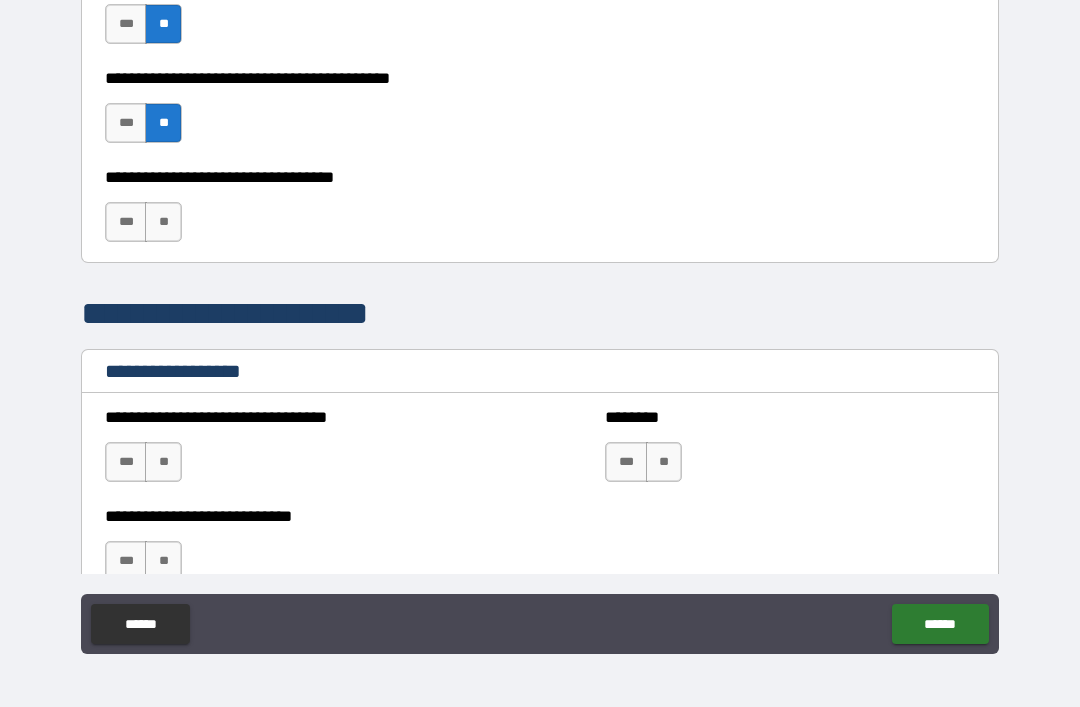 click on "**********" at bounding box center [540, 212] 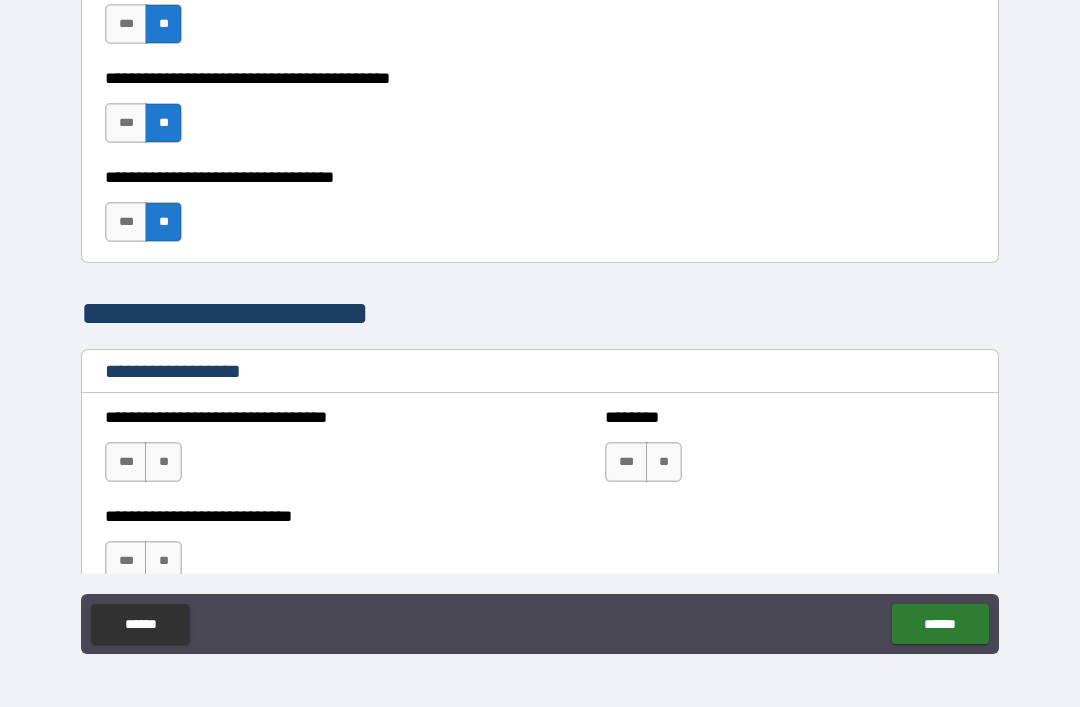 click on "**" at bounding box center (163, 462) 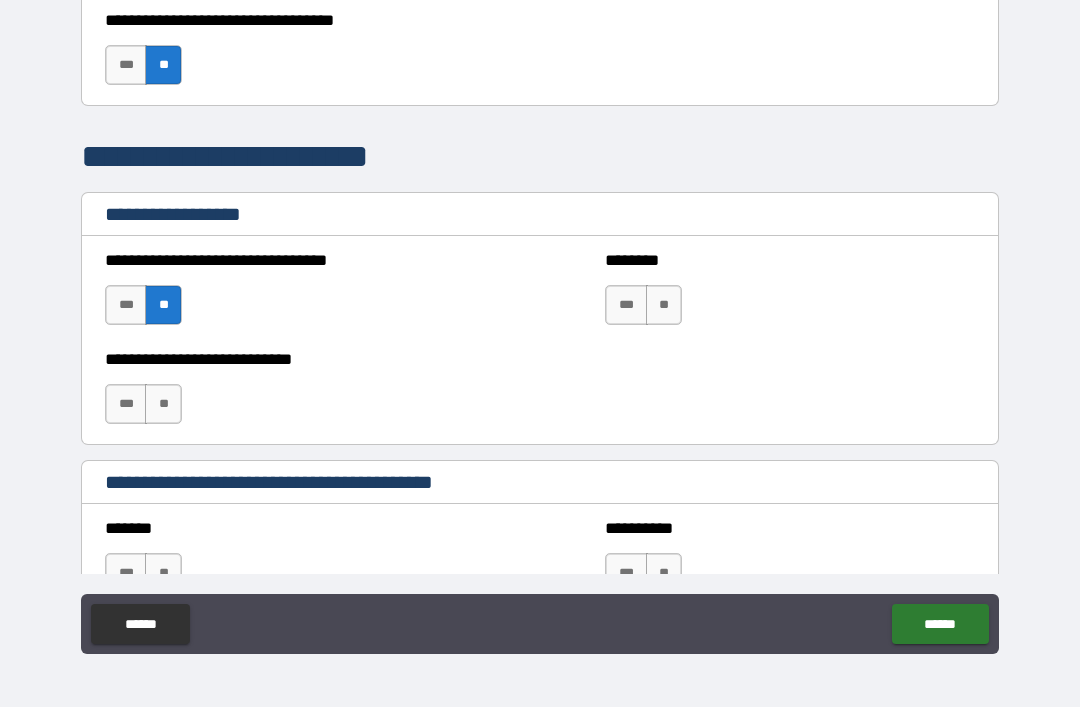 scroll, scrollTop: 1355, scrollLeft: 0, axis: vertical 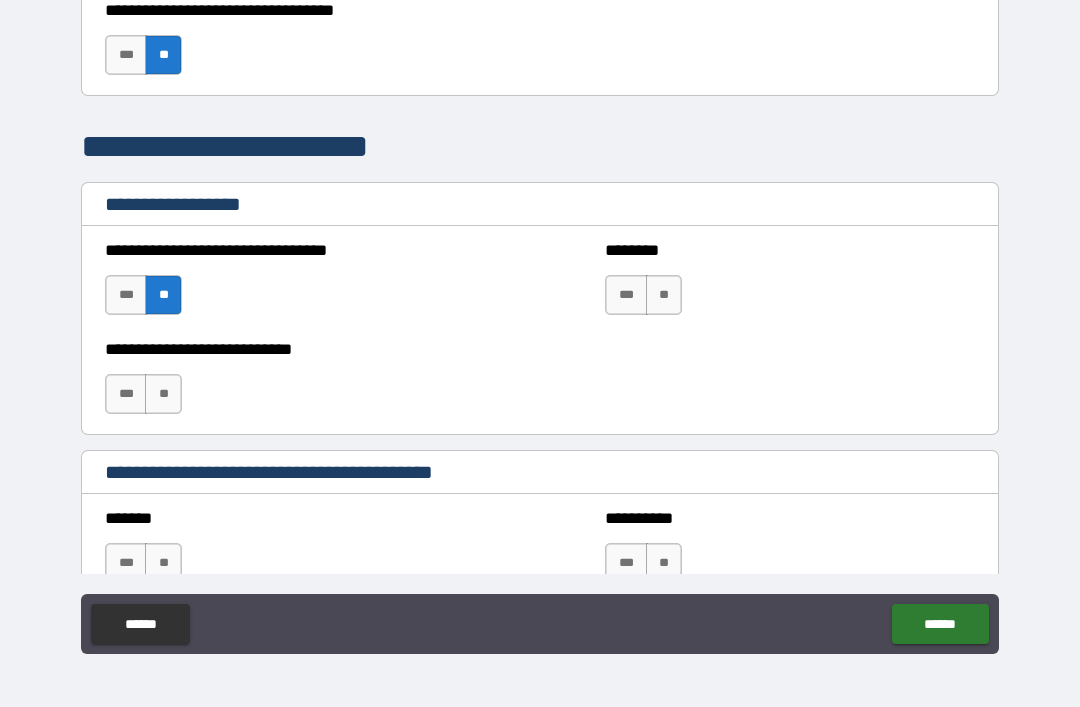 click on "**" at bounding box center [664, 295] 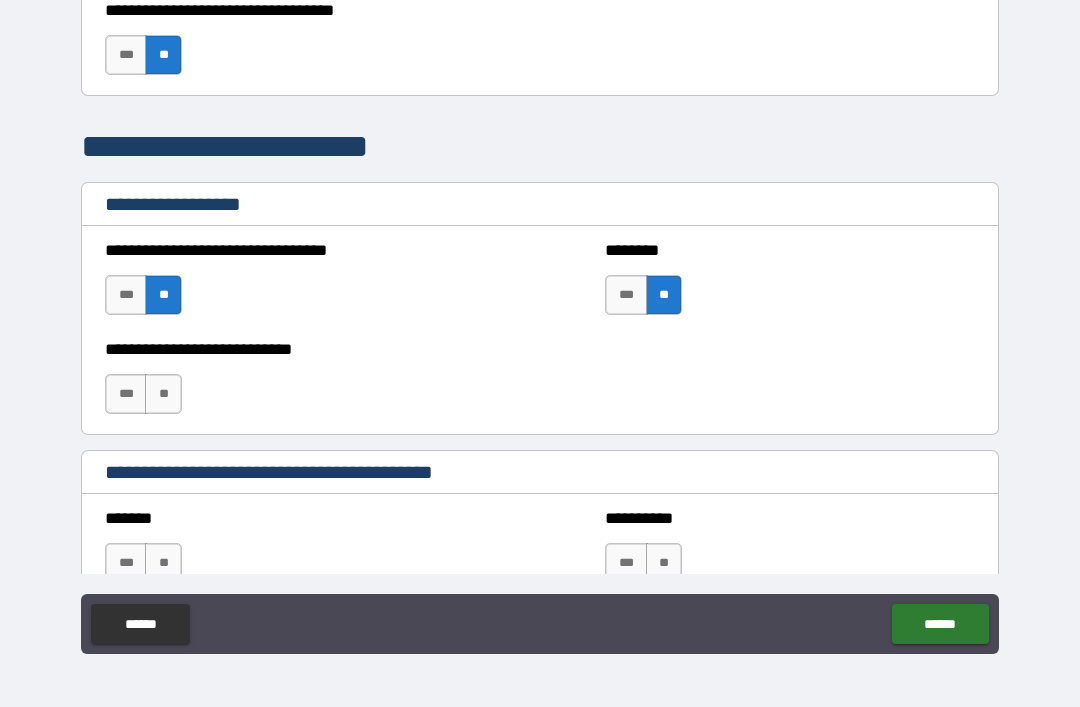 click on "**" at bounding box center (163, 394) 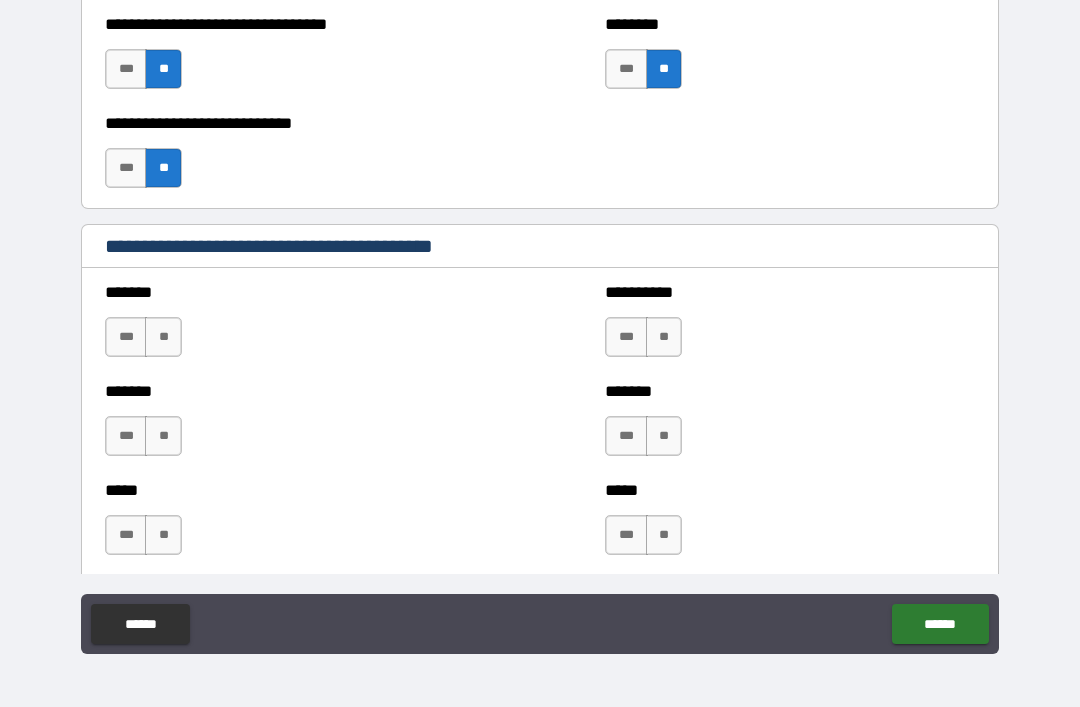 scroll, scrollTop: 1605, scrollLeft: 0, axis: vertical 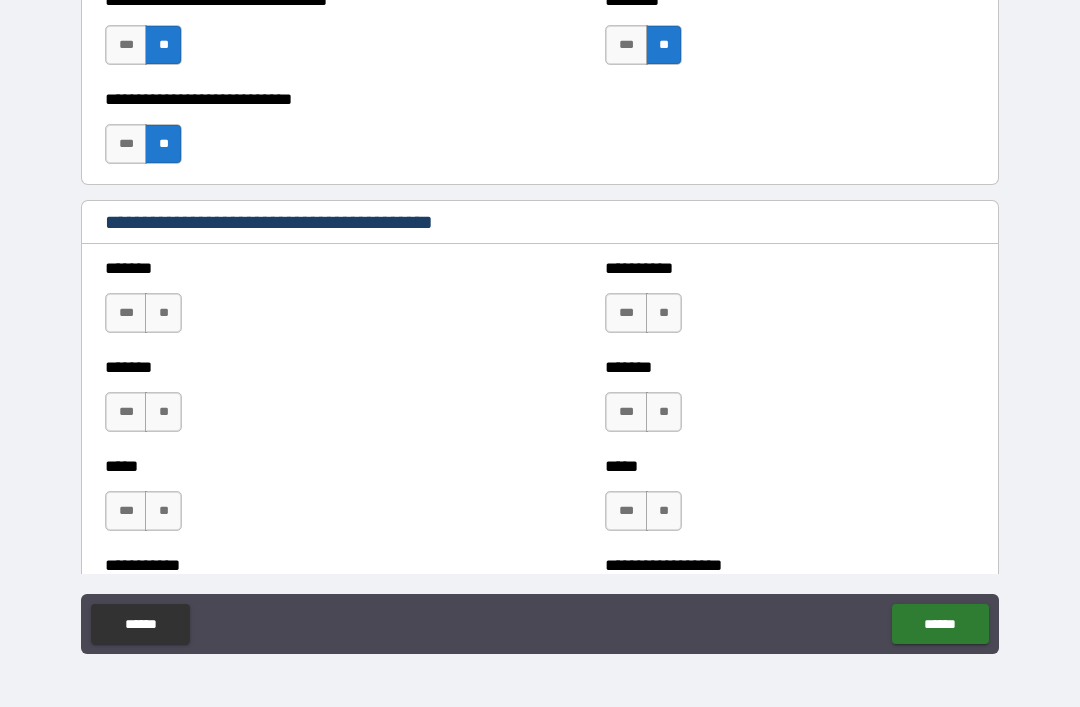 click on "**" at bounding box center [163, 313] 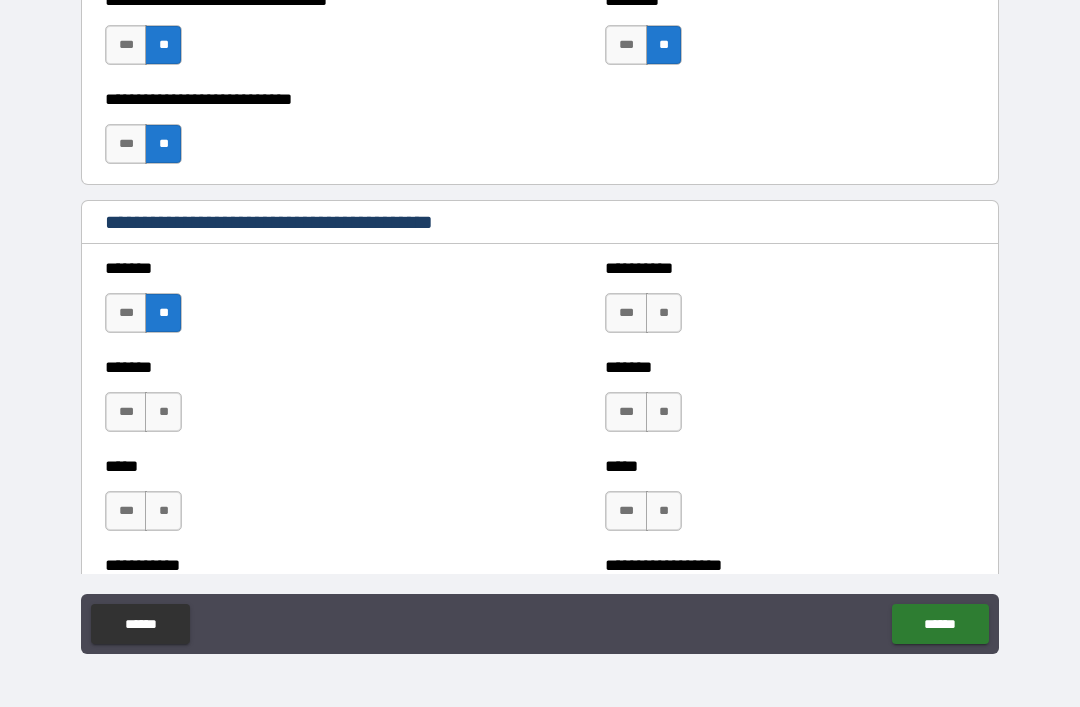 click on "*** **" at bounding box center [143, 412] 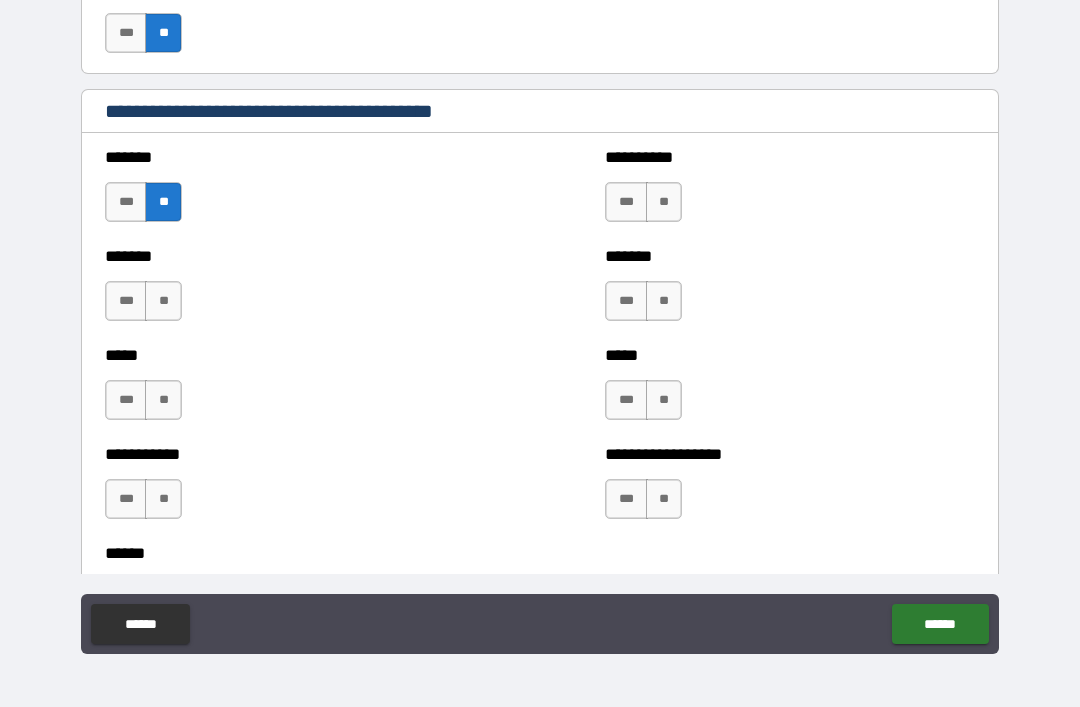 scroll, scrollTop: 1784, scrollLeft: 0, axis: vertical 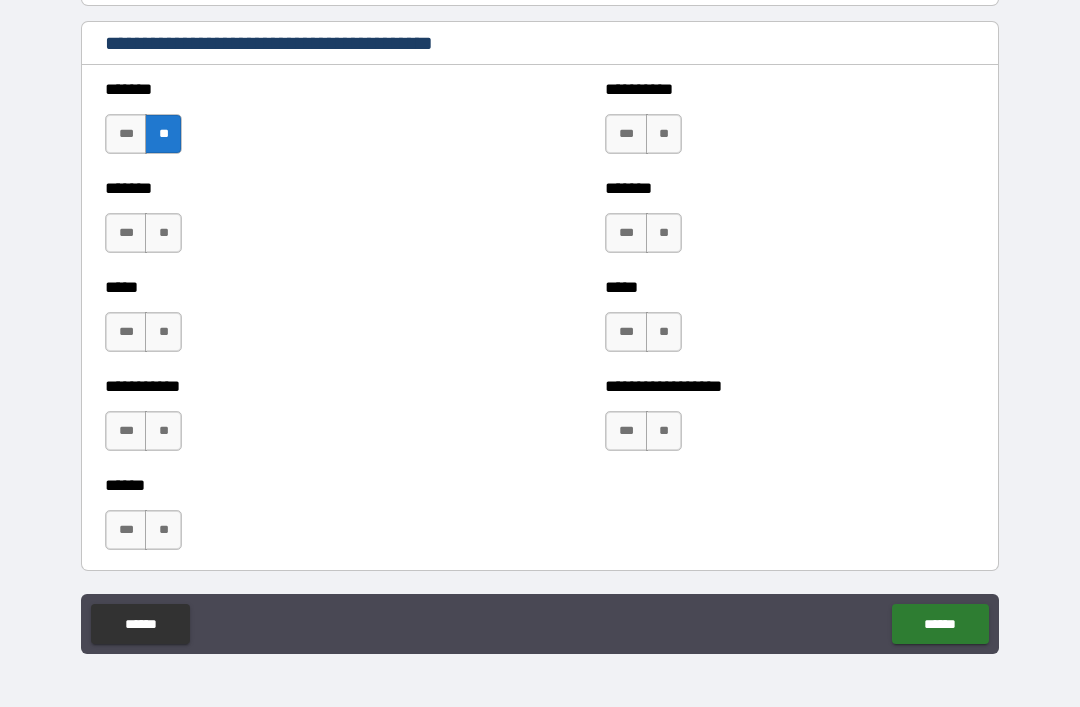 click on "**" at bounding box center (163, 233) 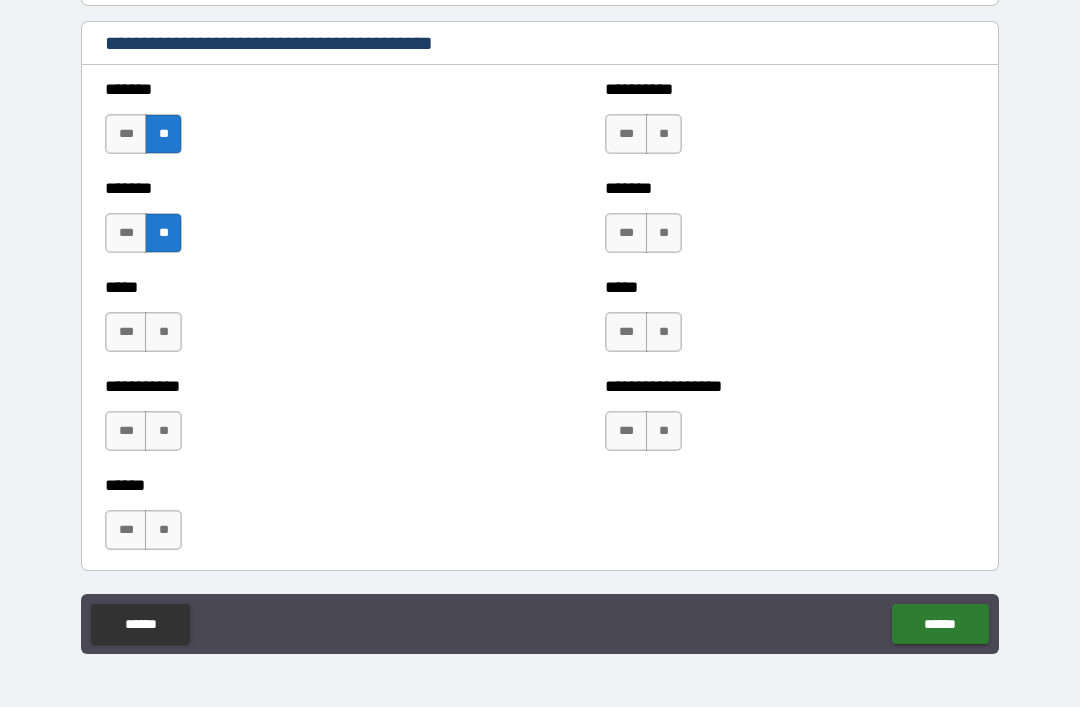 click on "**" at bounding box center [163, 332] 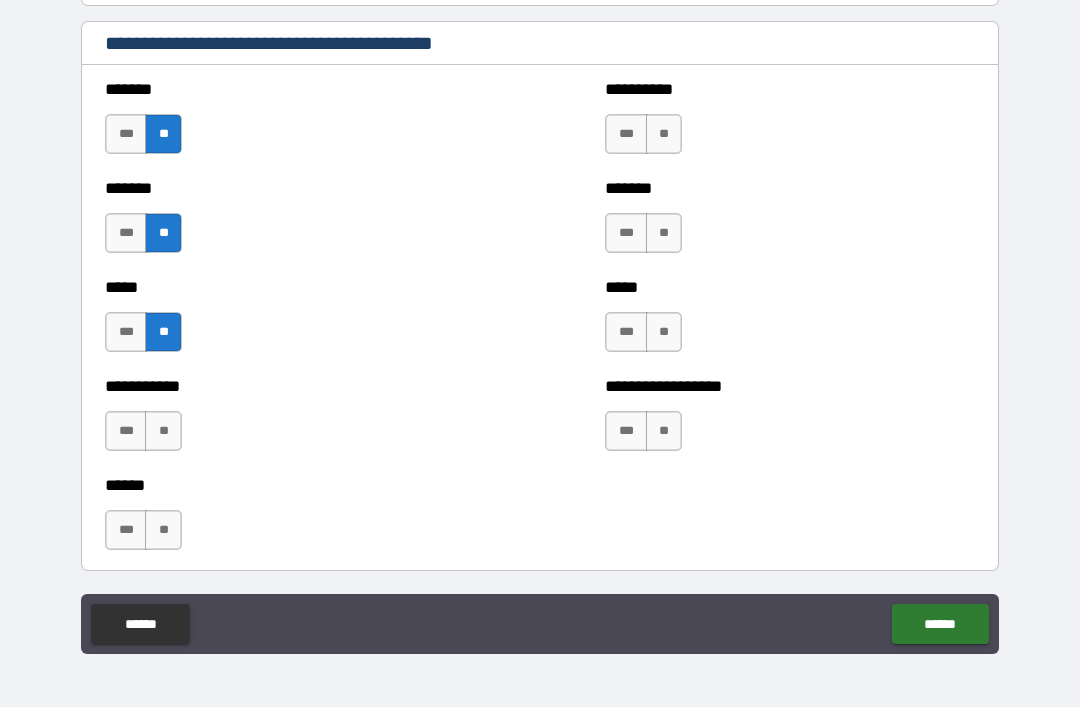 click on "**" at bounding box center (163, 431) 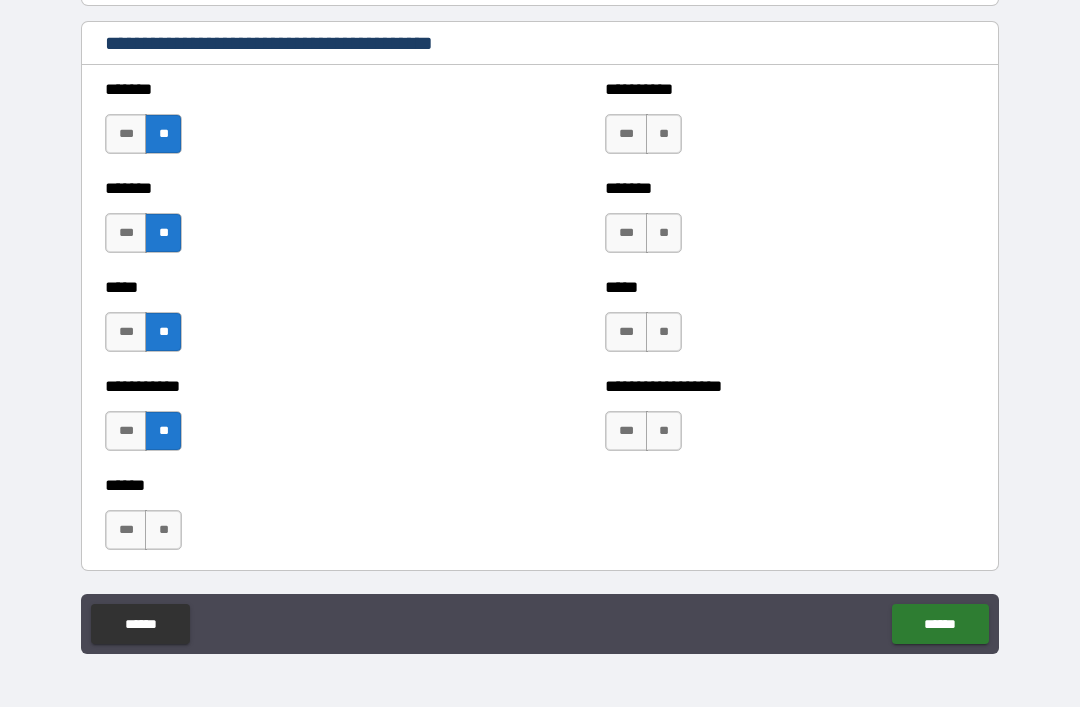 click on "**" at bounding box center [163, 530] 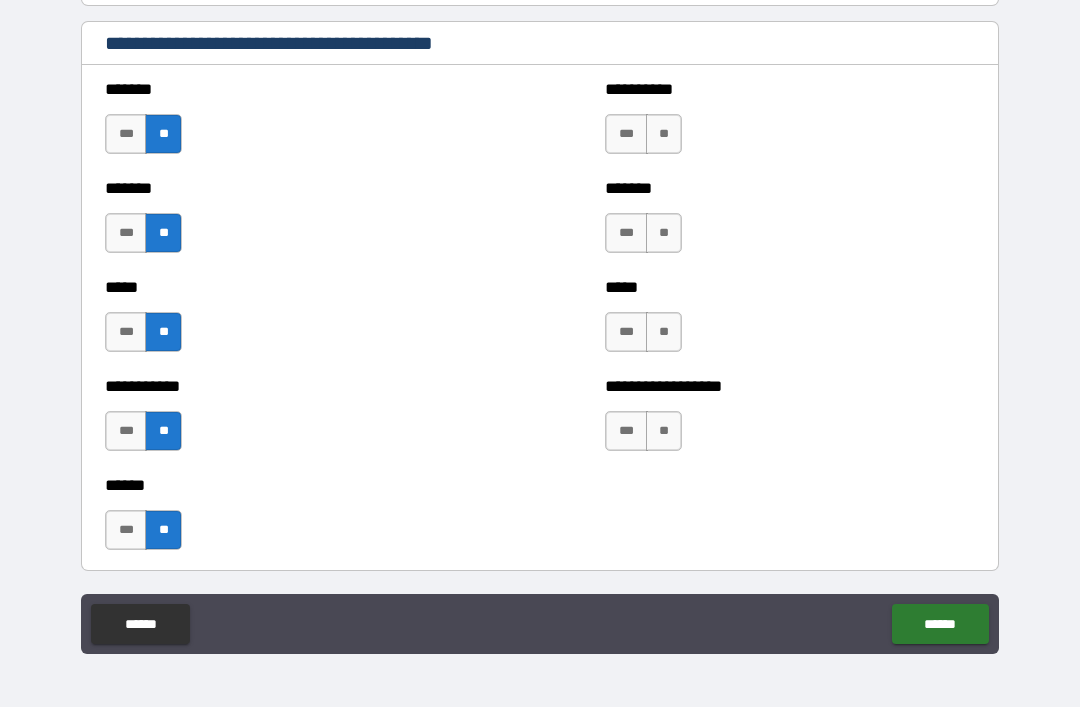 click on "**" at bounding box center [664, 134] 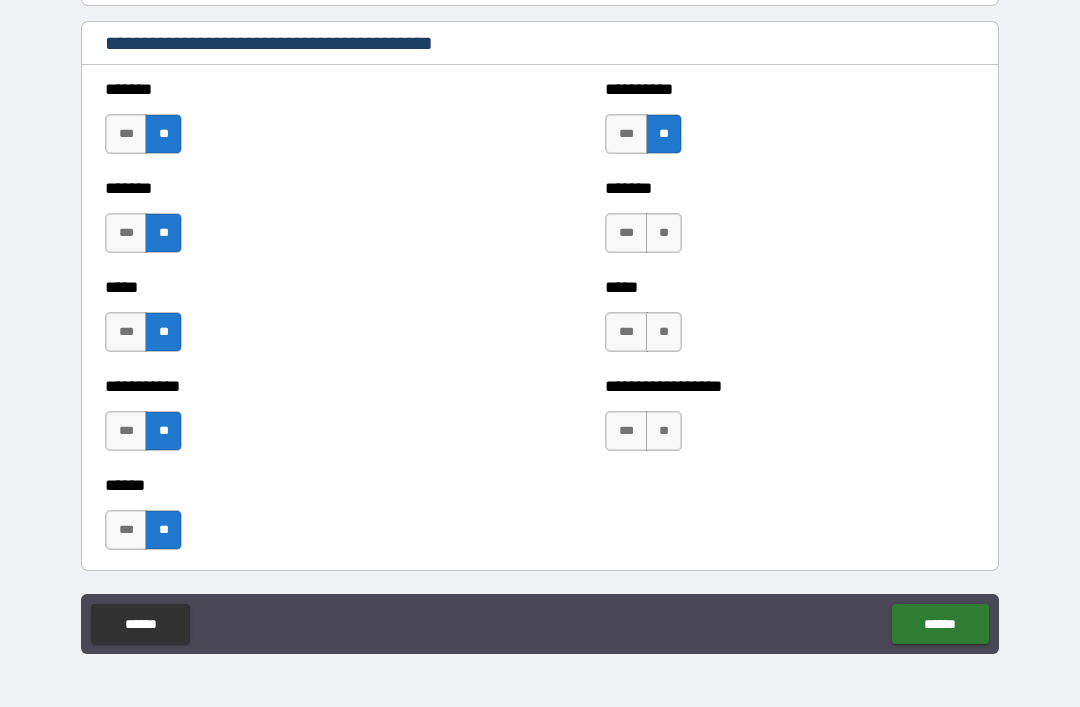 click on "**" at bounding box center (664, 233) 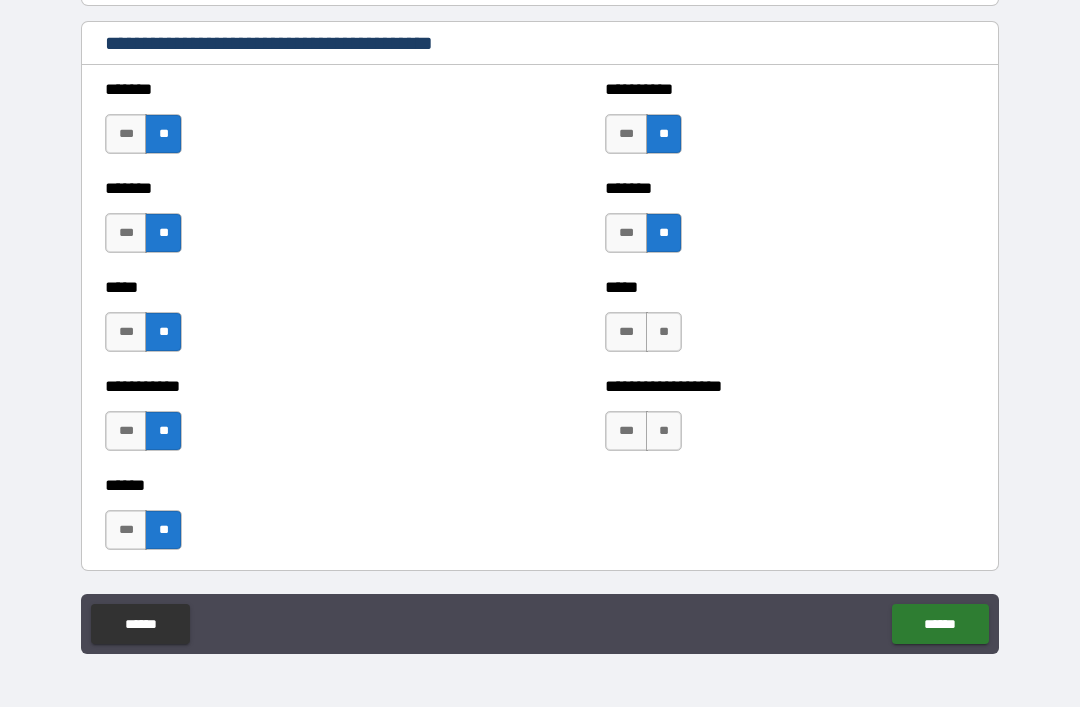 click on "**" at bounding box center (664, 332) 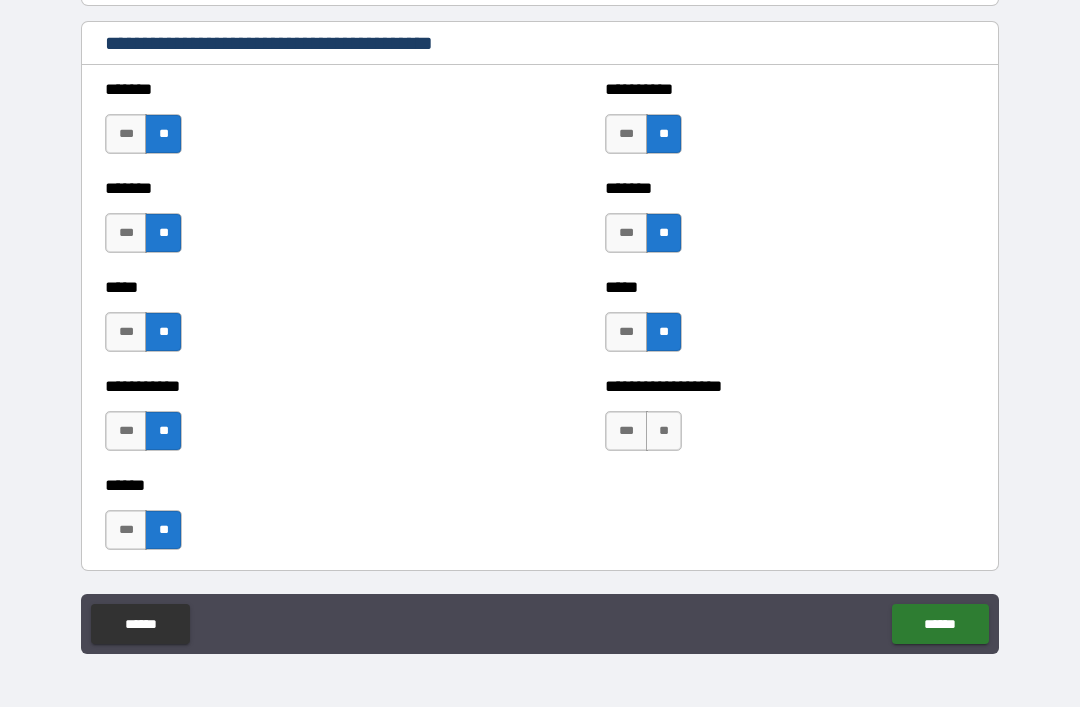 click on "**" at bounding box center [664, 431] 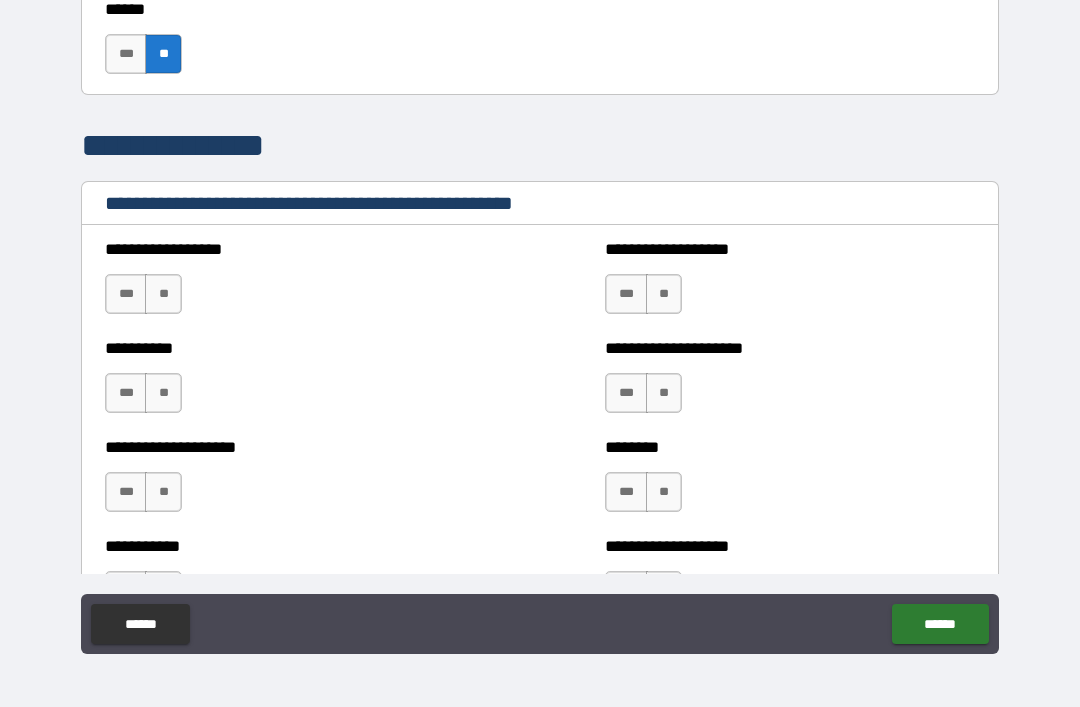 scroll, scrollTop: 2307, scrollLeft: 0, axis: vertical 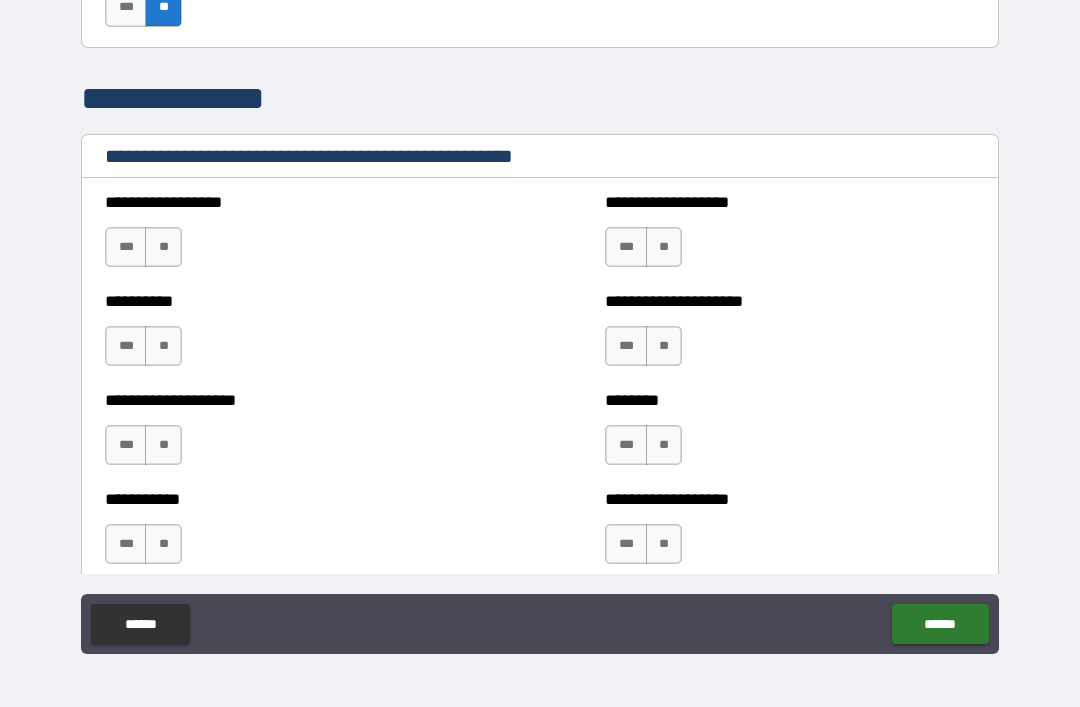 click on "**" at bounding box center (163, 247) 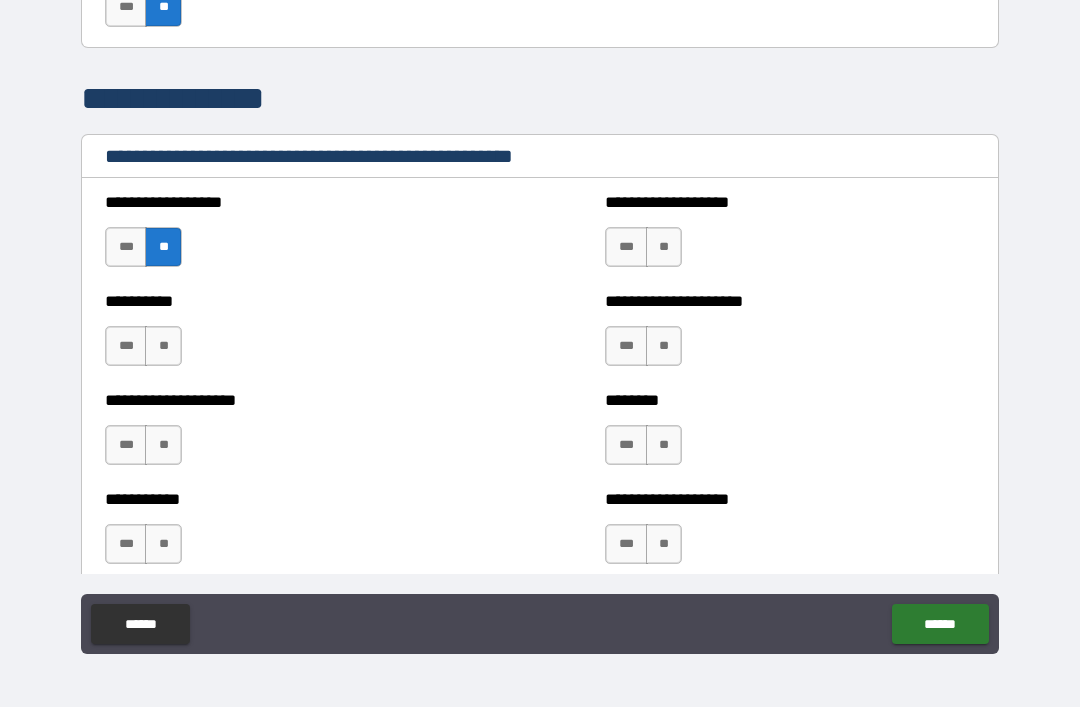 click on "**" at bounding box center [163, 346] 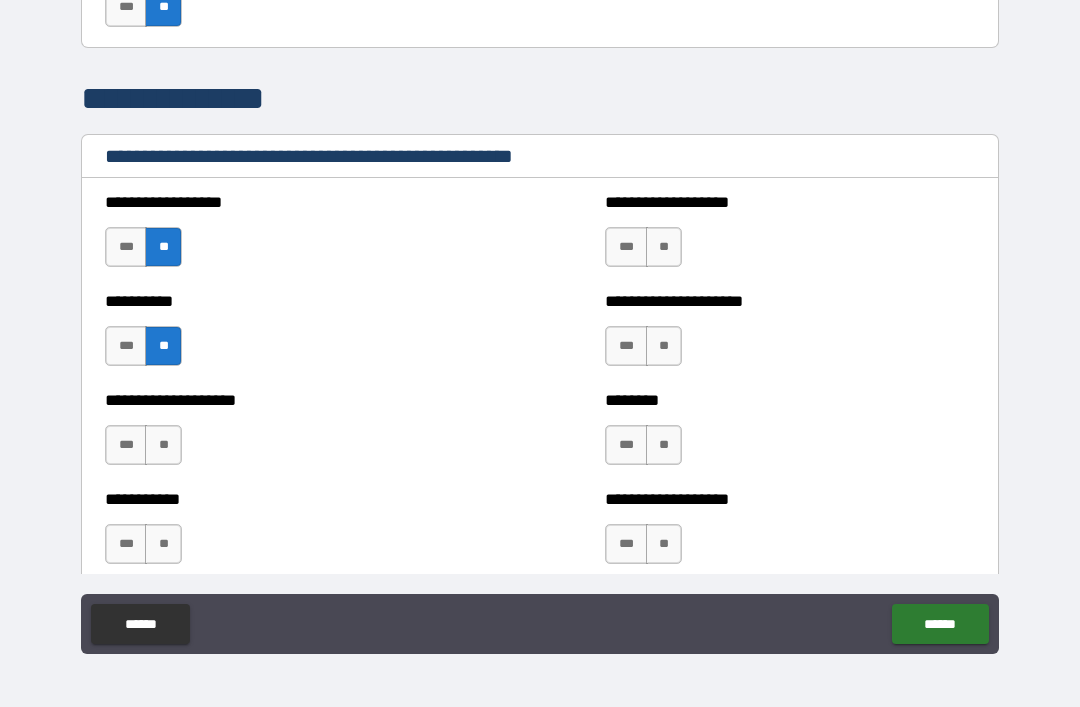scroll, scrollTop: 2473, scrollLeft: 0, axis: vertical 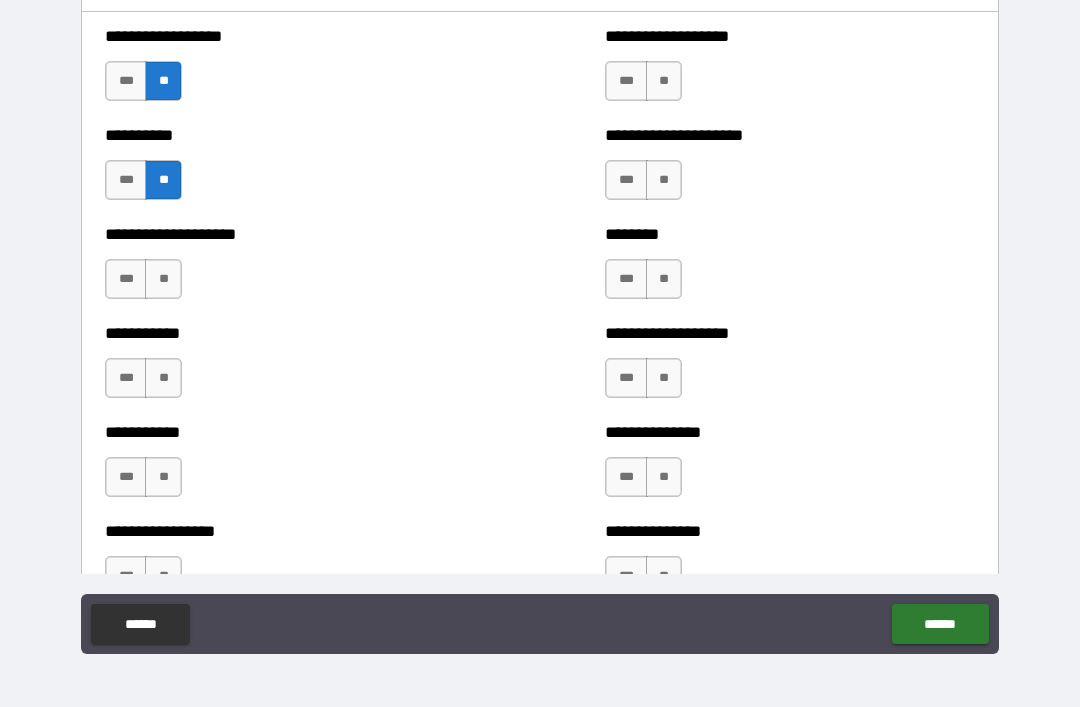 click on "**" at bounding box center [163, 279] 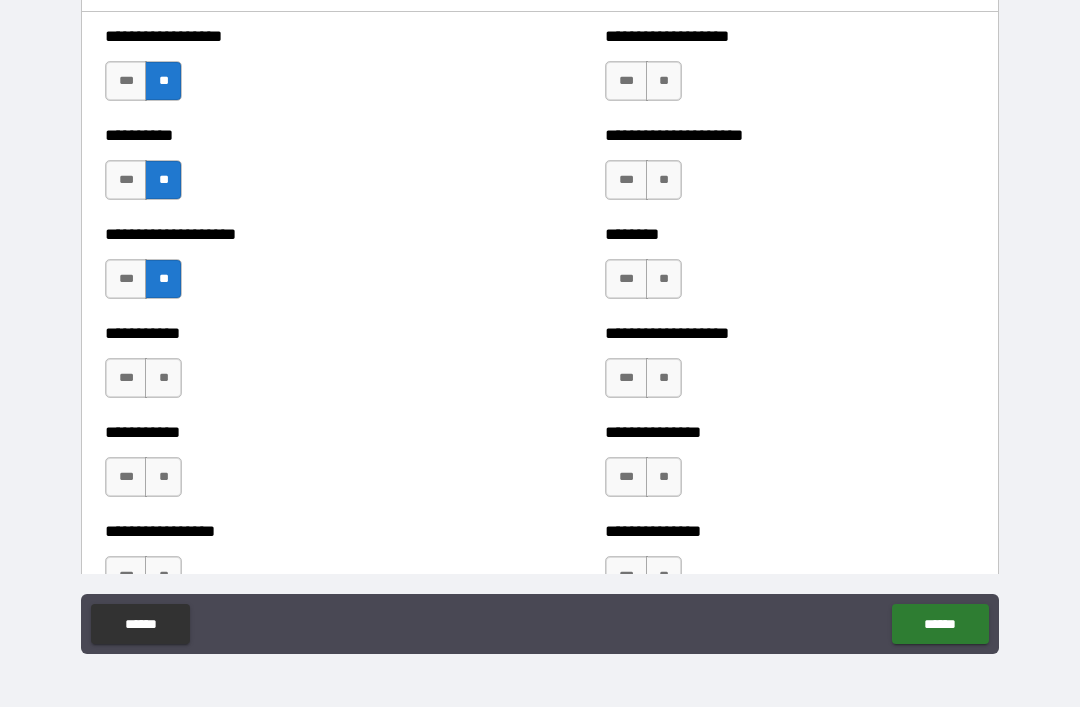 click on "**" at bounding box center (163, 378) 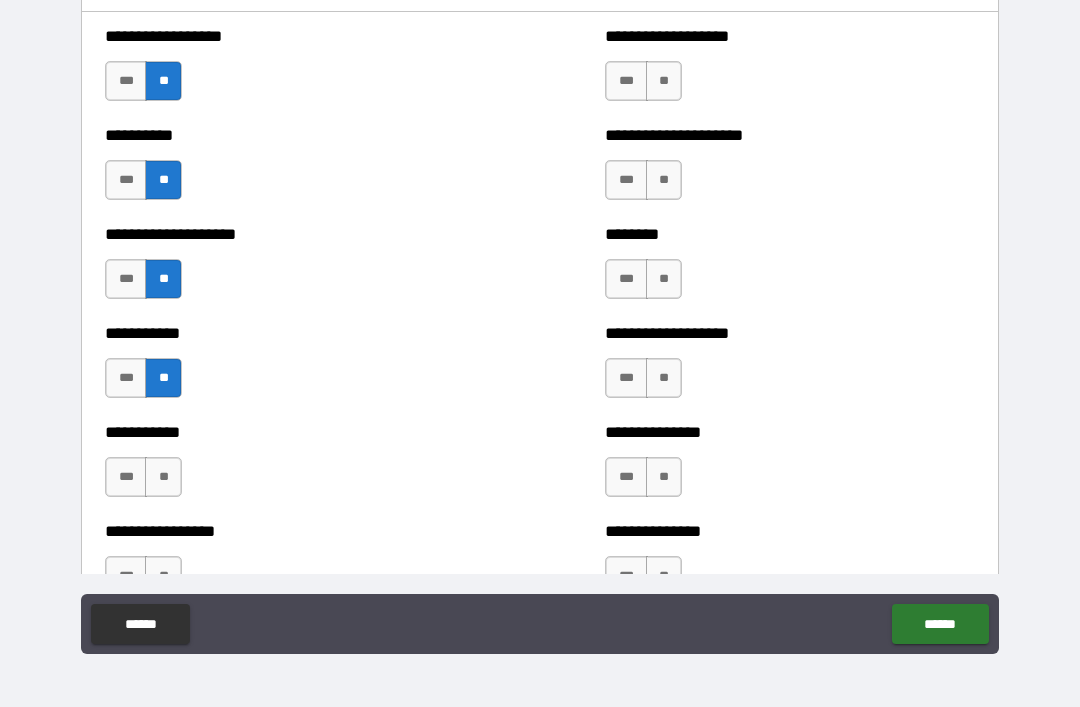 click on "**" at bounding box center (163, 477) 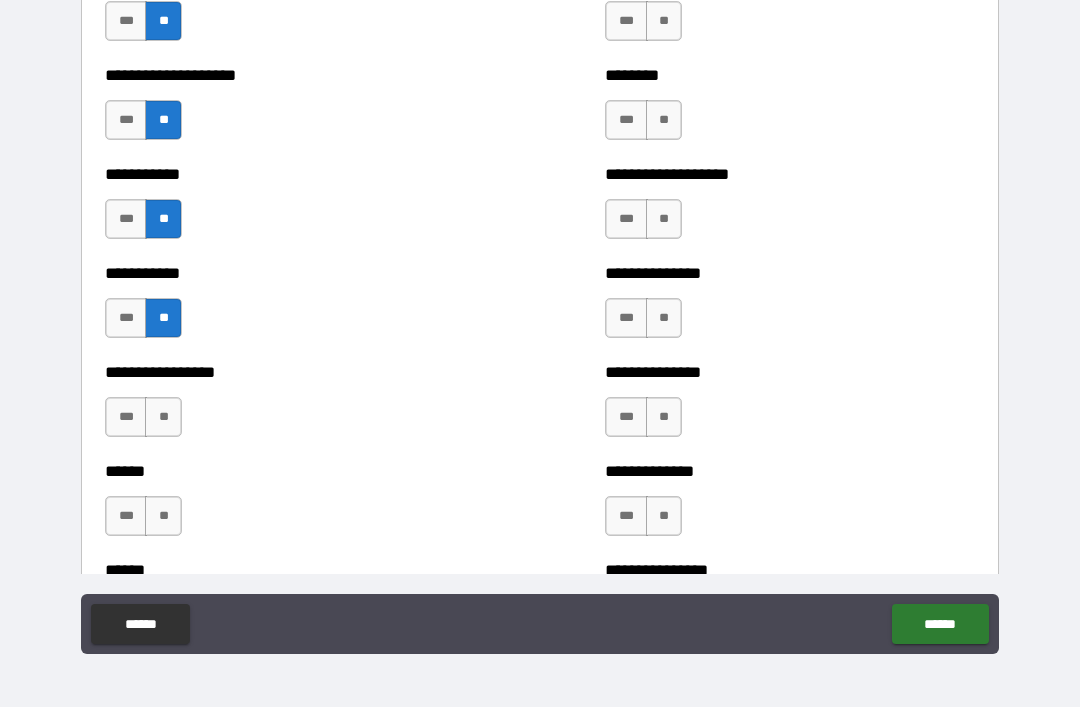 scroll, scrollTop: 2636, scrollLeft: 0, axis: vertical 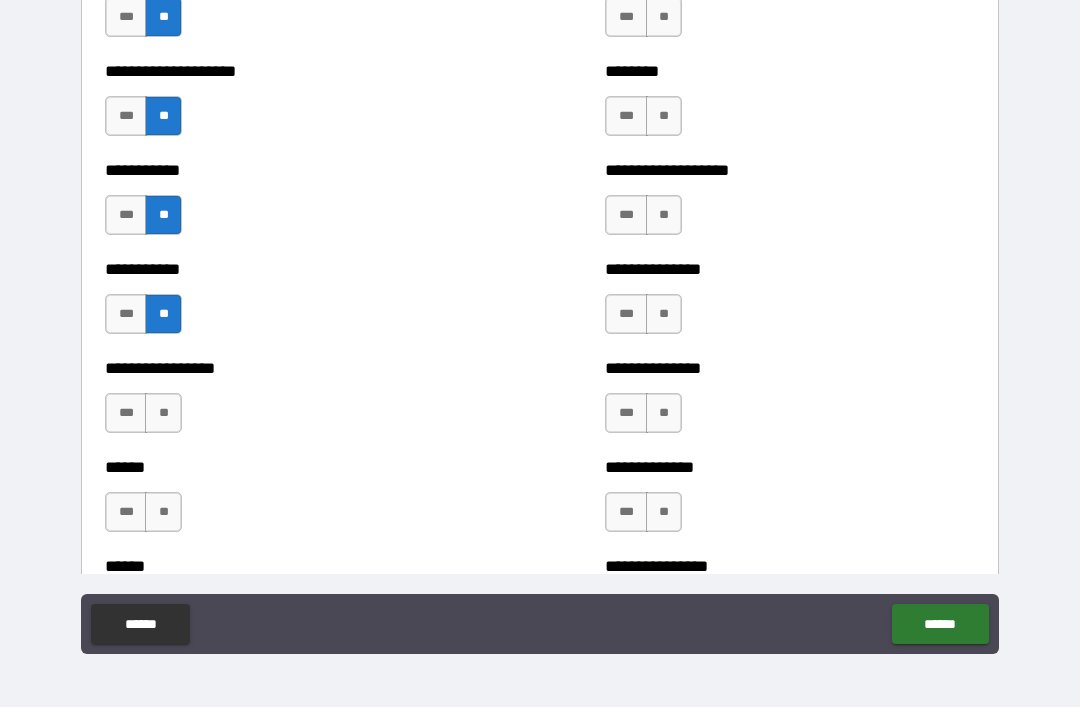 click on "**" at bounding box center [163, 413] 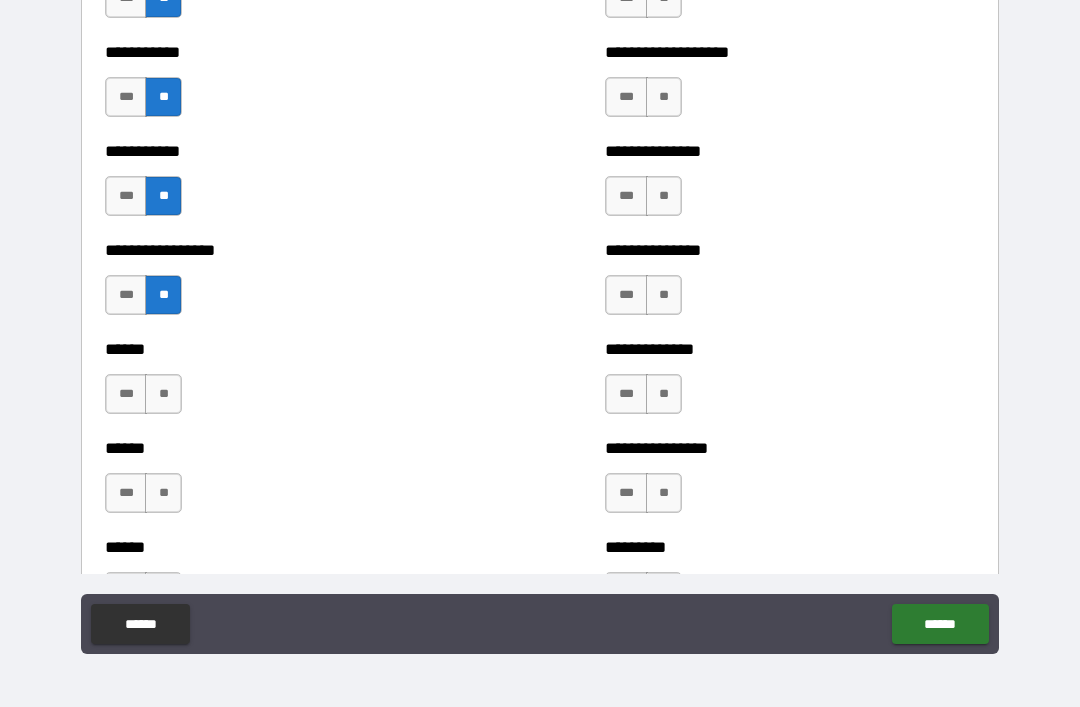 scroll, scrollTop: 2769, scrollLeft: 0, axis: vertical 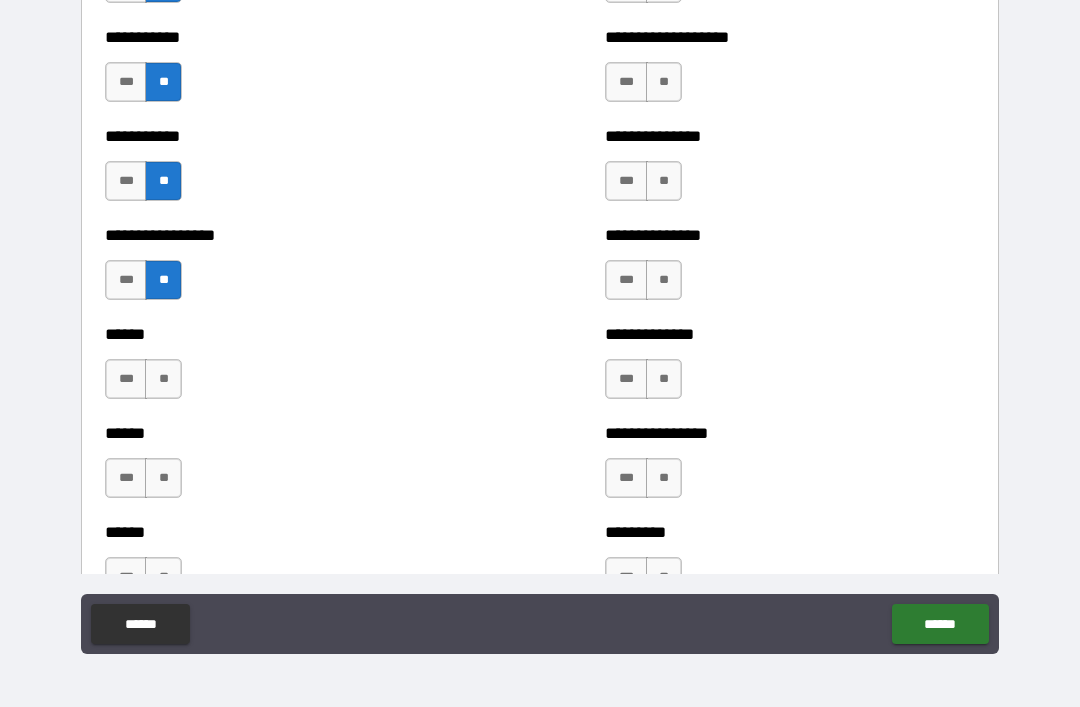 click on "***" at bounding box center [126, 379] 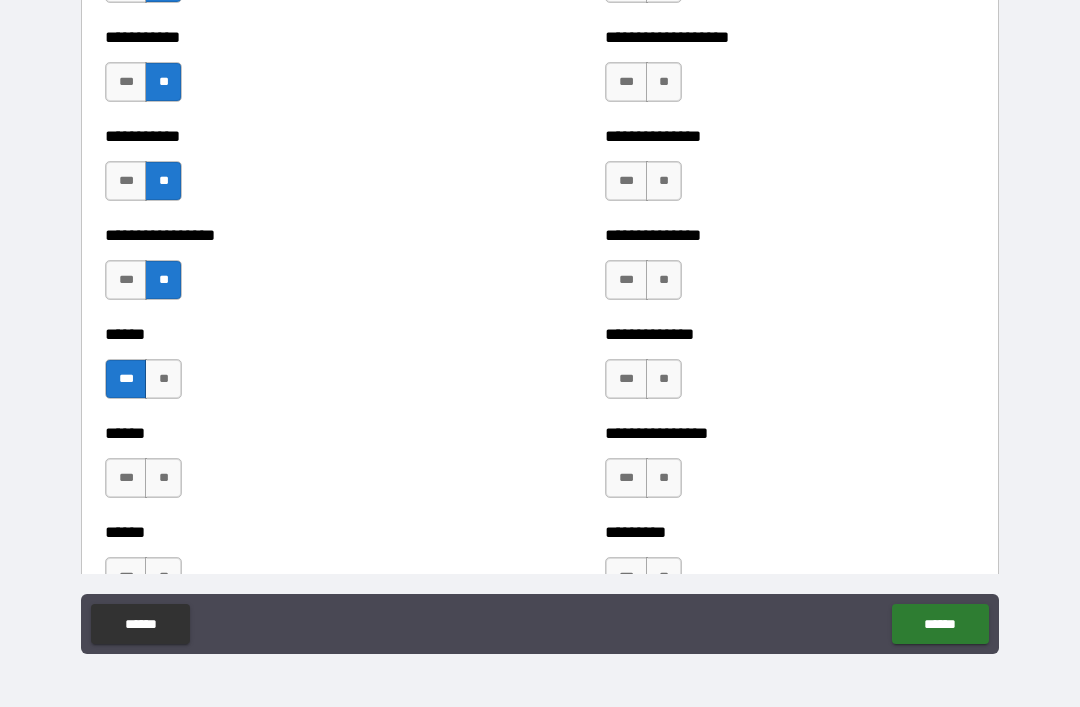click on "**" at bounding box center [163, 478] 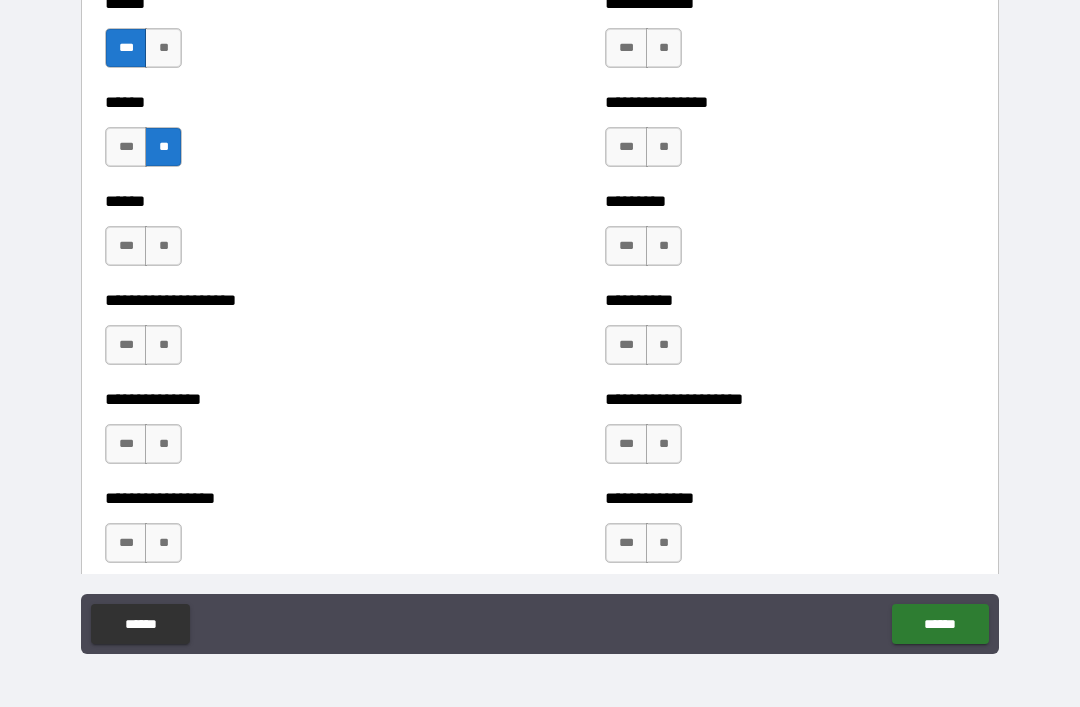 scroll, scrollTop: 3100, scrollLeft: 0, axis: vertical 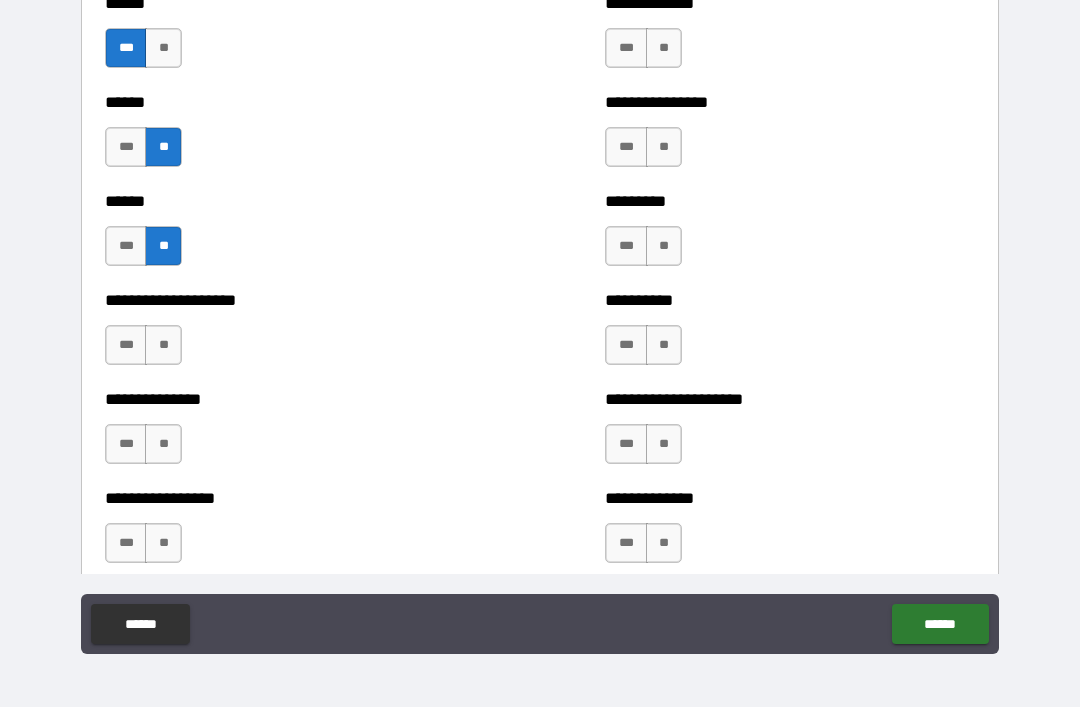 click on "**" at bounding box center (163, 345) 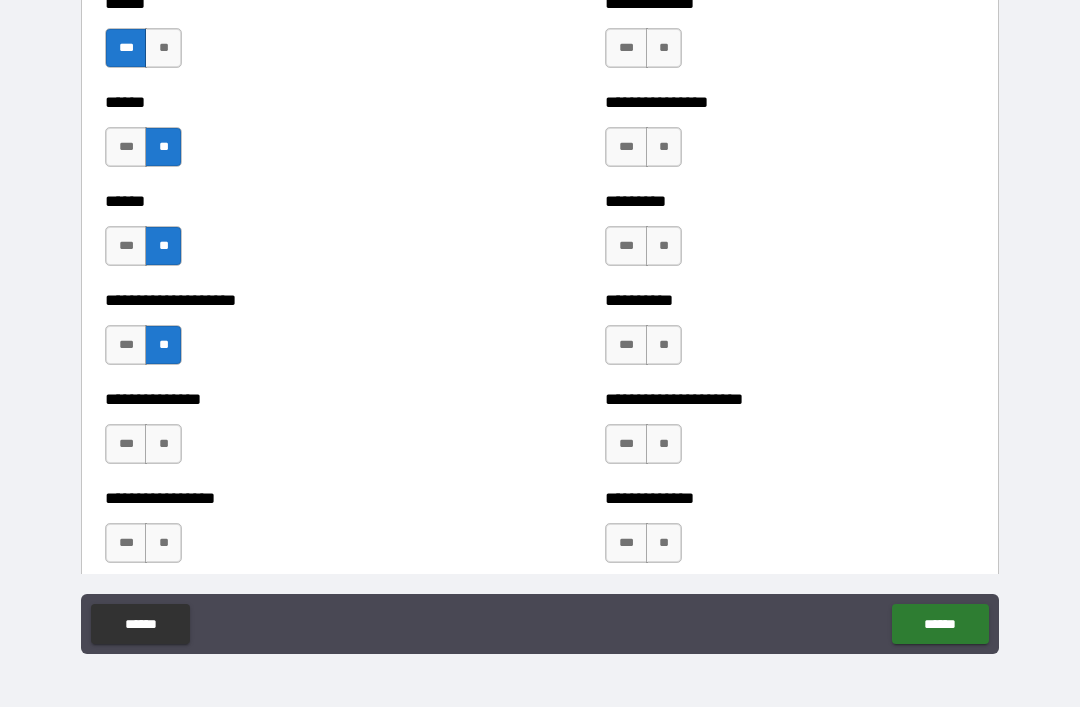 click on "**" at bounding box center [163, 444] 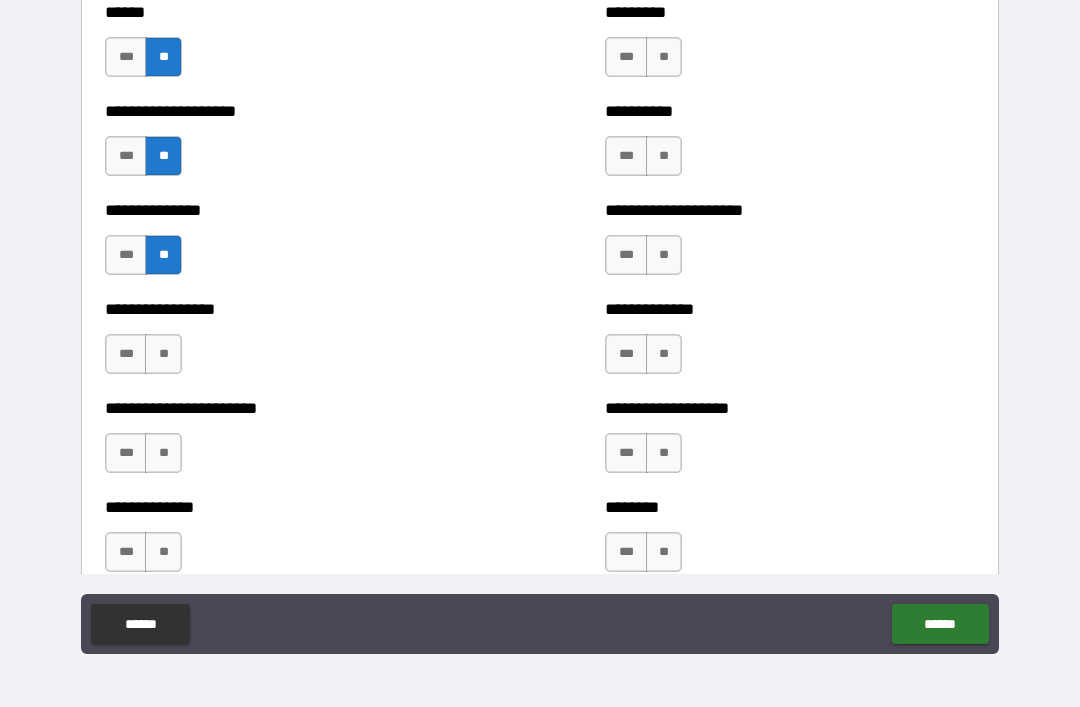 scroll, scrollTop: 3288, scrollLeft: 0, axis: vertical 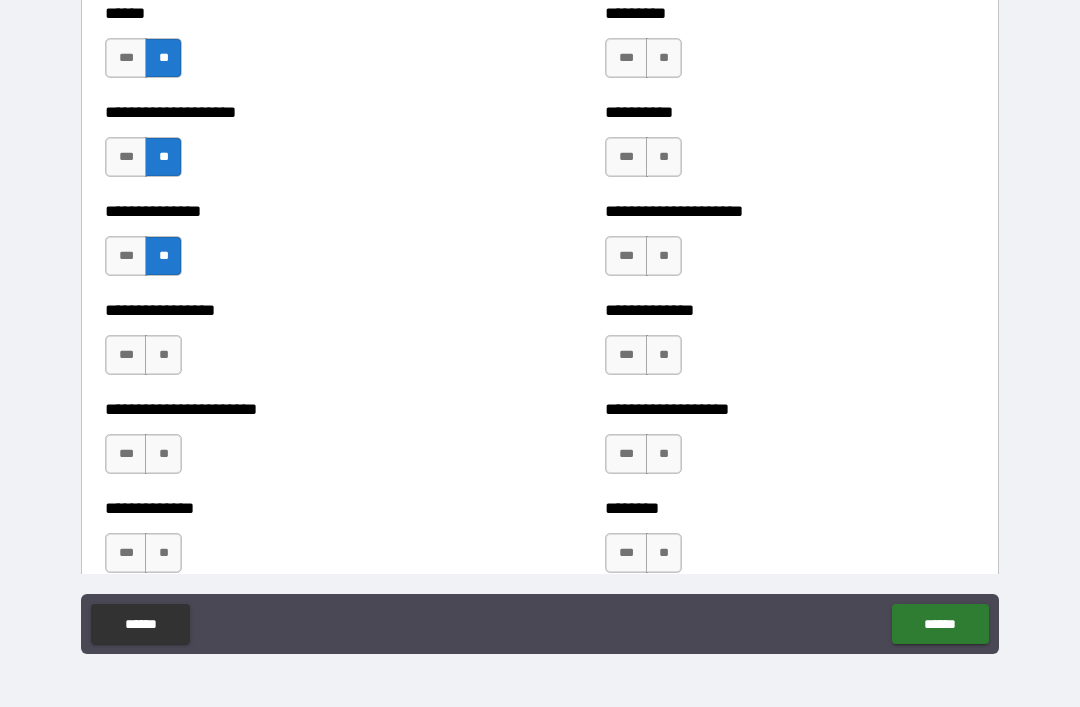 click on "**" at bounding box center [163, 355] 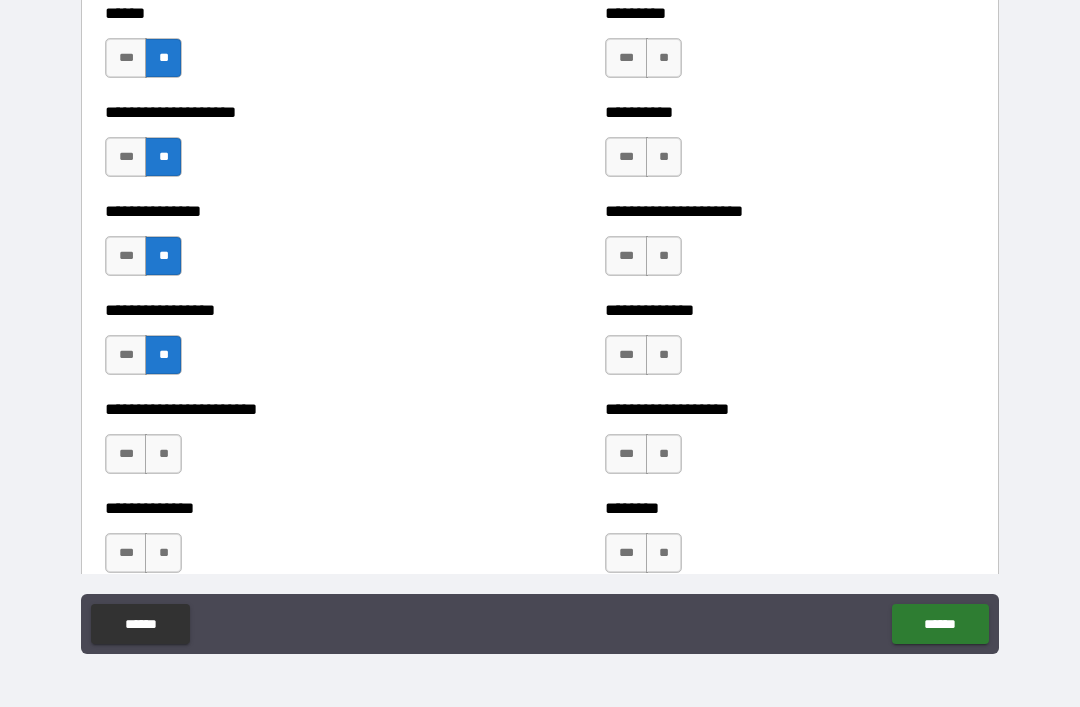 click on "**" at bounding box center [163, 454] 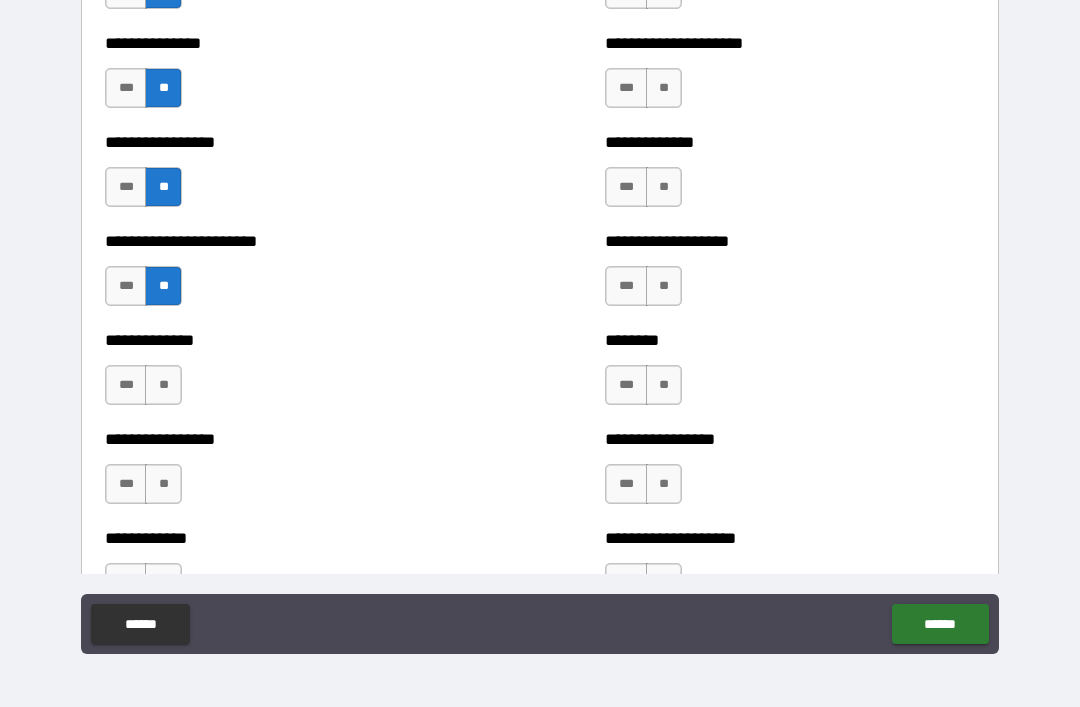 scroll, scrollTop: 3480, scrollLeft: 0, axis: vertical 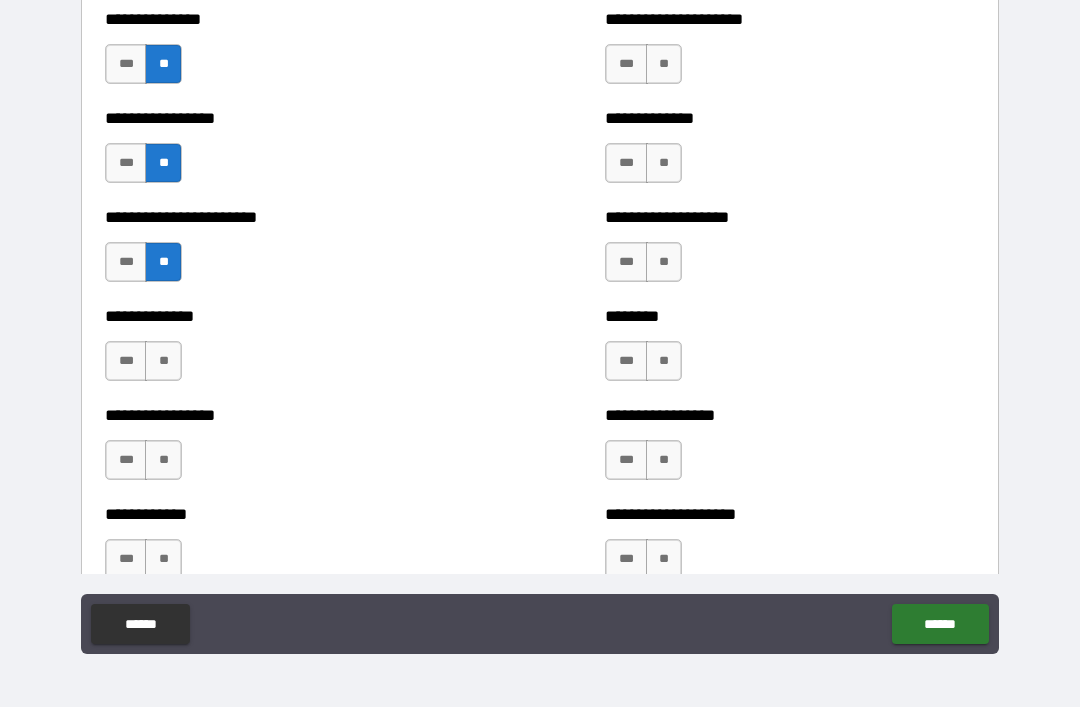 click on "**" at bounding box center [163, 361] 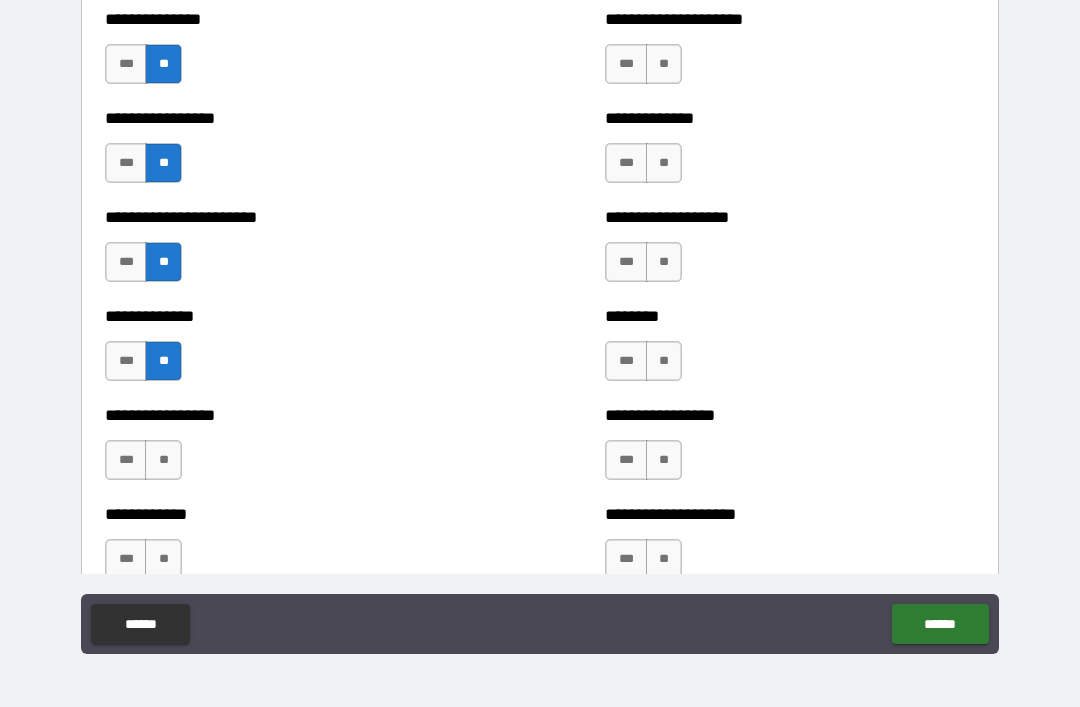 click on "**" at bounding box center (163, 460) 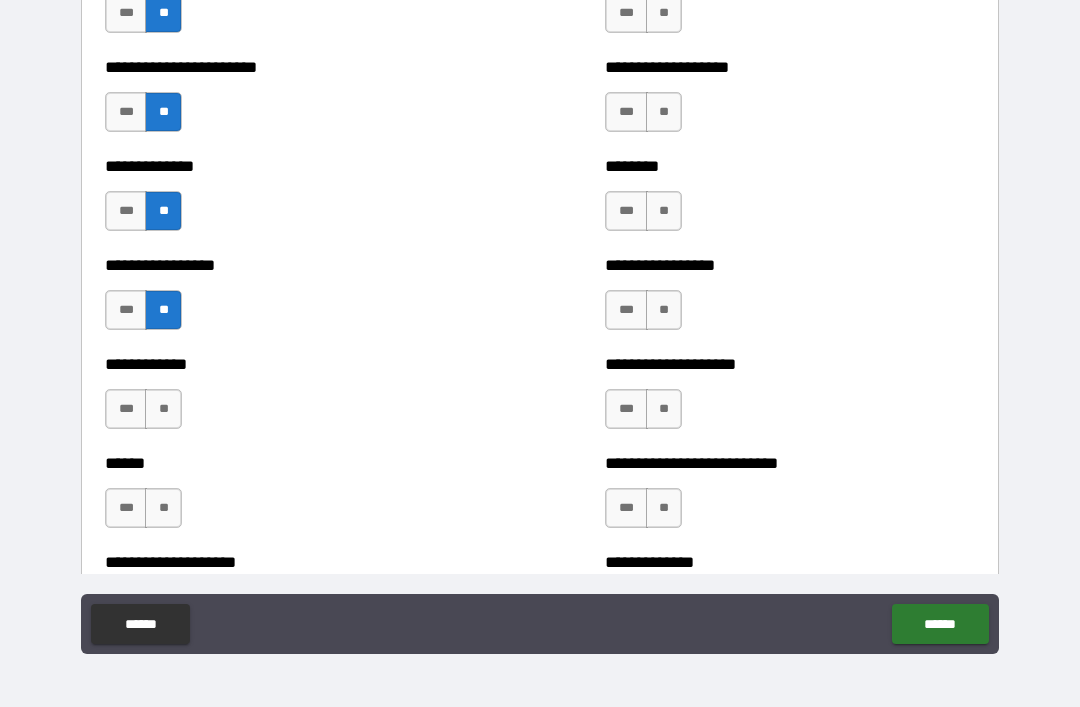 scroll, scrollTop: 3675, scrollLeft: 0, axis: vertical 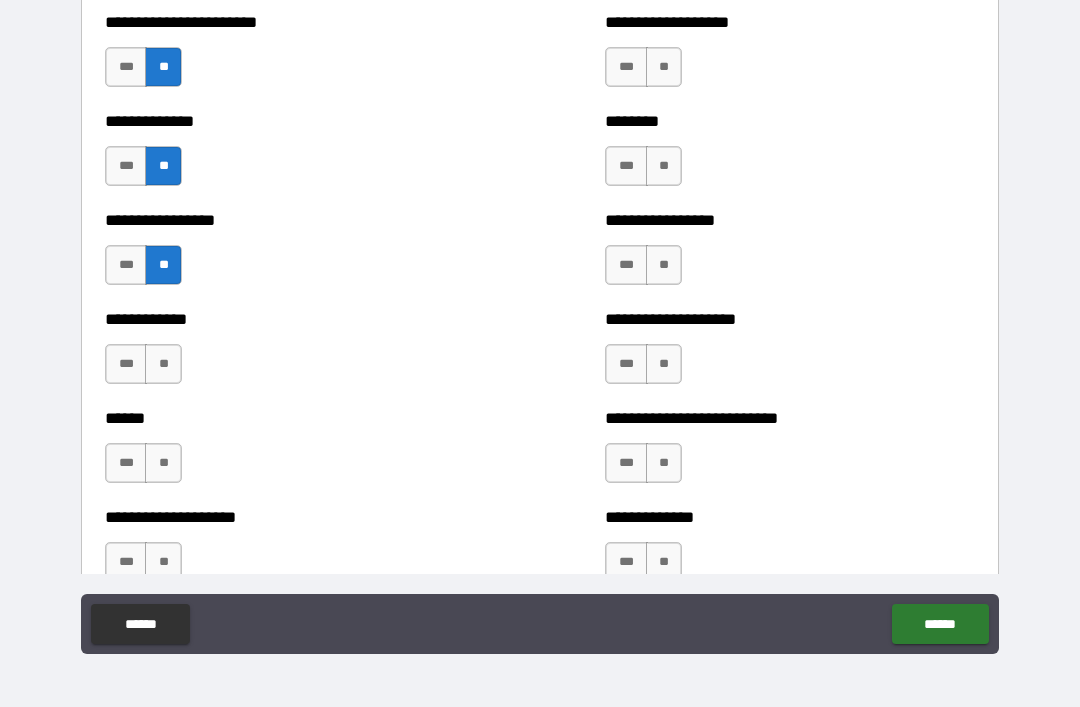 click on "**" at bounding box center (163, 364) 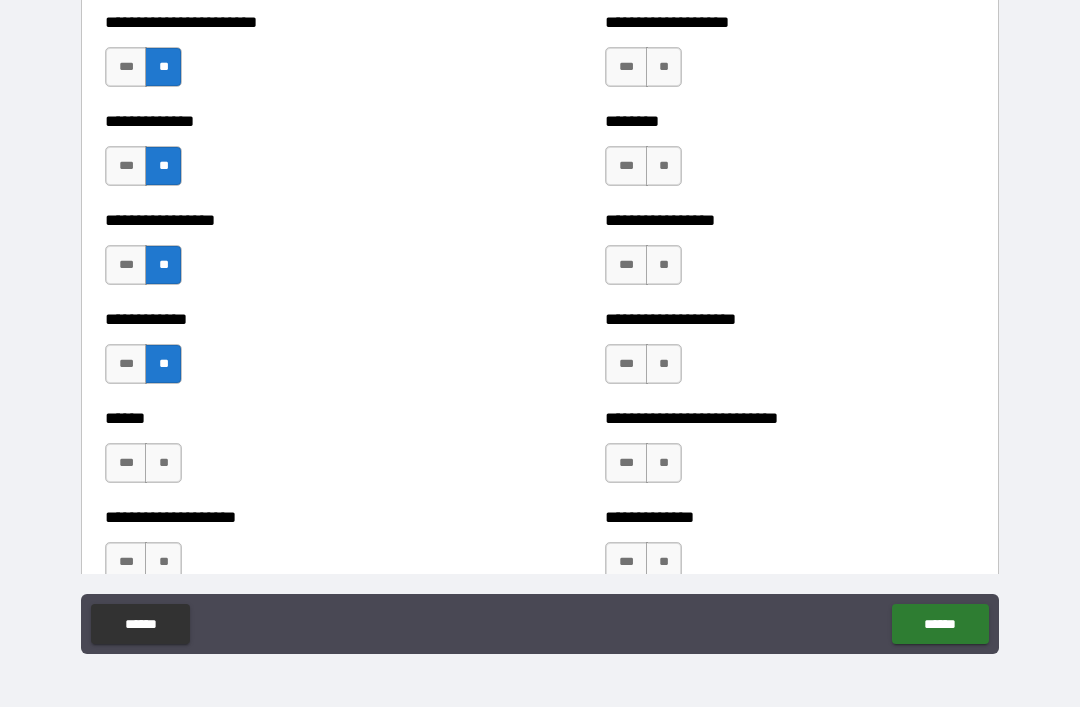 click on "**" at bounding box center (163, 463) 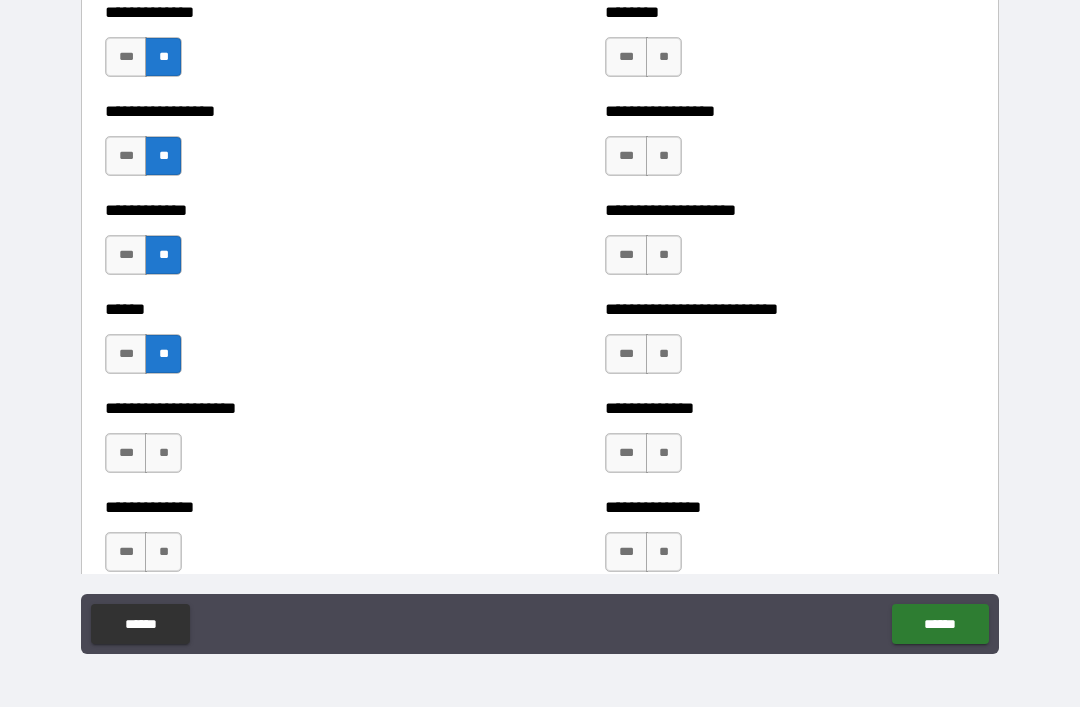 scroll, scrollTop: 3862, scrollLeft: 0, axis: vertical 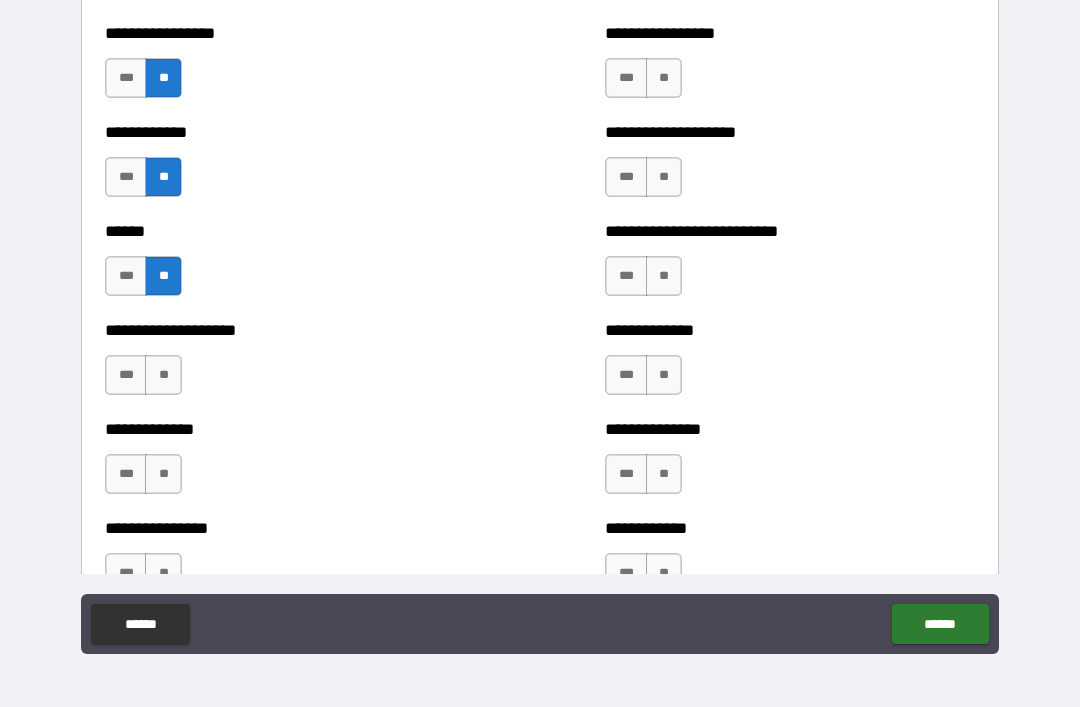 click on "**" at bounding box center (163, 375) 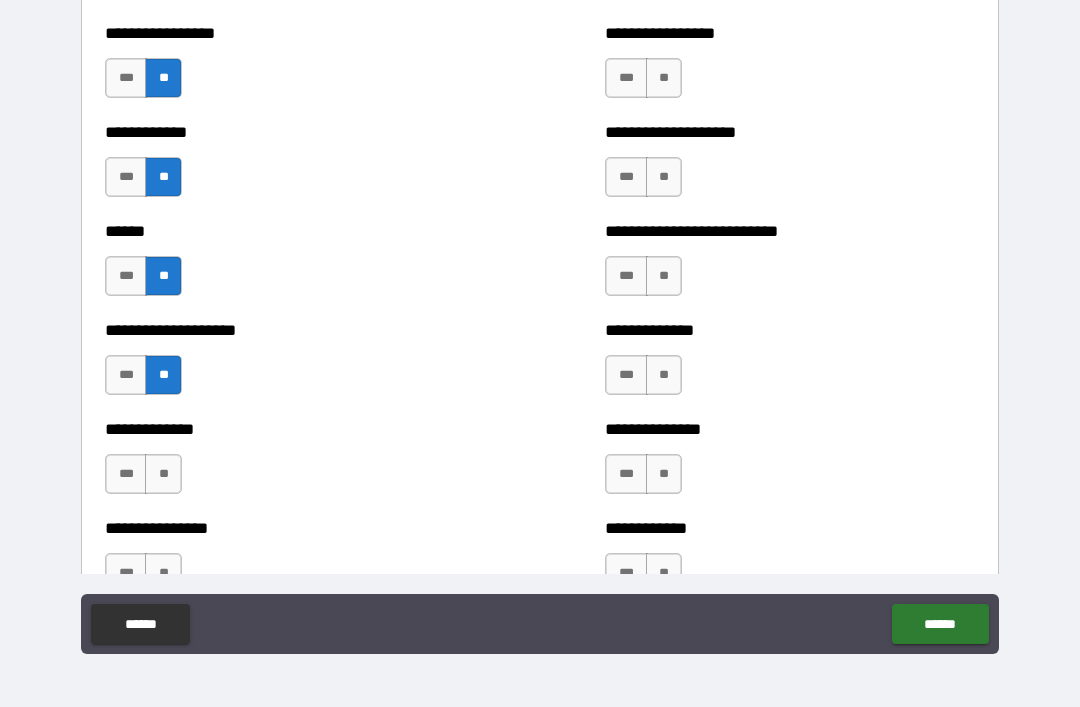 click on "**" at bounding box center [163, 474] 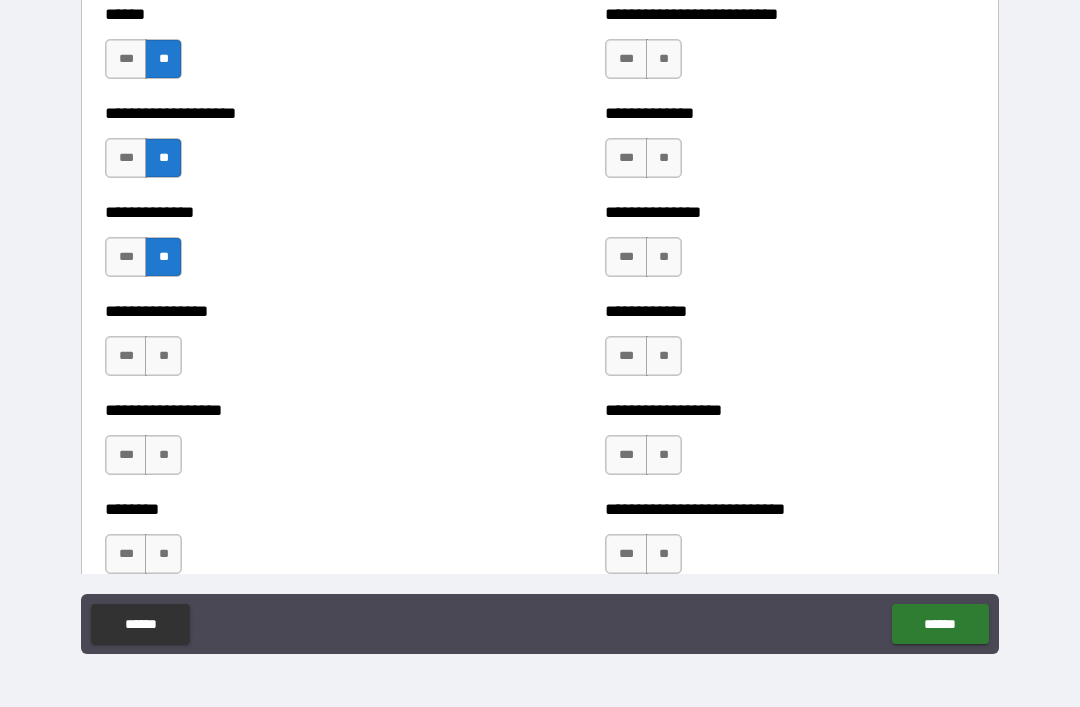 scroll, scrollTop: 4080, scrollLeft: 0, axis: vertical 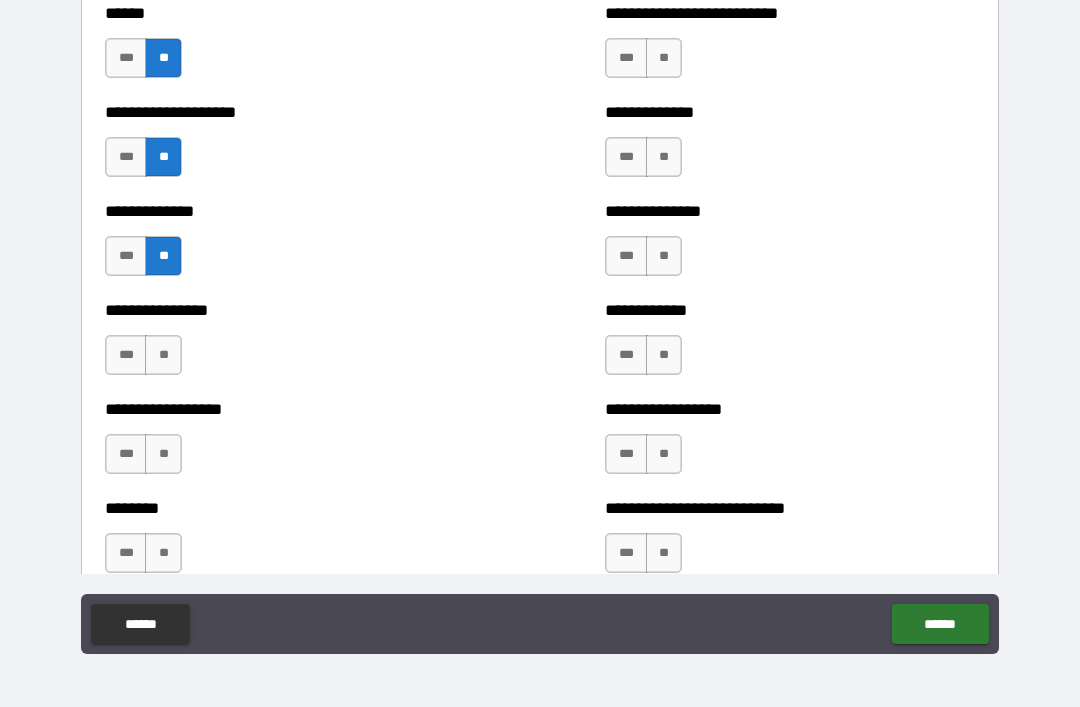 click on "**" at bounding box center [163, 355] 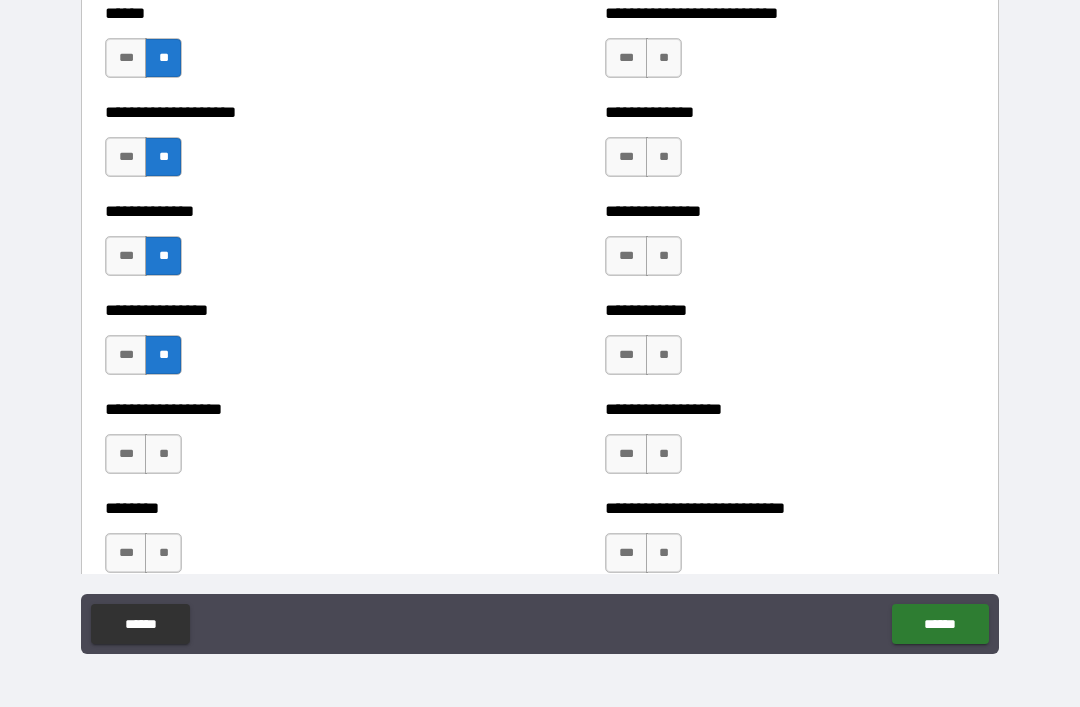 click on "**" at bounding box center (163, 454) 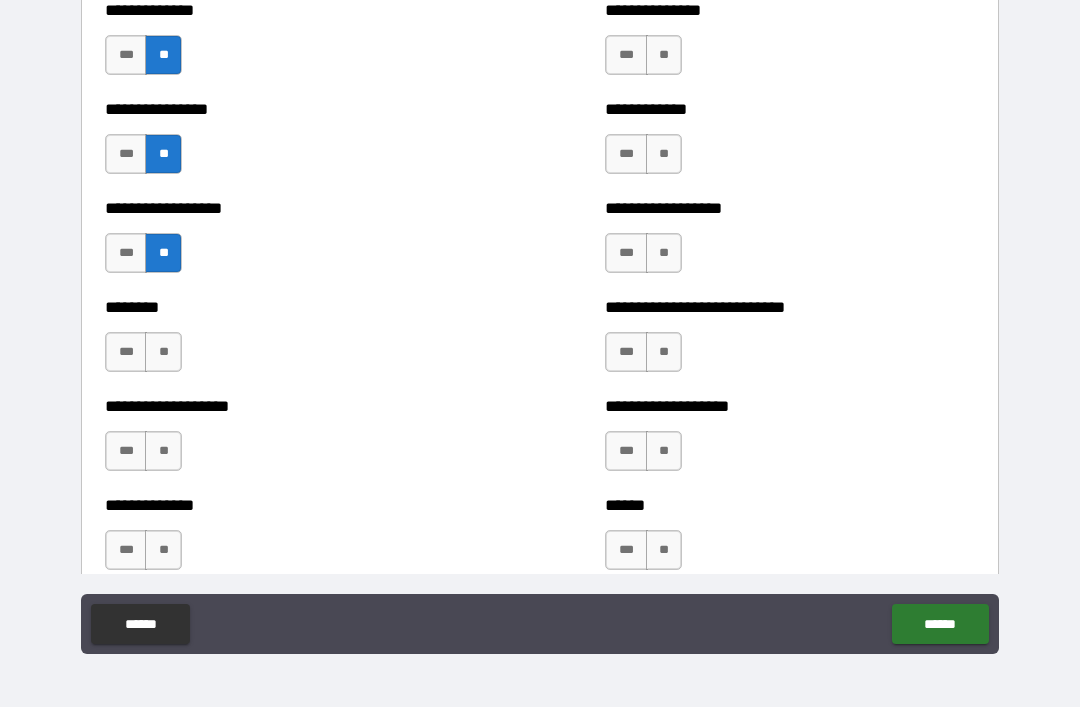 scroll, scrollTop: 4291, scrollLeft: 0, axis: vertical 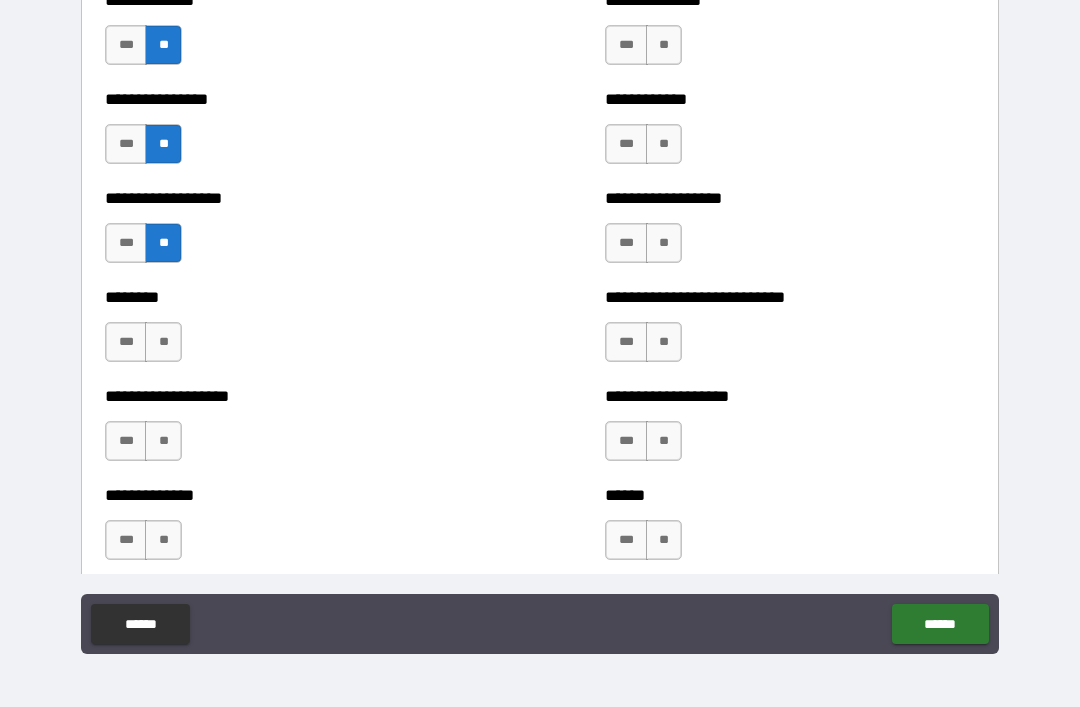 click on "**" at bounding box center (163, 342) 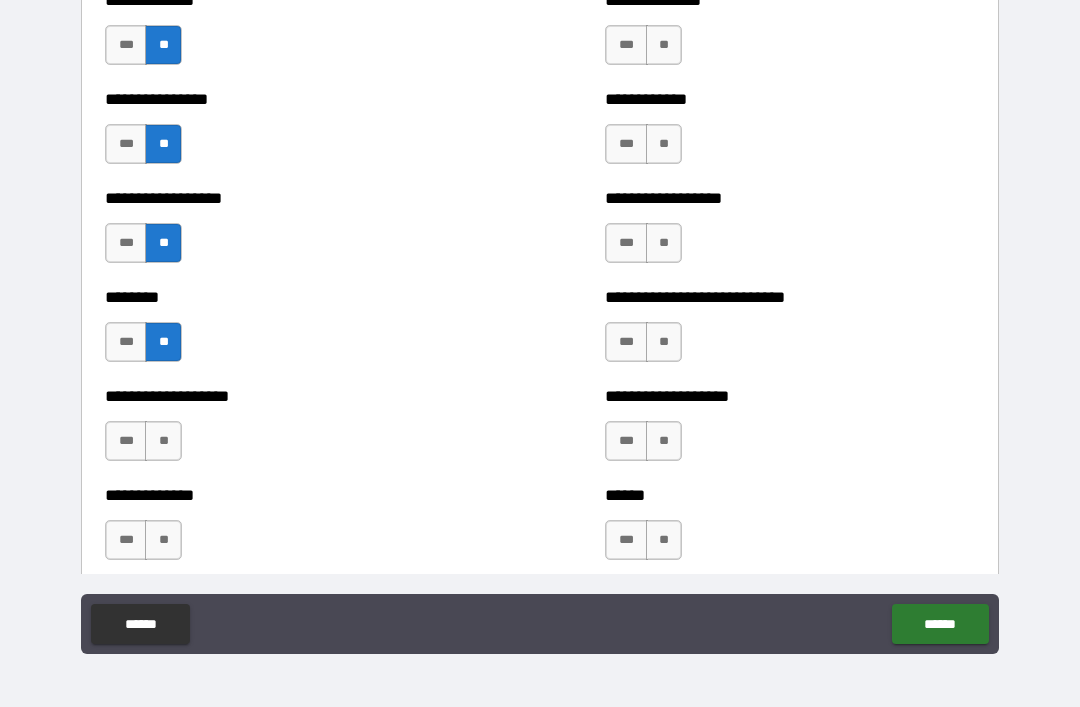 click on "**" at bounding box center (163, 441) 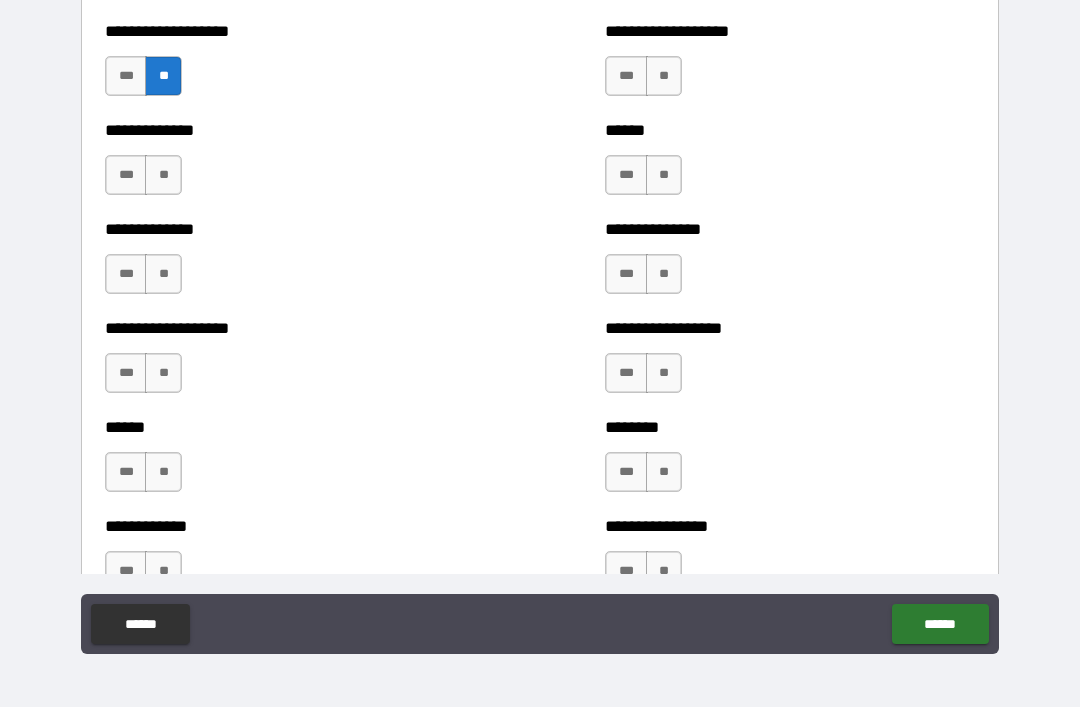 scroll, scrollTop: 4657, scrollLeft: 0, axis: vertical 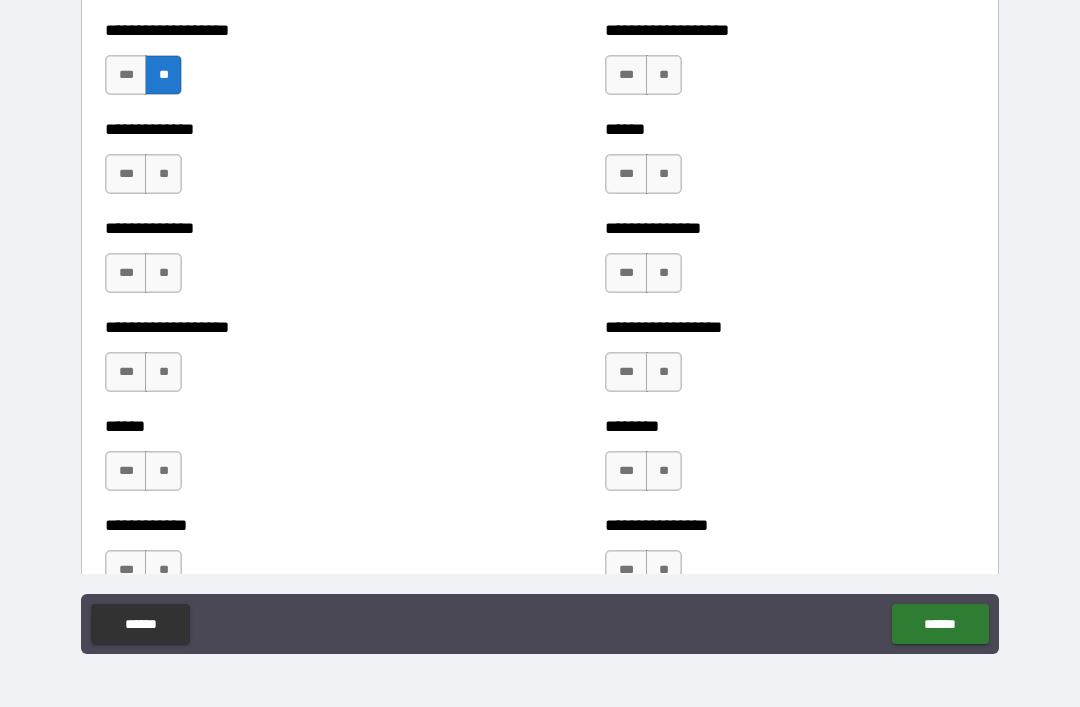 click on "**" at bounding box center [163, 174] 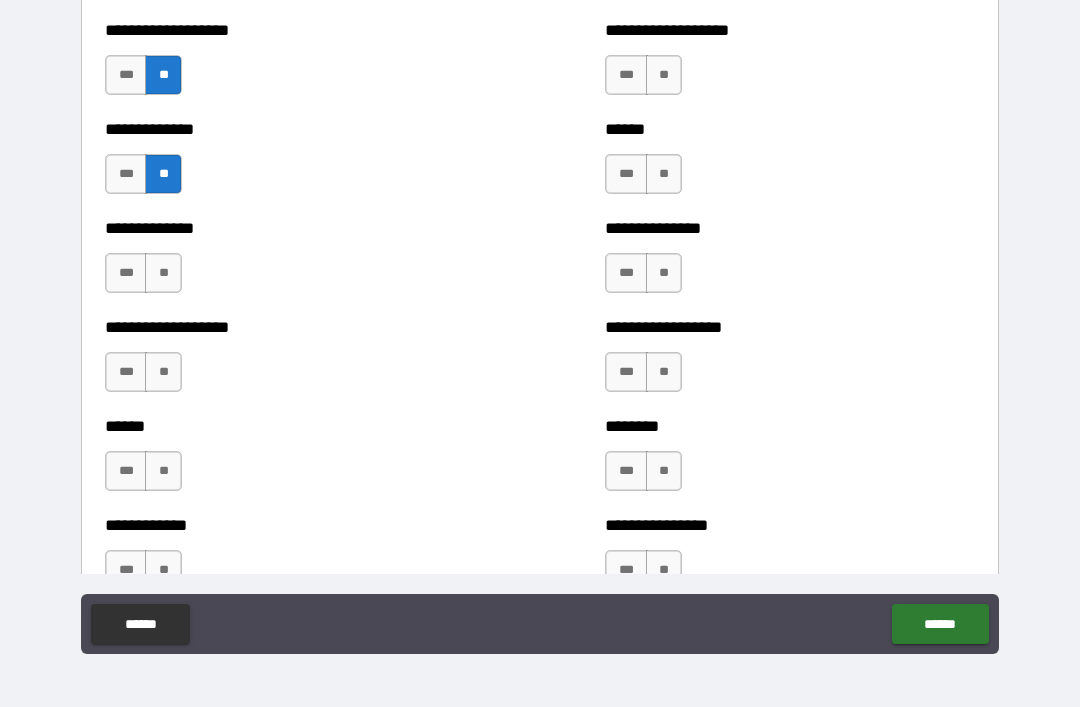 click on "**" at bounding box center [163, 273] 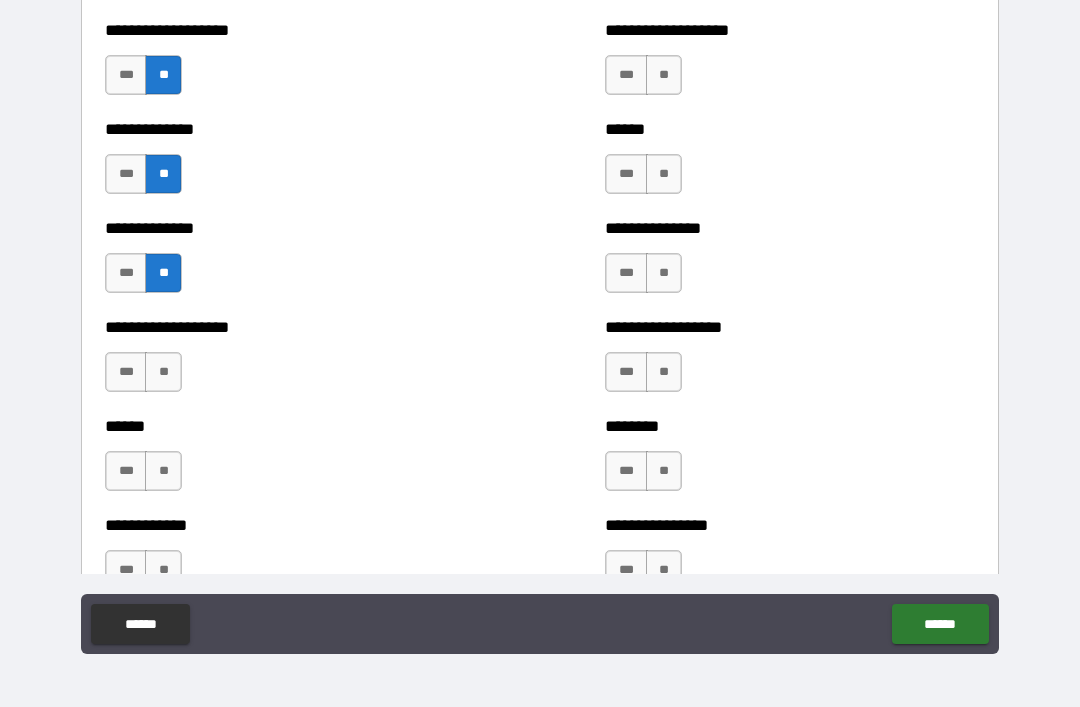 click on "**" at bounding box center (163, 372) 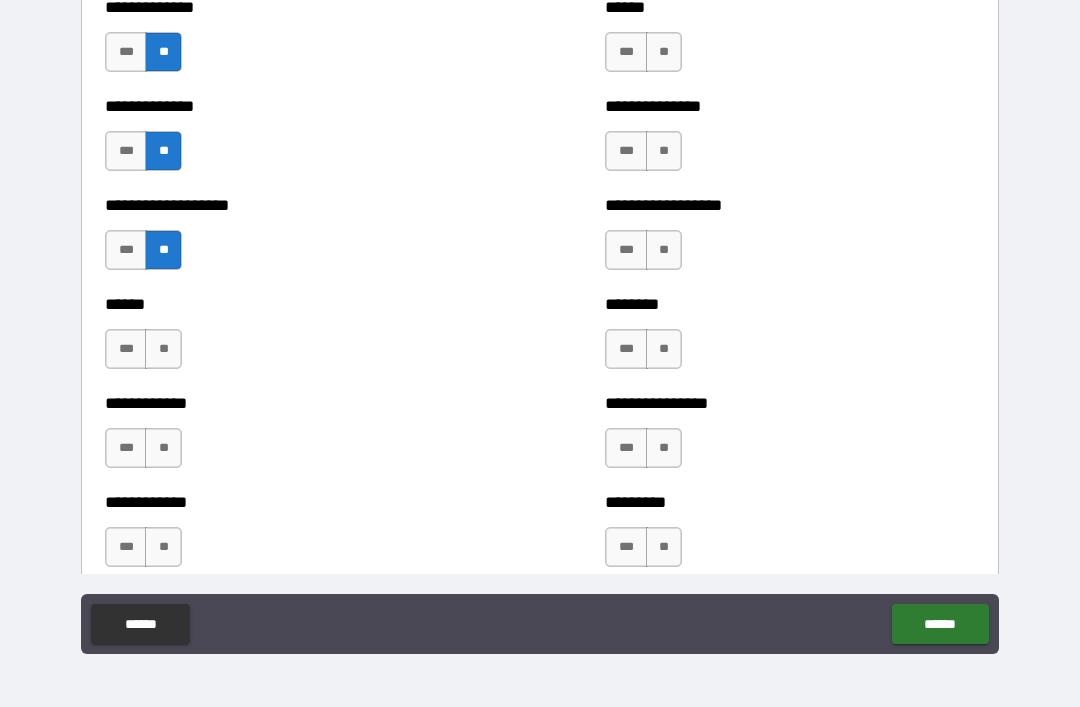 click on "**" at bounding box center (163, 349) 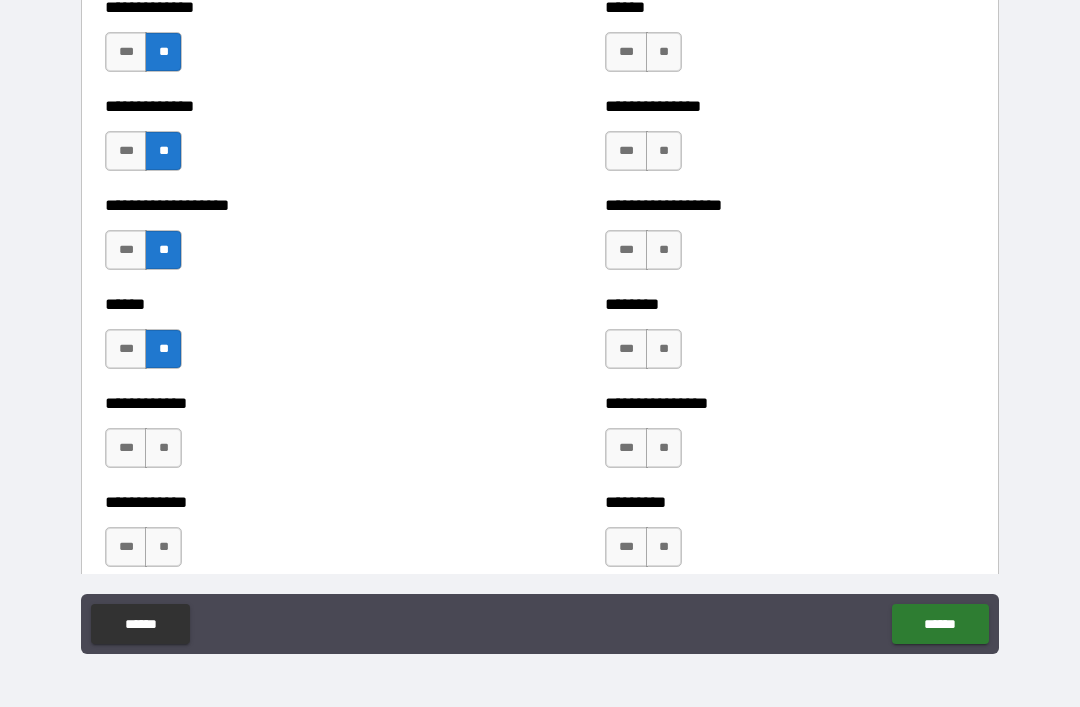 click on "**" at bounding box center [163, 448] 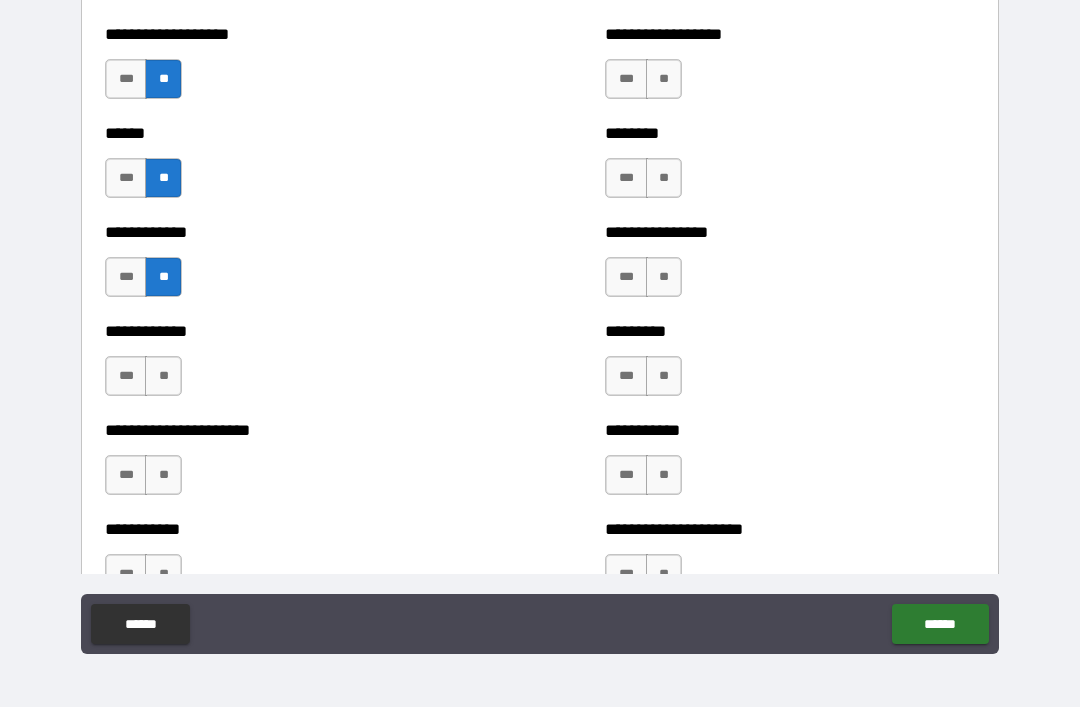 scroll, scrollTop: 4998, scrollLeft: 0, axis: vertical 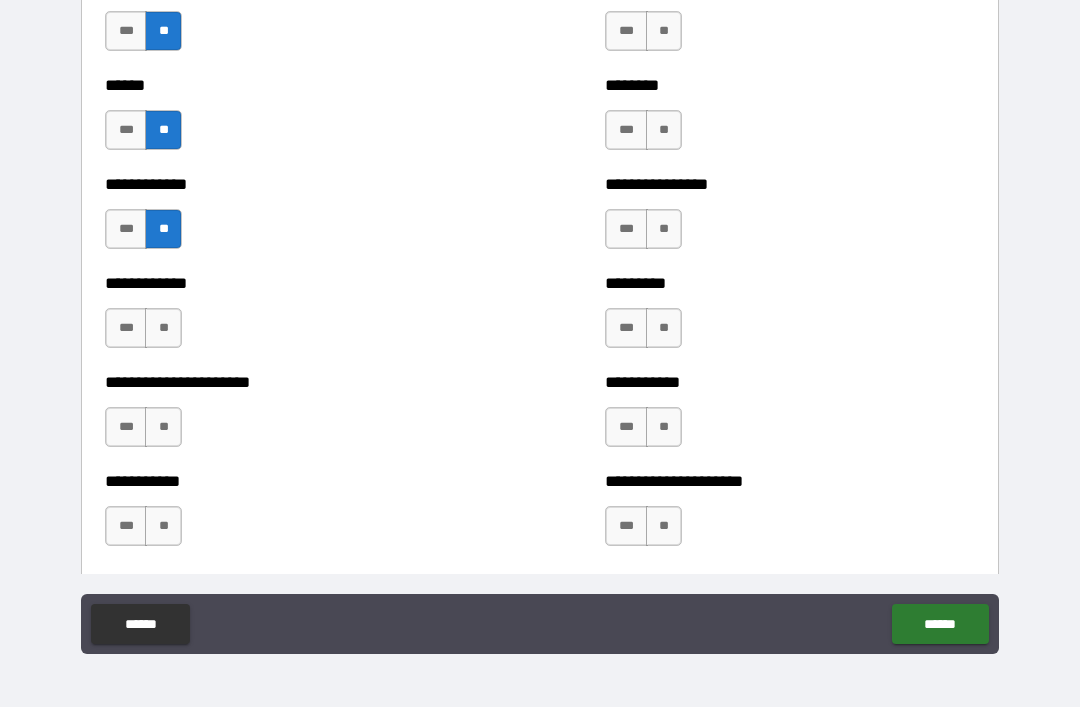 click on "**" at bounding box center (163, 328) 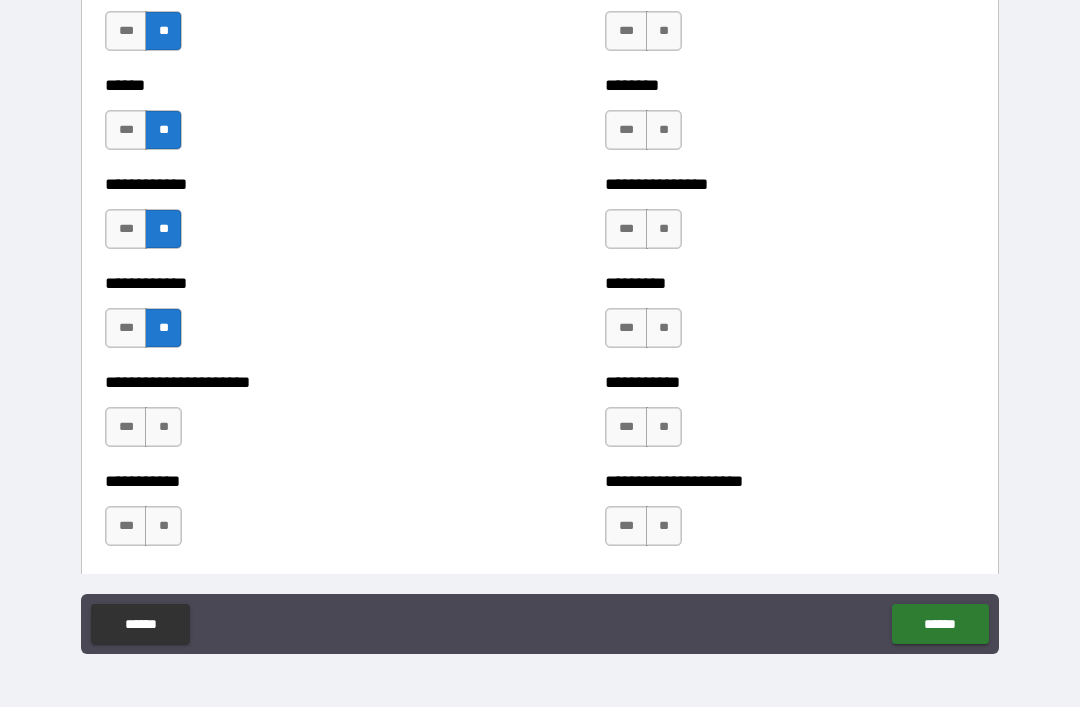 click on "**" at bounding box center [163, 427] 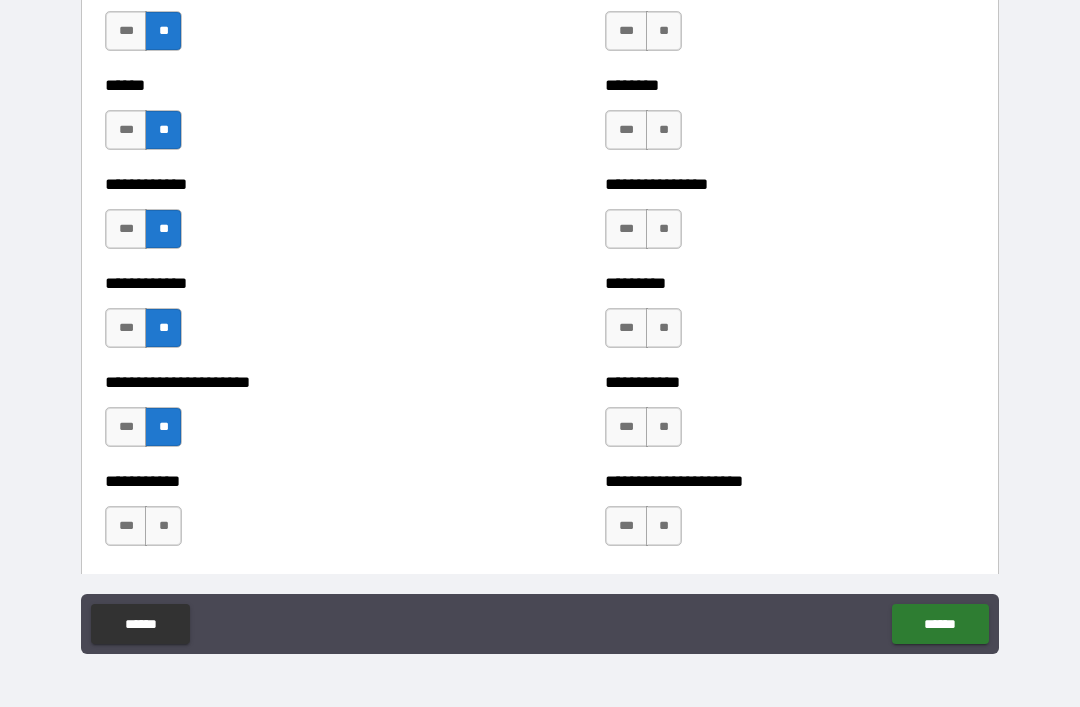 click on "**" at bounding box center [163, 526] 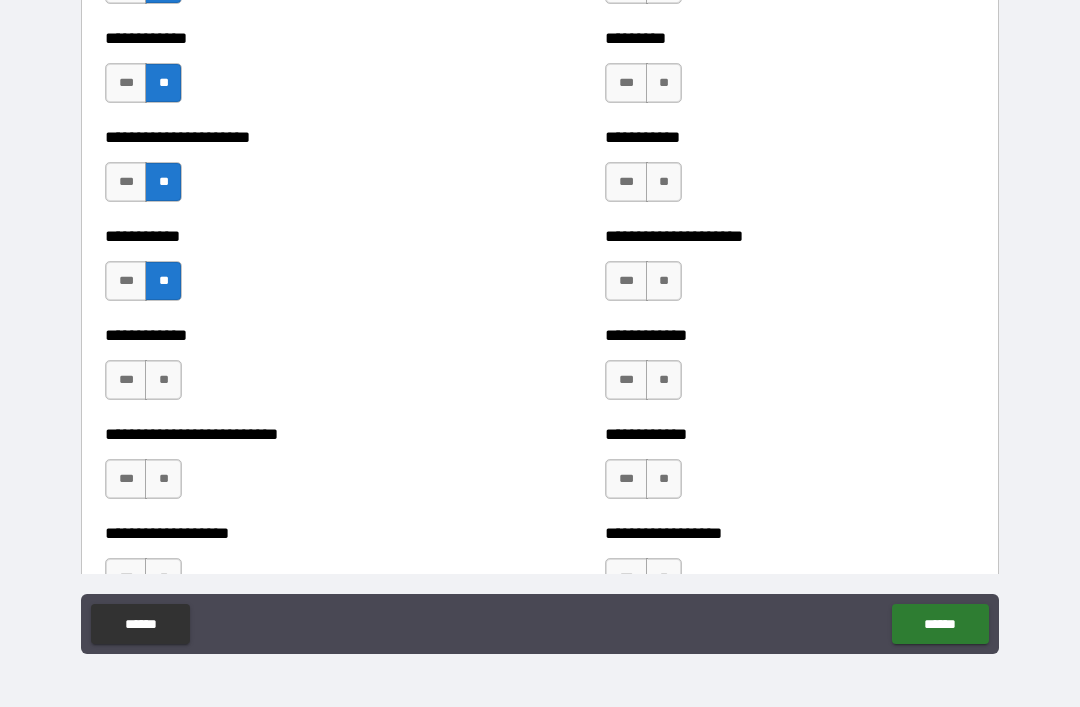 scroll, scrollTop: 5245, scrollLeft: 0, axis: vertical 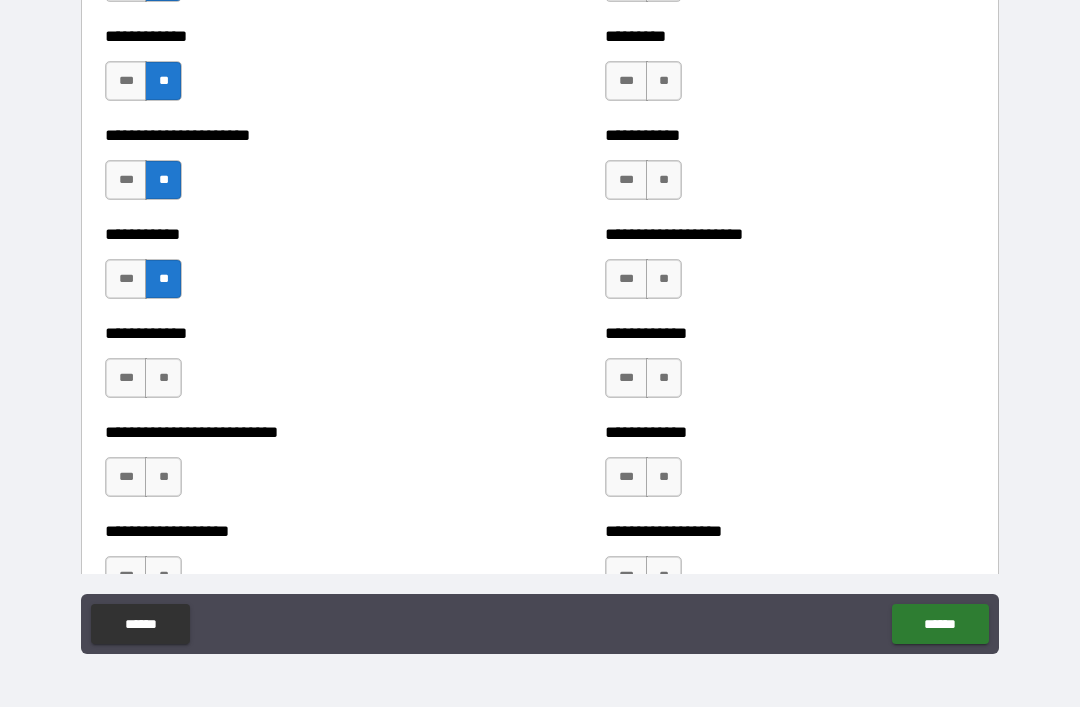 click on "**" at bounding box center [163, 378] 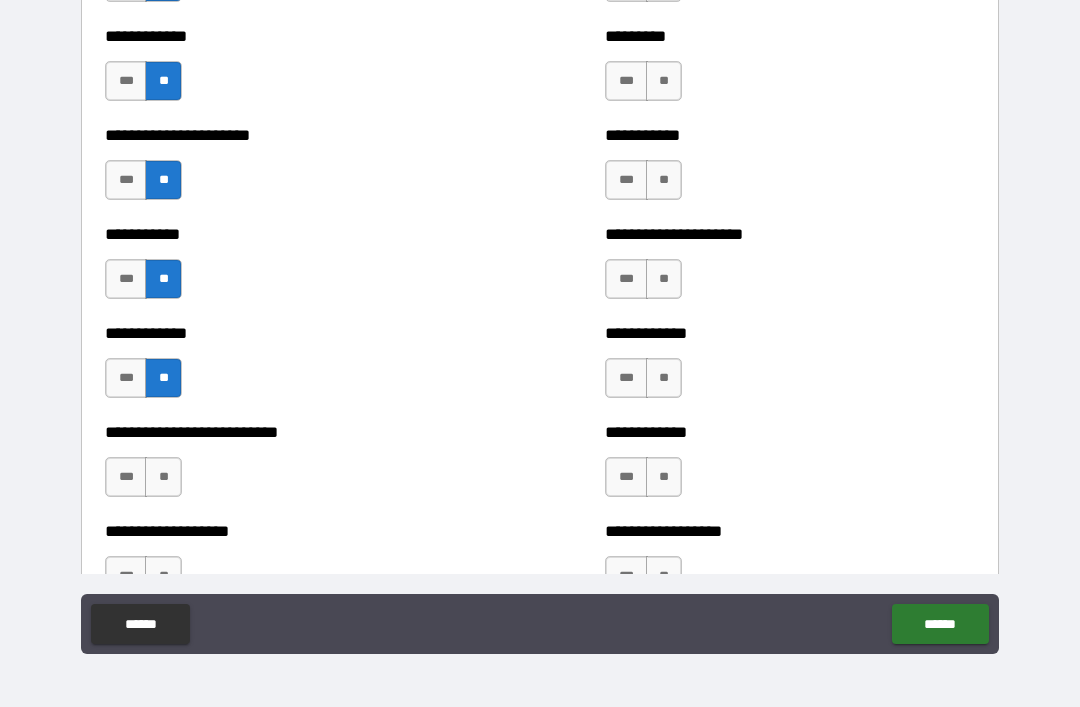 click on "**" at bounding box center (163, 477) 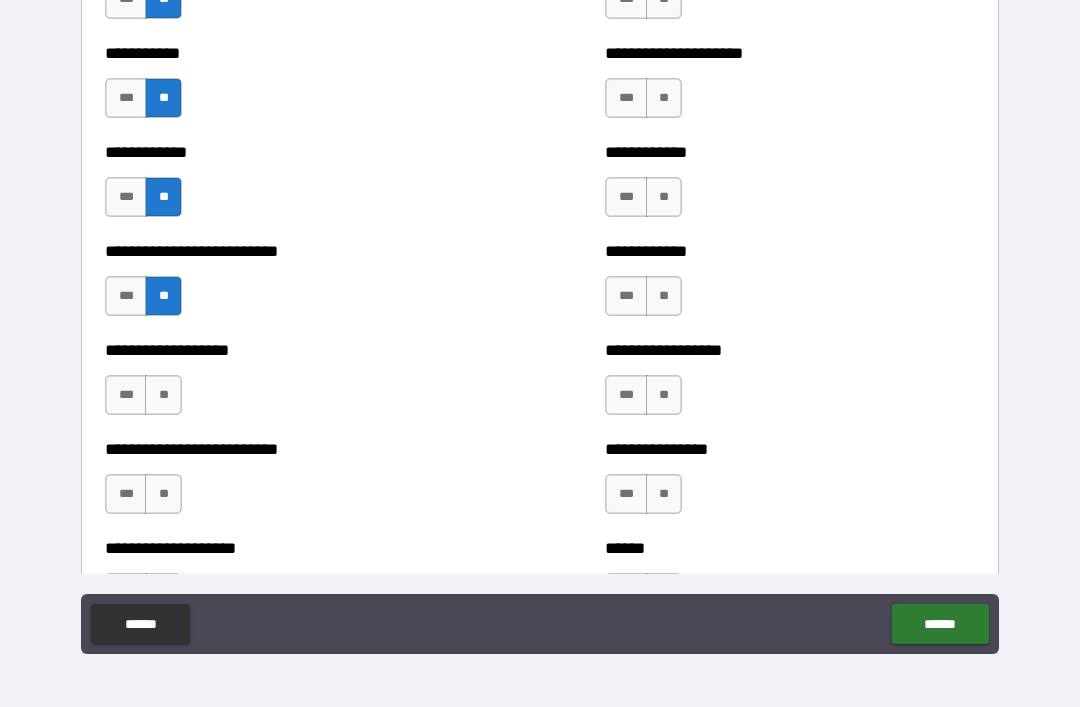 scroll, scrollTop: 5444, scrollLeft: 0, axis: vertical 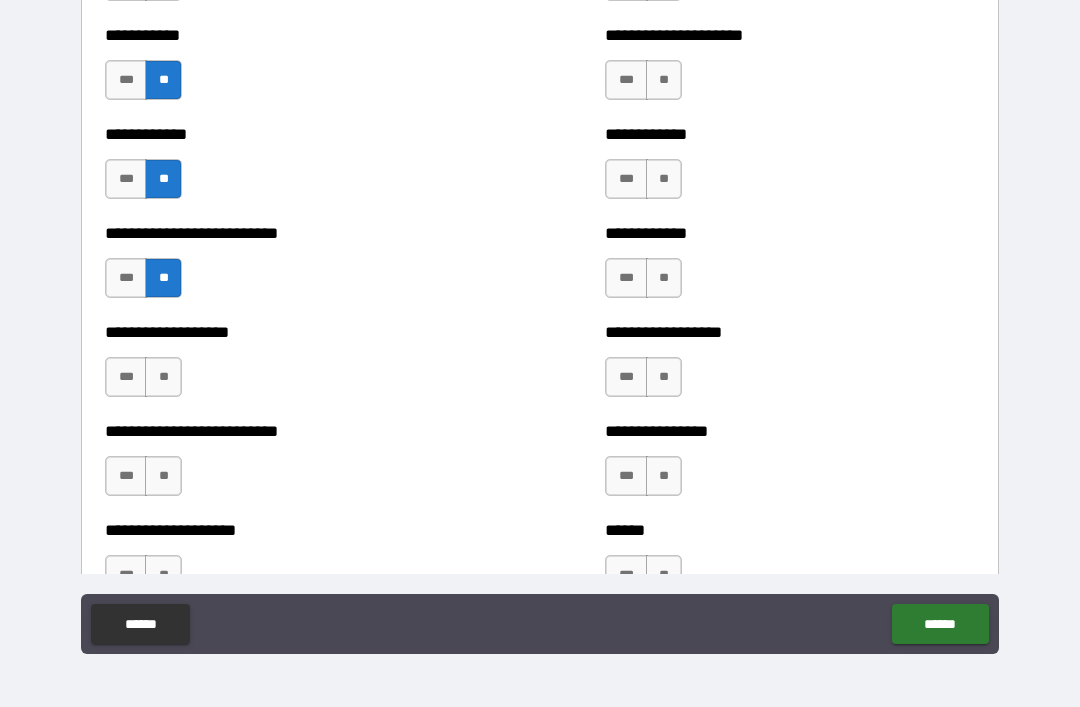 click on "**" at bounding box center (163, 377) 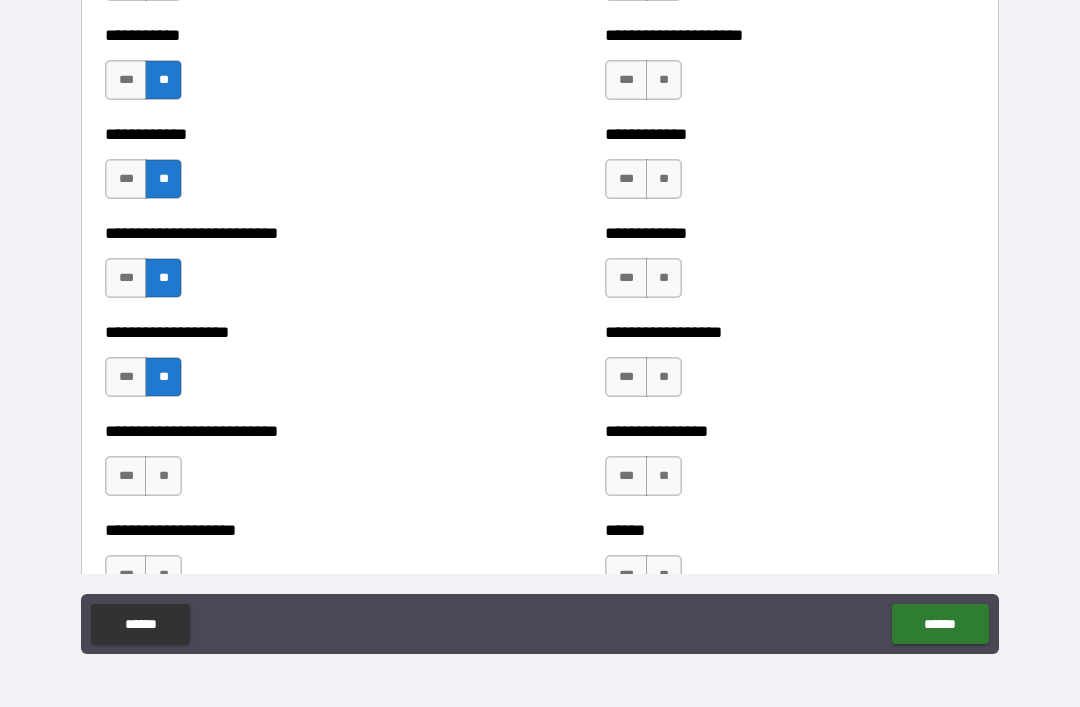 click on "**" at bounding box center (163, 476) 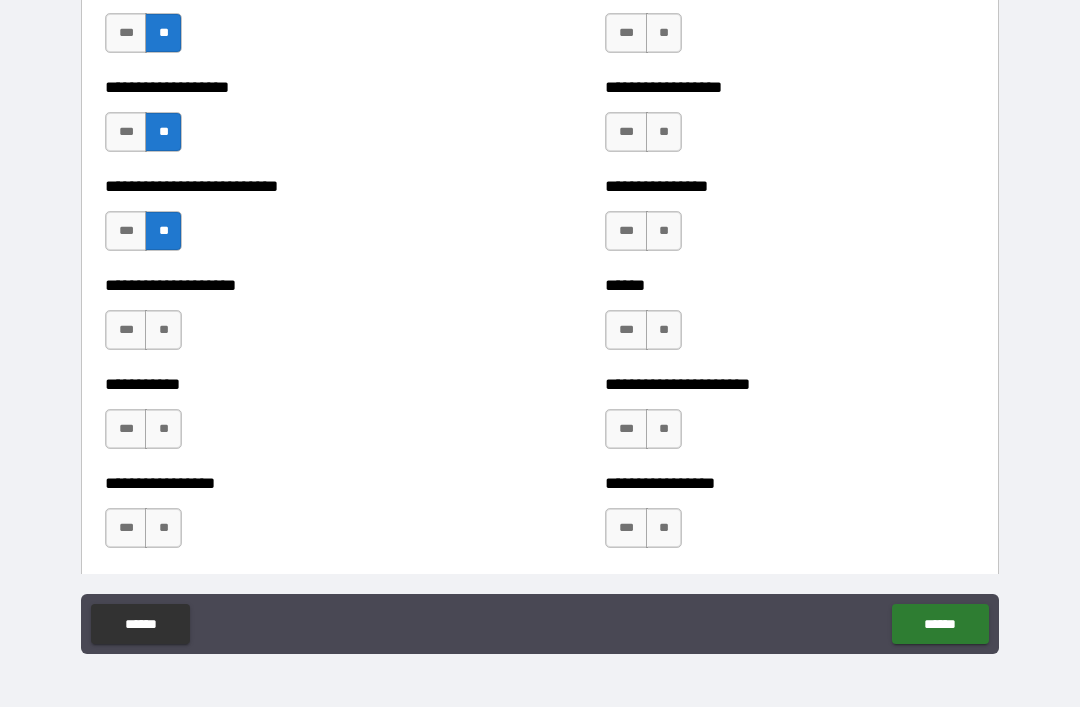 scroll, scrollTop: 5757, scrollLeft: 0, axis: vertical 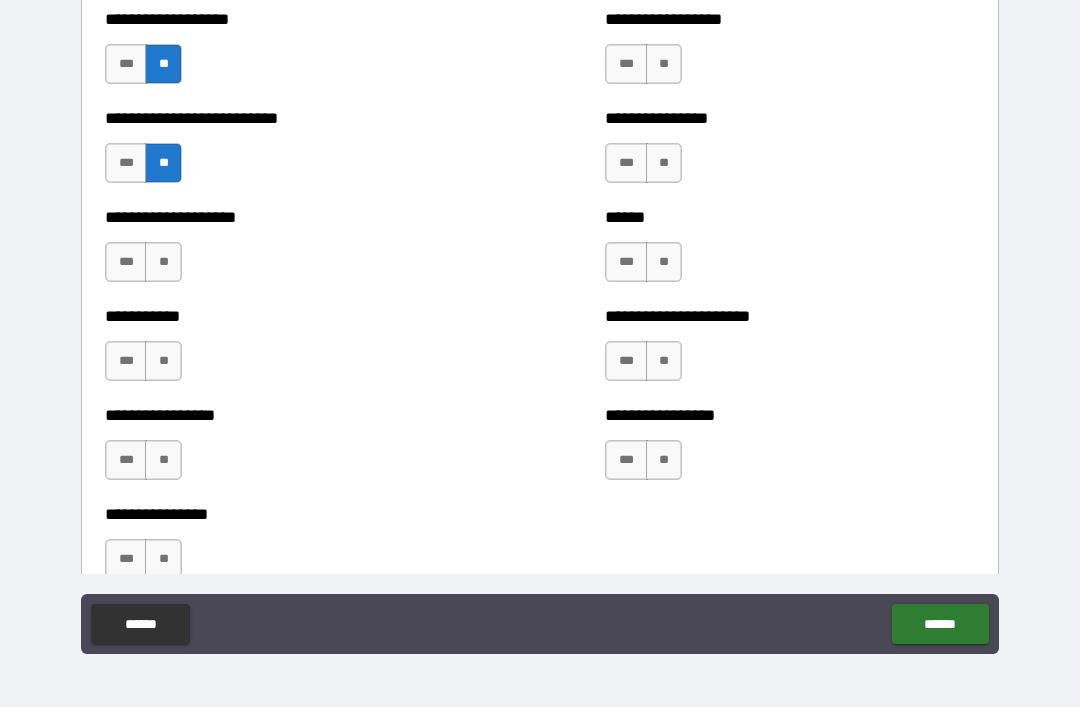 click on "**" at bounding box center (163, 262) 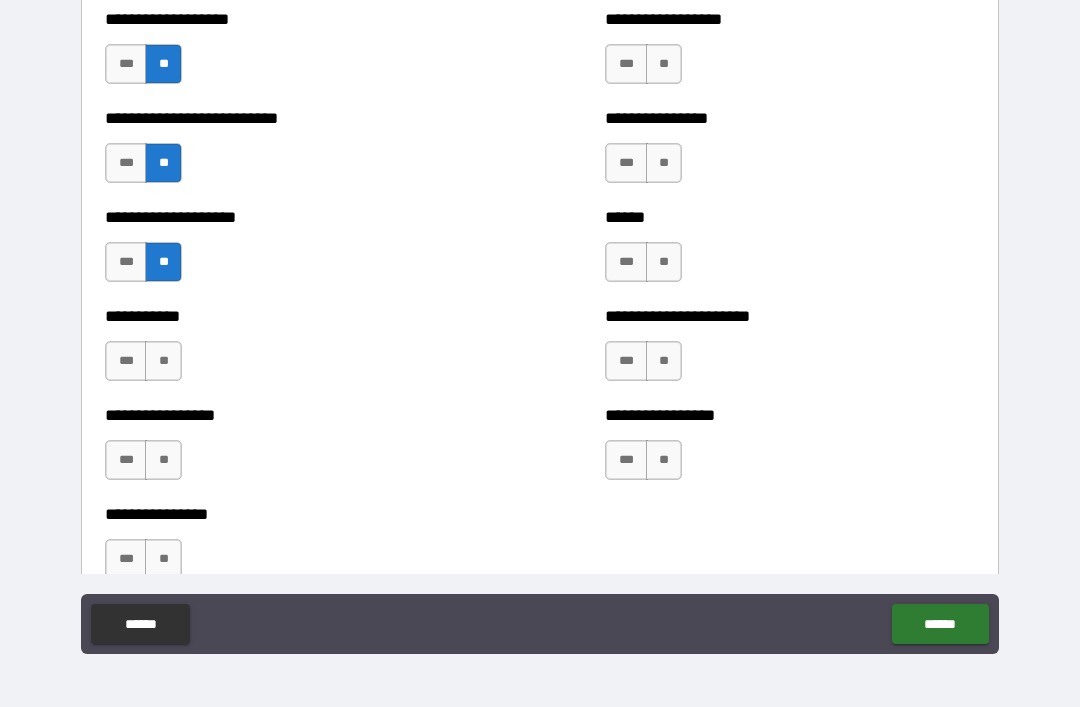click on "**" at bounding box center [163, 361] 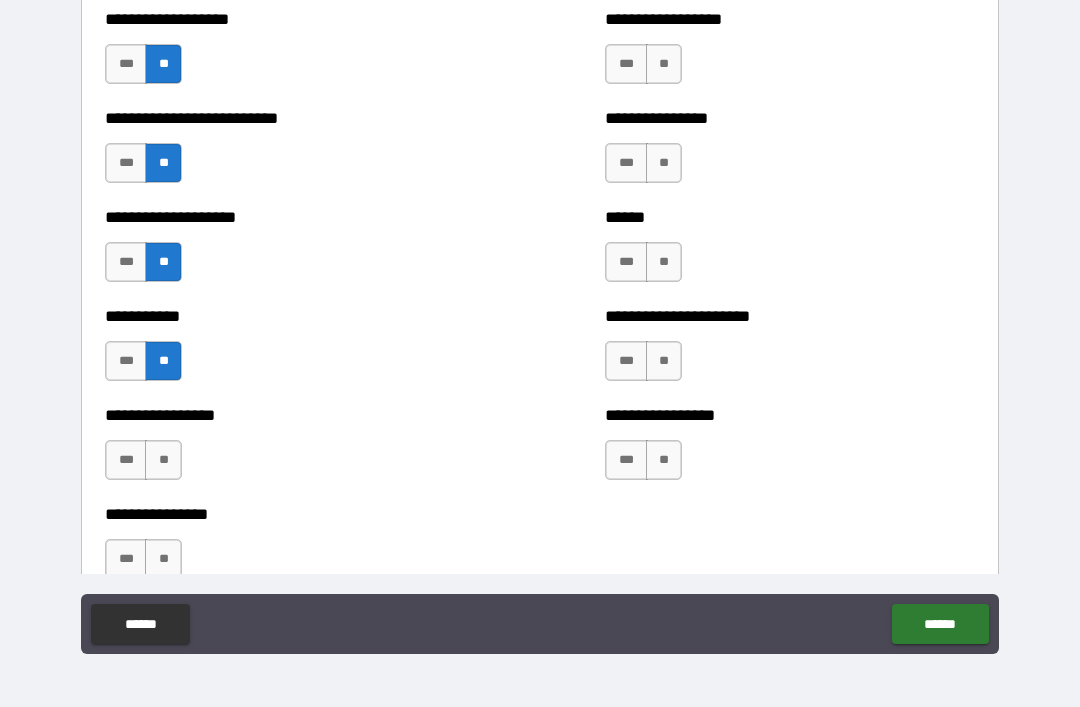 click on "**" at bounding box center [163, 460] 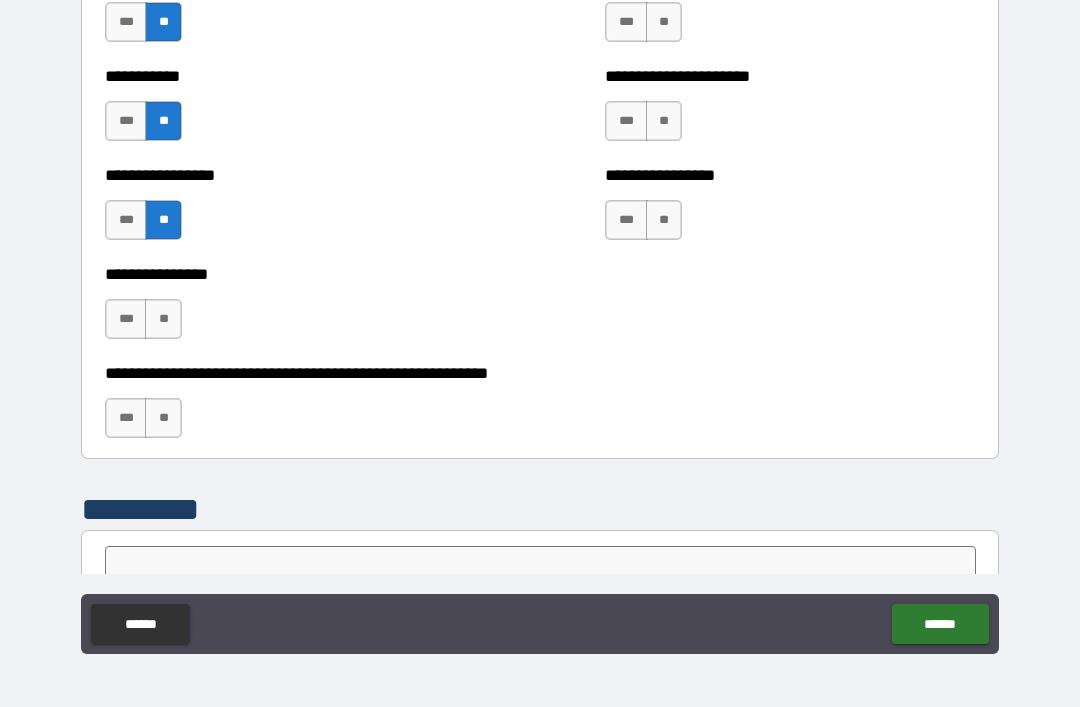 scroll, scrollTop: 6003, scrollLeft: 0, axis: vertical 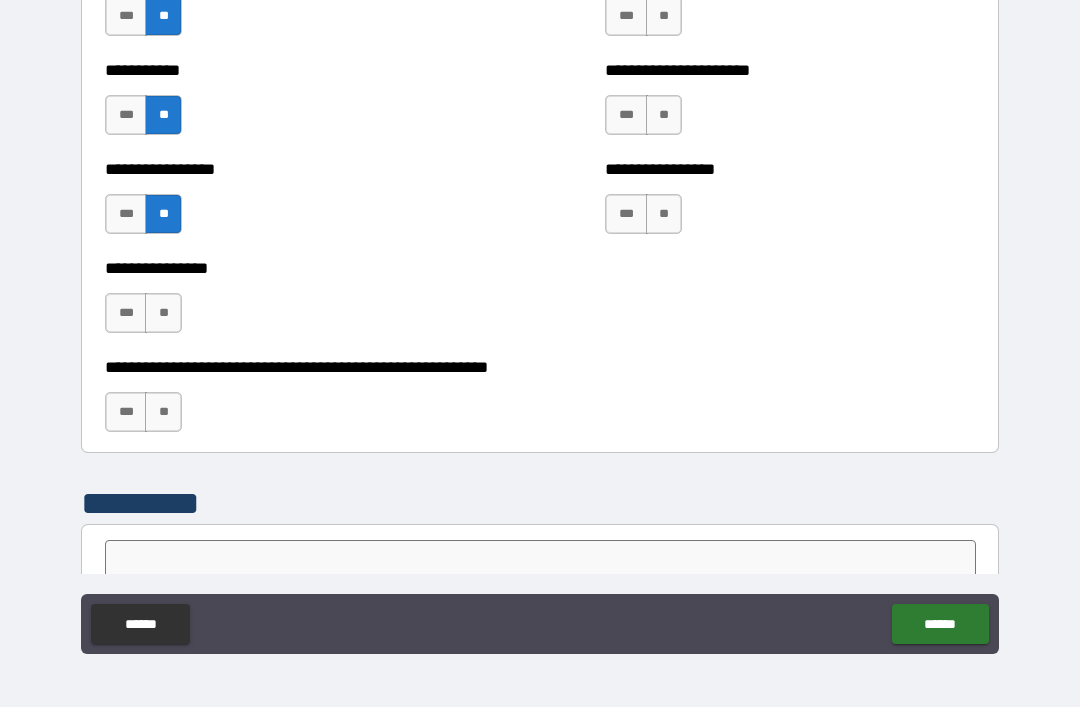 click on "**" at bounding box center [163, 313] 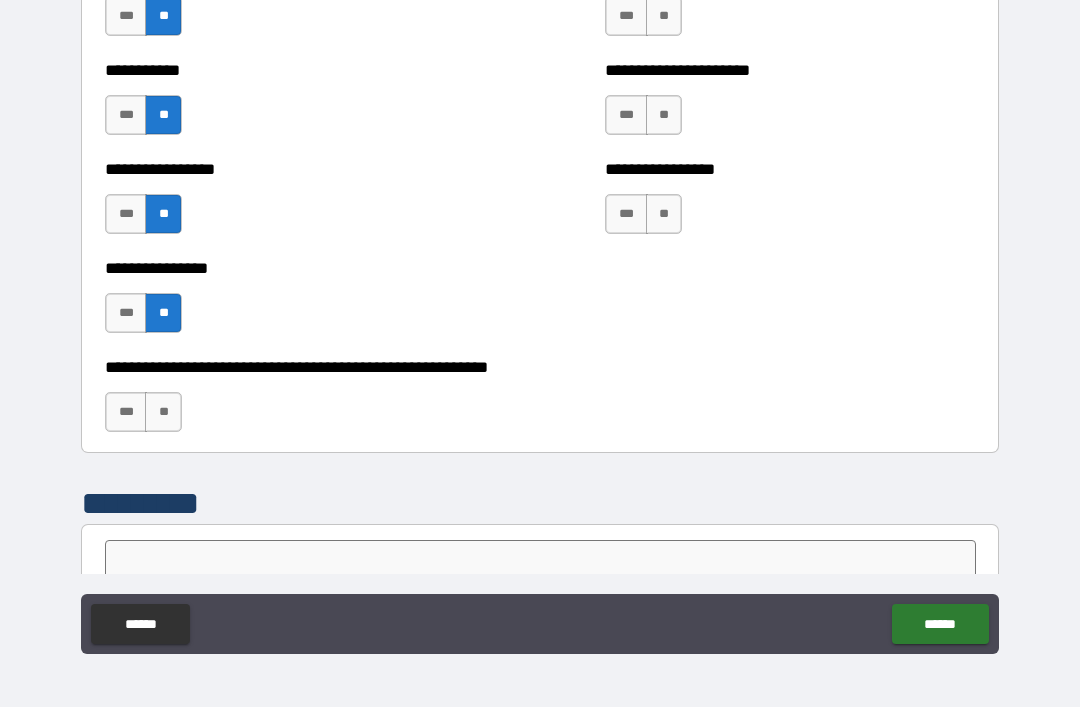click on "**" at bounding box center (163, 412) 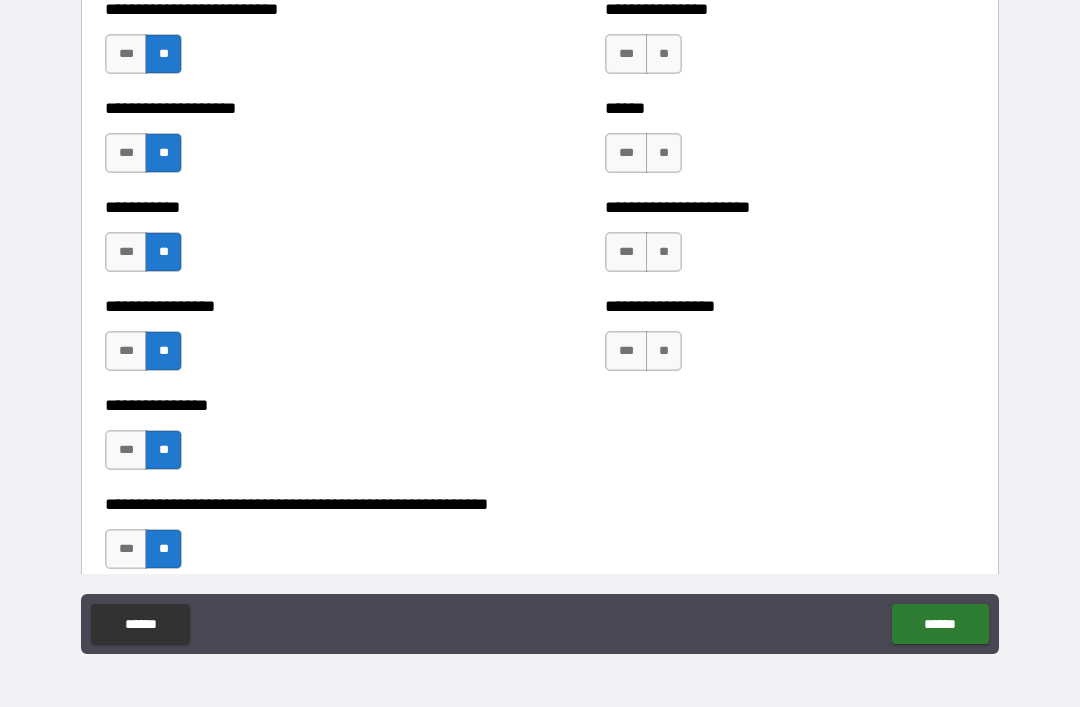 scroll, scrollTop: 5865, scrollLeft: 0, axis: vertical 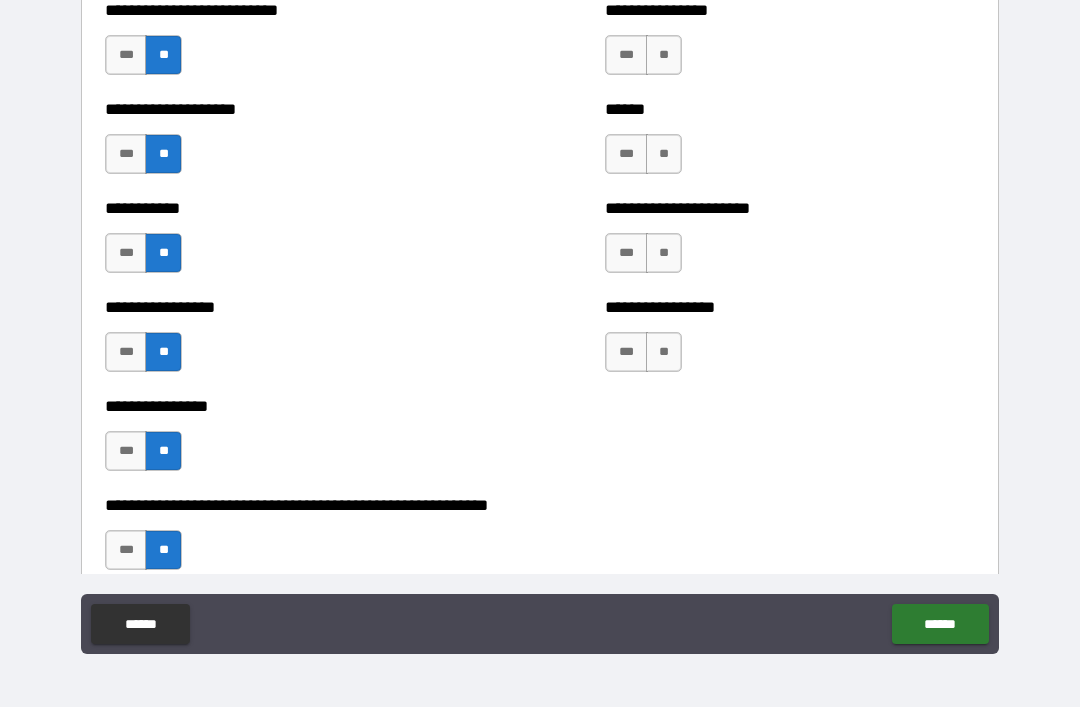 click on "**" at bounding box center [664, 352] 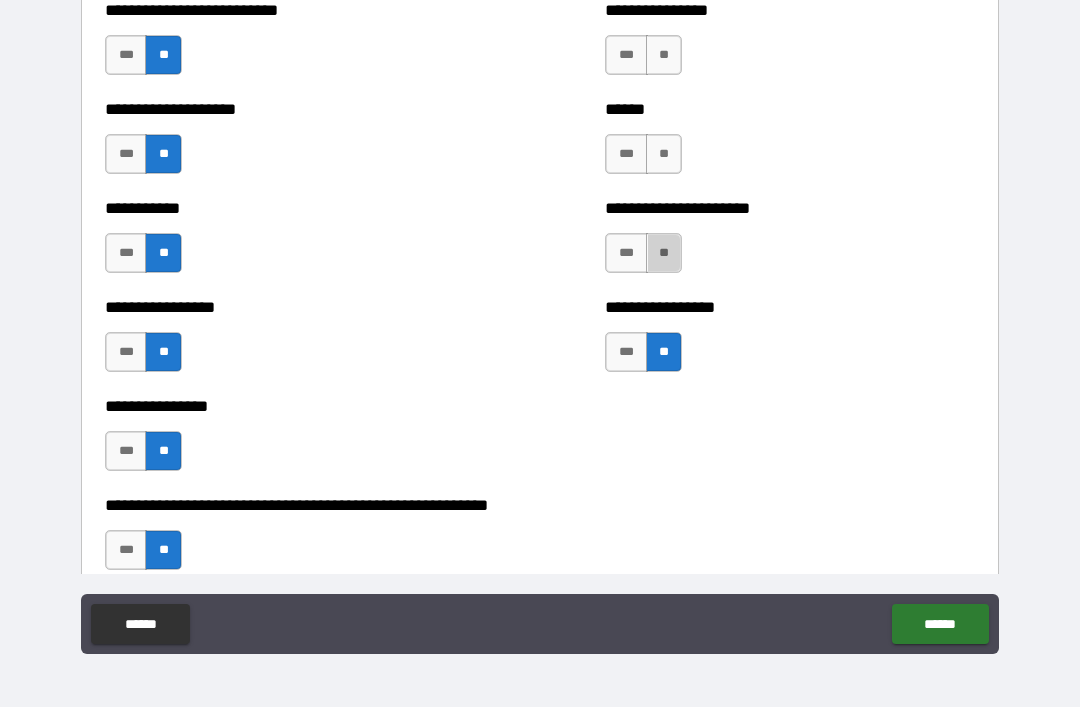 click on "**" at bounding box center [664, 253] 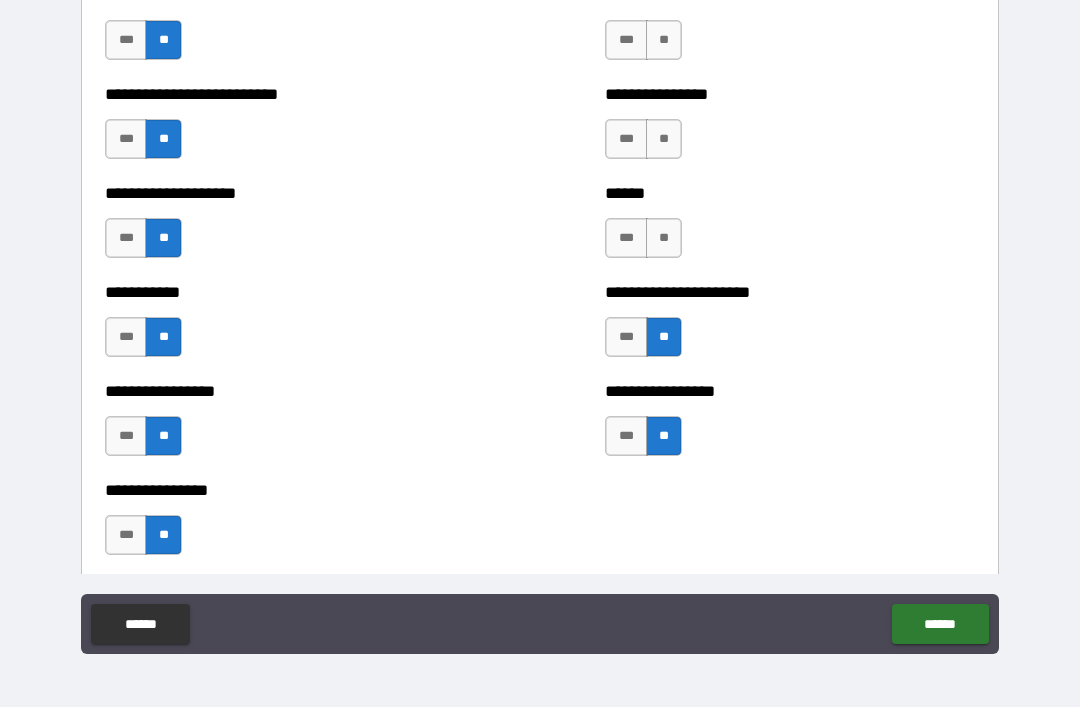 scroll, scrollTop: 5763, scrollLeft: 0, axis: vertical 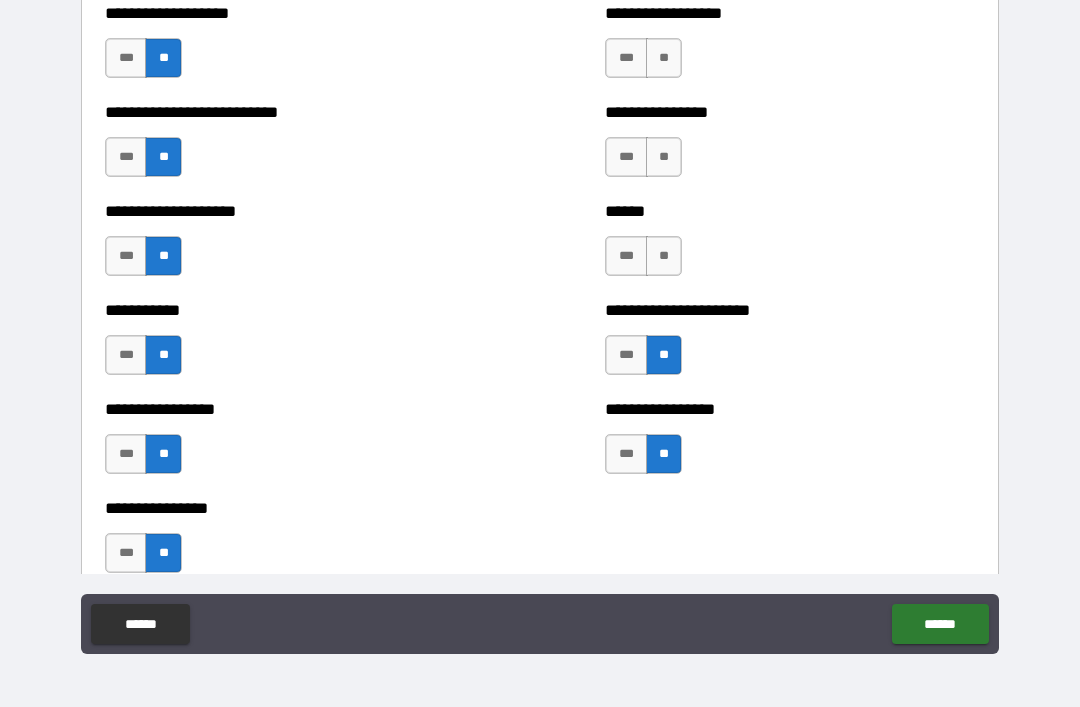 click on "**" at bounding box center (664, 256) 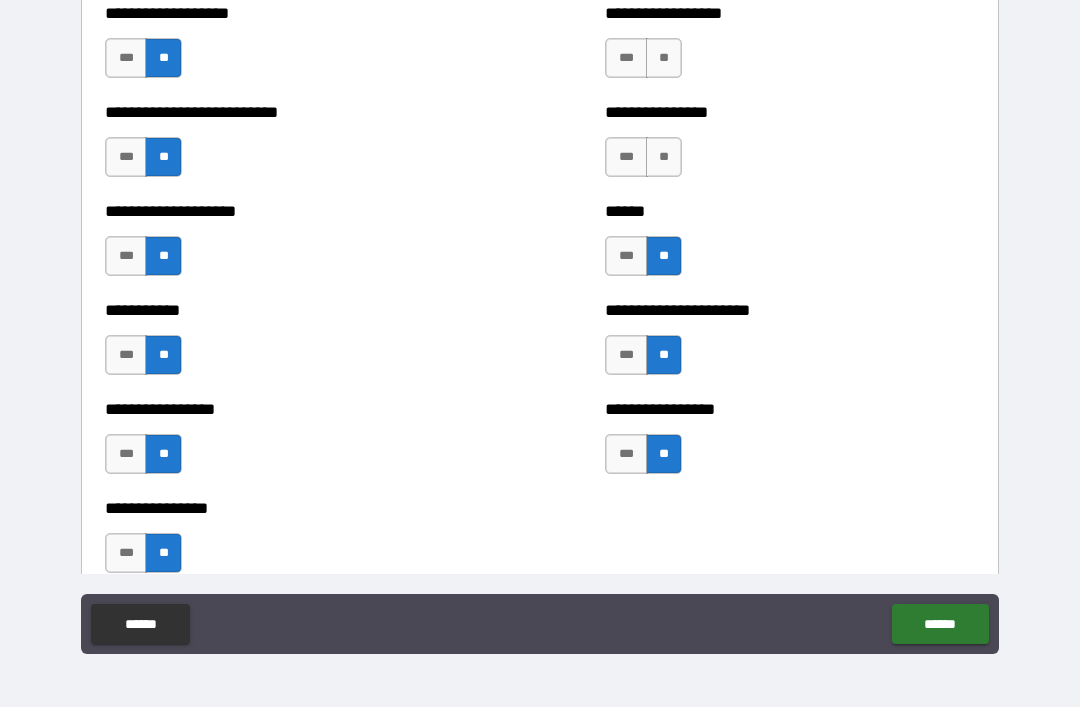 click on "**" at bounding box center [664, 157] 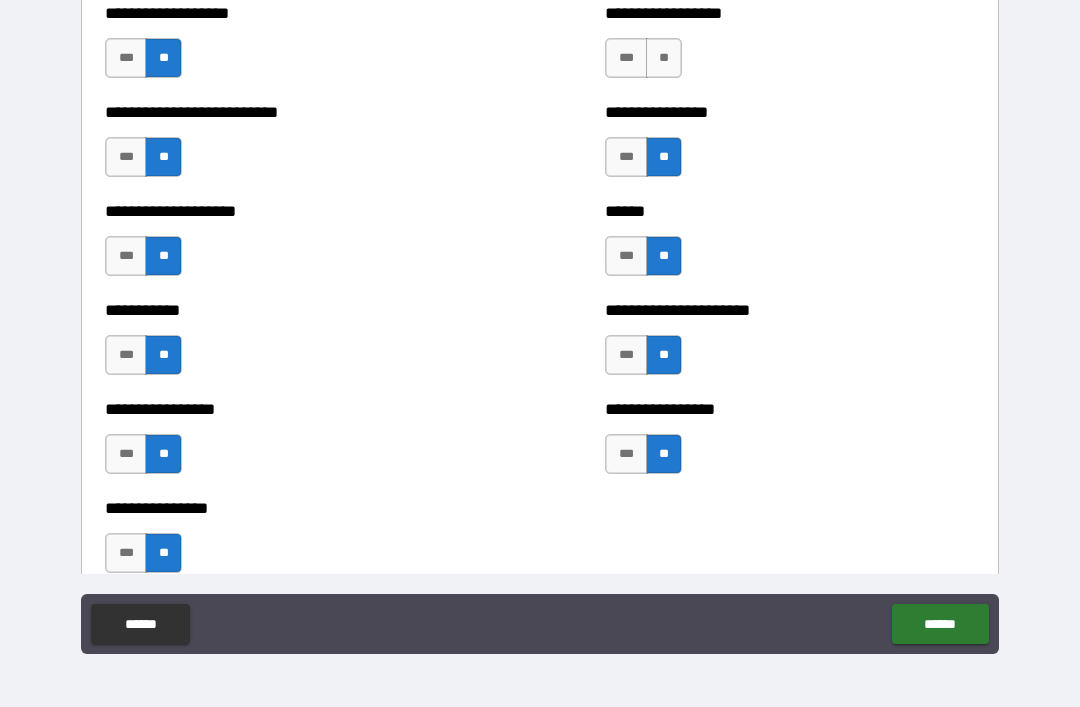 click on "**" at bounding box center (664, 58) 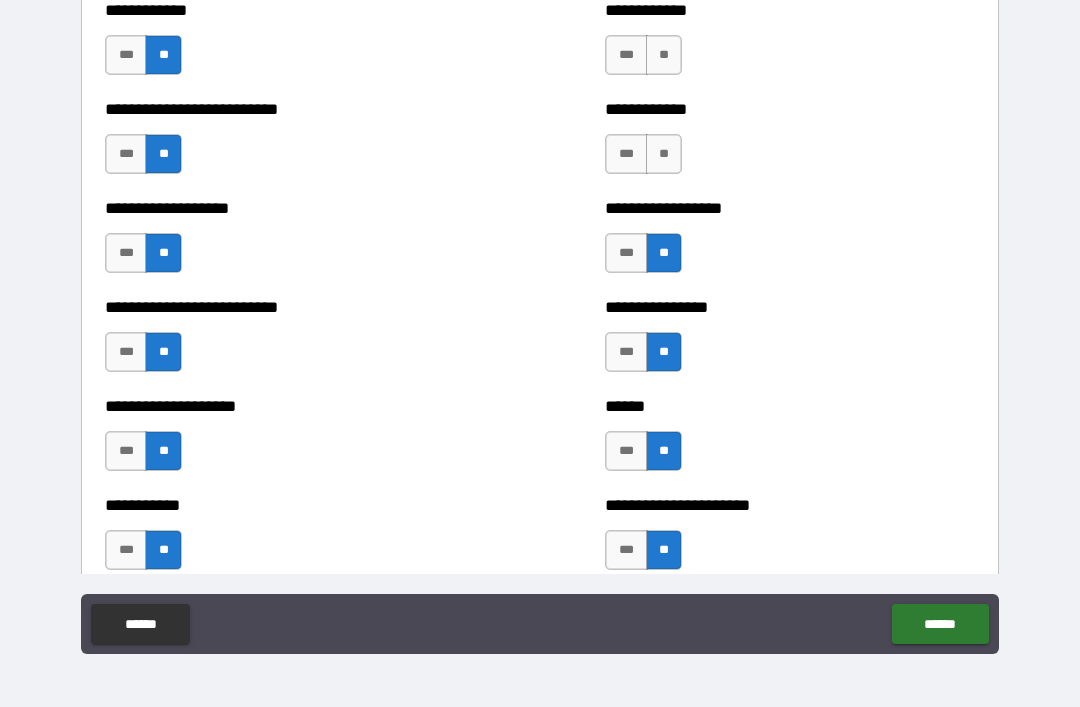 click on "**" at bounding box center (664, 154) 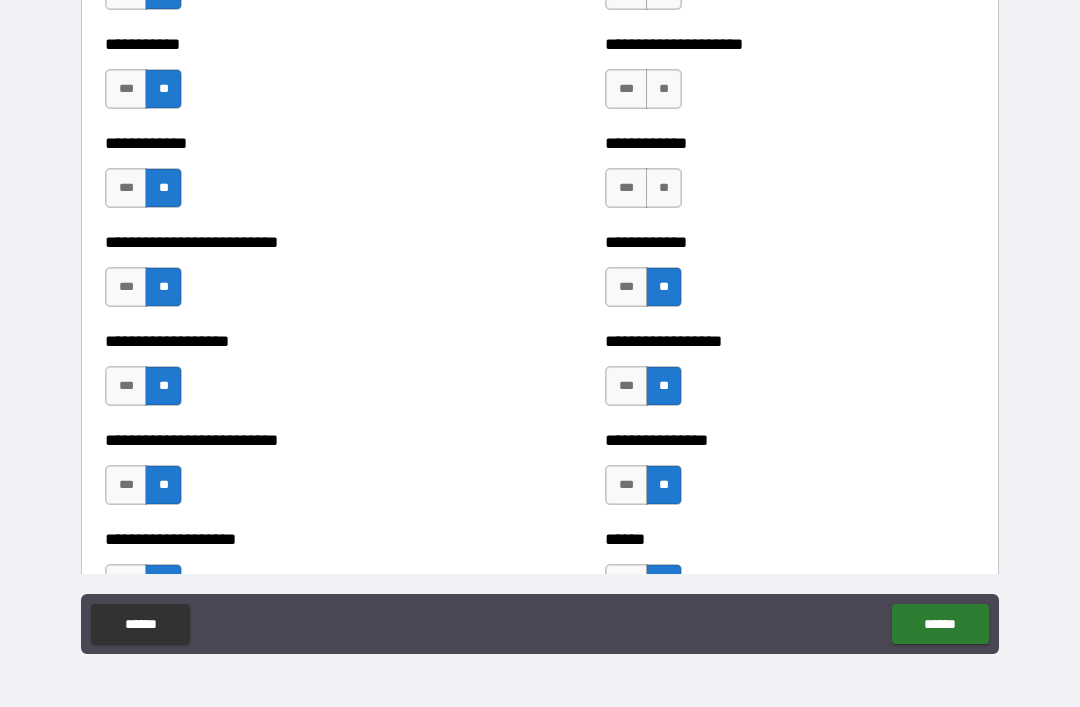 scroll, scrollTop: 5415, scrollLeft: 0, axis: vertical 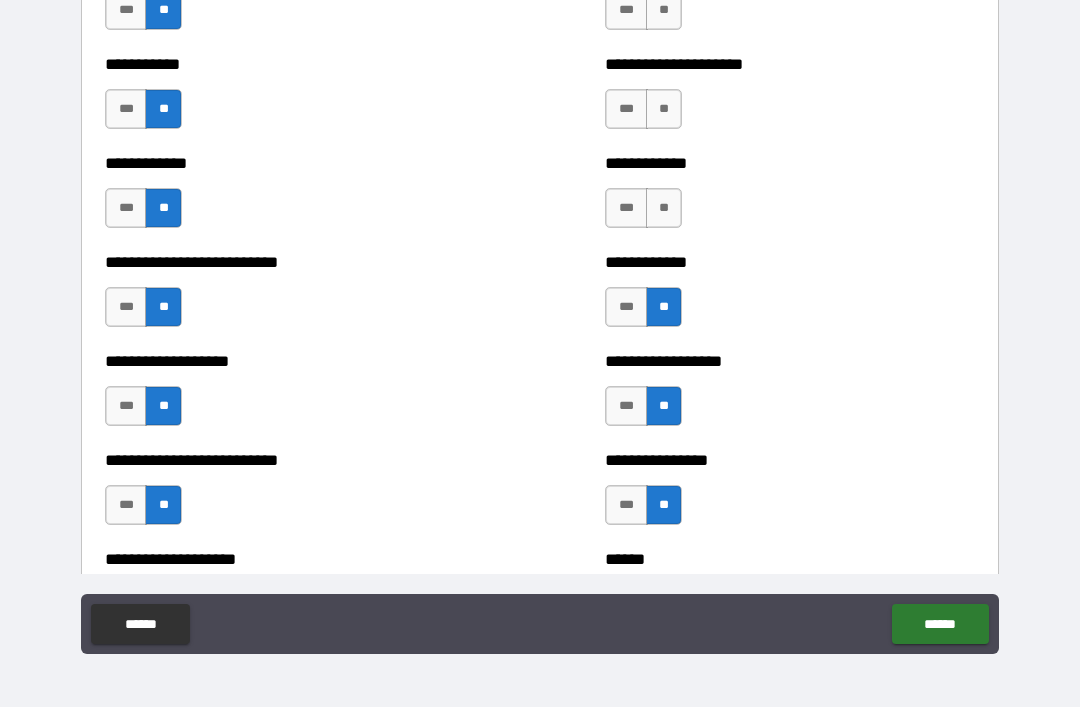click on "**" at bounding box center [664, 208] 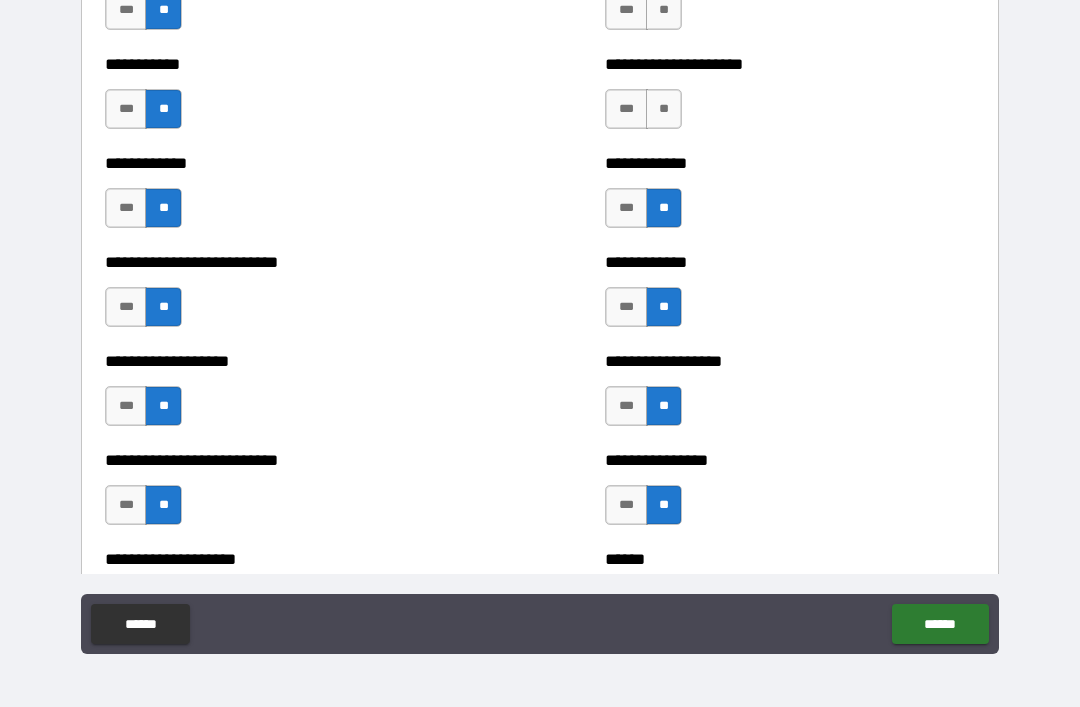 click on "**" at bounding box center (664, 109) 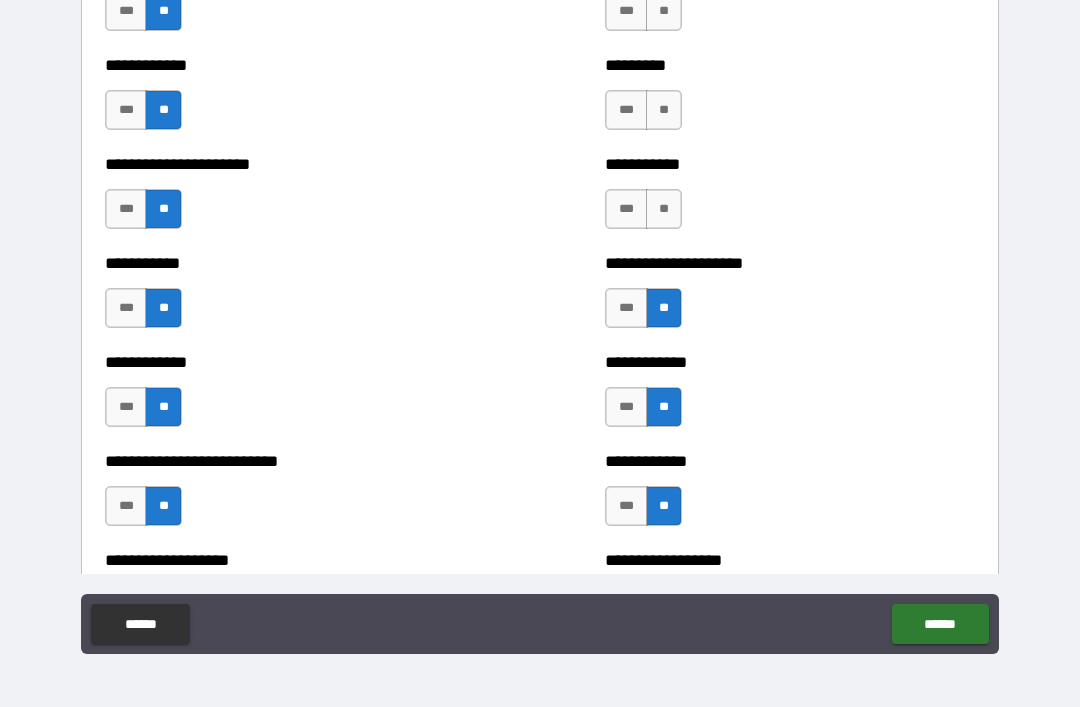 scroll, scrollTop: 5174, scrollLeft: 0, axis: vertical 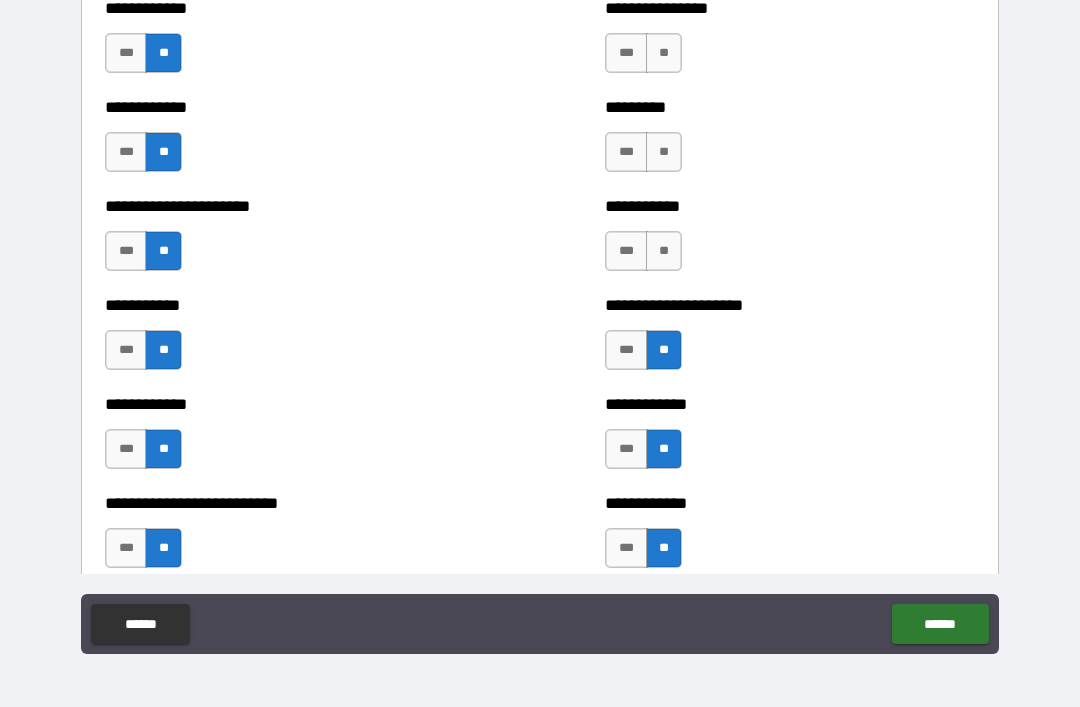click on "**" at bounding box center (664, 251) 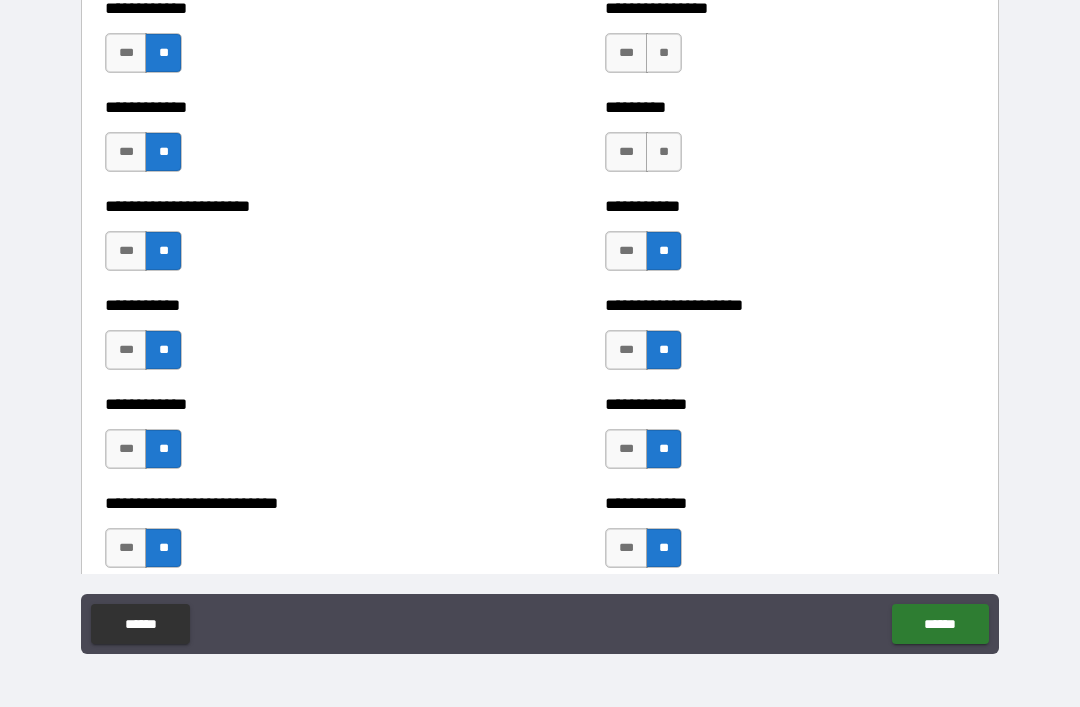 click on "**" at bounding box center [664, 152] 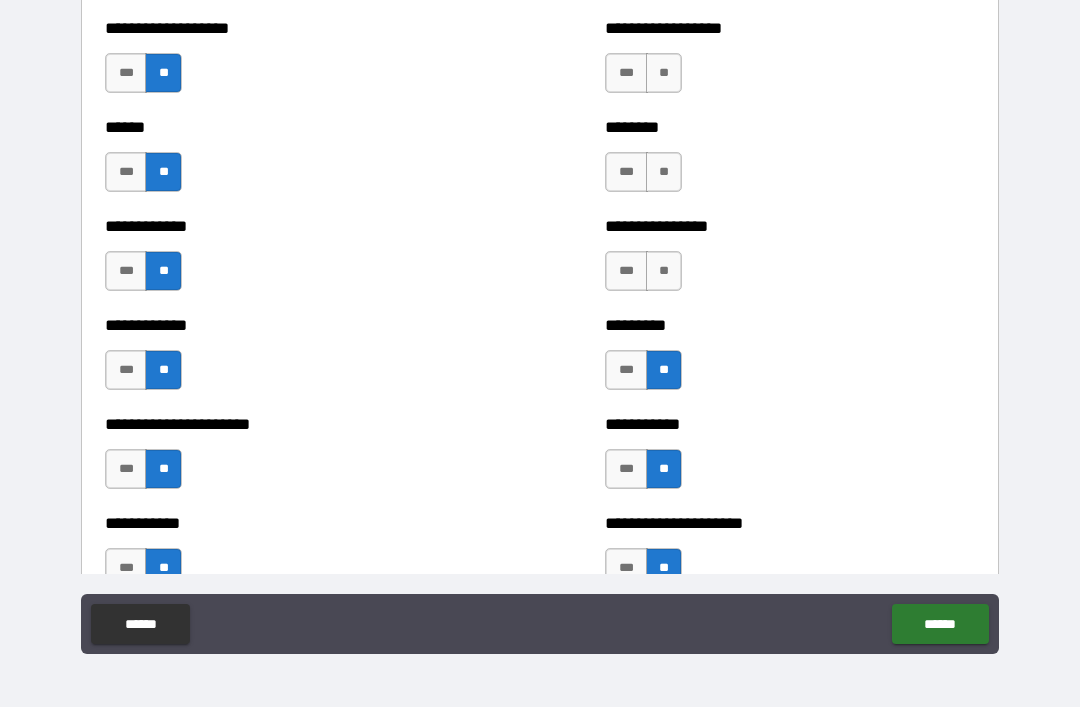 scroll, scrollTop: 4933, scrollLeft: 0, axis: vertical 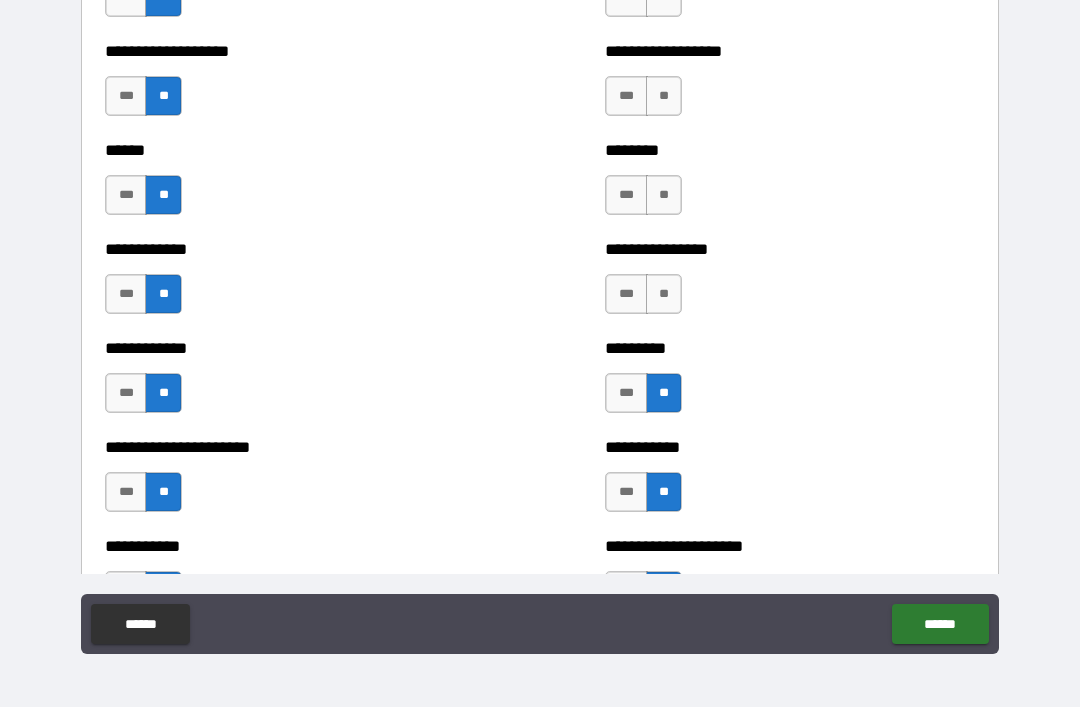 click on "**" at bounding box center [664, 294] 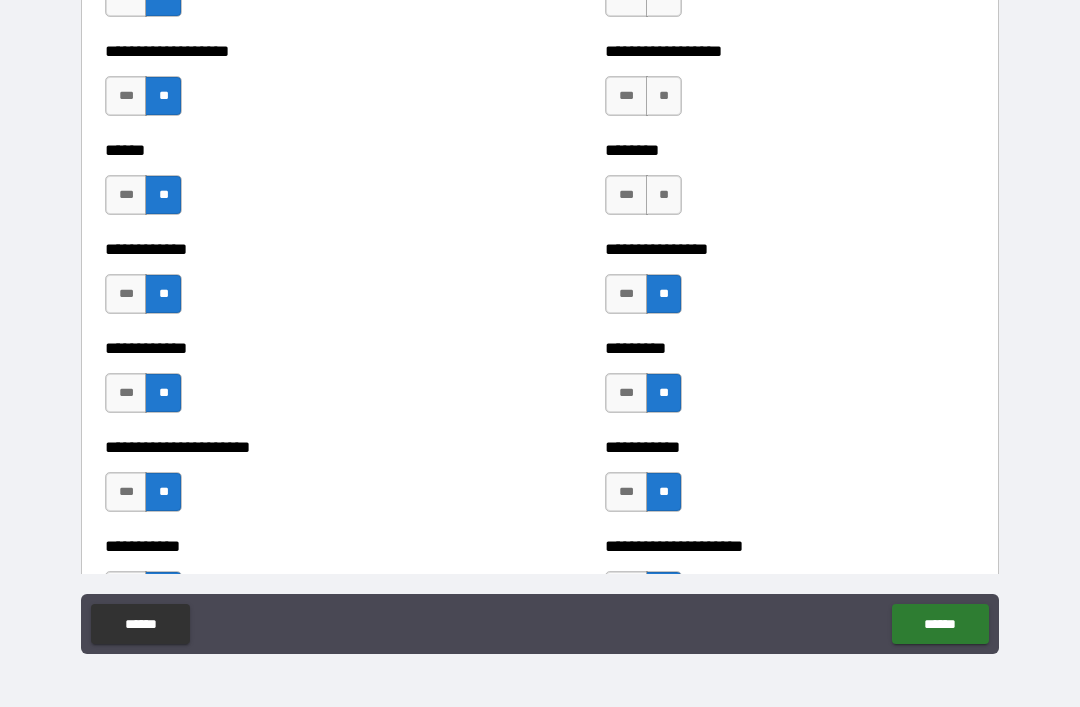 click on "**" at bounding box center [664, 195] 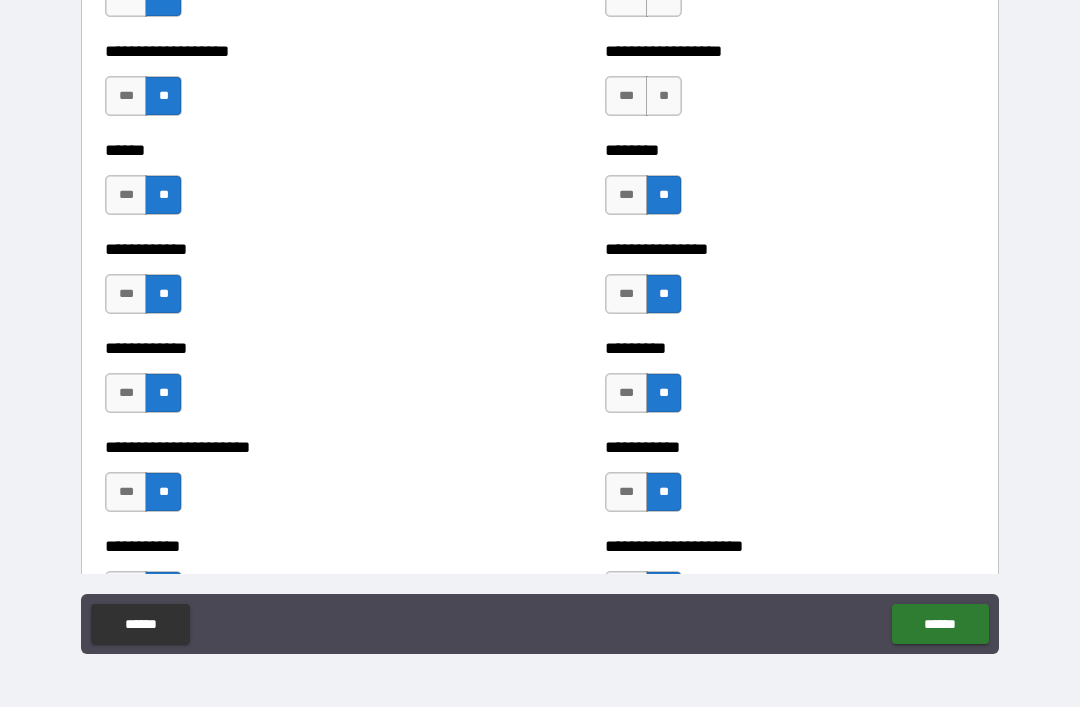 click on "**" at bounding box center [664, 96] 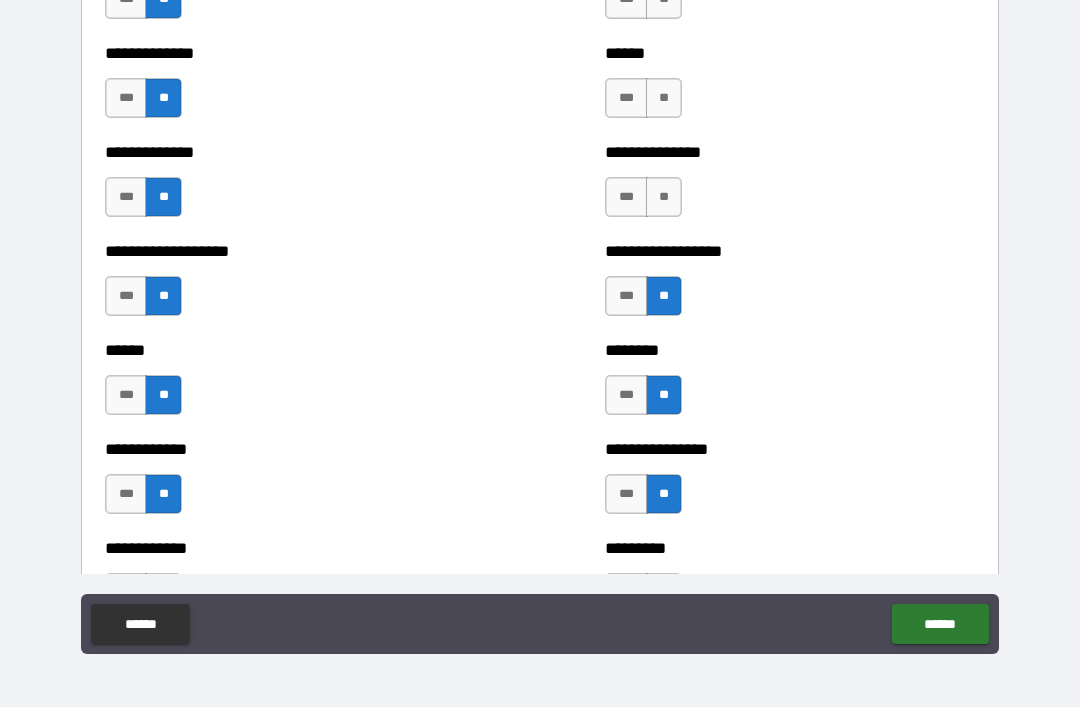 click on "**" at bounding box center [664, 197] 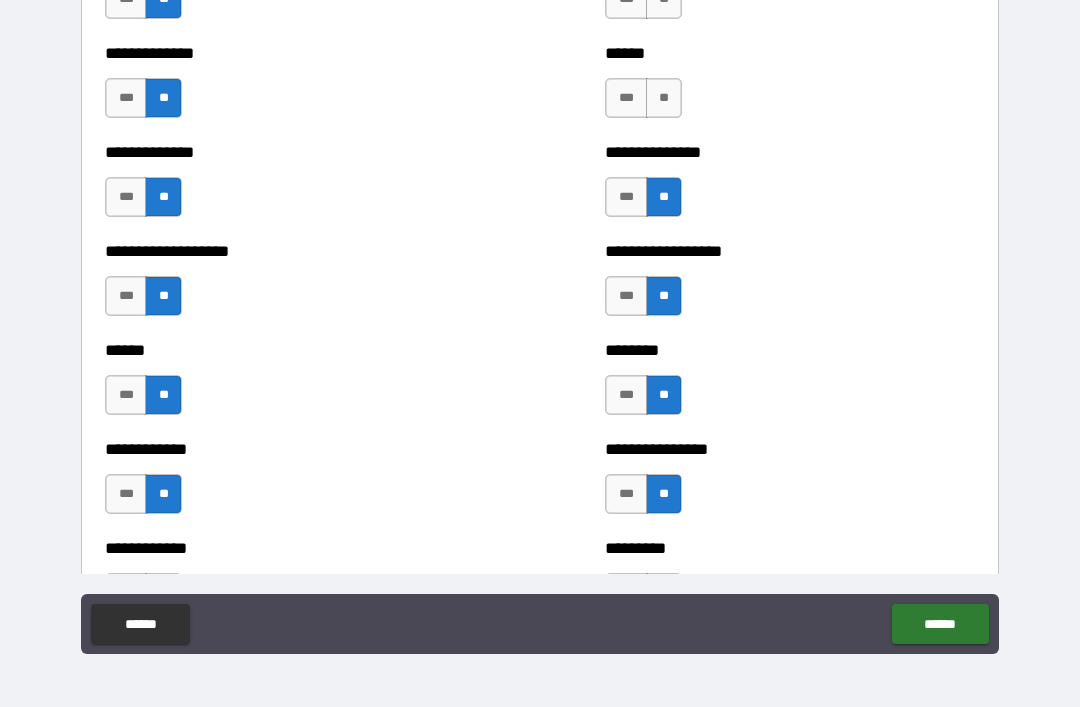 click on "**" at bounding box center [664, 98] 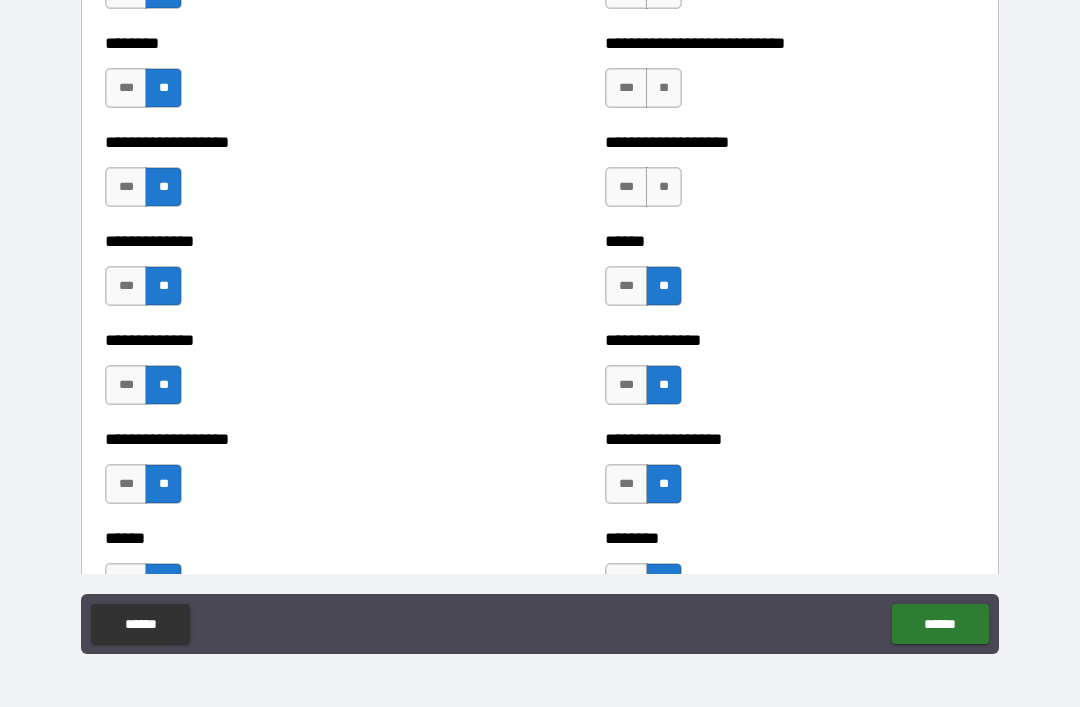scroll, scrollTop: 4527, scrollLeft: 0, axis: vertical 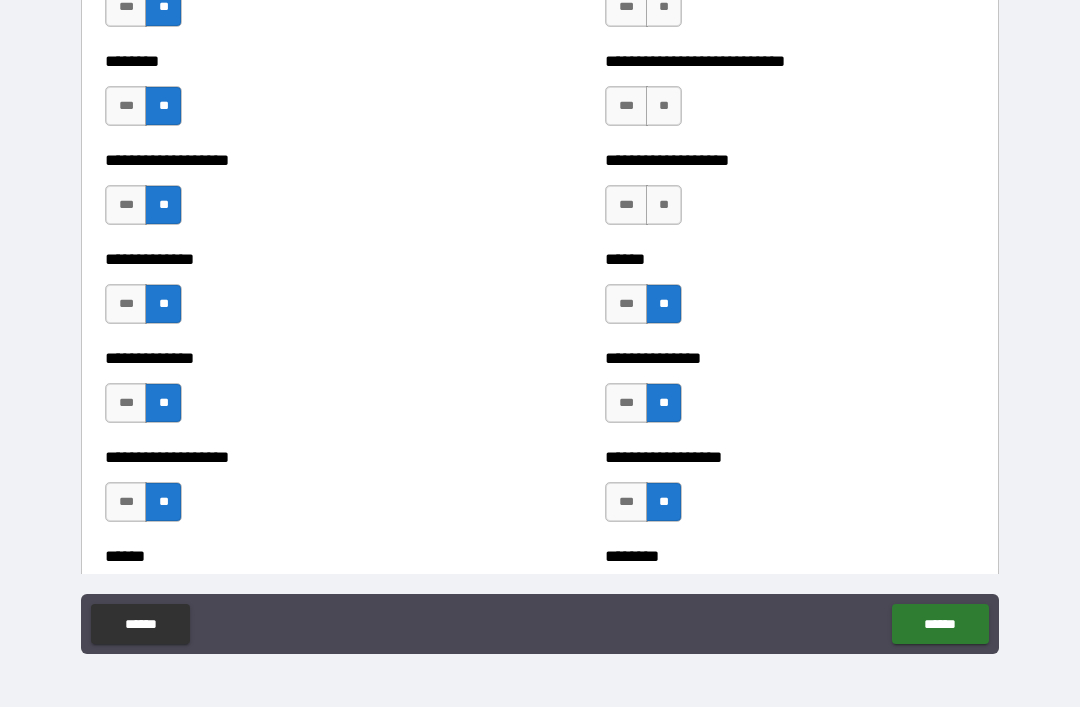 click on "**" at bounding box center (664, 205) 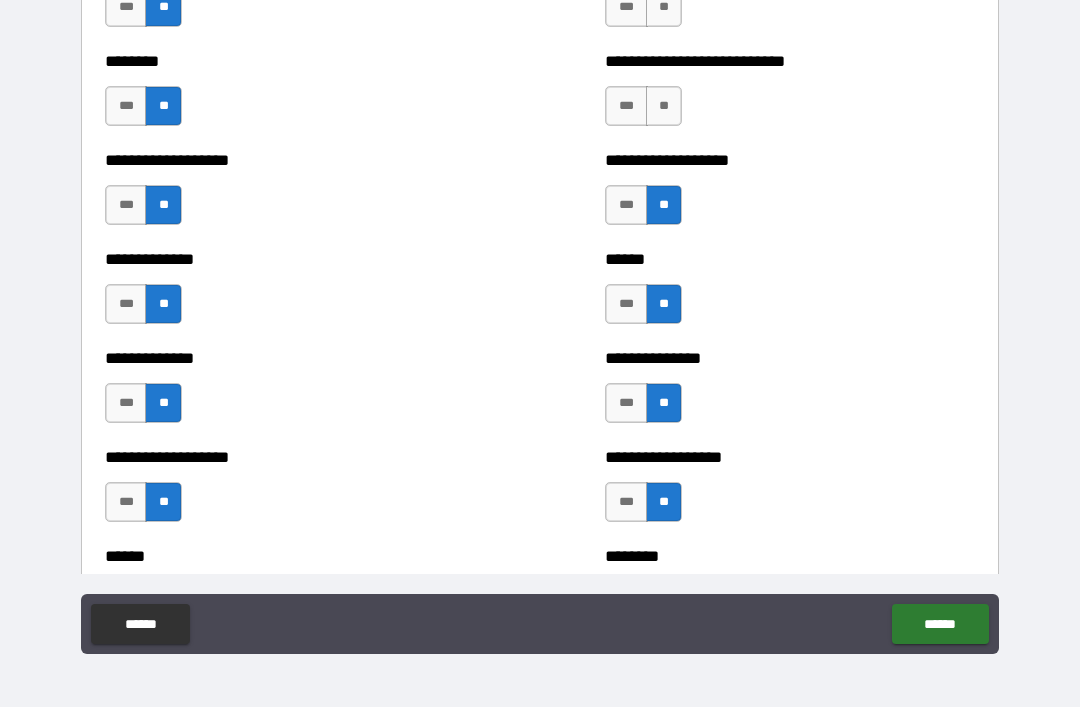 click on "**" at bounding box center (664, 106) 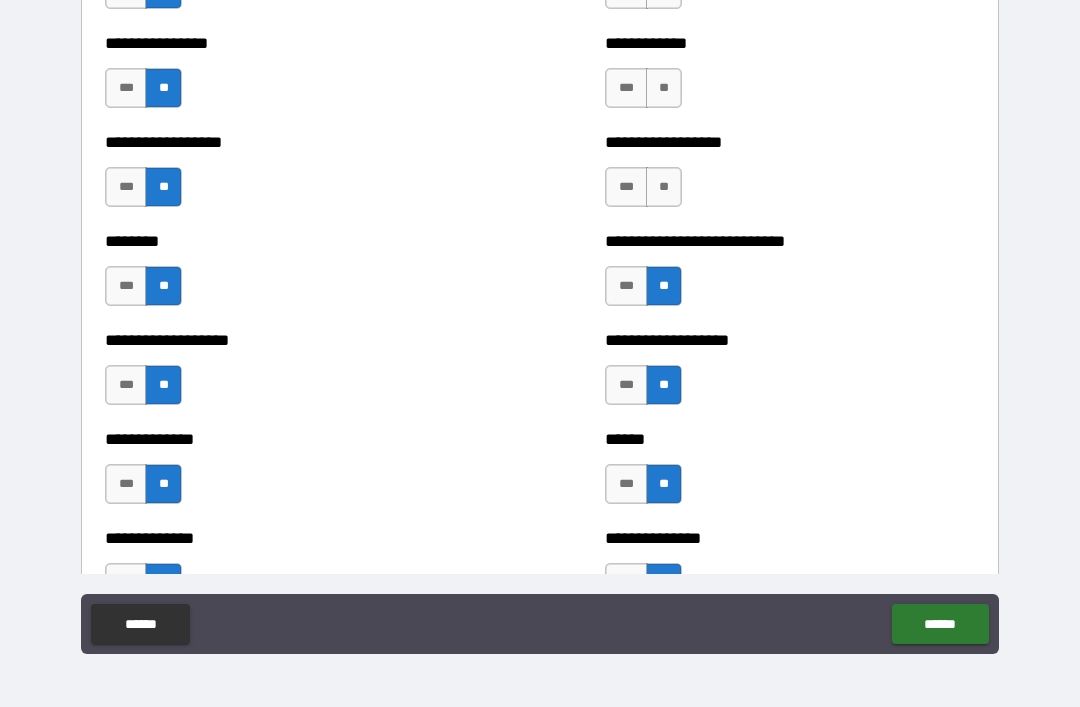 scroll, scrollTop: 4342, scrollLeft: 0, axis: vertical 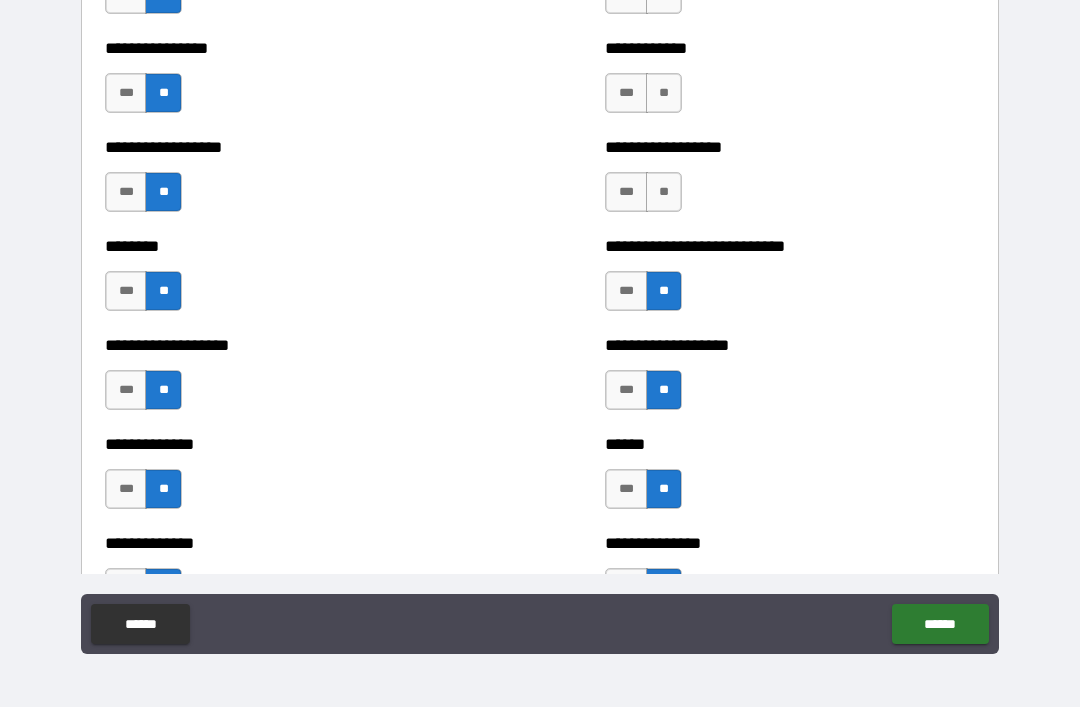 click on "**" at bounding box center [664, 192] 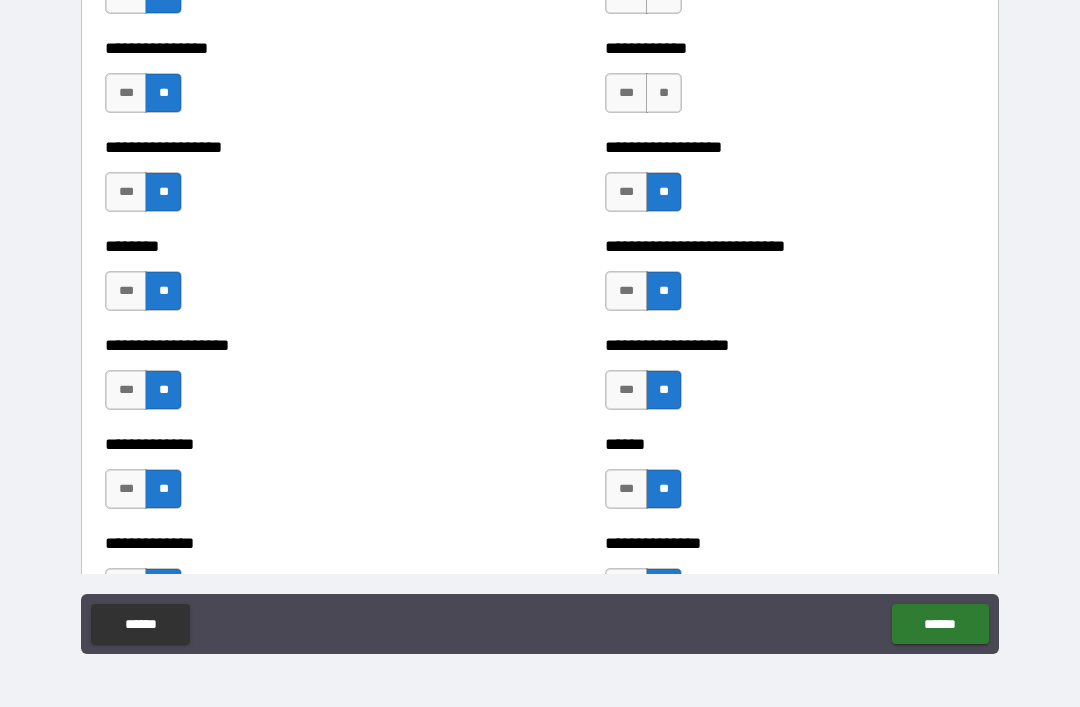 click on "**" at bounding box center [664, 93] 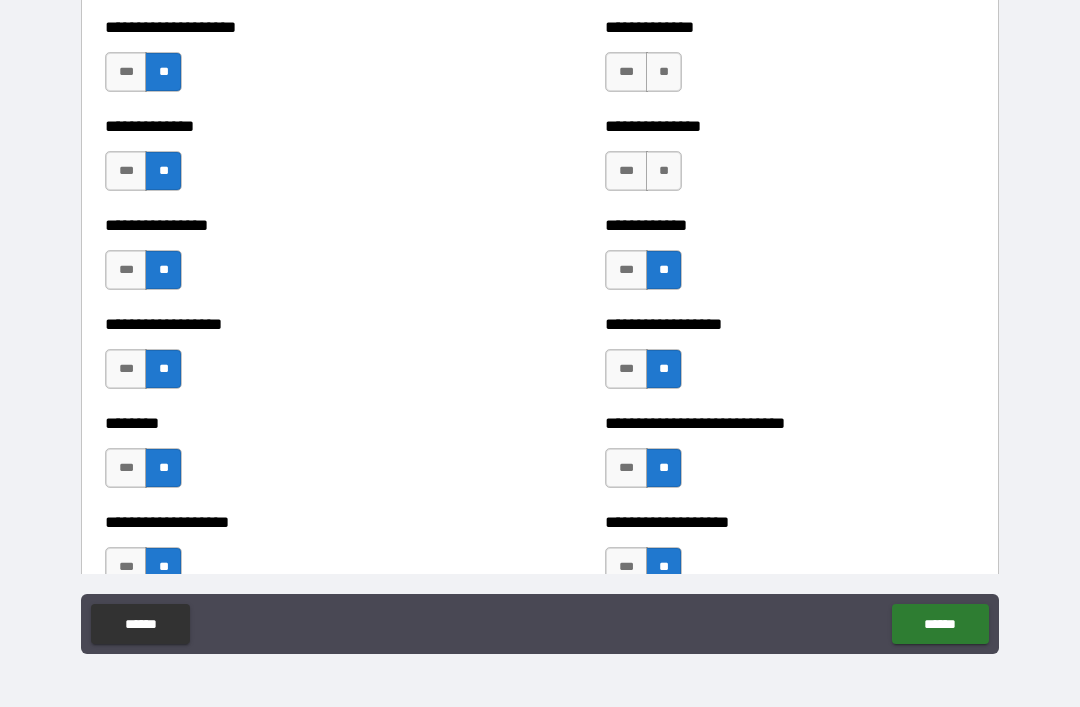 scroll, scrollTop: 4149, scrollLeft: 0, axis: vertical 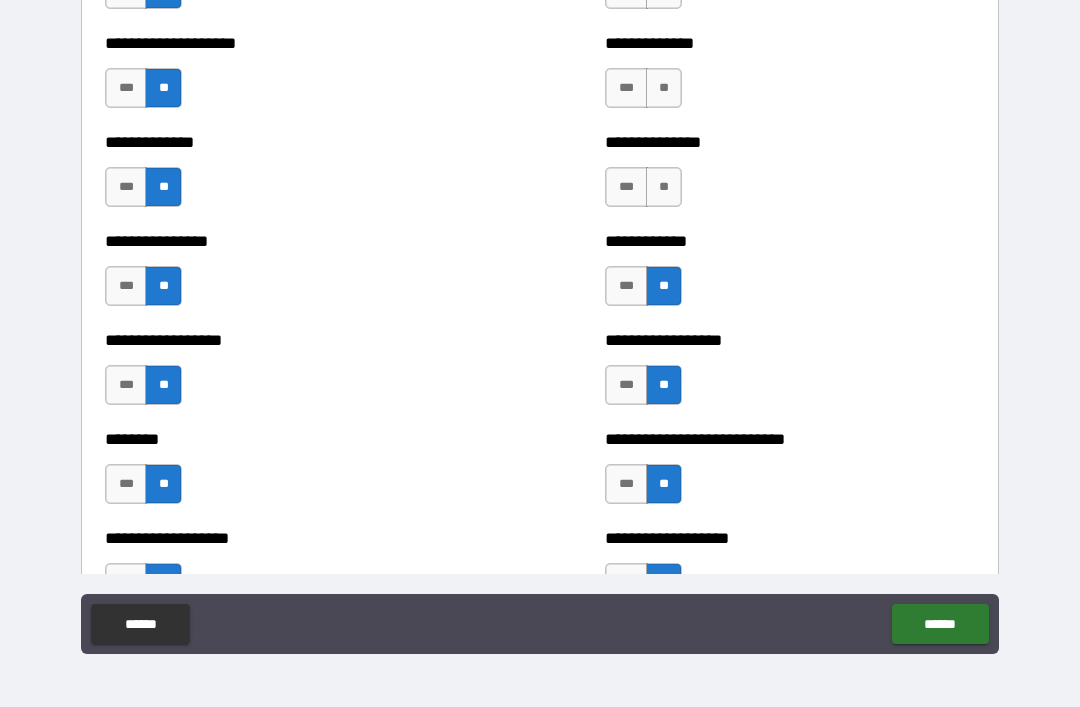 click on "**" at bounding box center [664, 187] 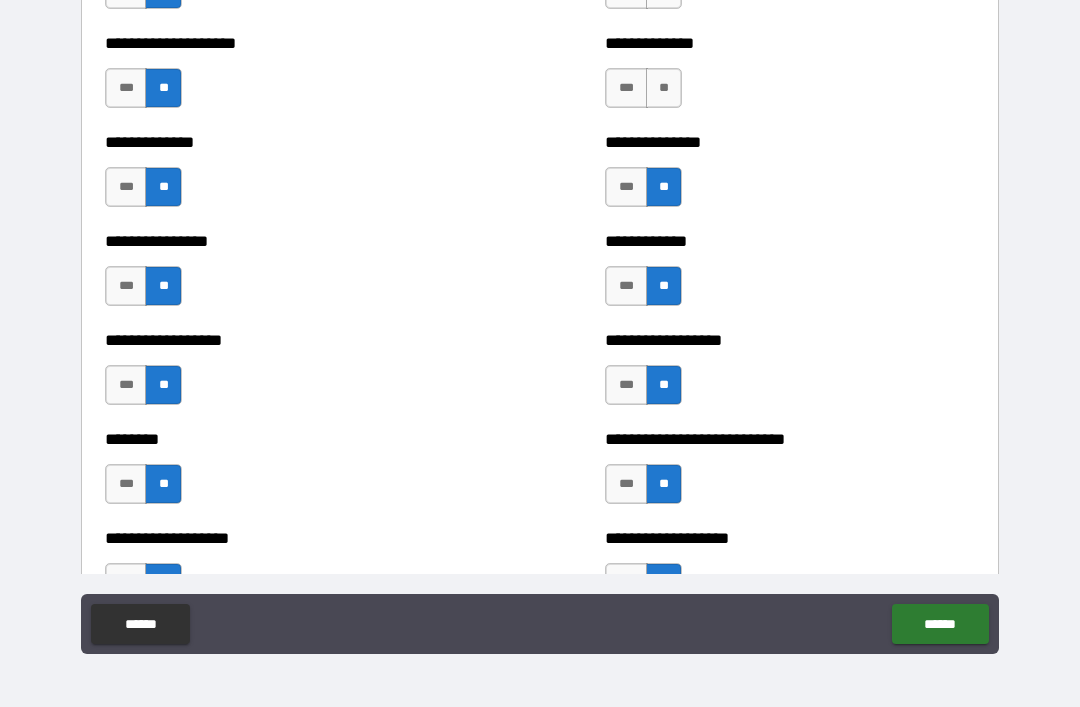 click on "**" at bounding box center [664, 88] 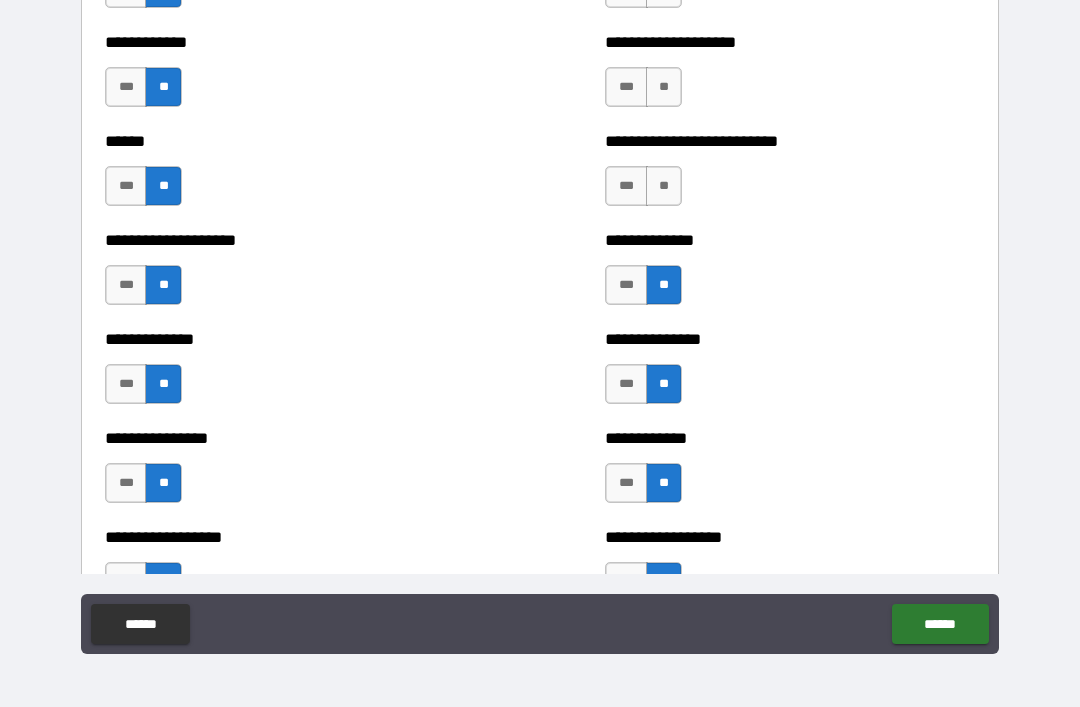 scroll, scrollTop: 3956, scrollLeft: 0, axis: vertical 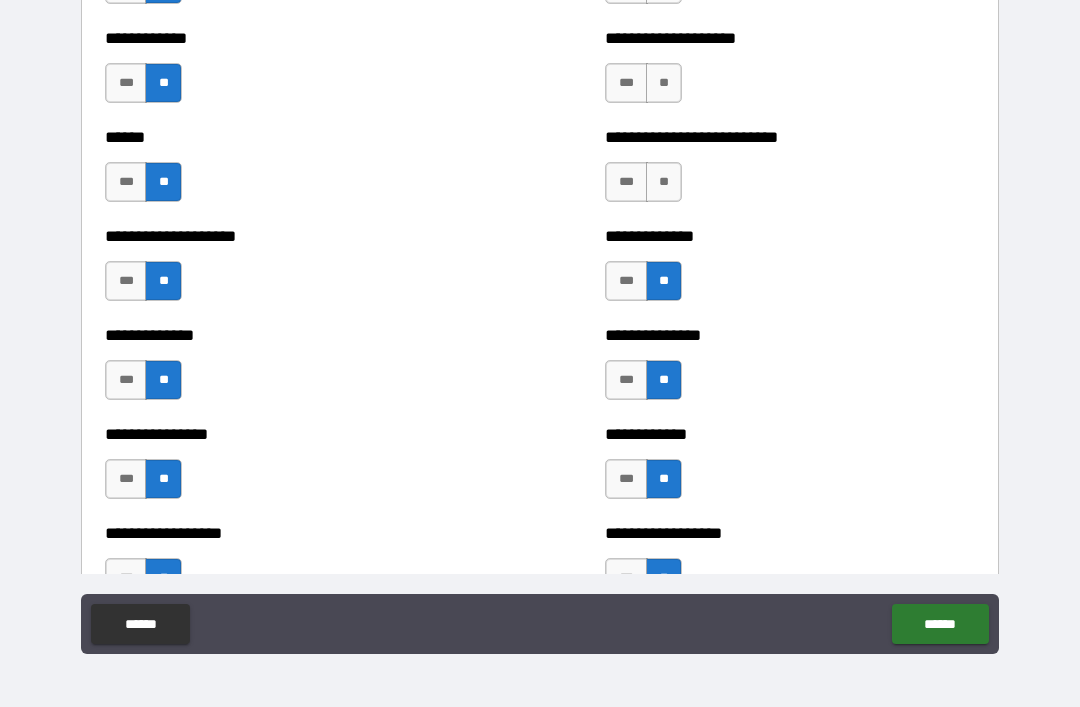 click on "**" at bounding box center (664, 182) 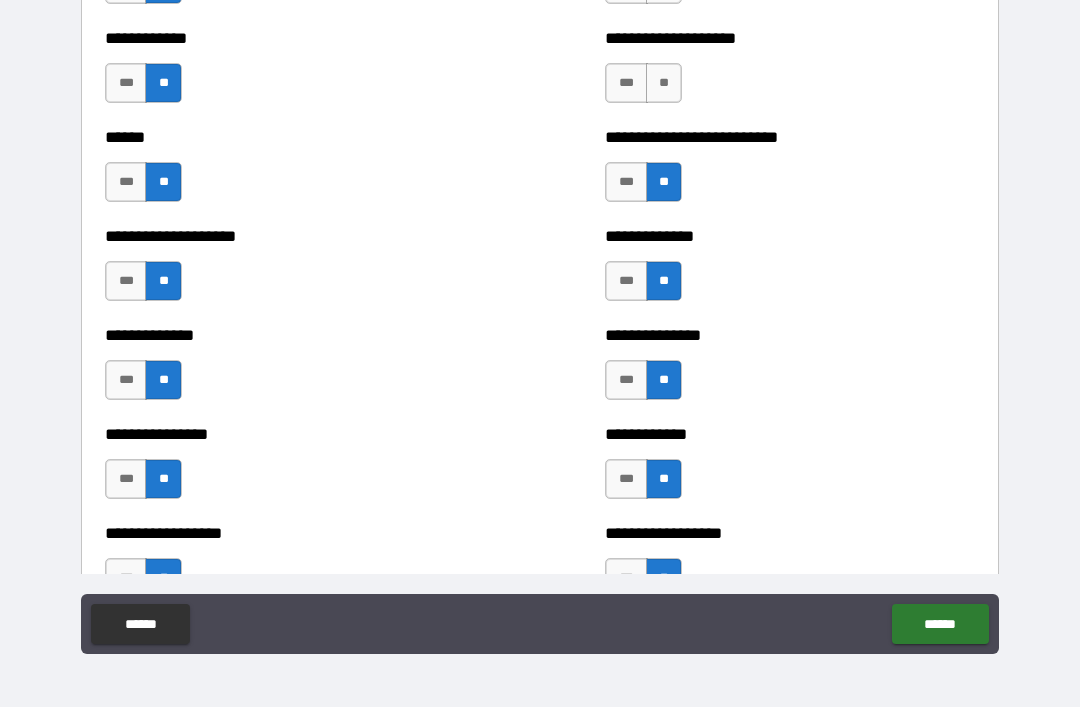 click on "**" at bounding box center (664, 83) 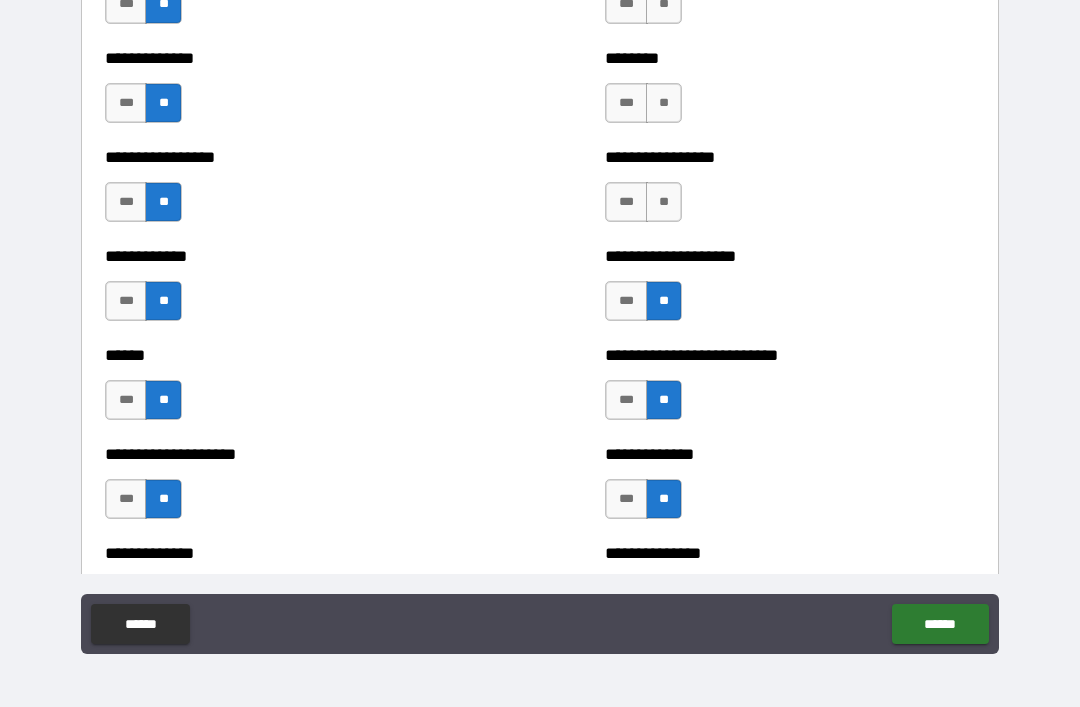scroll, scrollTop: 3737, scrollLeft: 0, axis: vertical 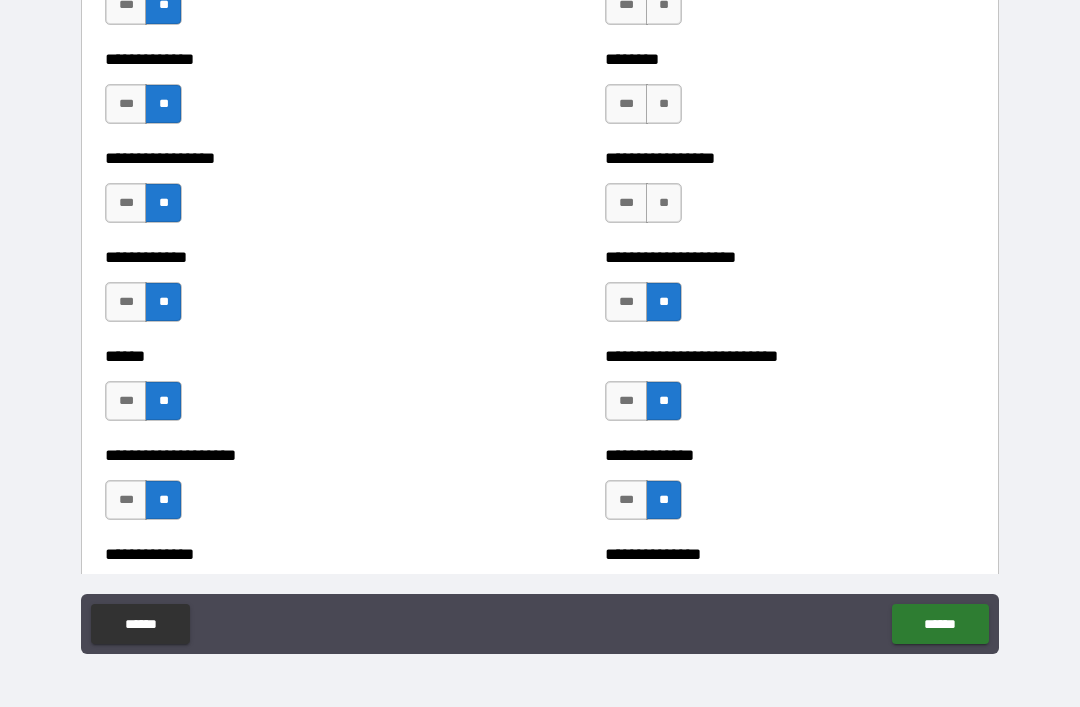 click on "**" at bounding box center (664, 203) 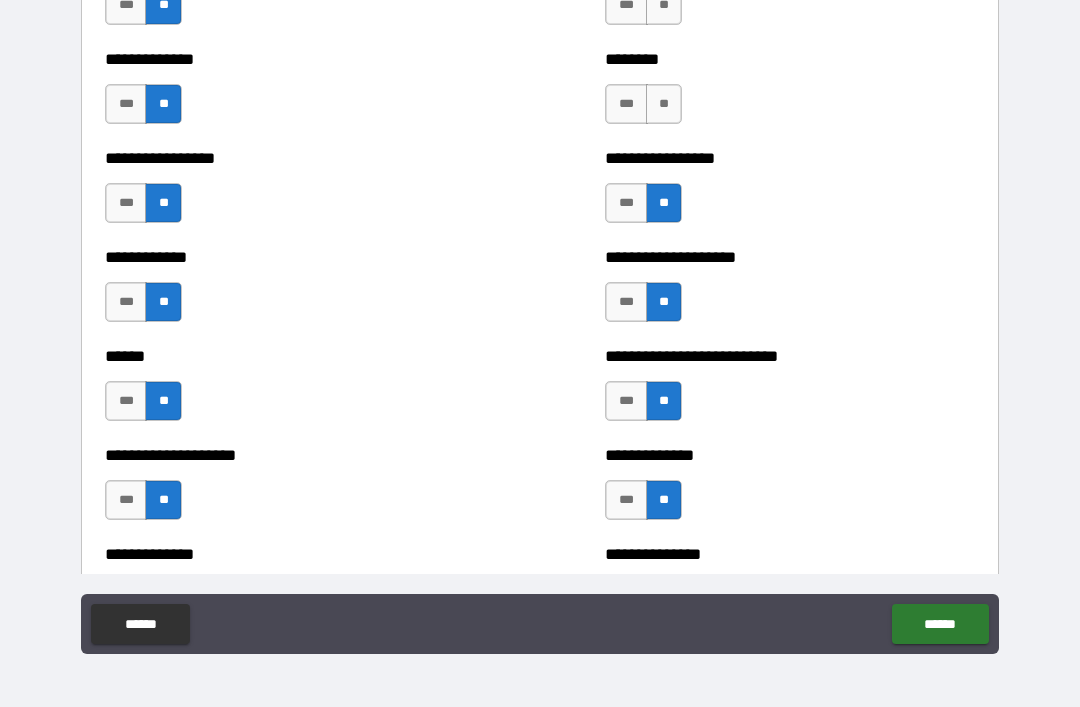 click on "*** **" at bounding box center (646, 109) 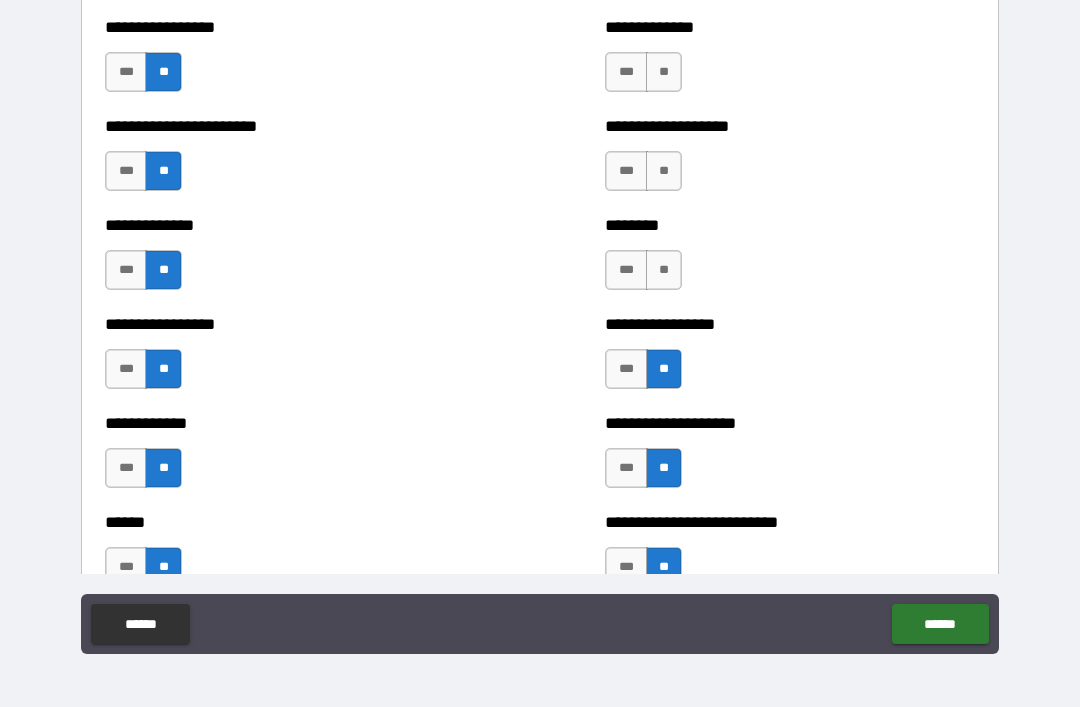scroll, scrollTop: 3562, scrollLeft: 0, axis: vertical 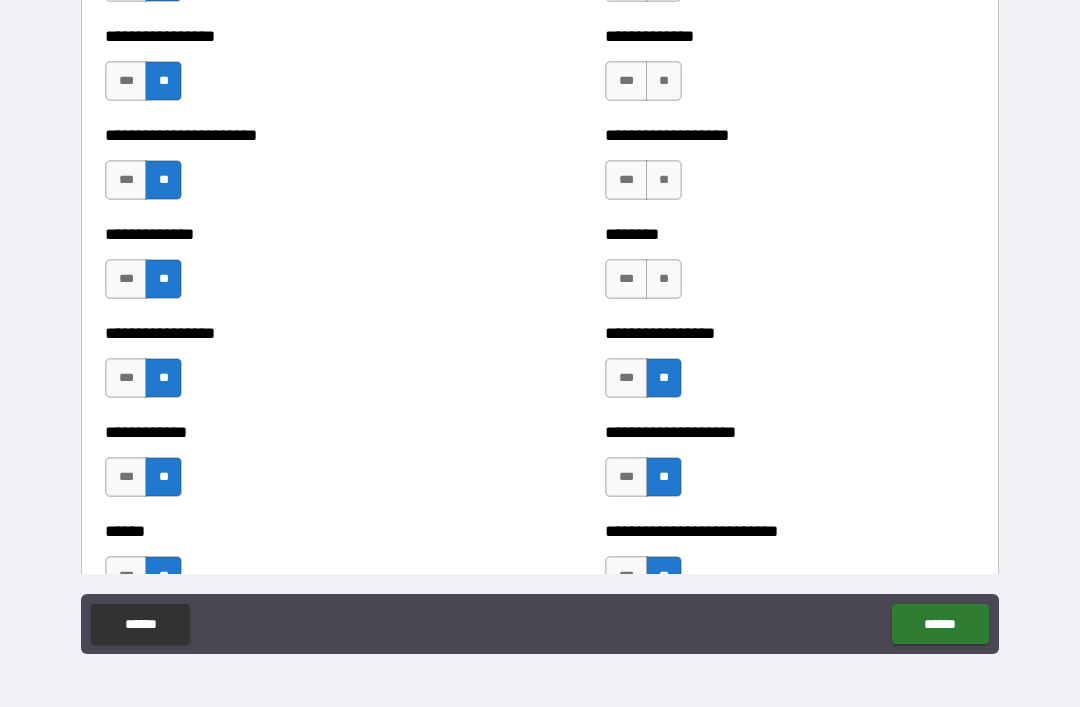 click on "**" at bounding box center [664, 279] 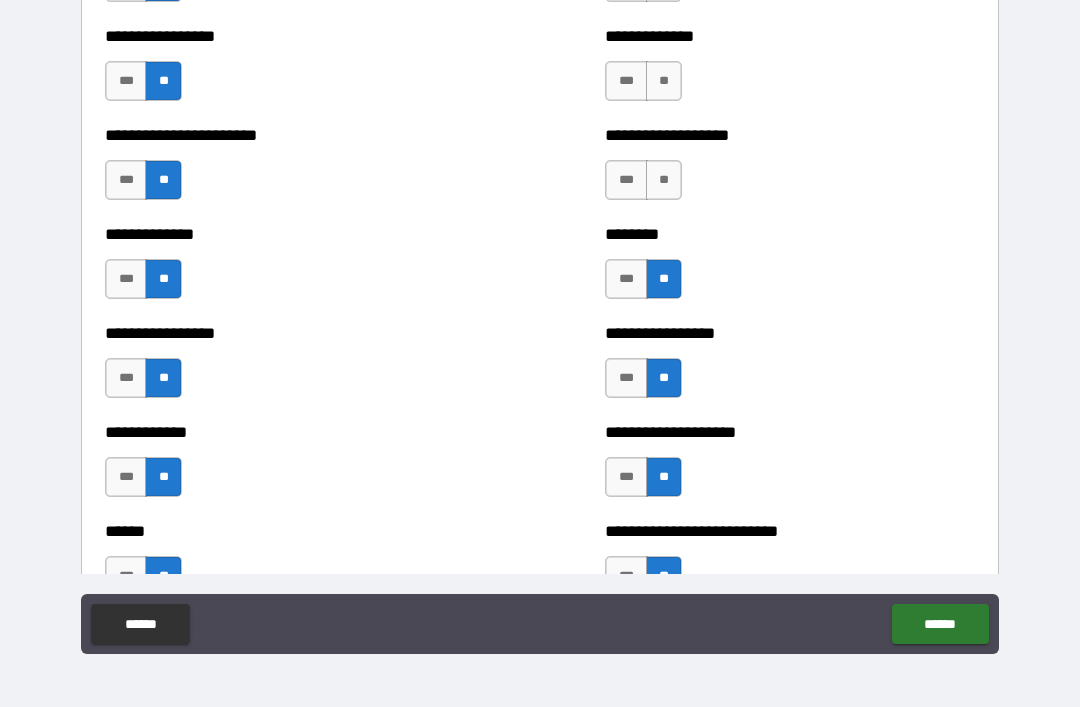 click on "**" at bounding box center [664, 180] 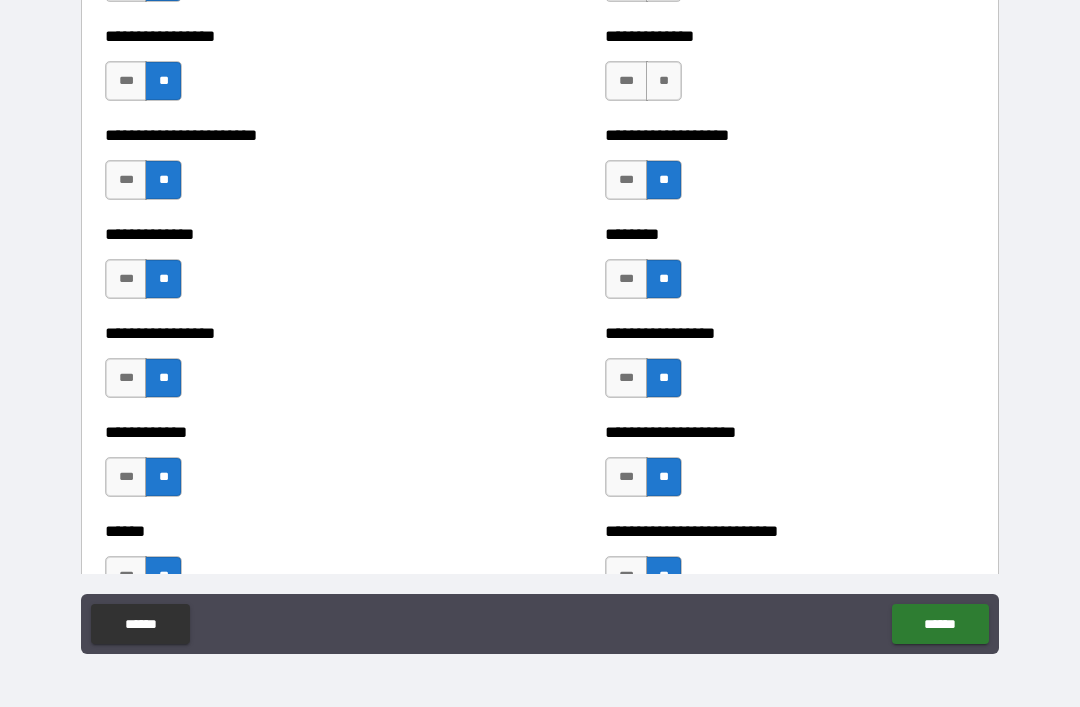 click on "**" at bounding box center [664, 81] 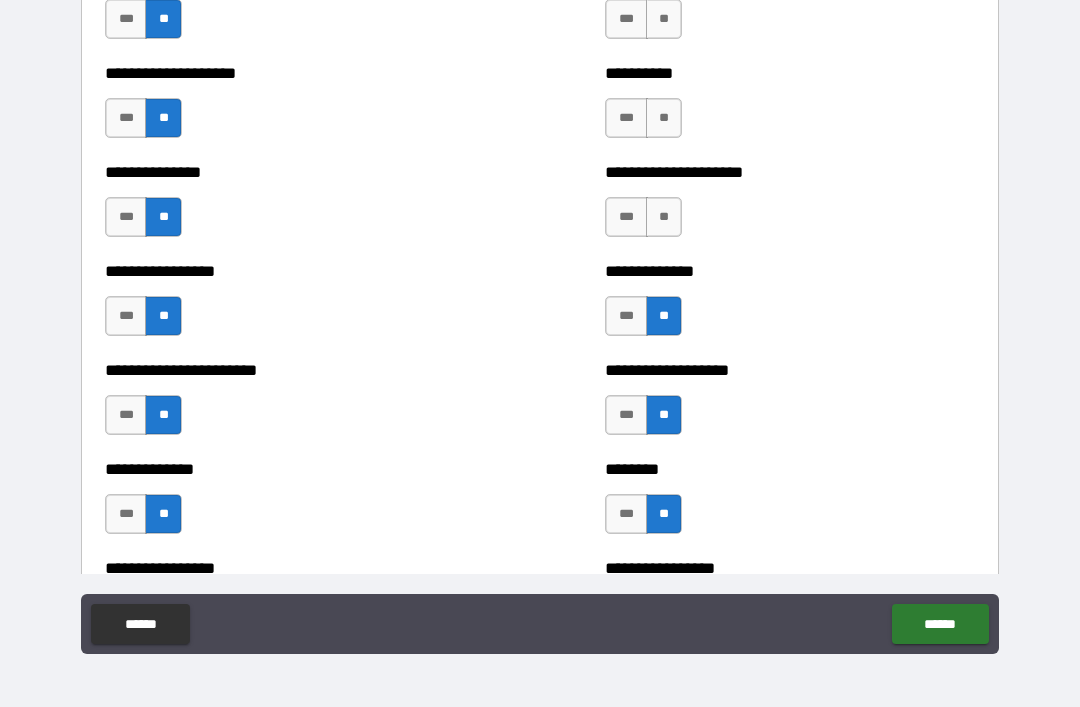 scroll, scrollTop: 3298, scrollLeft: 0, axis: vertical 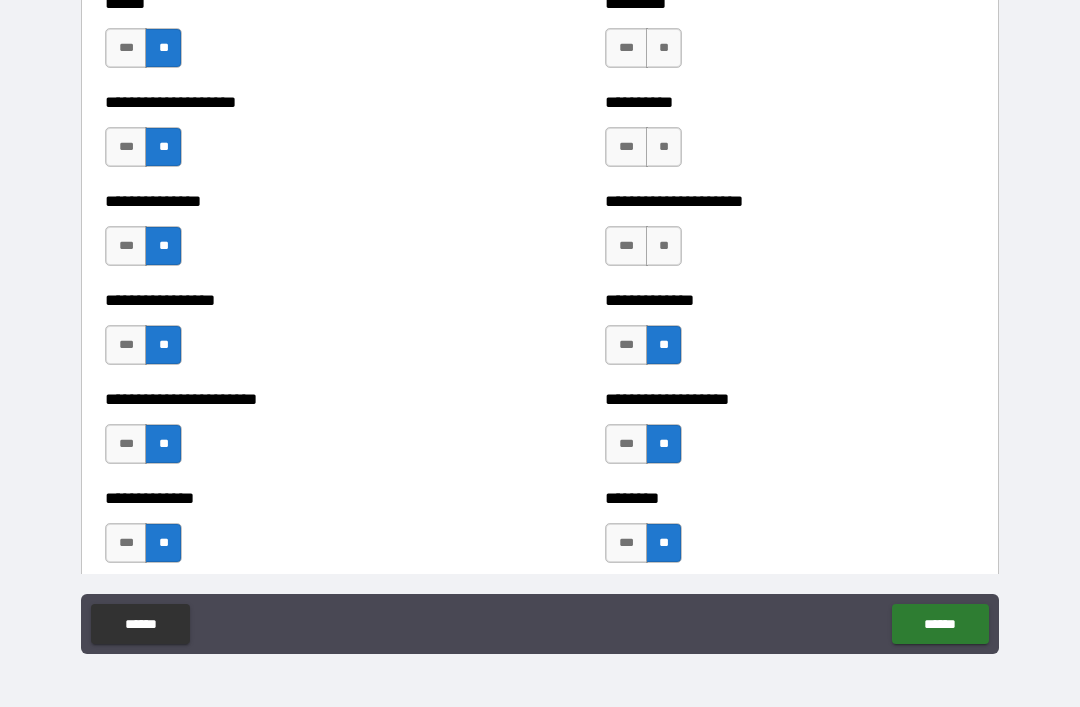 click on "**" at bounding box center (664, 246) 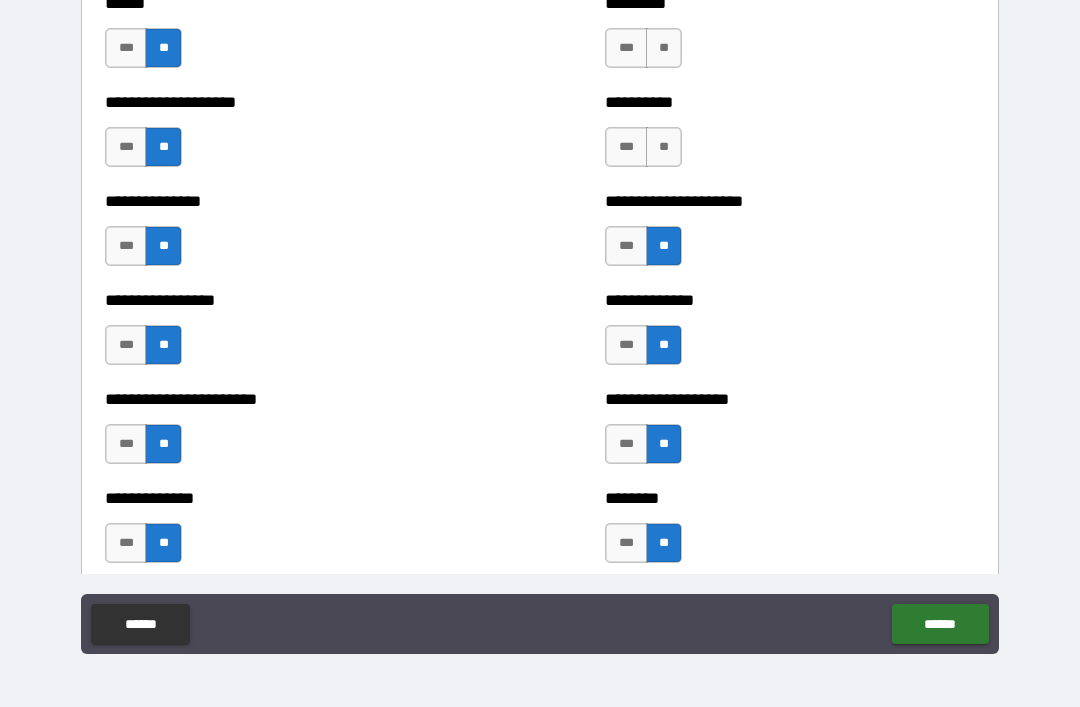 click on "**" at bounding box center [664, 147] 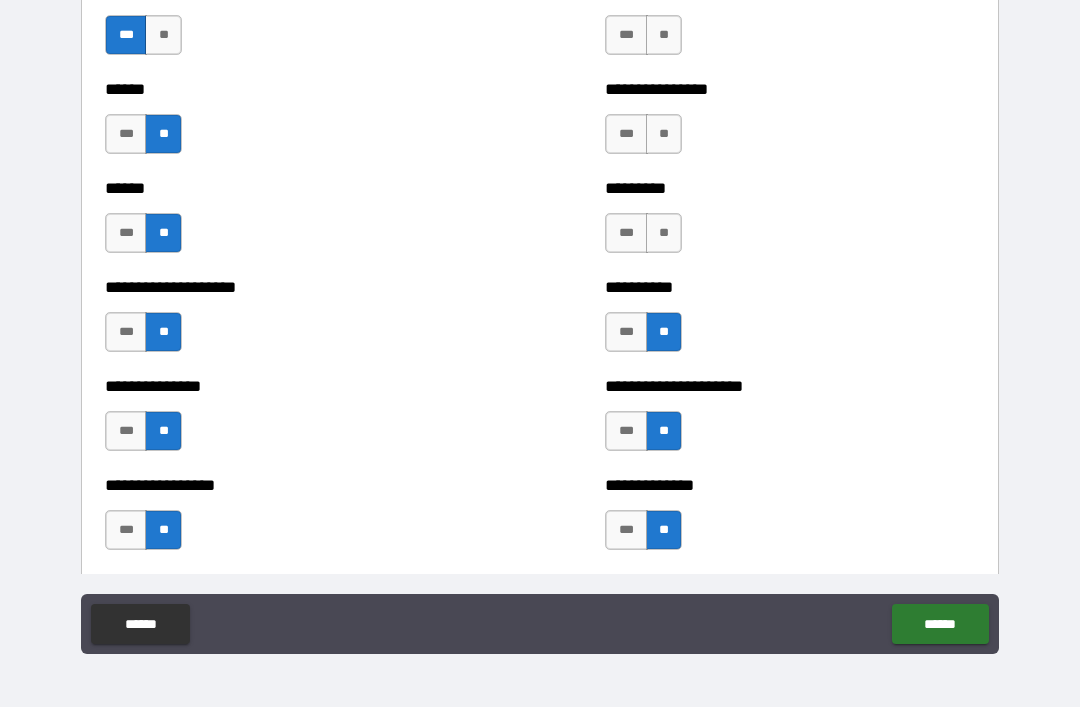 scroll, scrollTop: 3106, scrollLeft: 0, axis: vertical 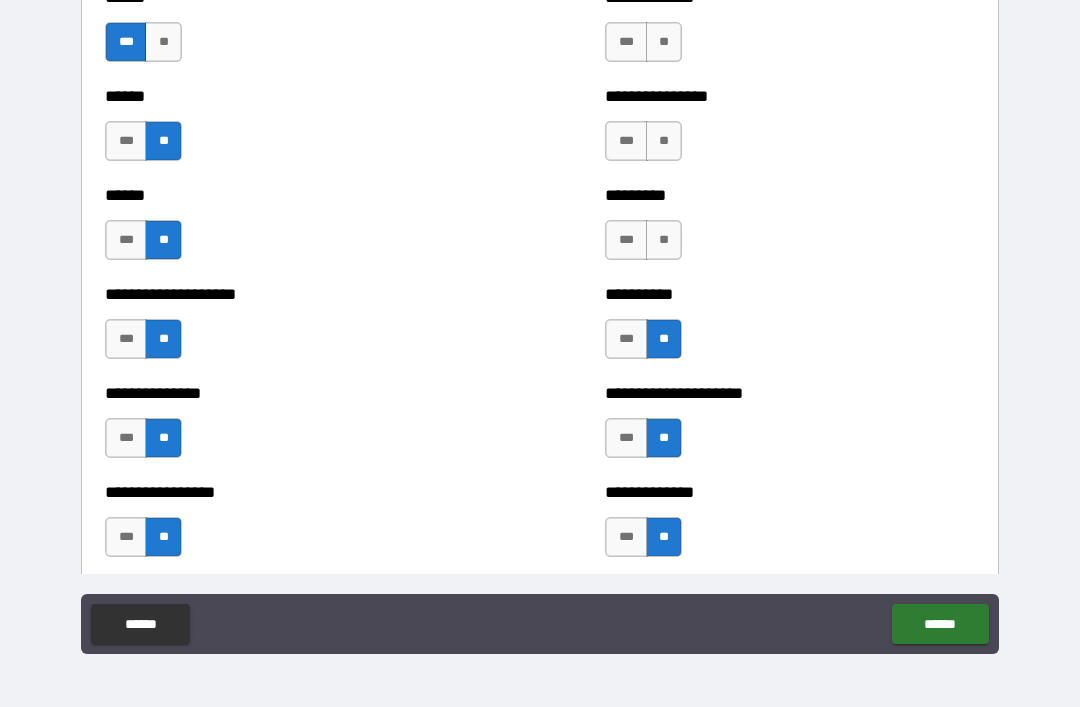 click on "**" at bounding box center [664, 240] 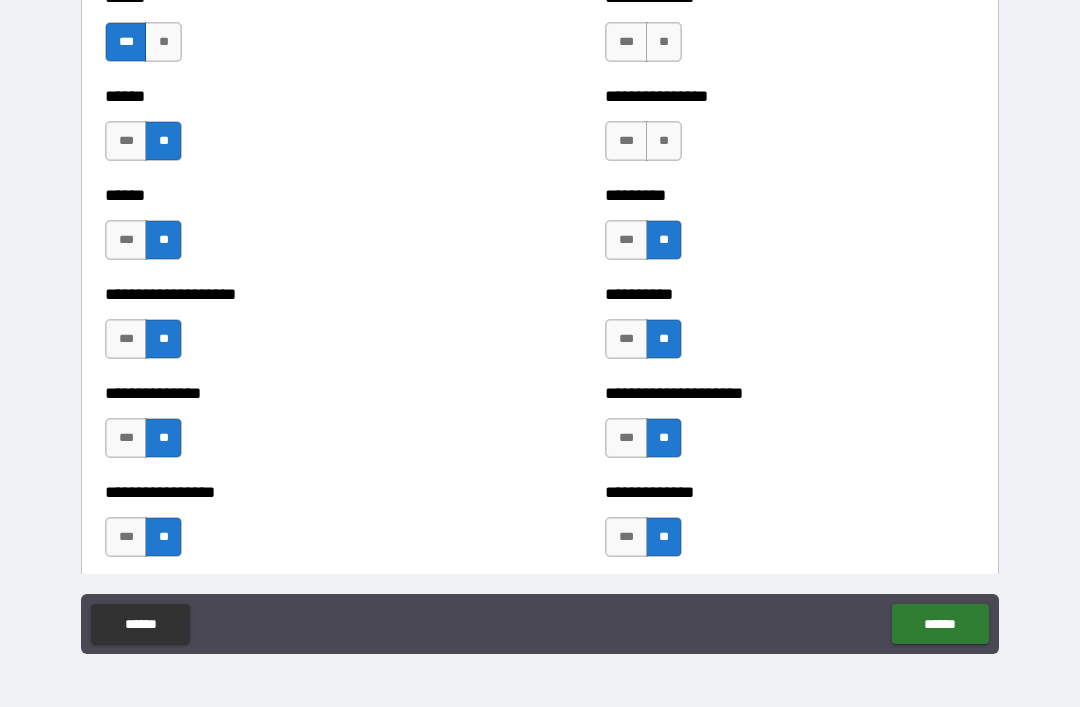 click on "**" at bounding box center [664, 141] 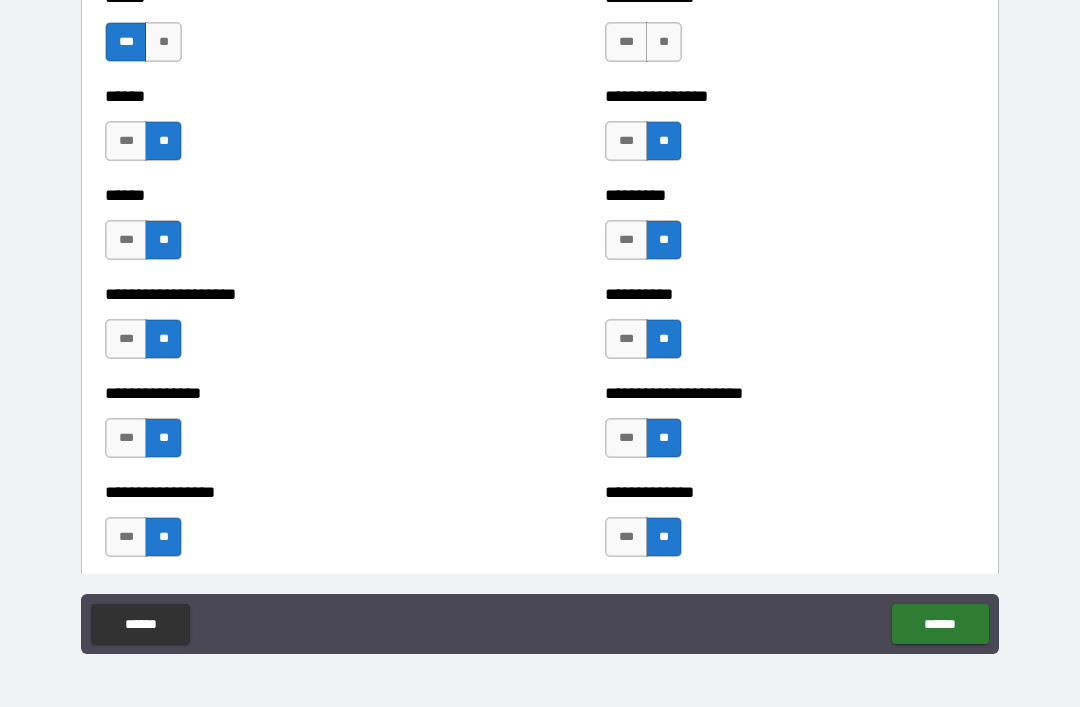 click on "**" at bounding box center [664, 42] 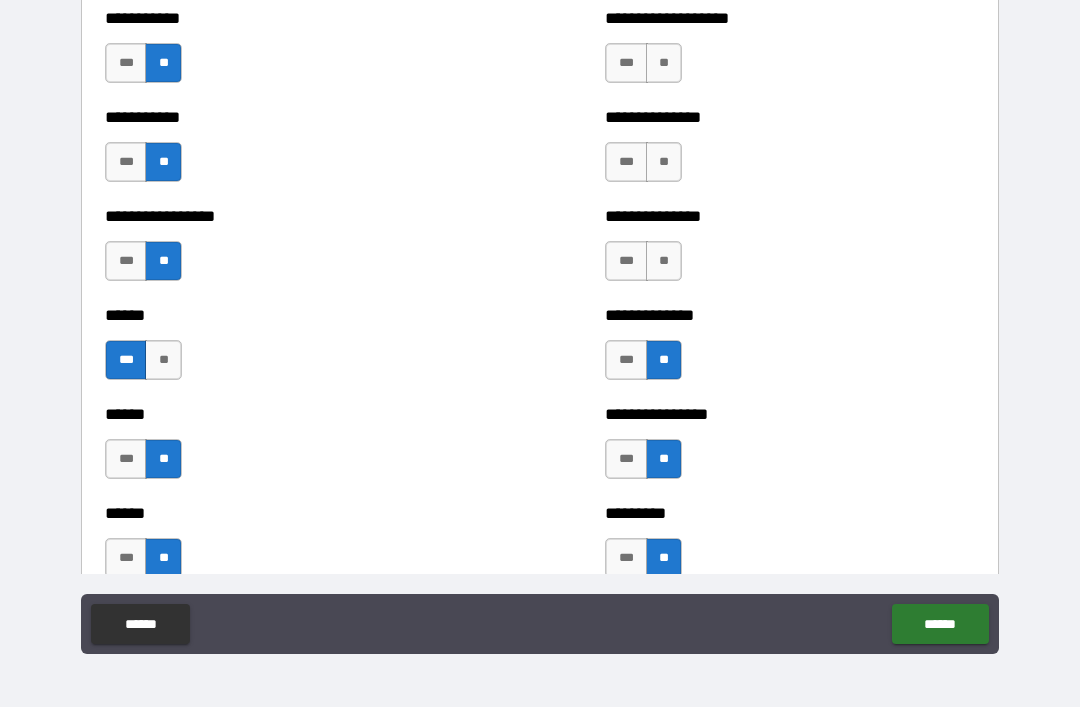 scroll 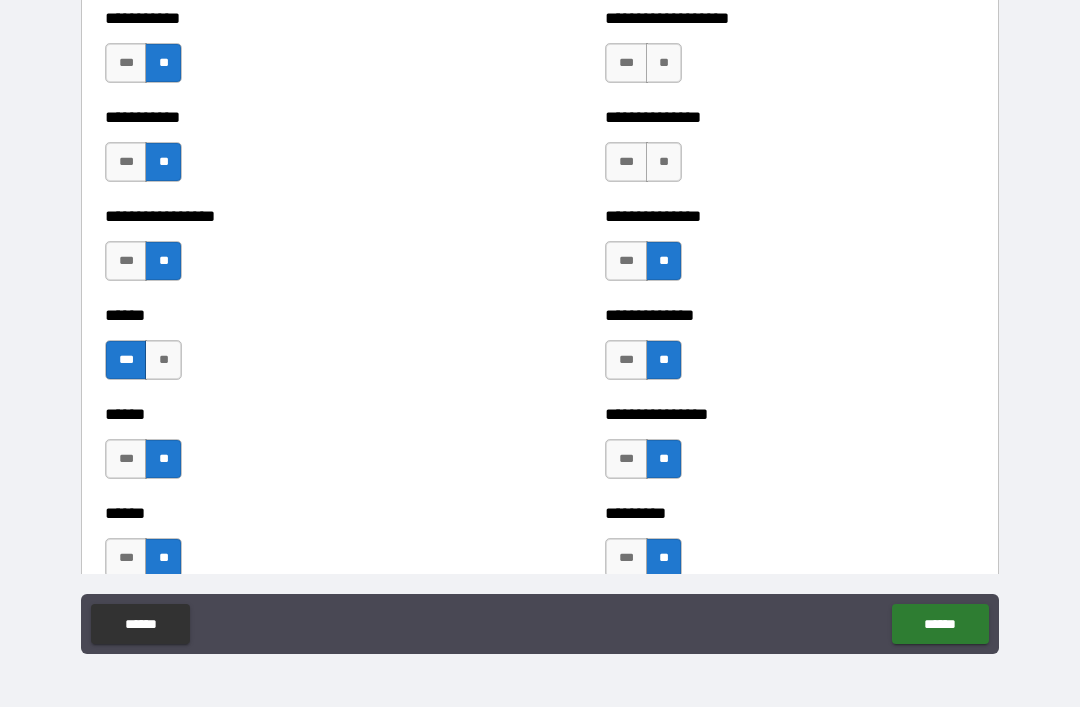 click on "**" at bounding box center (664, 162) 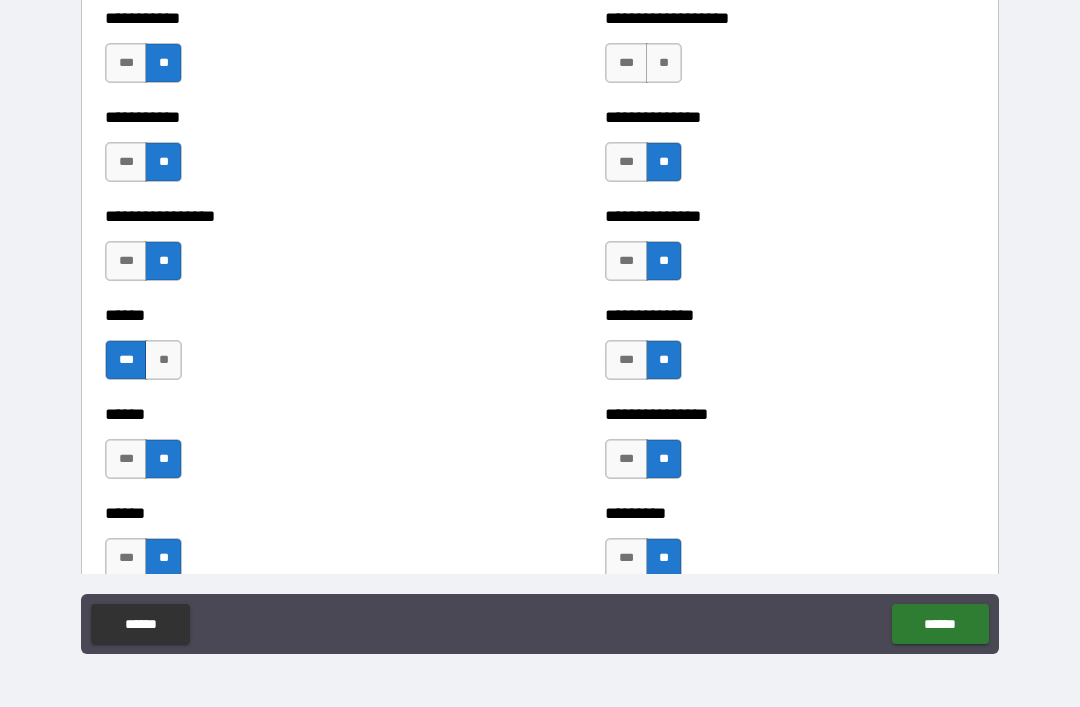 click on "**" at bounding box center (664, 63) 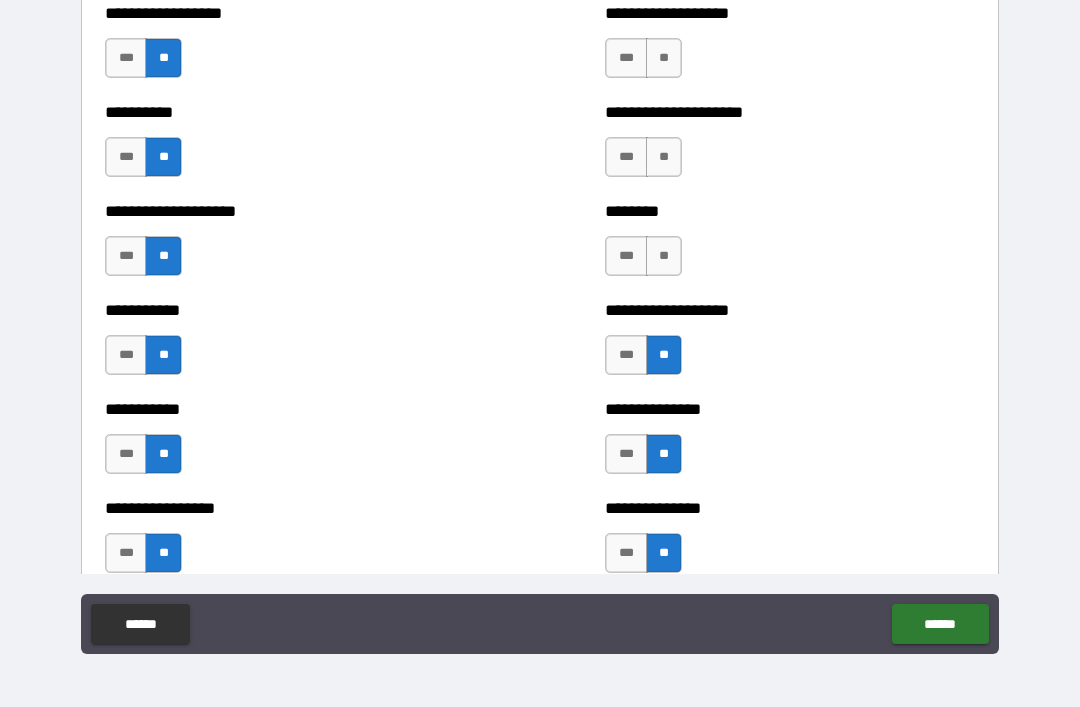 click on "**" at bounding box center (664, 256) 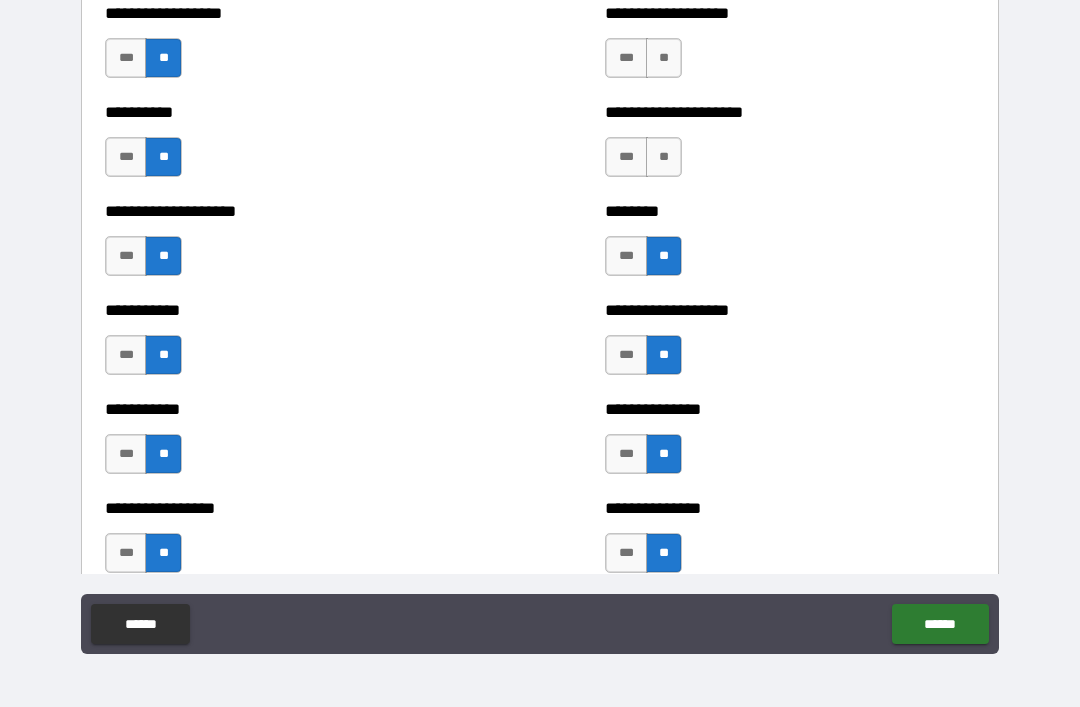 click on "**" at bounding box center (664, 157) 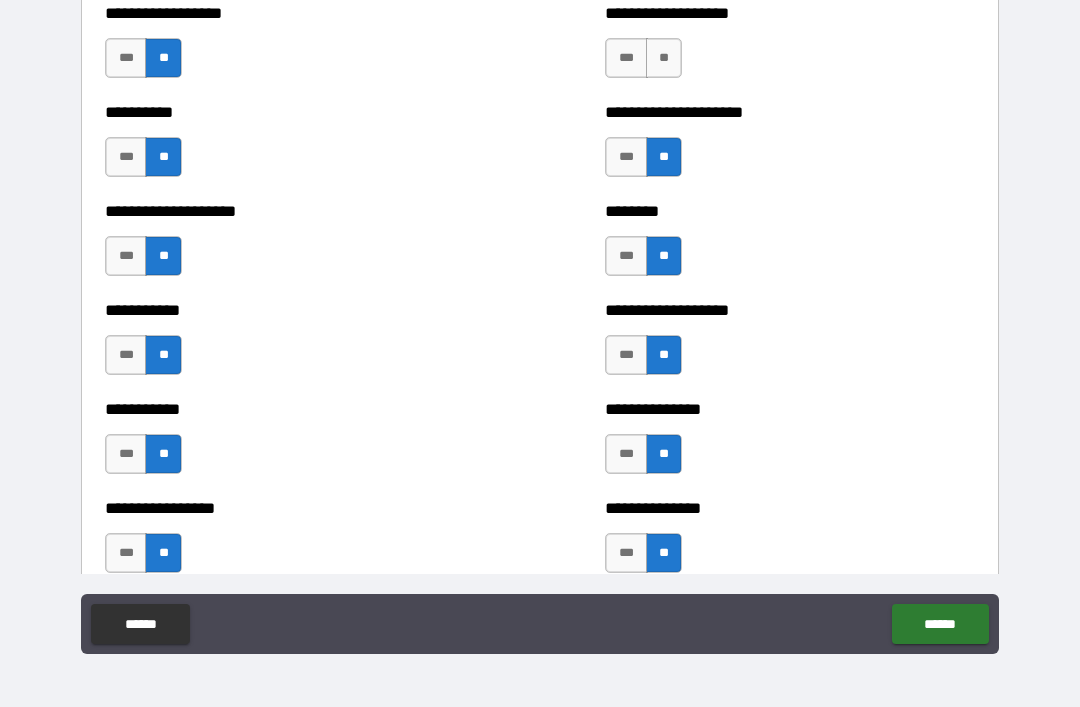 click on "**" at bounding box center (664, 58) 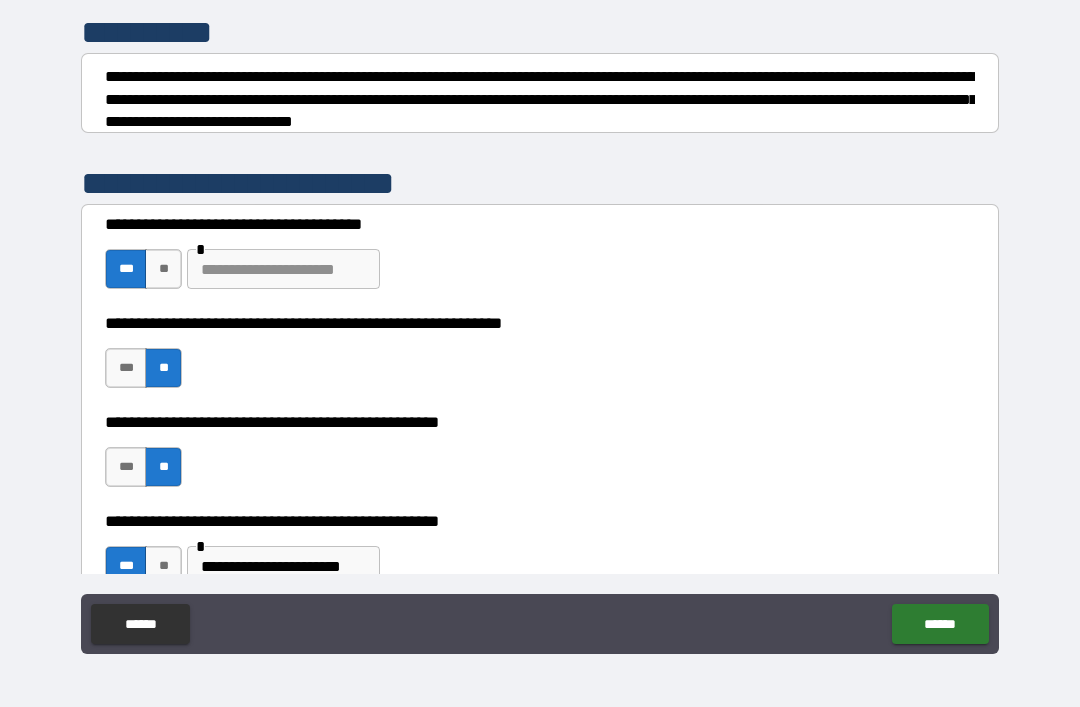 scroll, scrollTop: 230, scrollLeft: 0, axis: vertical 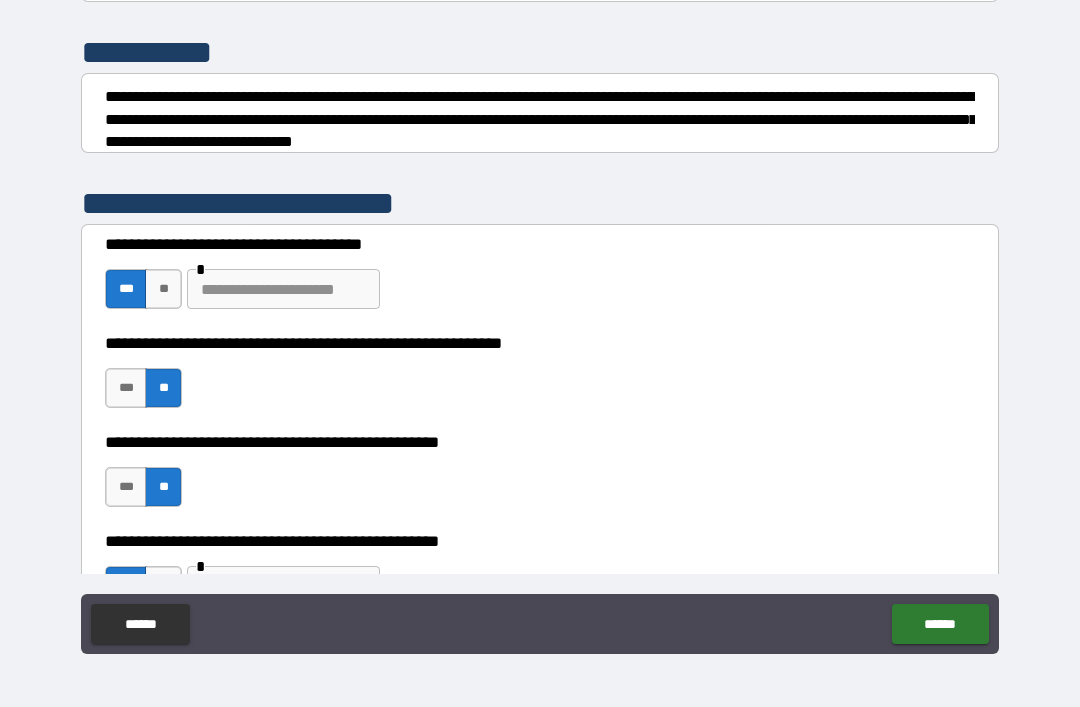 click on "**" at bounding box center (163, 289) 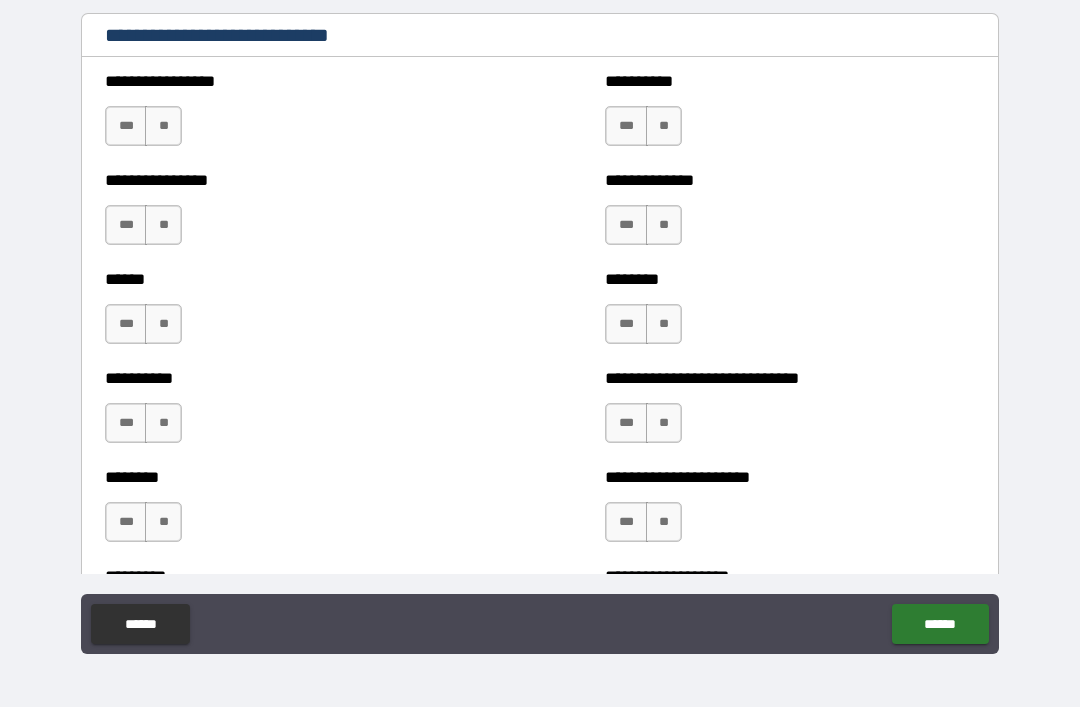 scroll, scrollTop: 6708, scrollLeft: 0, axis: vertical 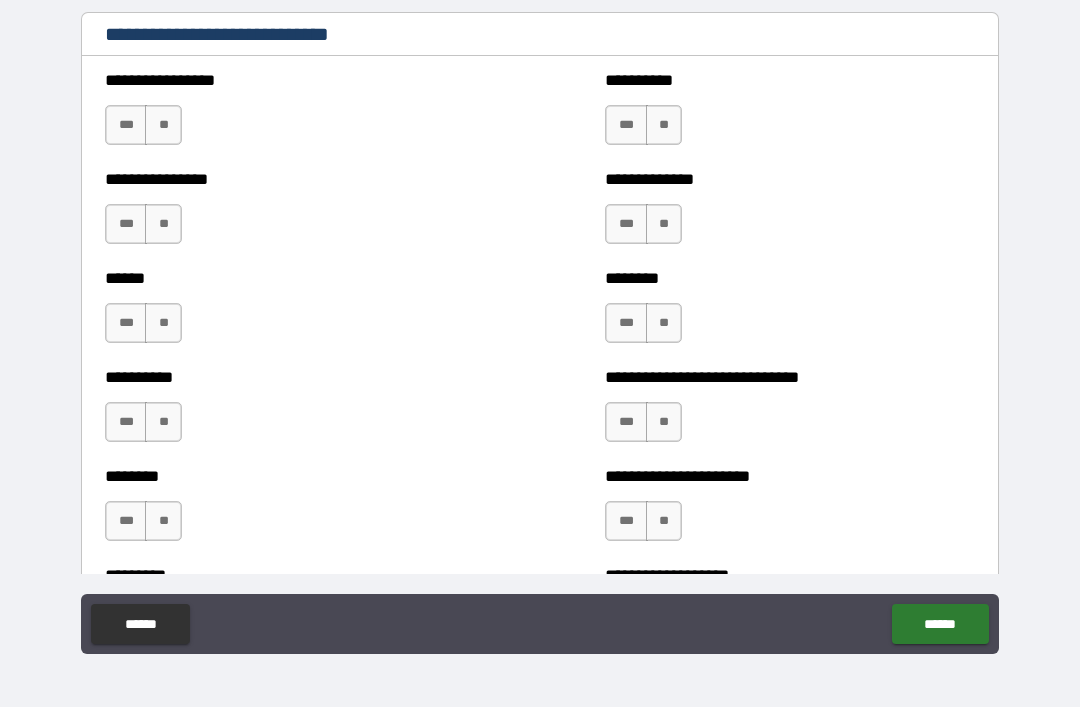 click on "***" at bounding box center [126, 323] 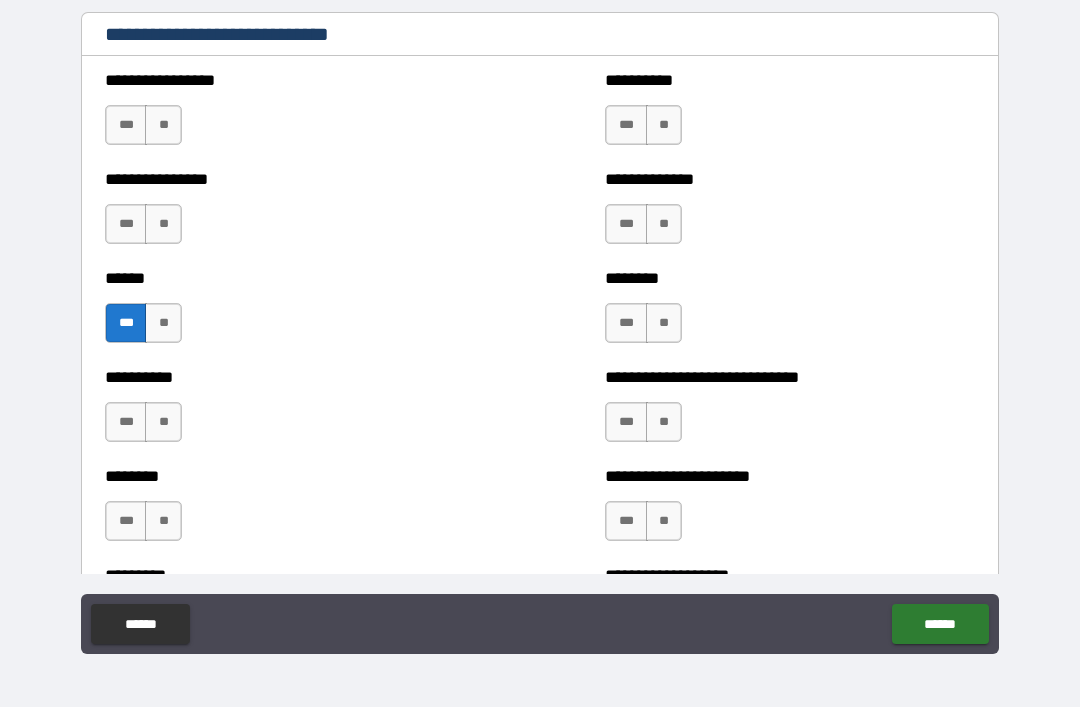 click on "**" at bounding box center [163, 125] 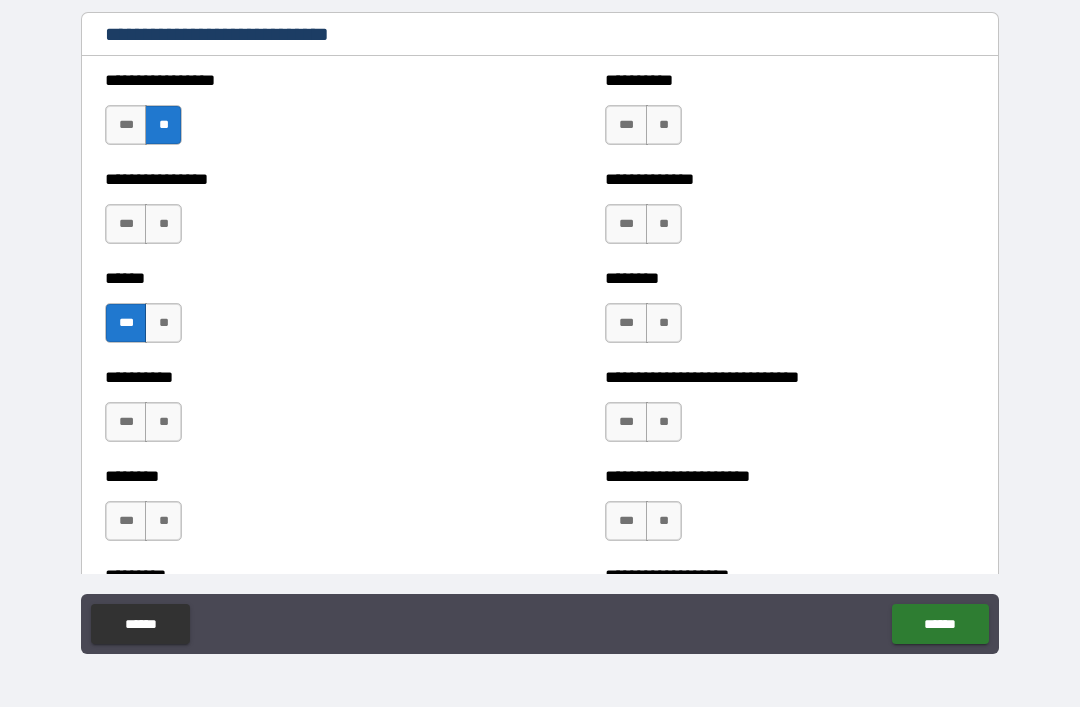 click on "**" at bounding box center [163, 224] 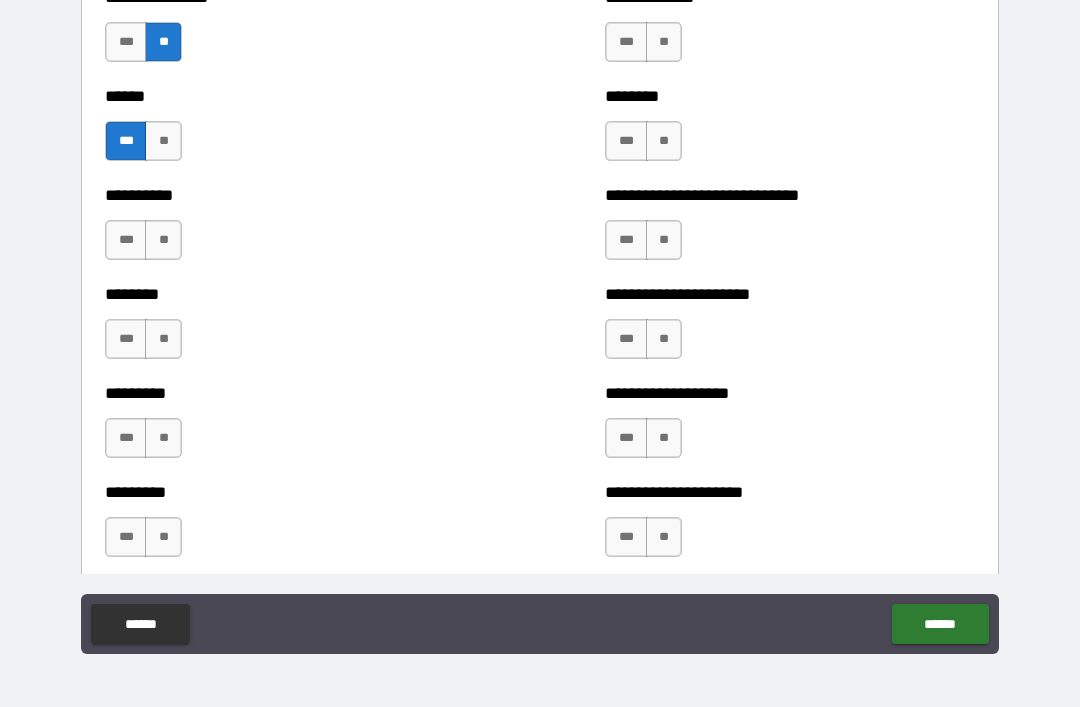 scroll, scrollTop: 6912, scrollLeft: 0, axis: vertical 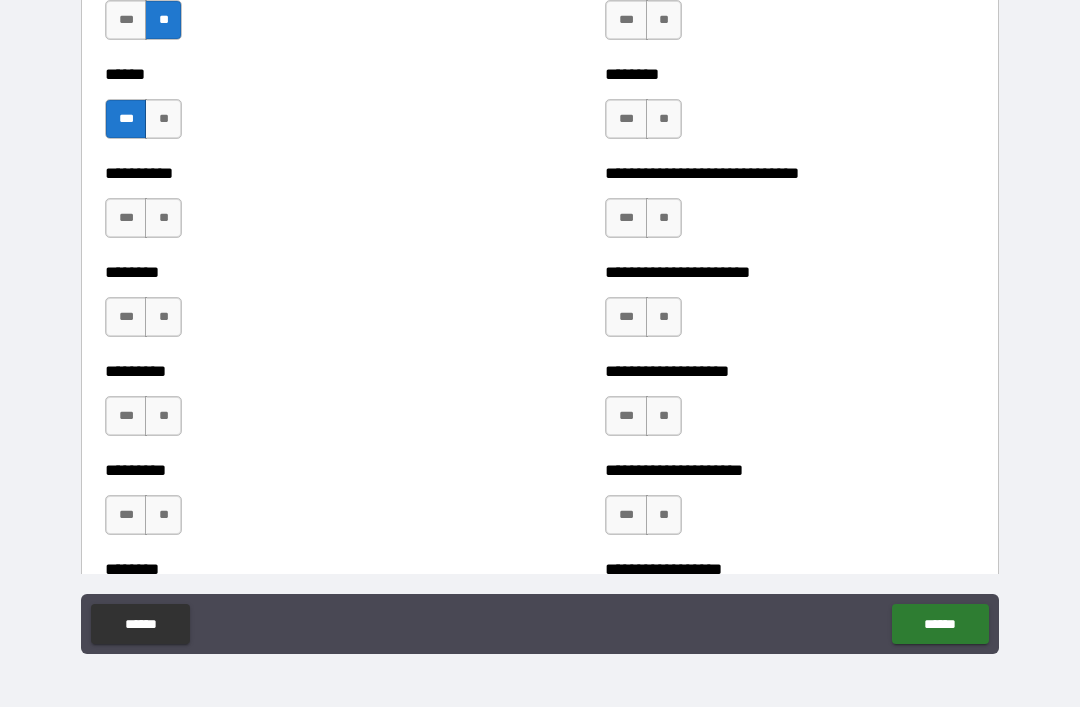 click on "**" at bounding box center (163, 218) 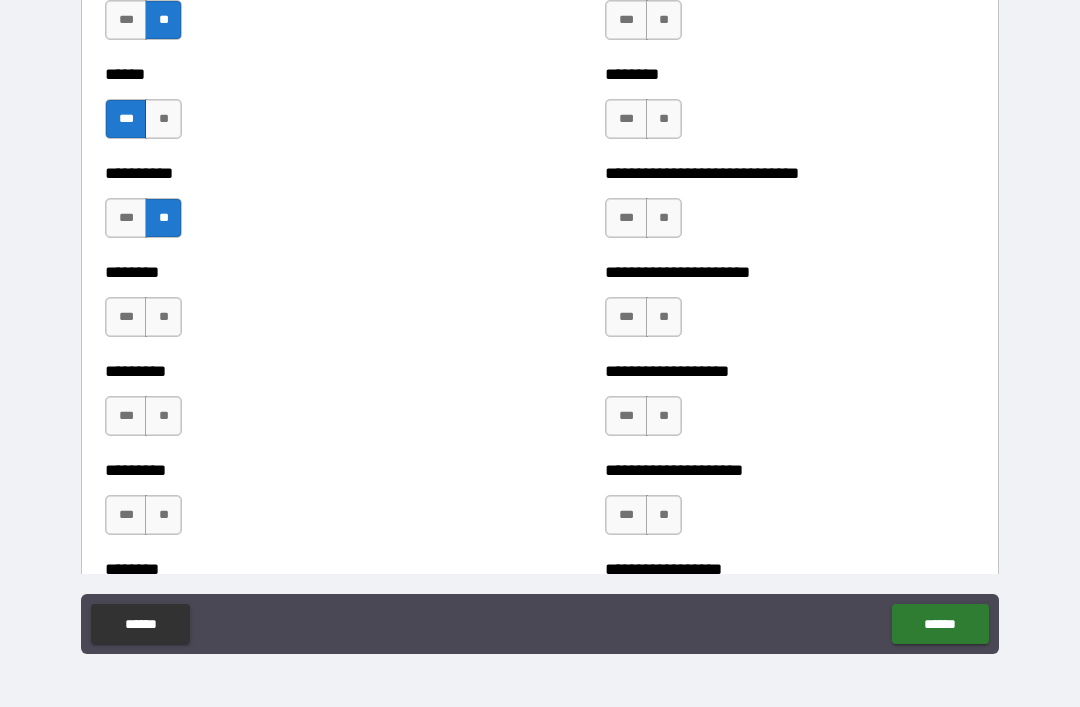 click on "***" at bounding box center (126, 317) 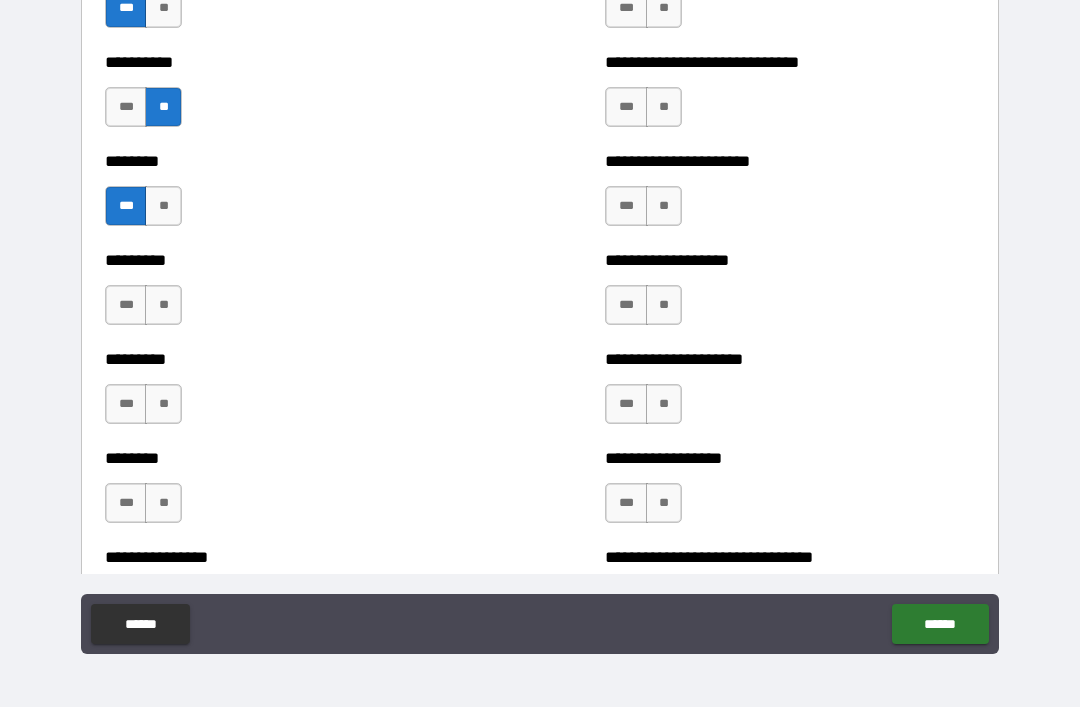 scroll, scrollTop: 7018, scrollLeft: 0, axis: vertical 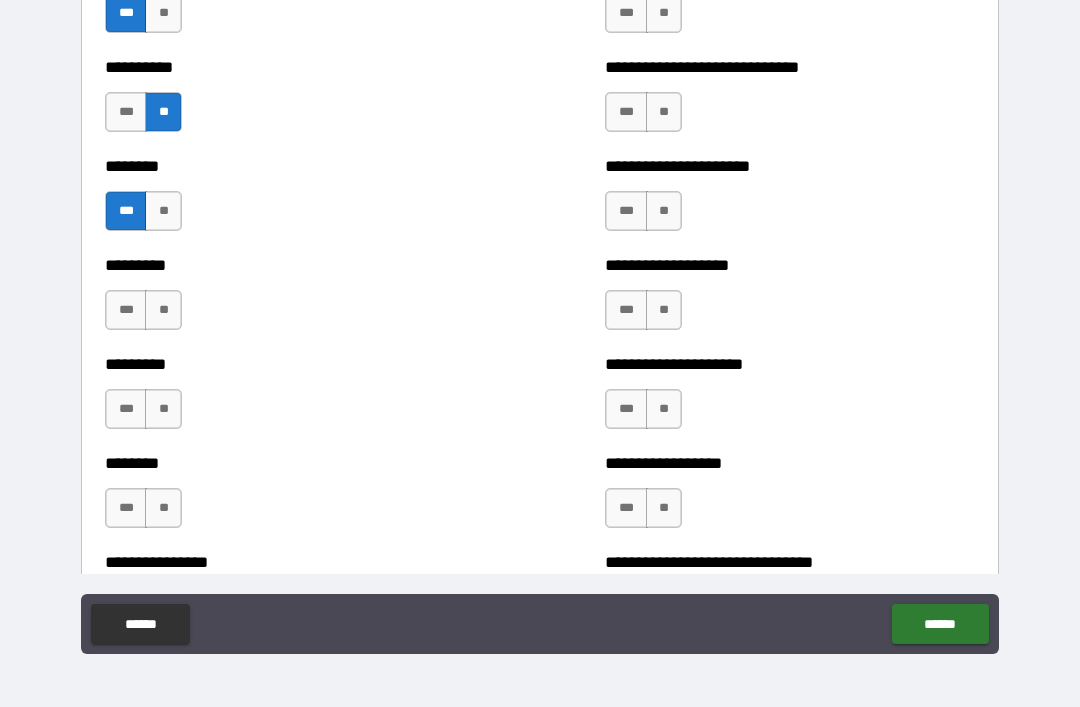 click on "***" at bounding box center (126, 409) 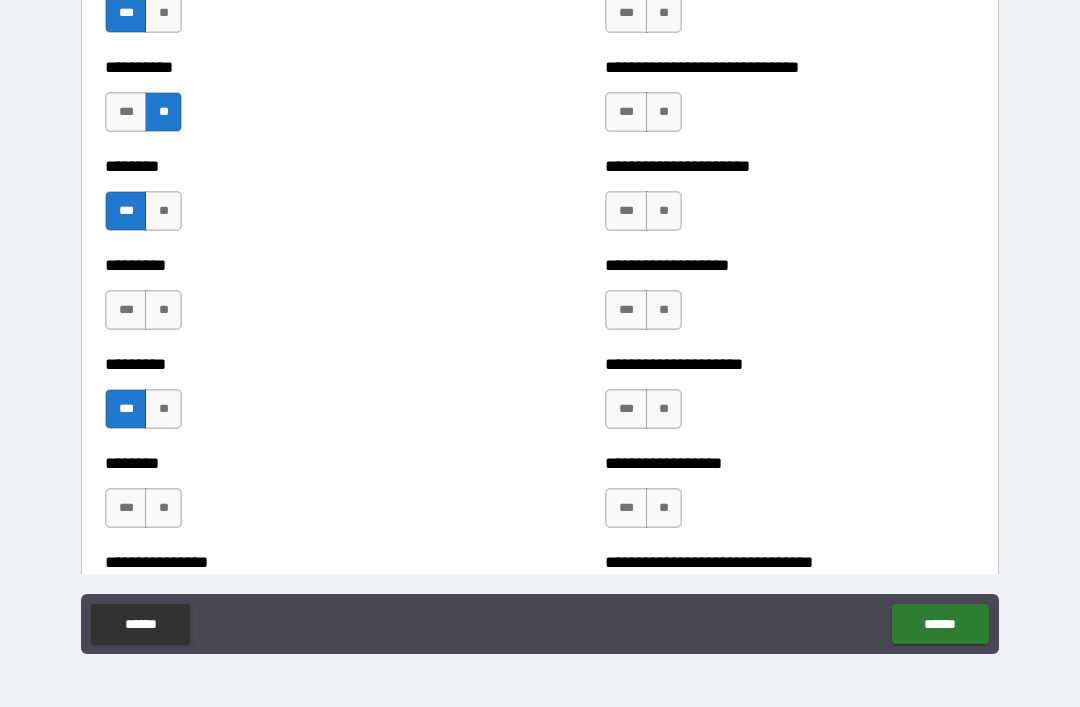 click on "**" at bounding box center [163, 310] 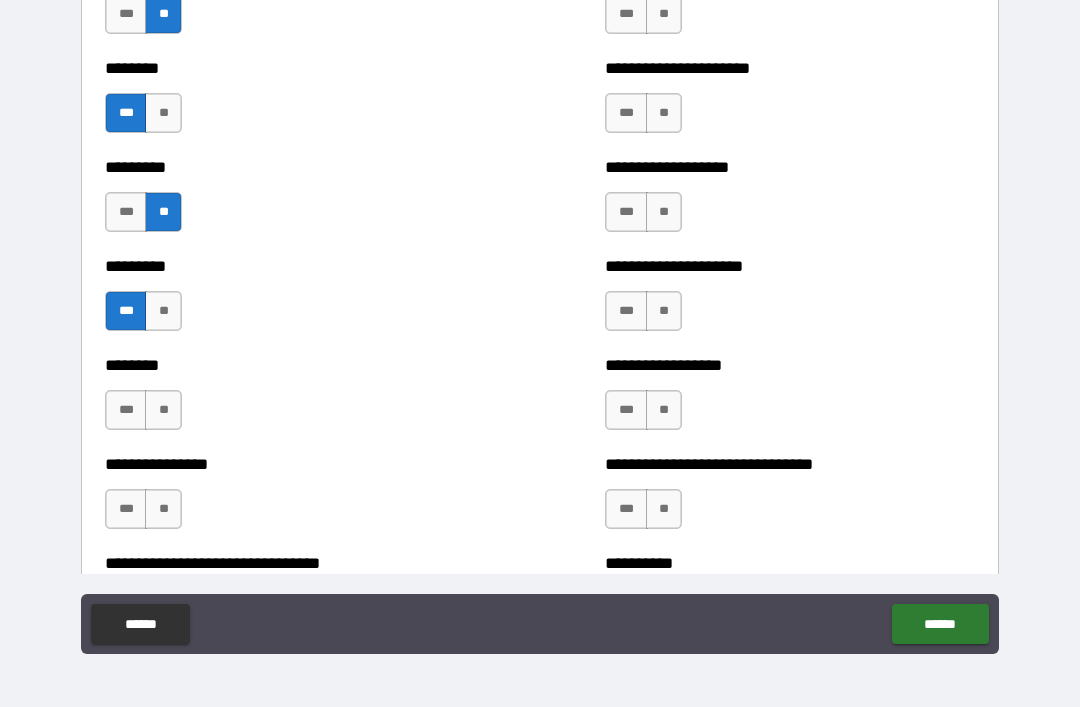 scroll, scrollTop: 7125, scrollLeft: 0, axis: vertical 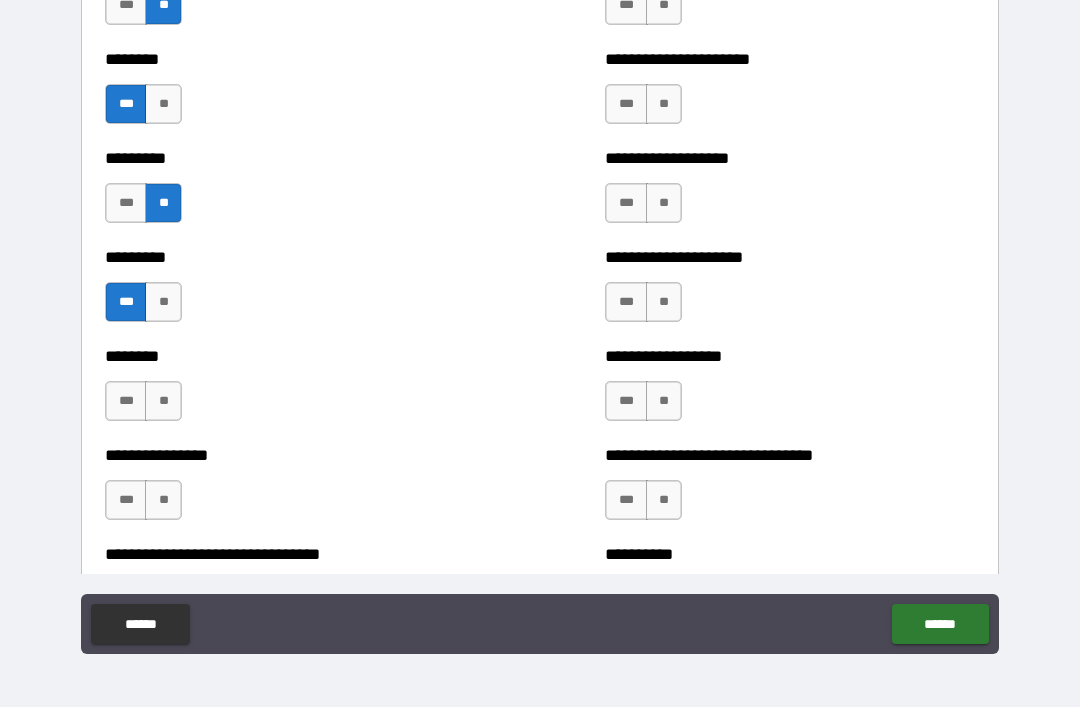 click on "**" at bounding box center [163, 401] 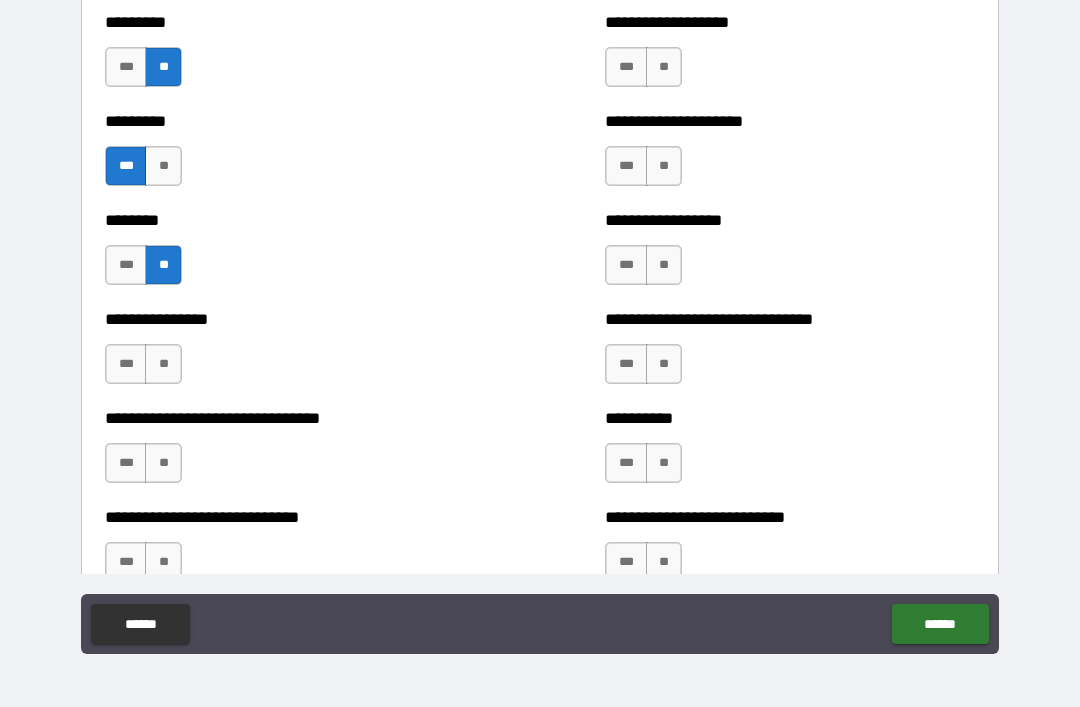 scroll, scrollTop: 7275, scrollLeft: 0, axis: vertical 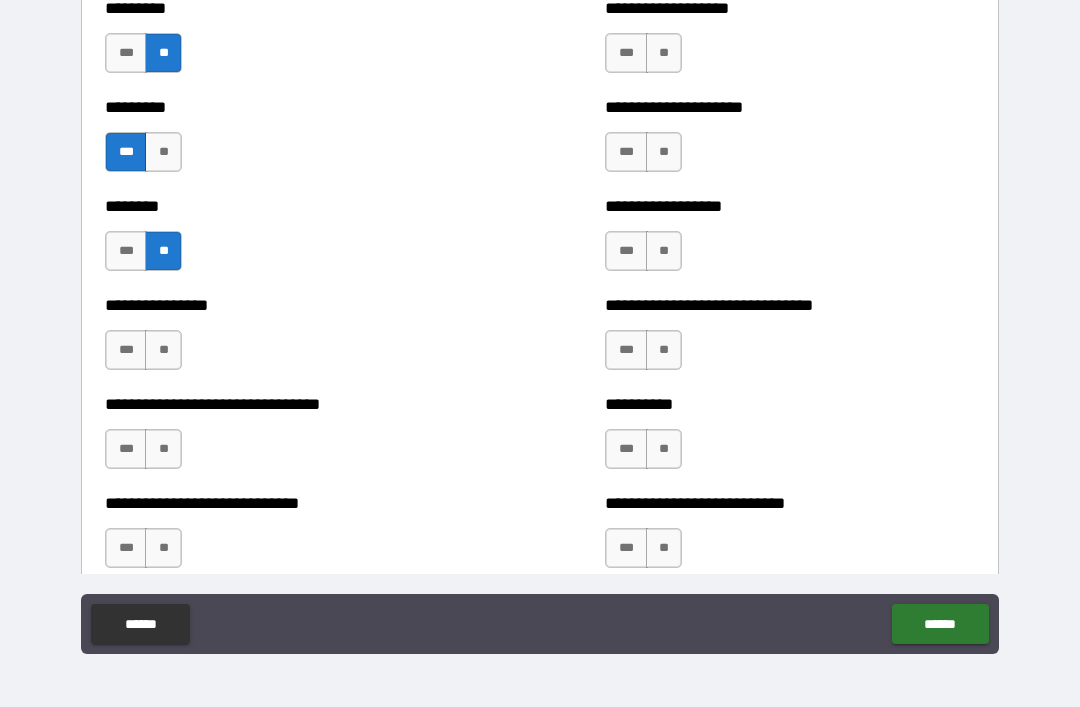 click on "**" at bounding box center (163, 350) 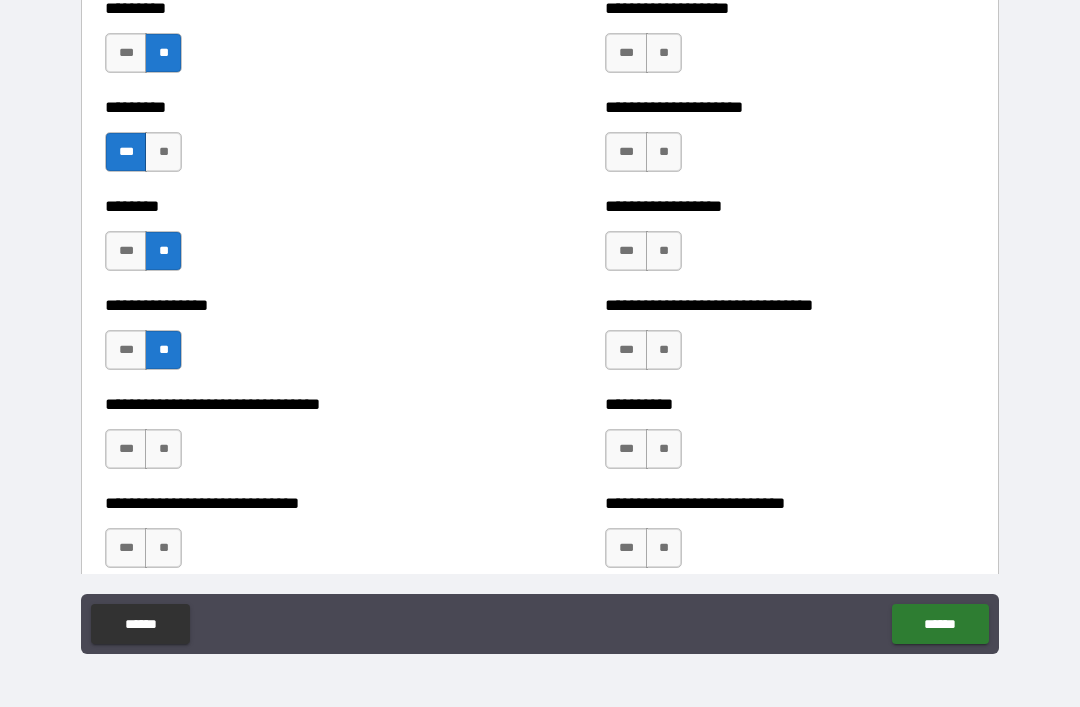 scroll, scrollTop: 7355, scrollLeft: 0, axis: vertical 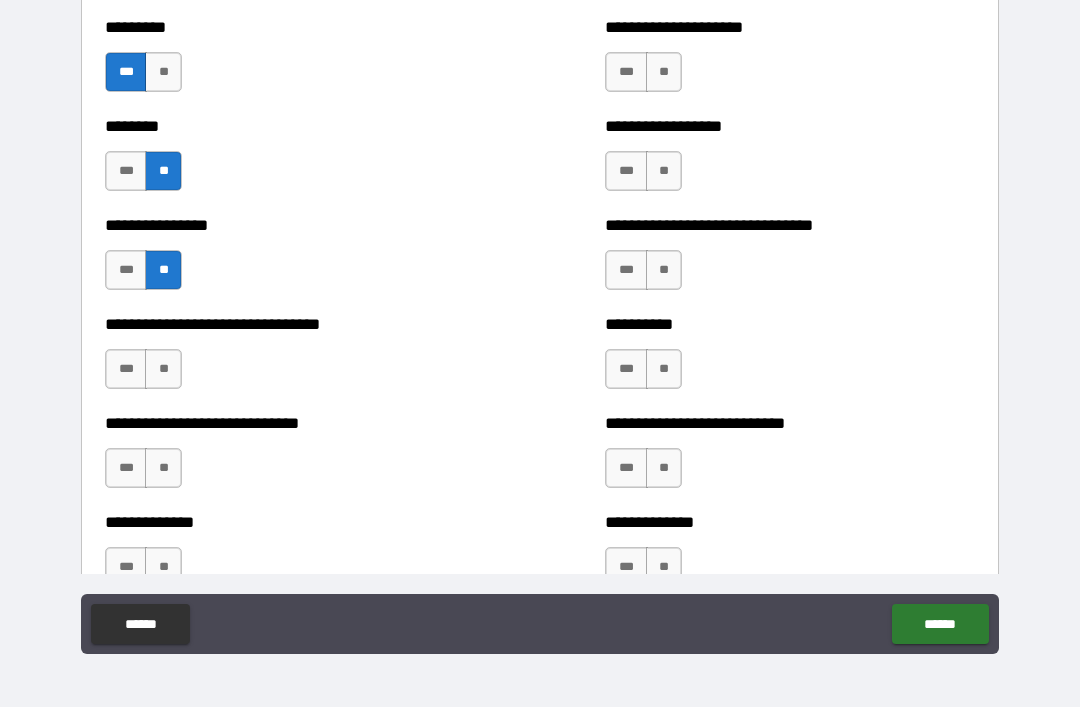 click on "**" at bounding box center [163, 369] 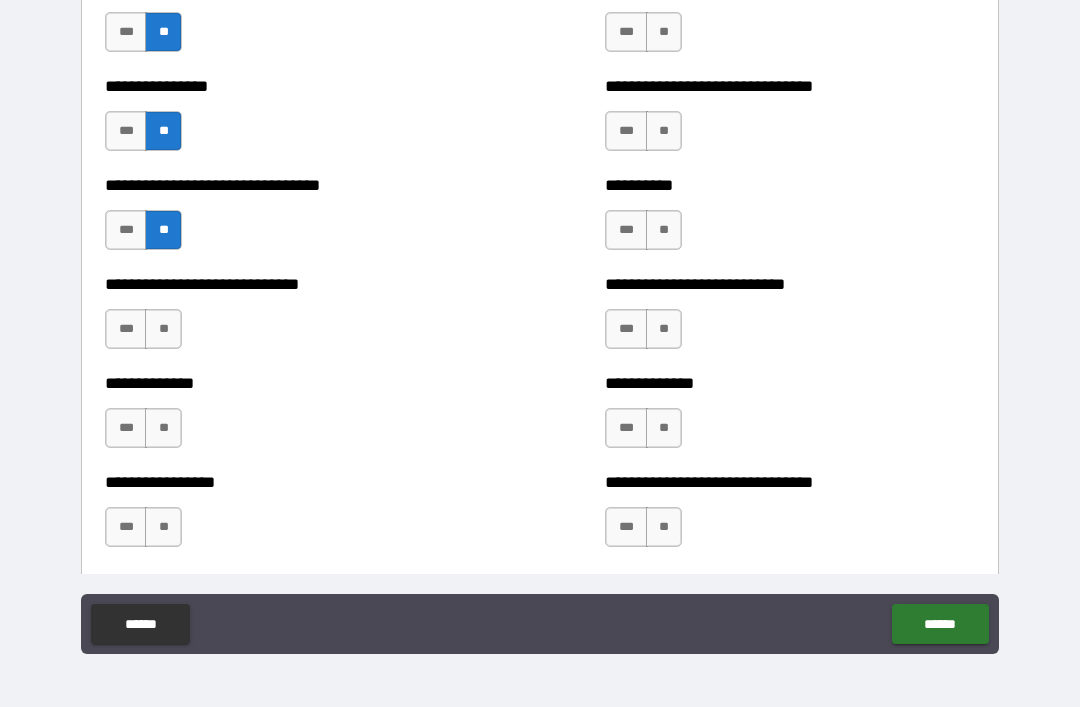 scroll, scrollTop: 7491, scrollLeft: 0, axis: vertical 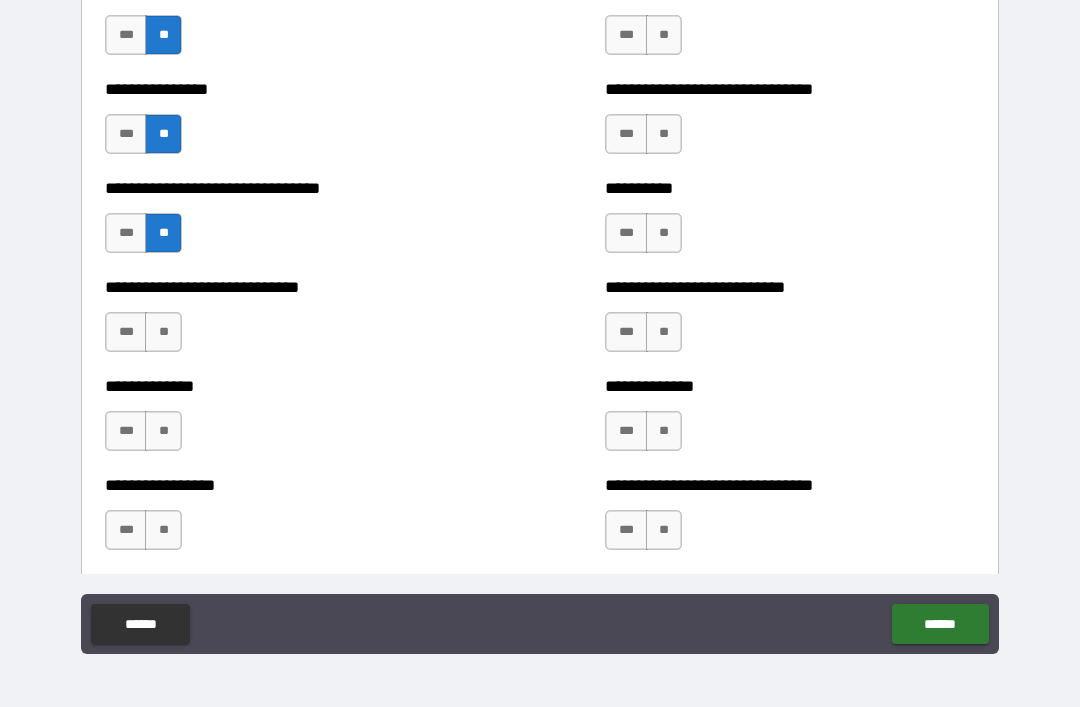 click on "**" at bounding box center (163, 332) 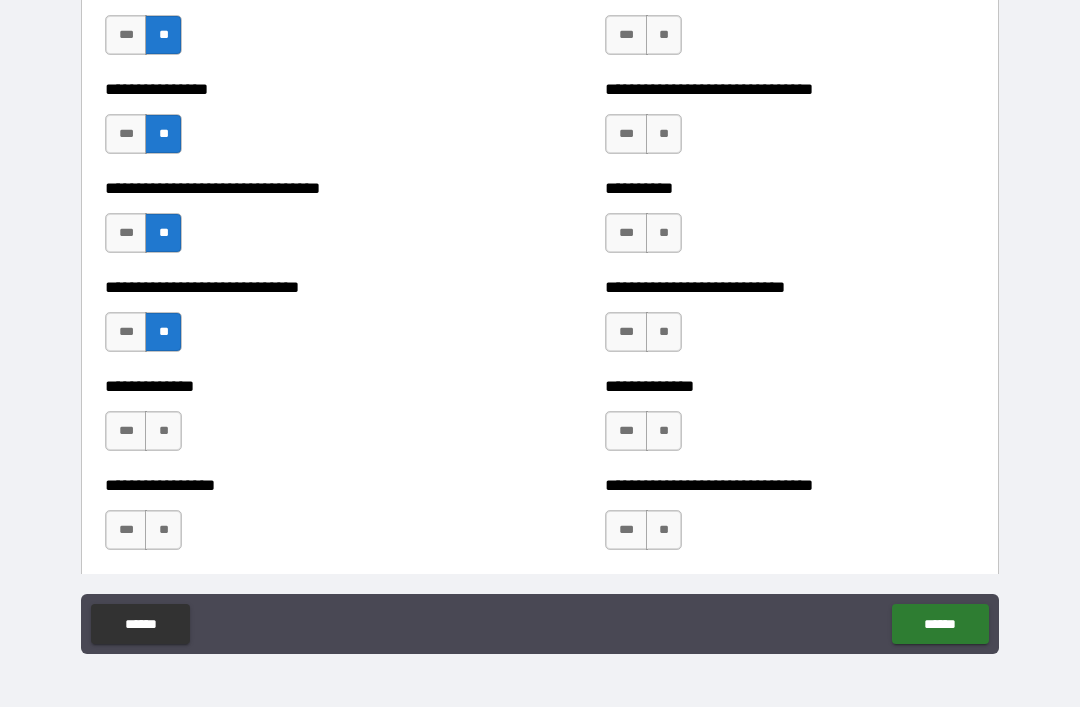 click on "**" at bounding box center (163, 431) 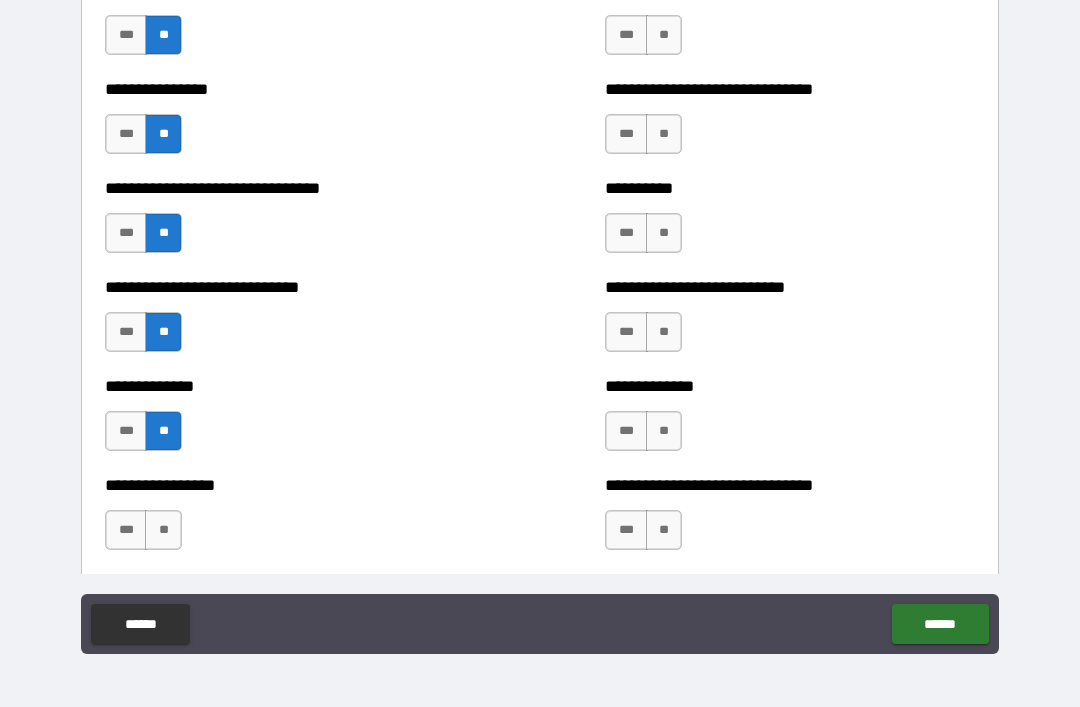 click on "**" at bounding box center [163, 530] 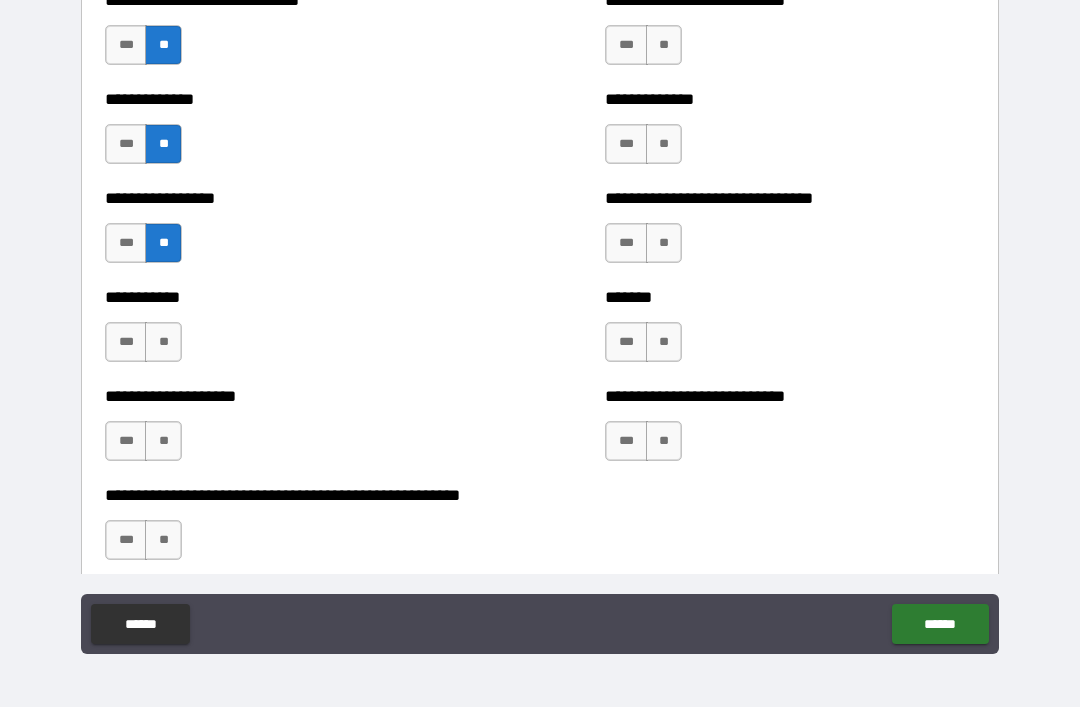 scroll, scrollTop: 7866, scrollLeft: 0, axis: vertical 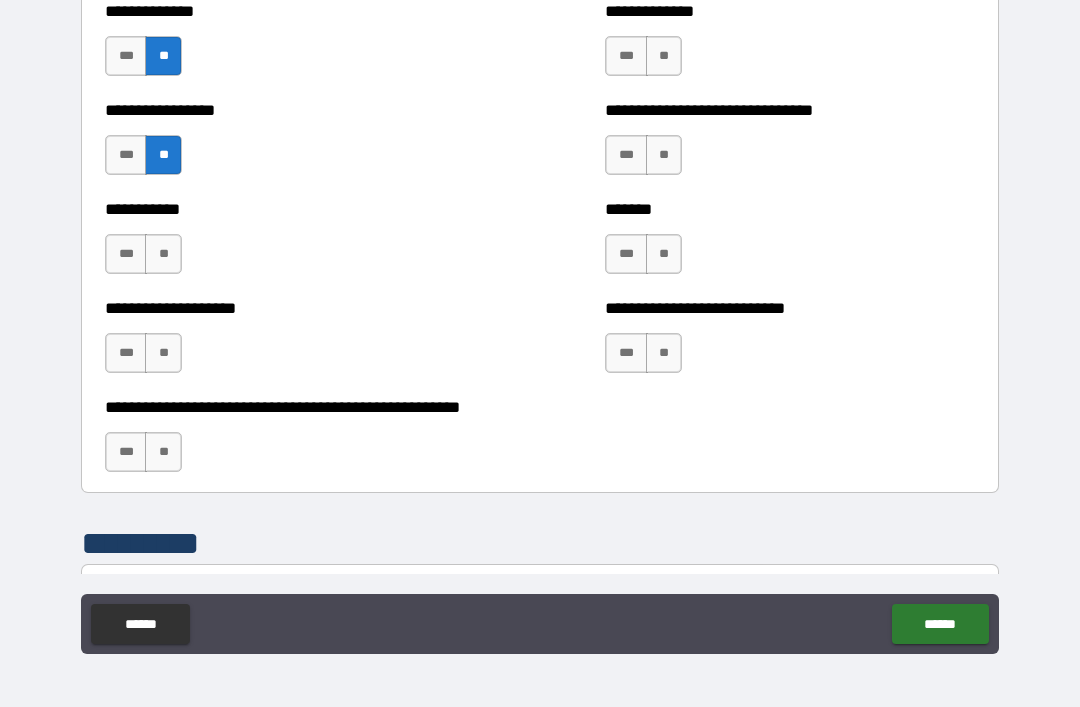 click on "**" at bounding box center (163, 254) 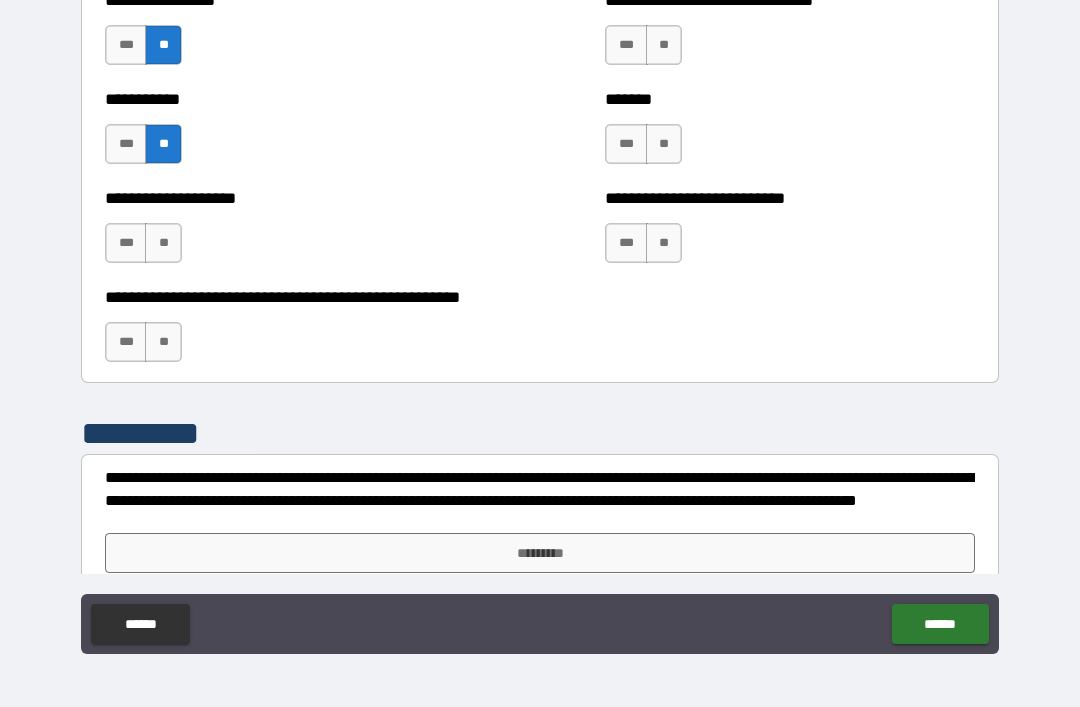 scroll, scrollTop: 7966, scrollLeft: 0, axis: vertical 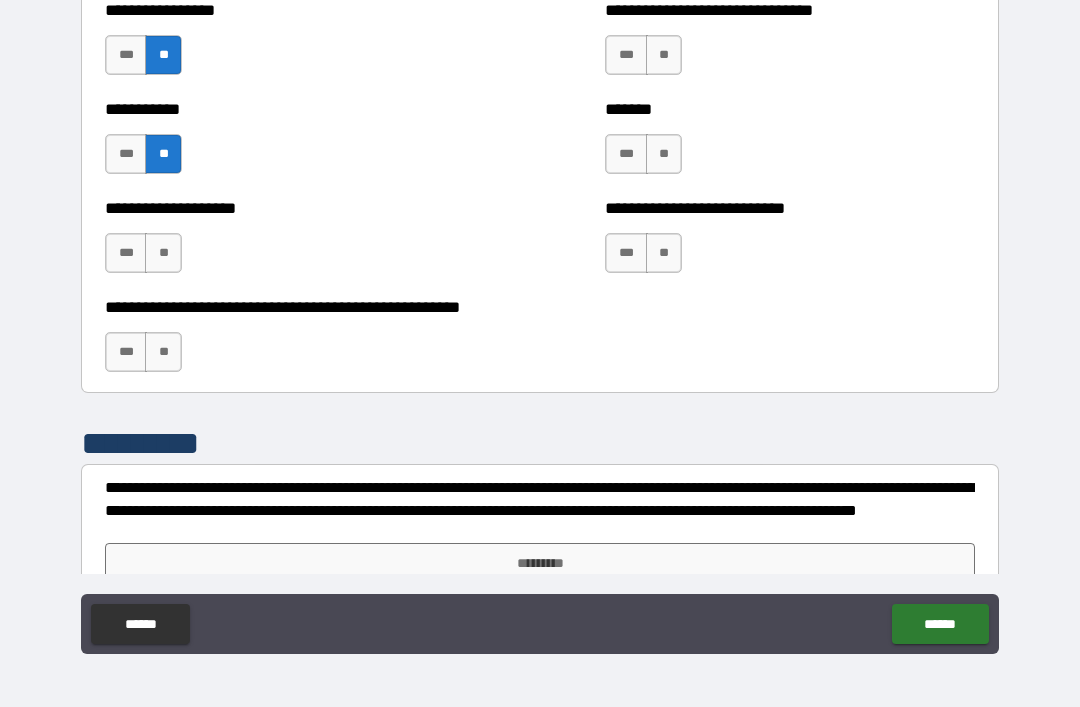 click on "**" at bounding box center (163, 352) 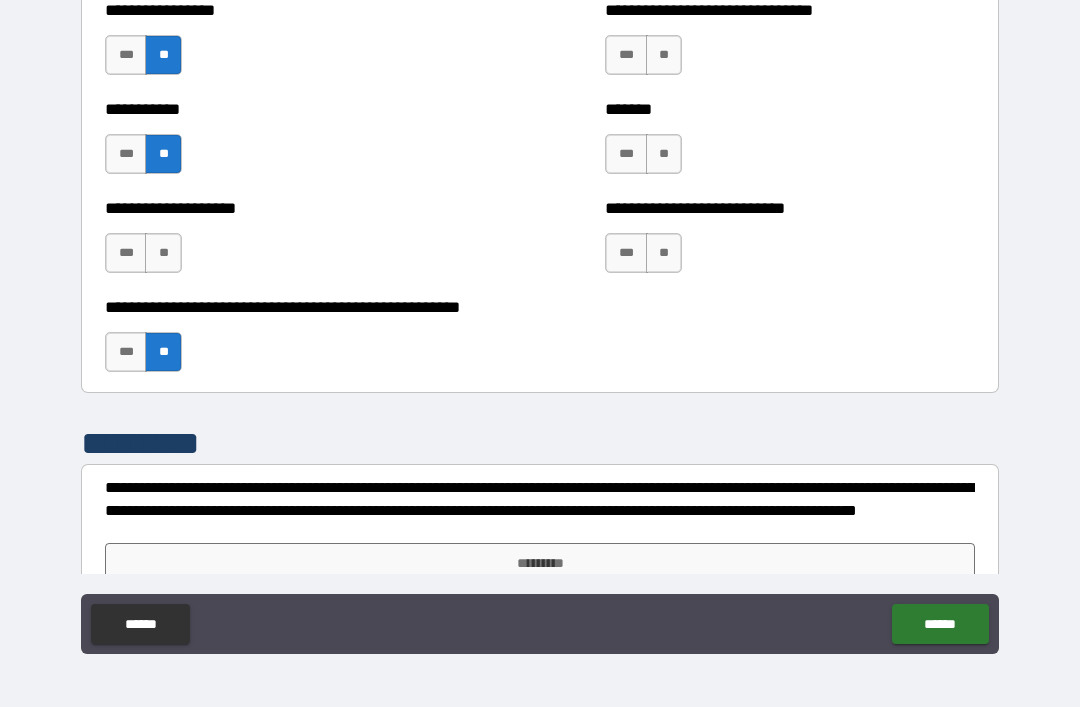 click on "**" at bounding box center (163, 253) 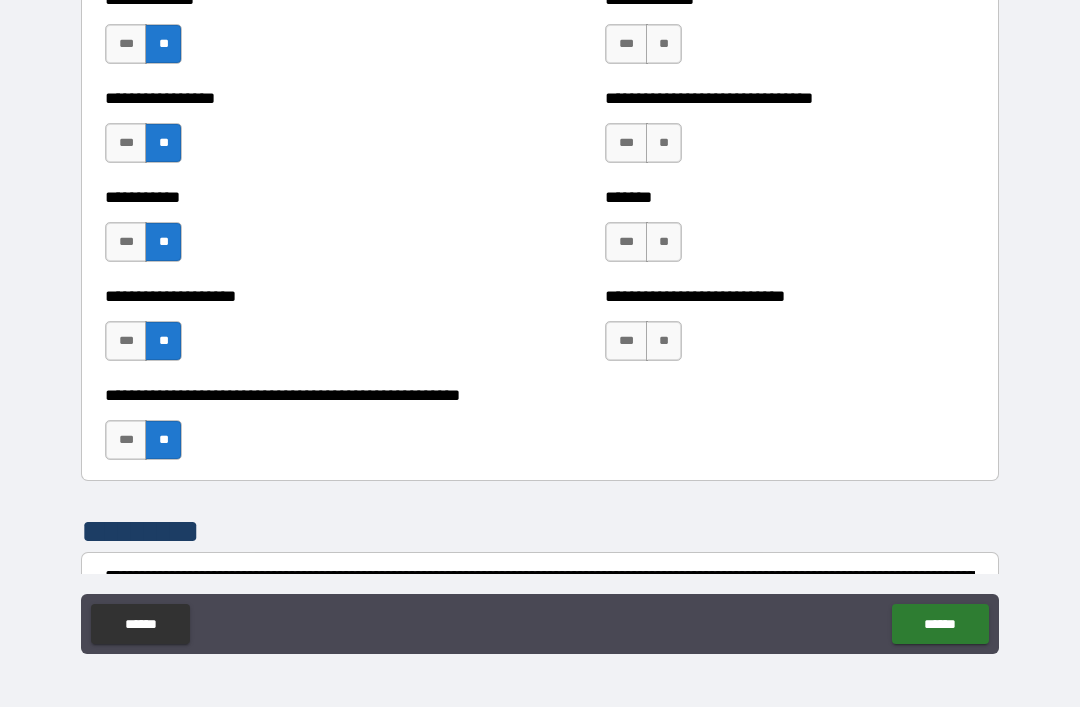 scroll, scrollTop: 7856, scrollLeft: 0, axis: vertical 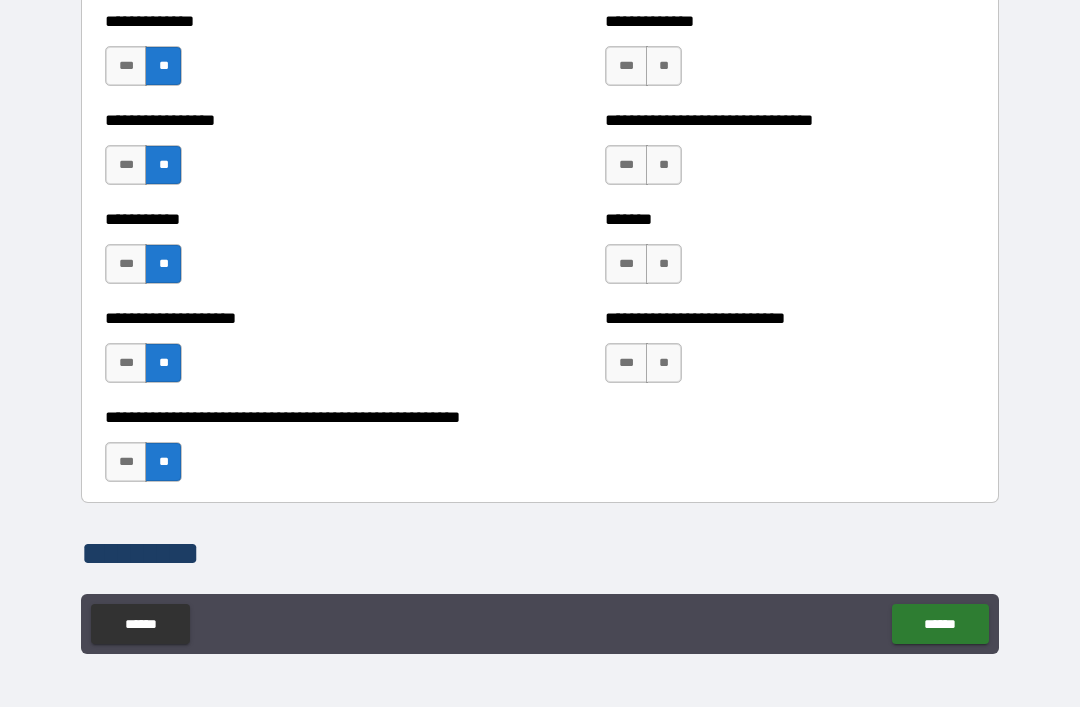 click on "**" at bounding box center [664, 363] 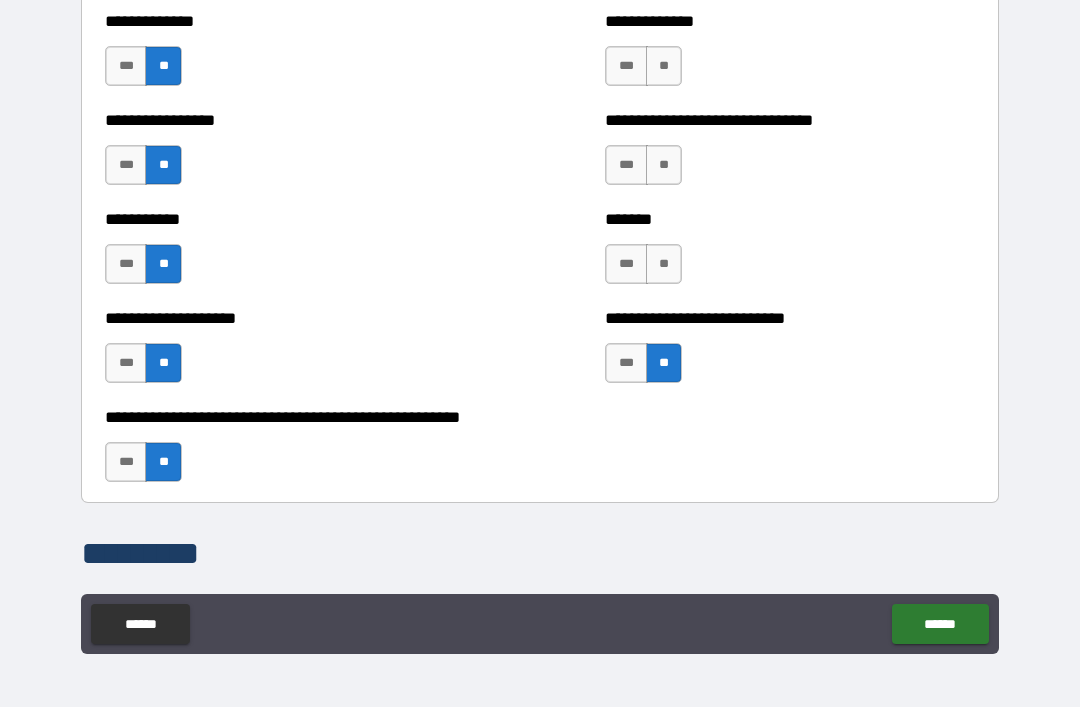 click on "**" at bounding box center (664, 264) 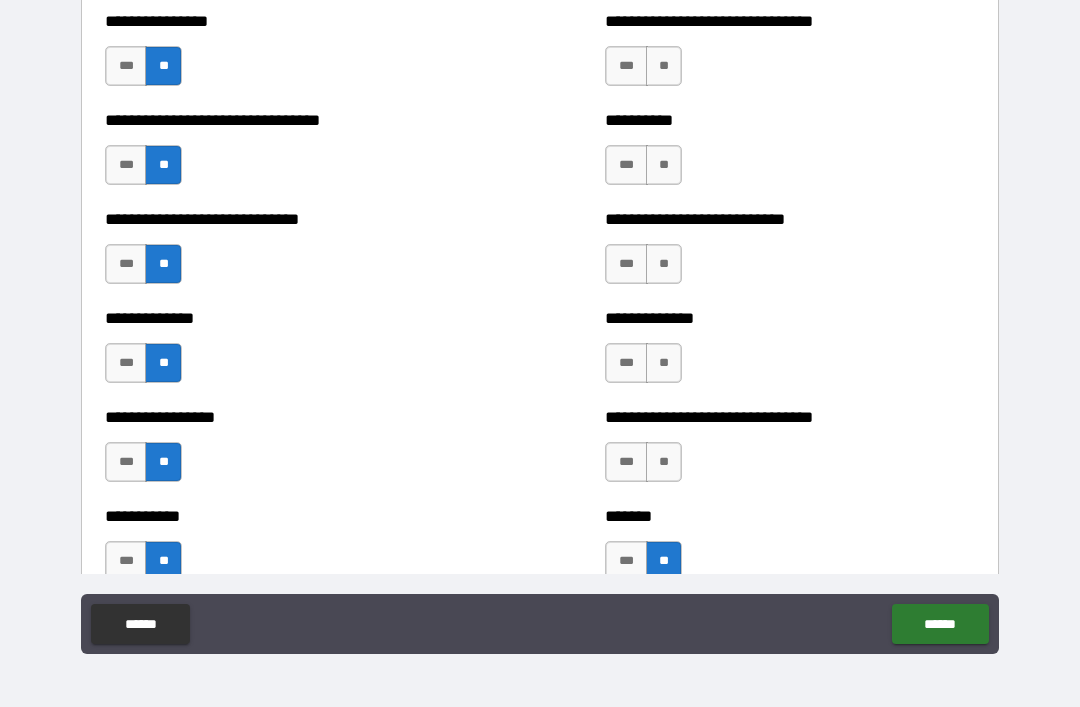 scroll, scrollTop: 7559, scrollLeft: 0, axis: vertical 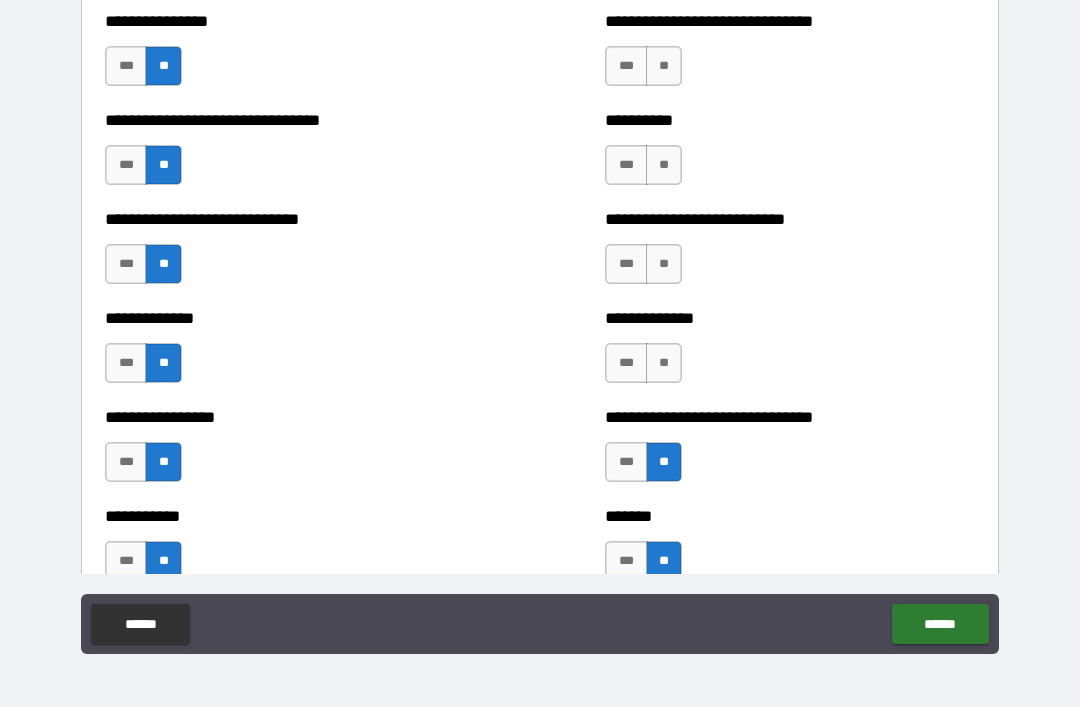 click on "**" at bounding box center (664, 363) 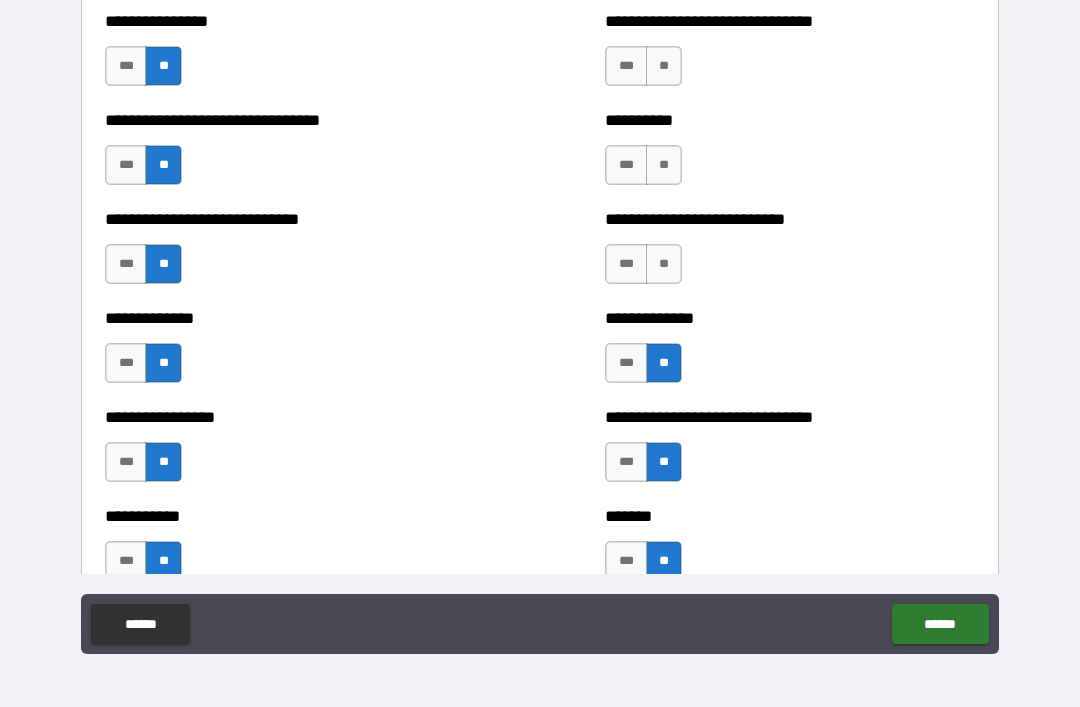 click on "**" at bounding box center [664, 264] 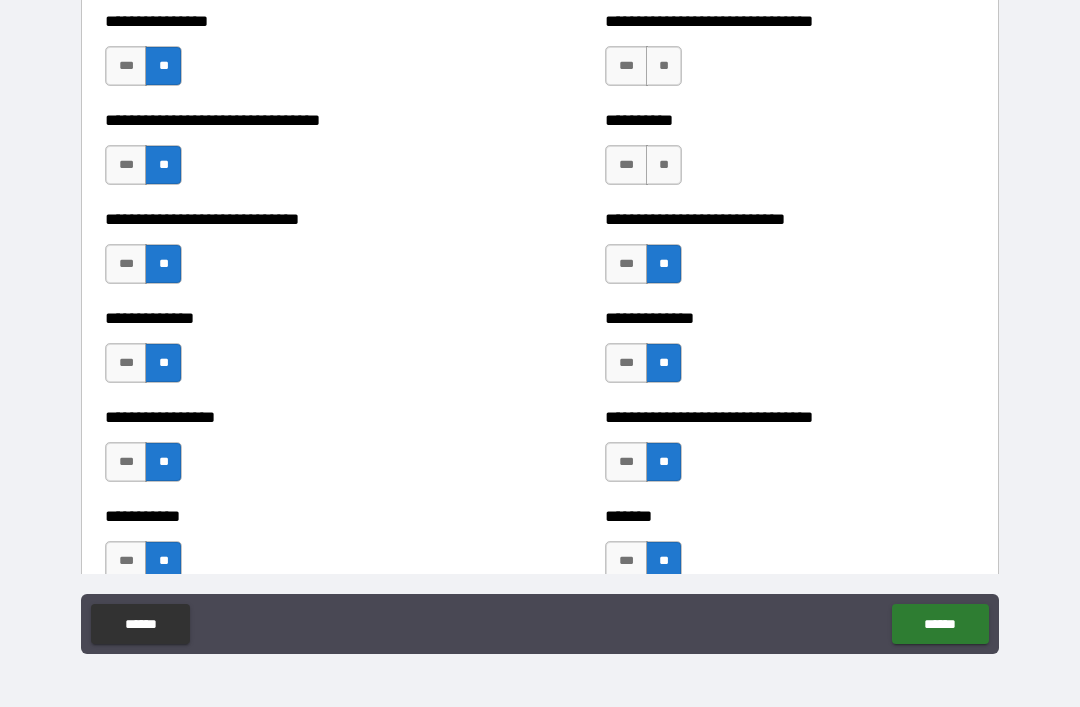 scroll, scrollTop: 7418, scrollLeft: 0, axis: vertical 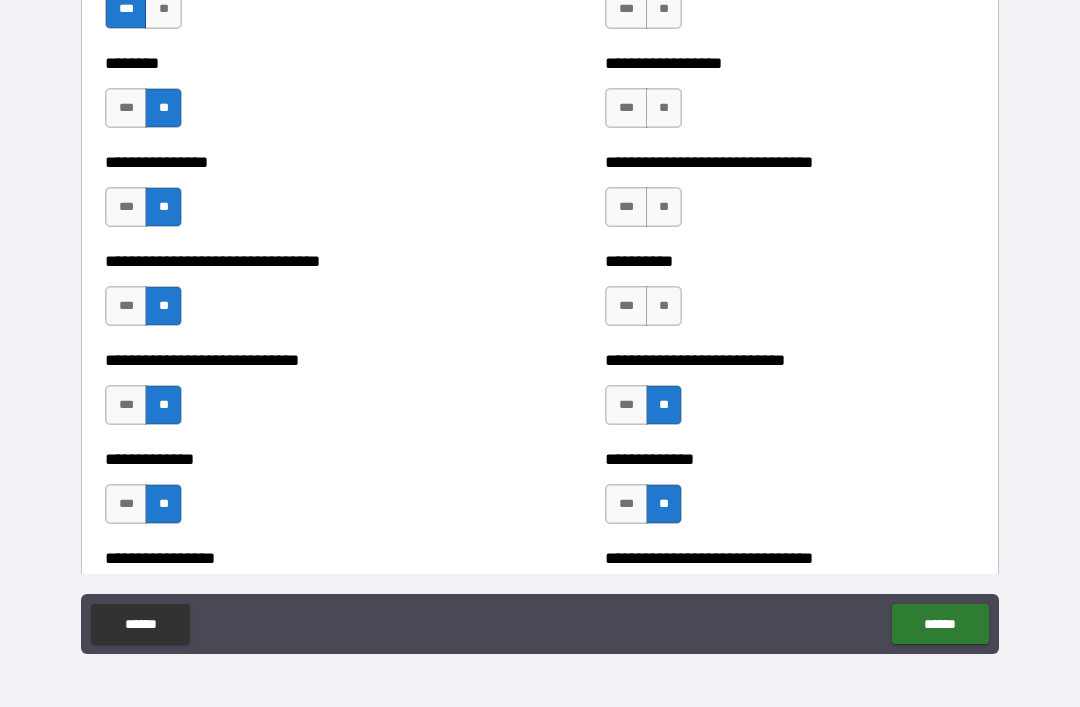 click on "**" at bounding box center [664, 306] 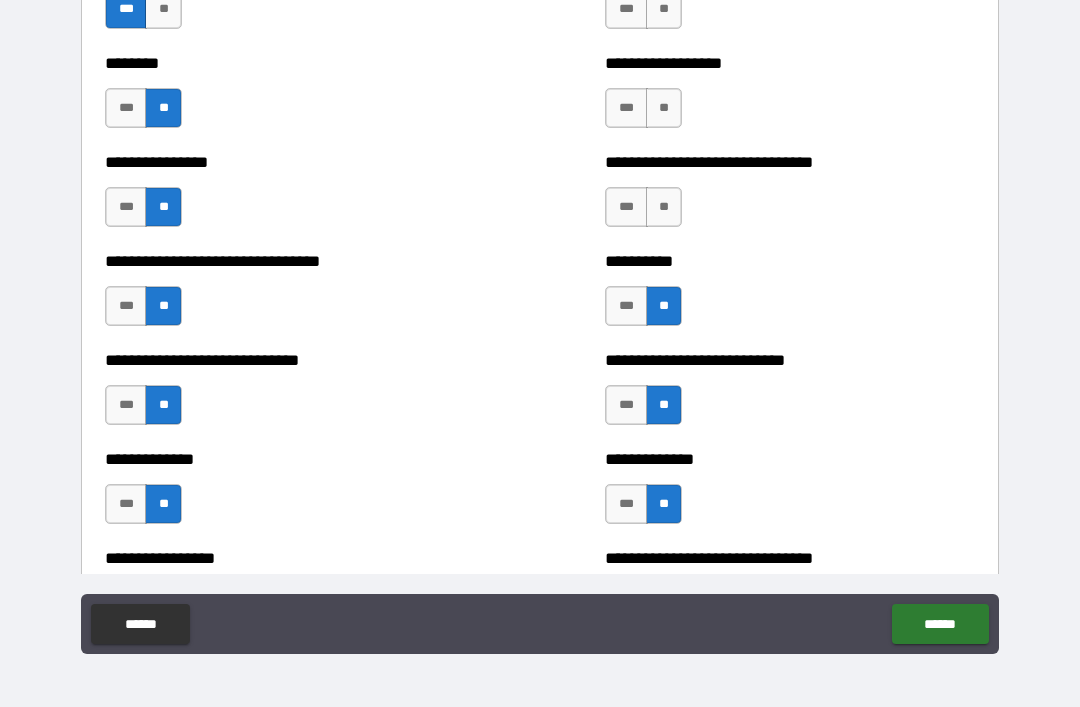 click on "**" at bounding box center [664, 207] 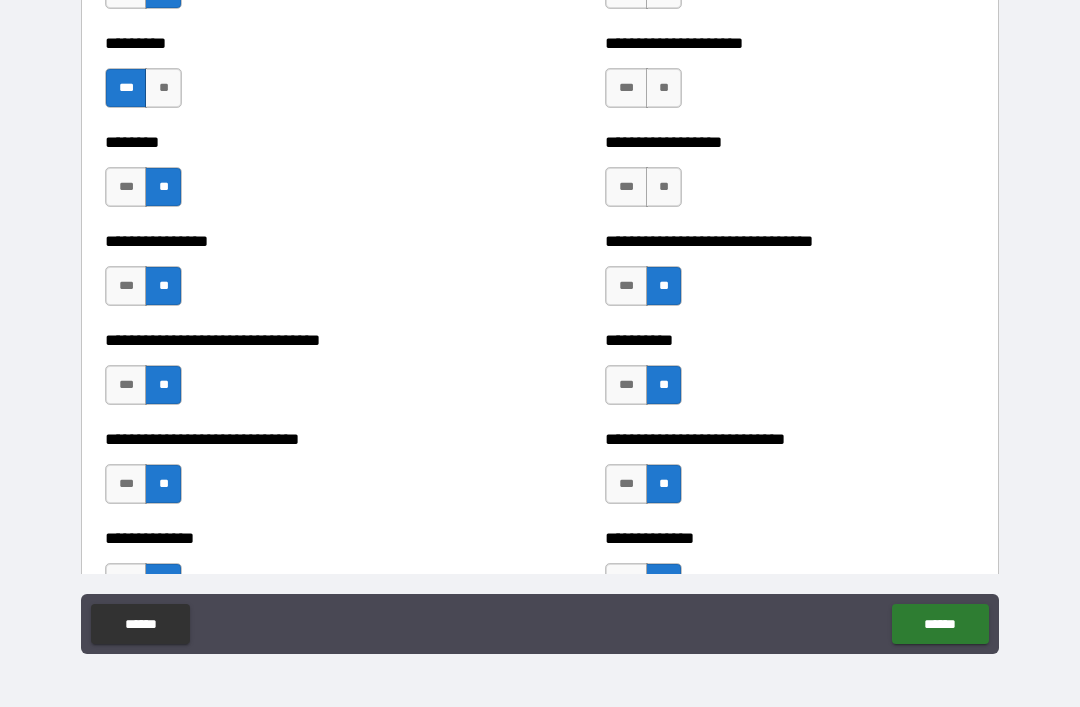 scroll, scrollTop: 7253, scrollLeft: 0, axis: vertical 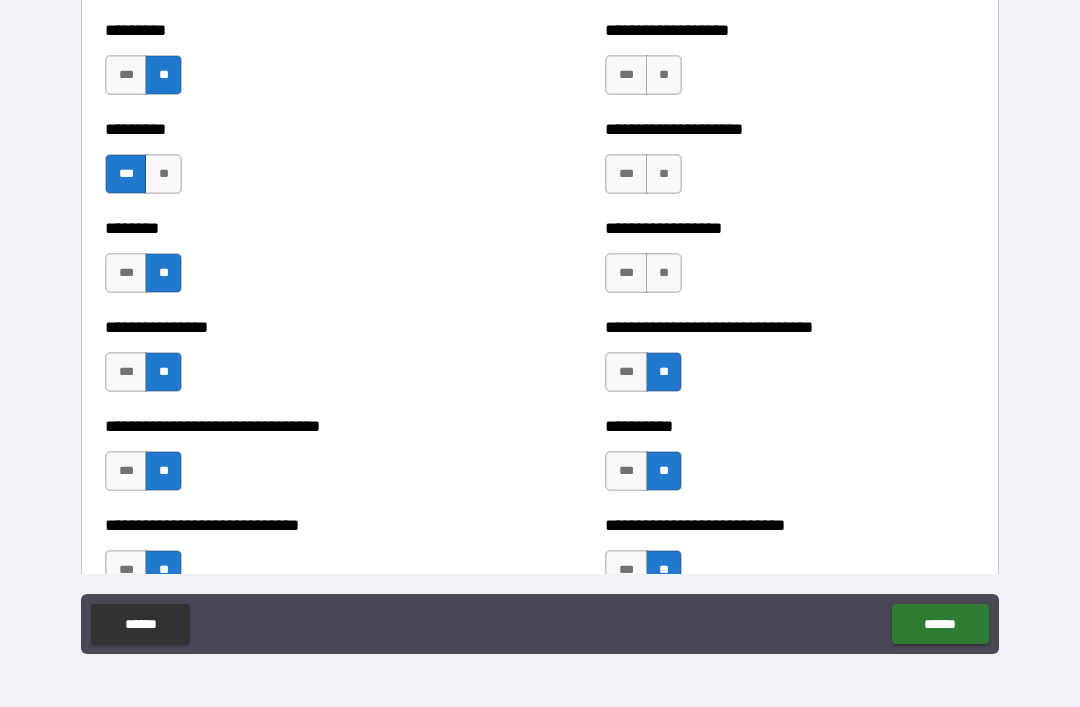 click on "**" at bounding box center (664, 273) 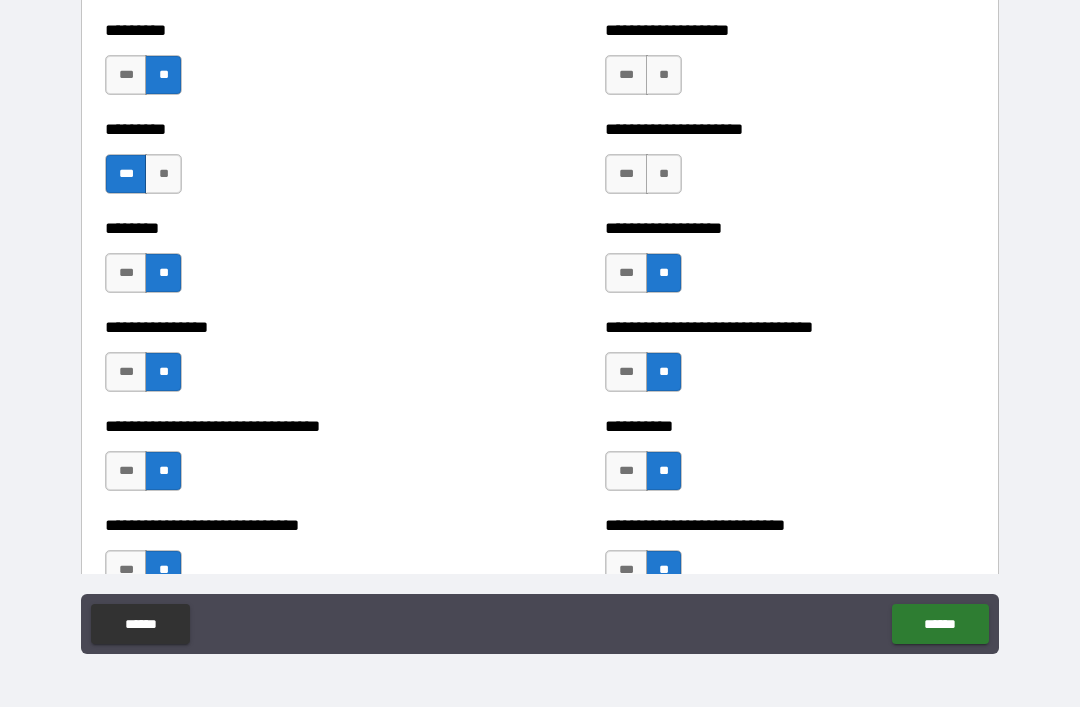click on "**" at bounding box center (664, 174) 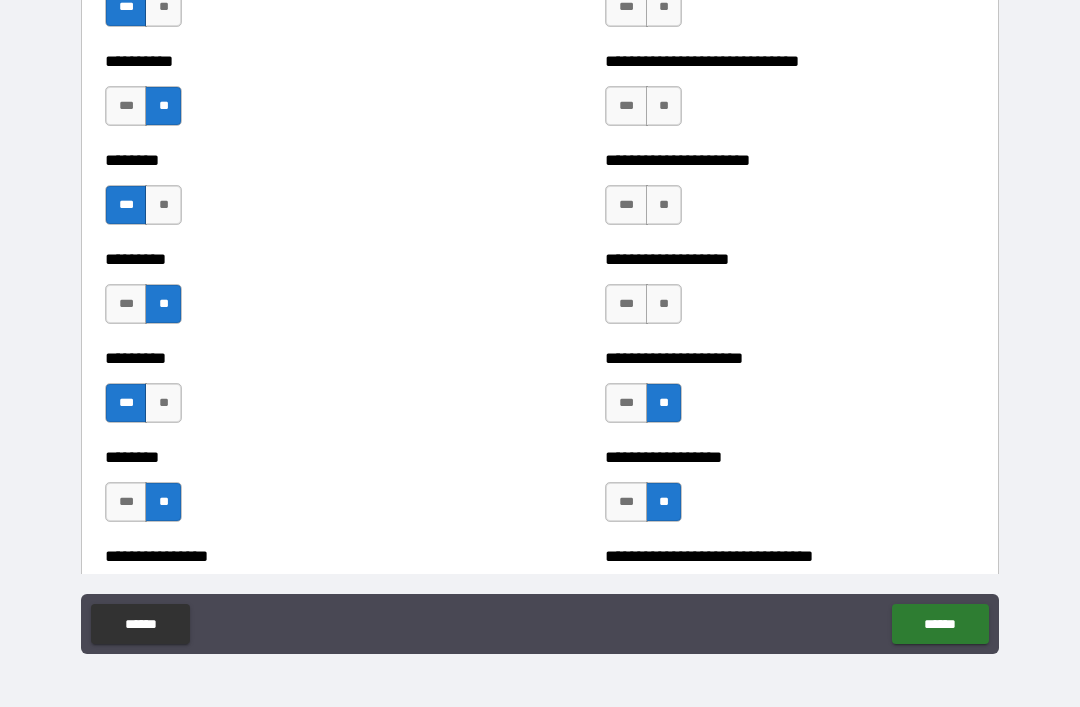 scroll, scrollTop: 7017, scrollLeft: 0, axis: vertical 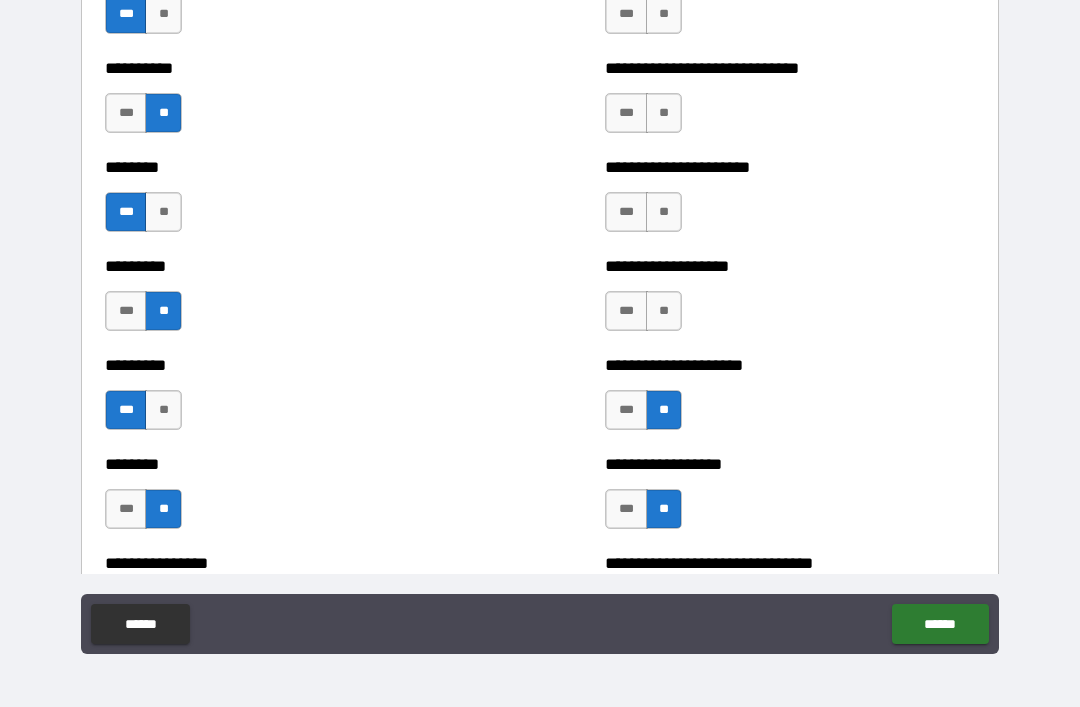 click on "**" at bounding box center (664, 311) 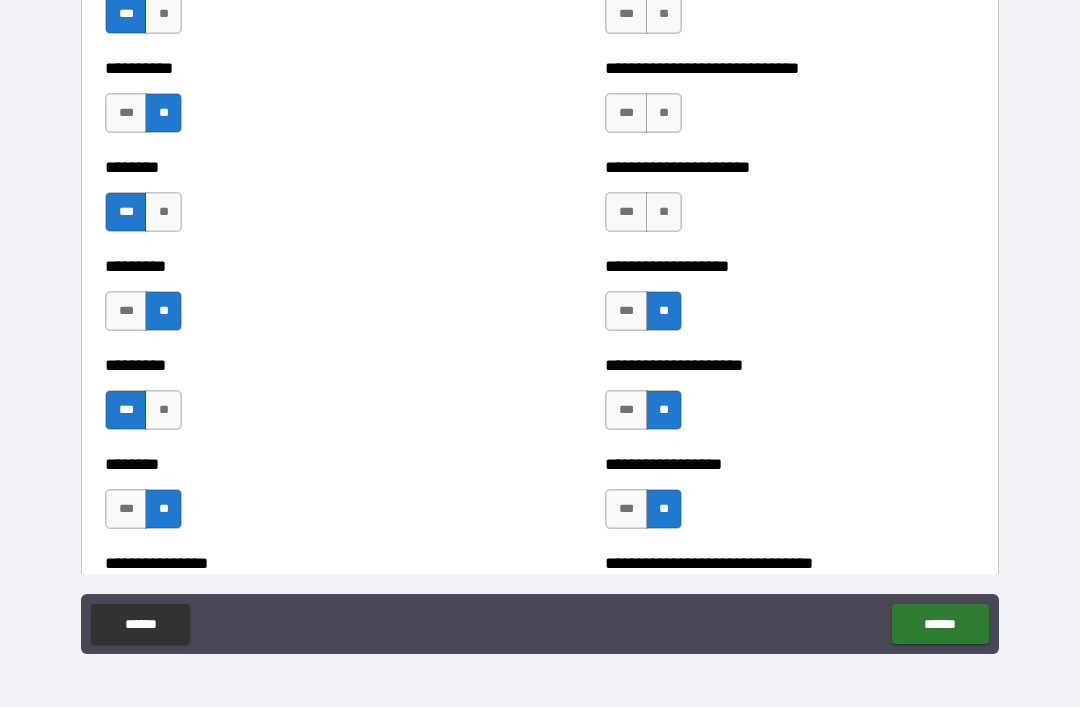 click on "**" at bounding box center (664, 212) 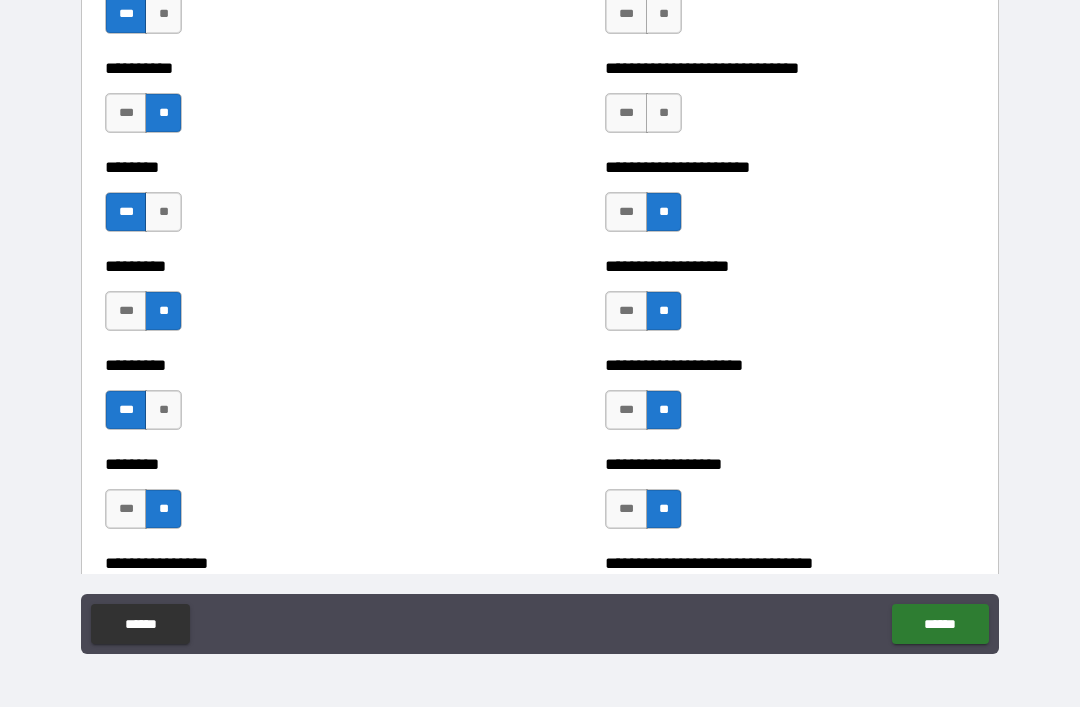 click on "***" at bounding box center (626, 212) 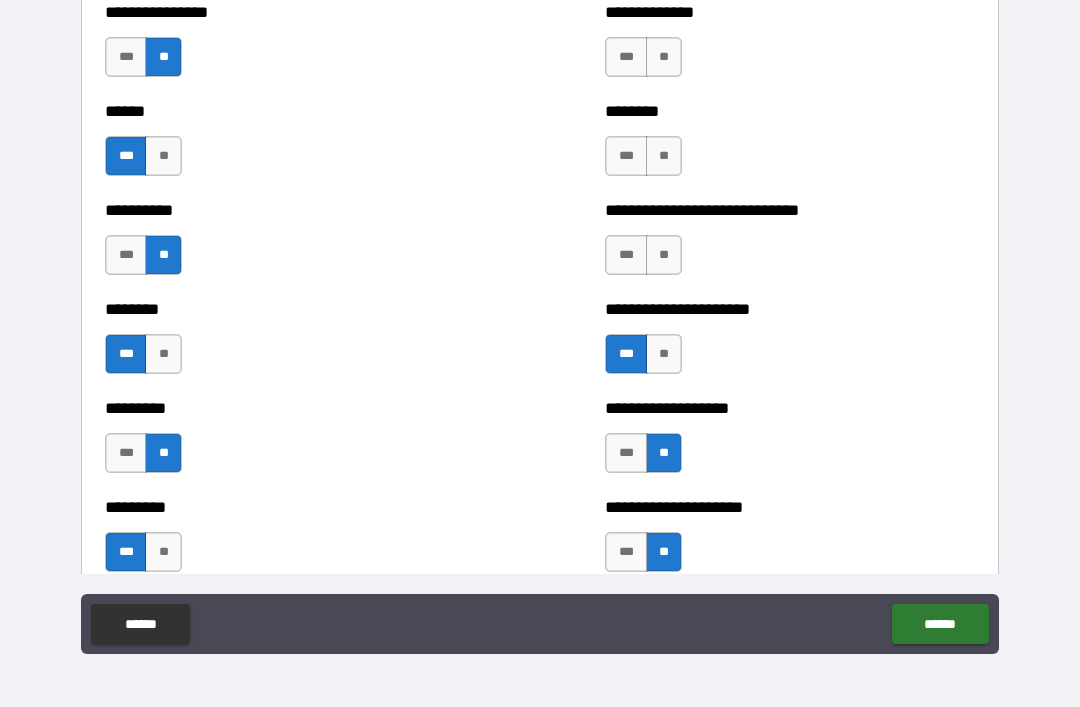 scroll, scrollTop: 6864, scrollLeft: 0, axis: vertical 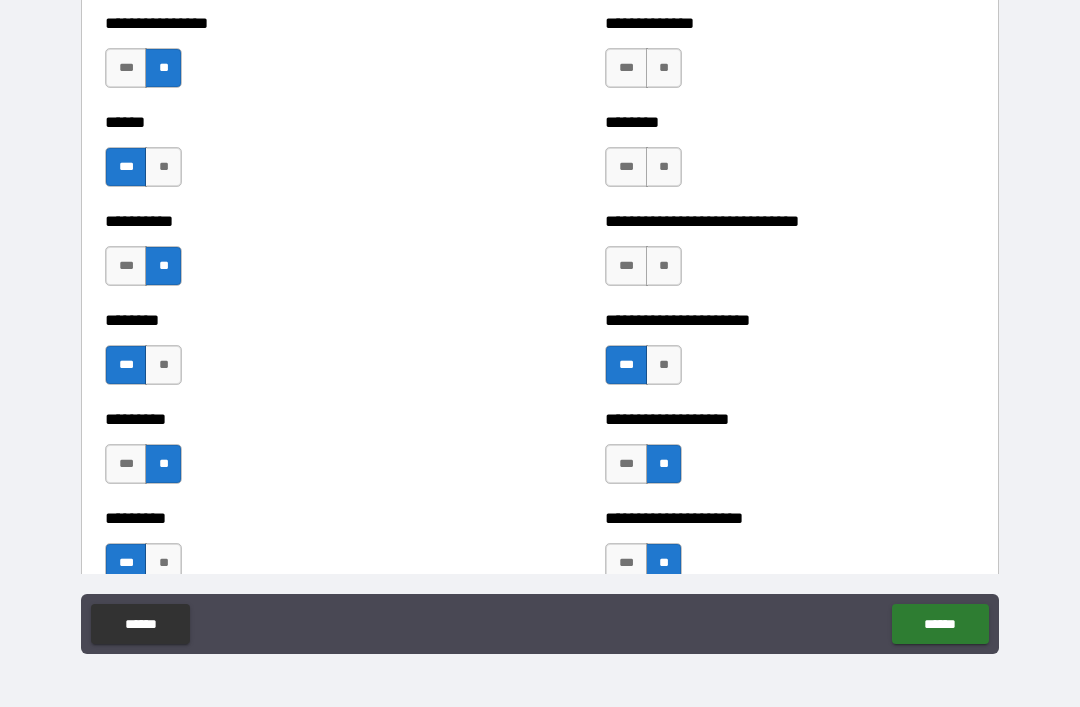 click on "***" at bounding box center [626, 266] 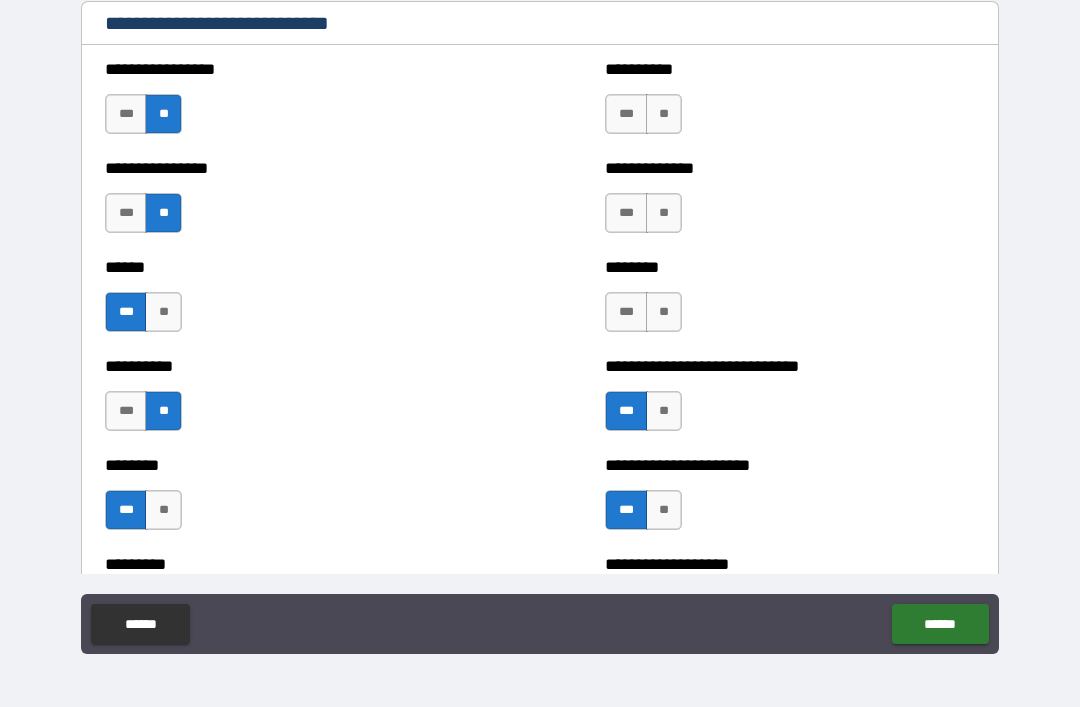 scroll, scrollTop: 6718, scrollLeft: 0, axis: vertical 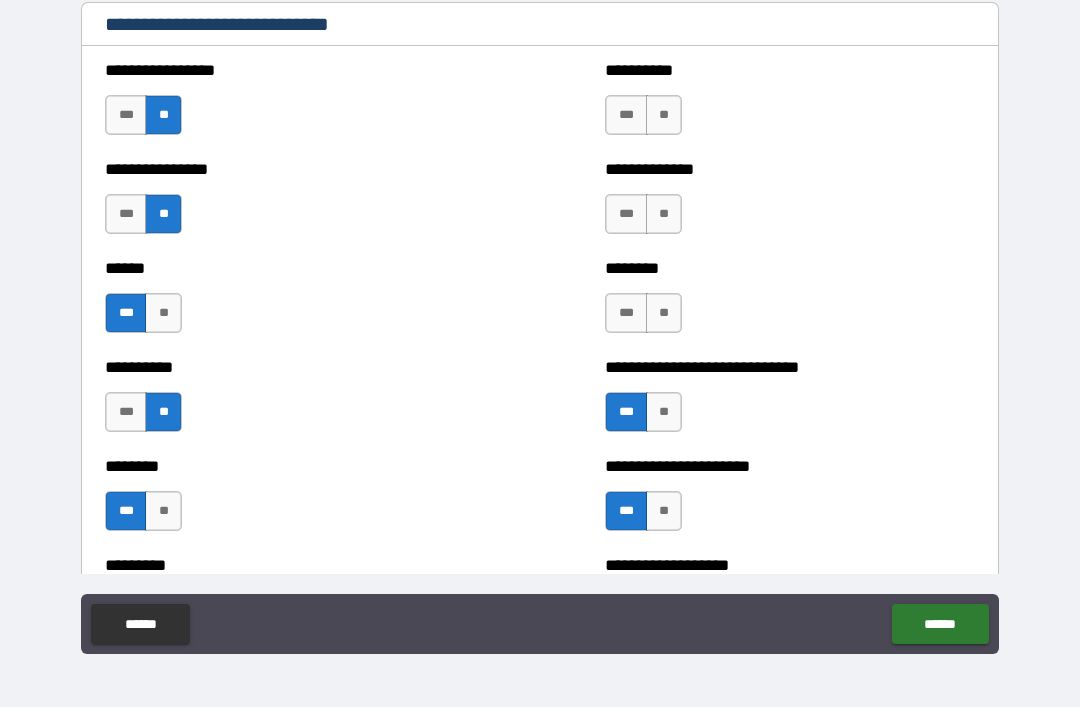 click on "**" at bounding box center [664, 313] 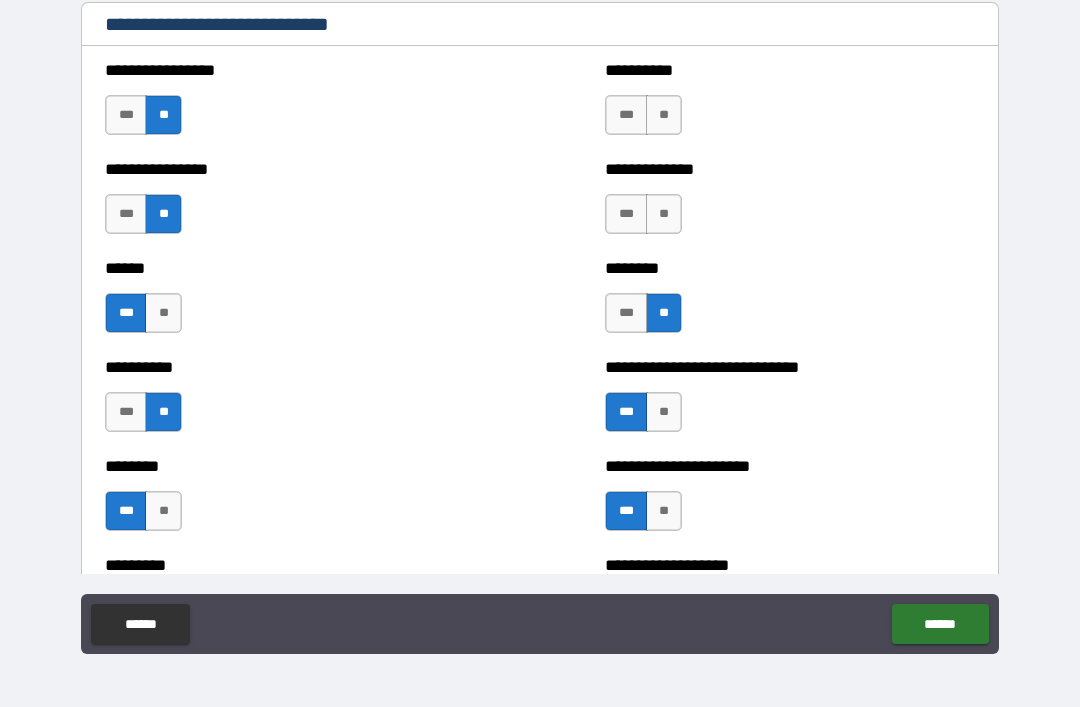 click on "**" at bounding box center (664, 214) 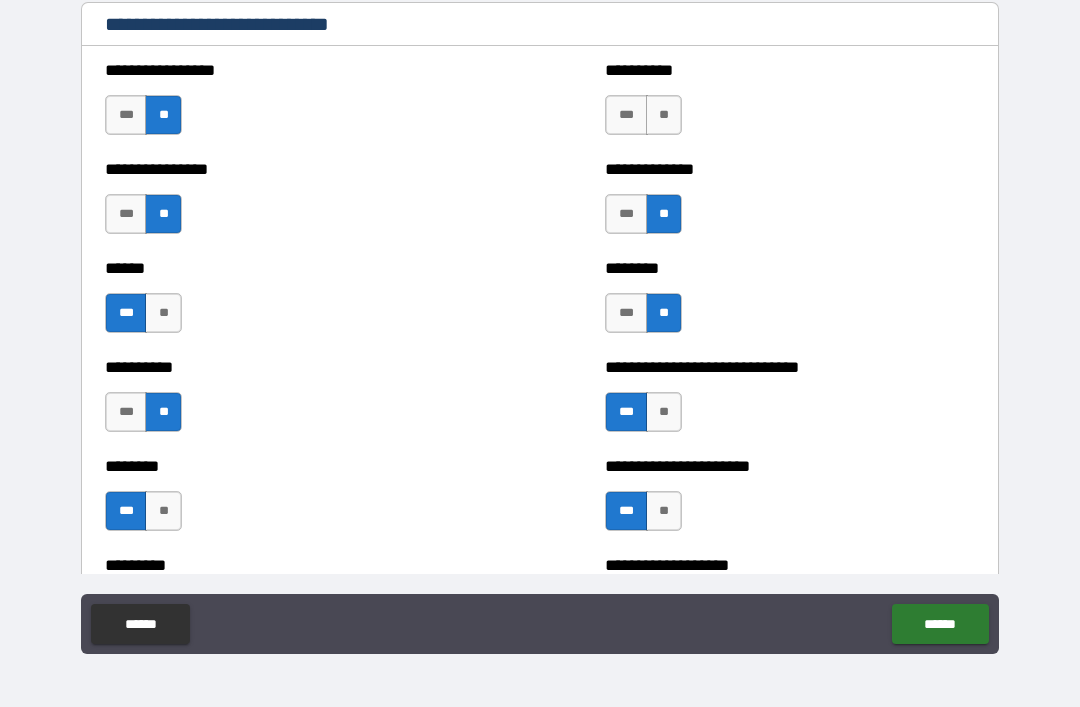 click on "**" at bounding box center [664, 115] 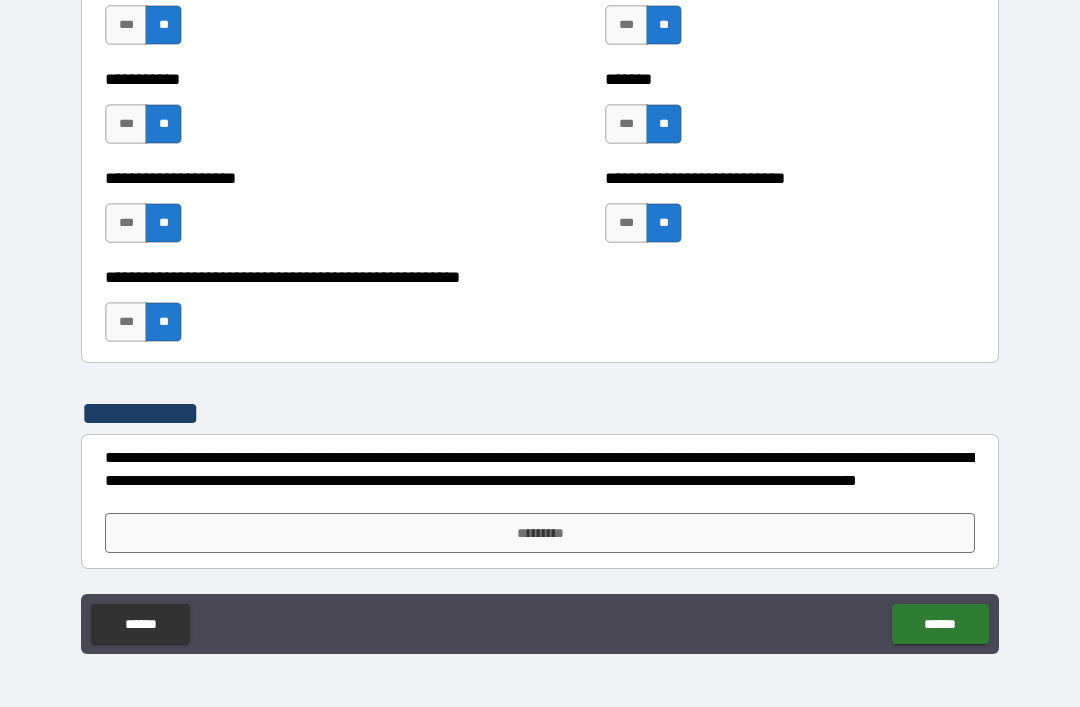 scroll, scrollTop: 7996, scrollLeft: 0, axis: vertical 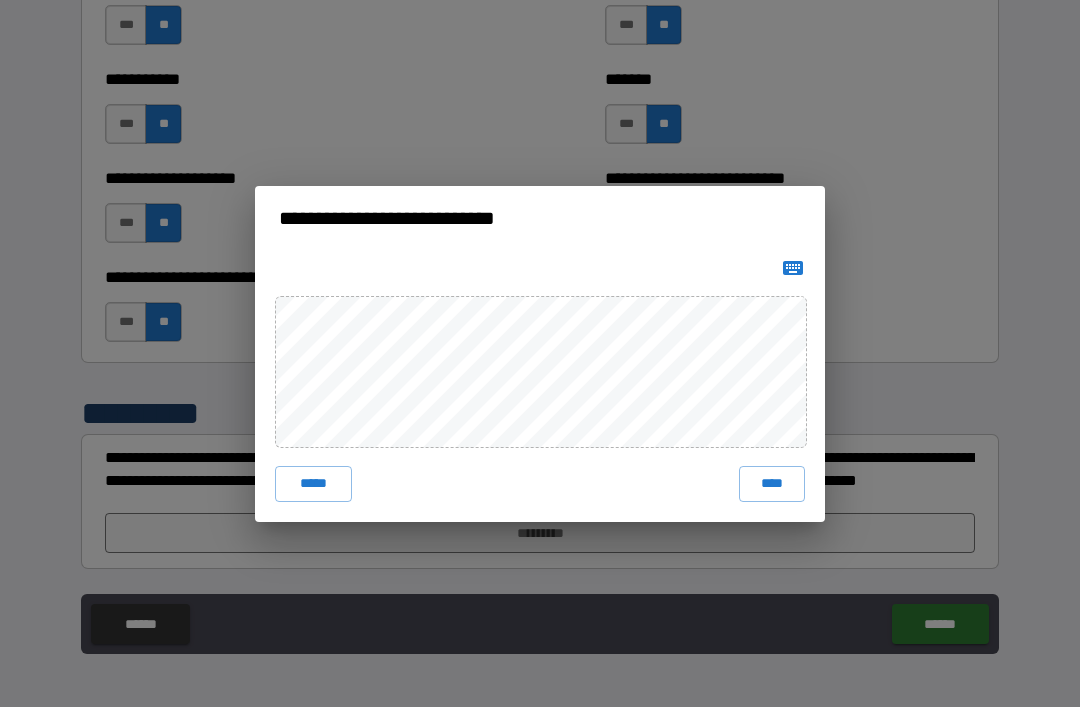 click on "****" at bounding box center [772, 484] 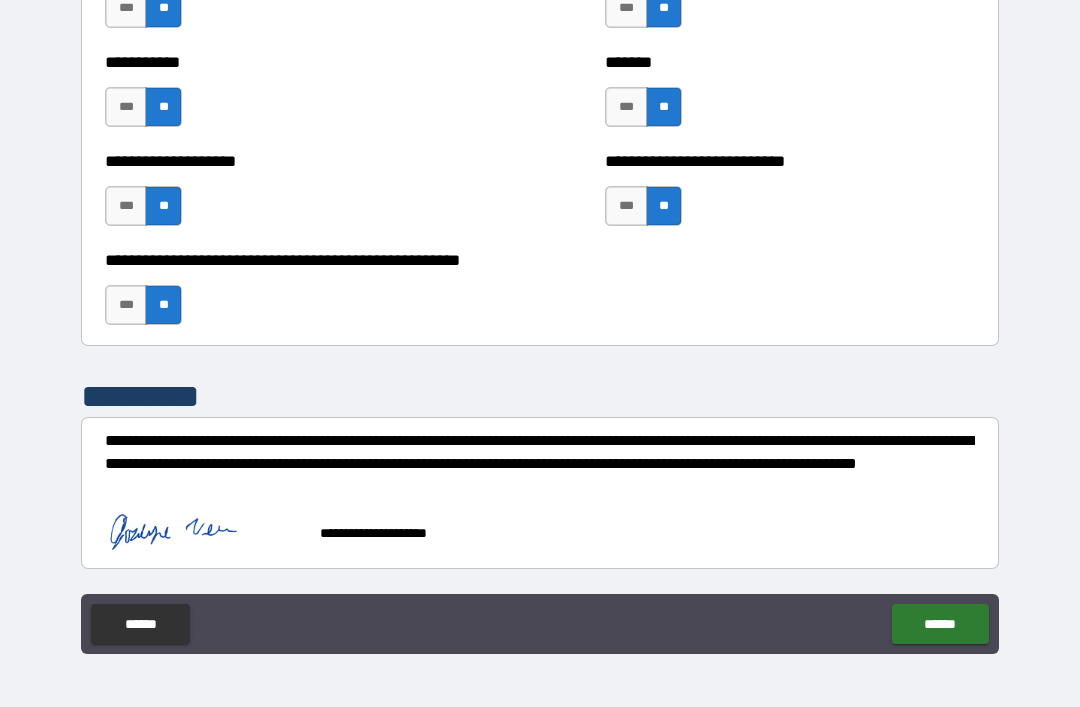 scroll, scrollTop: 8014, scrollLeft: 0, axis: vertical 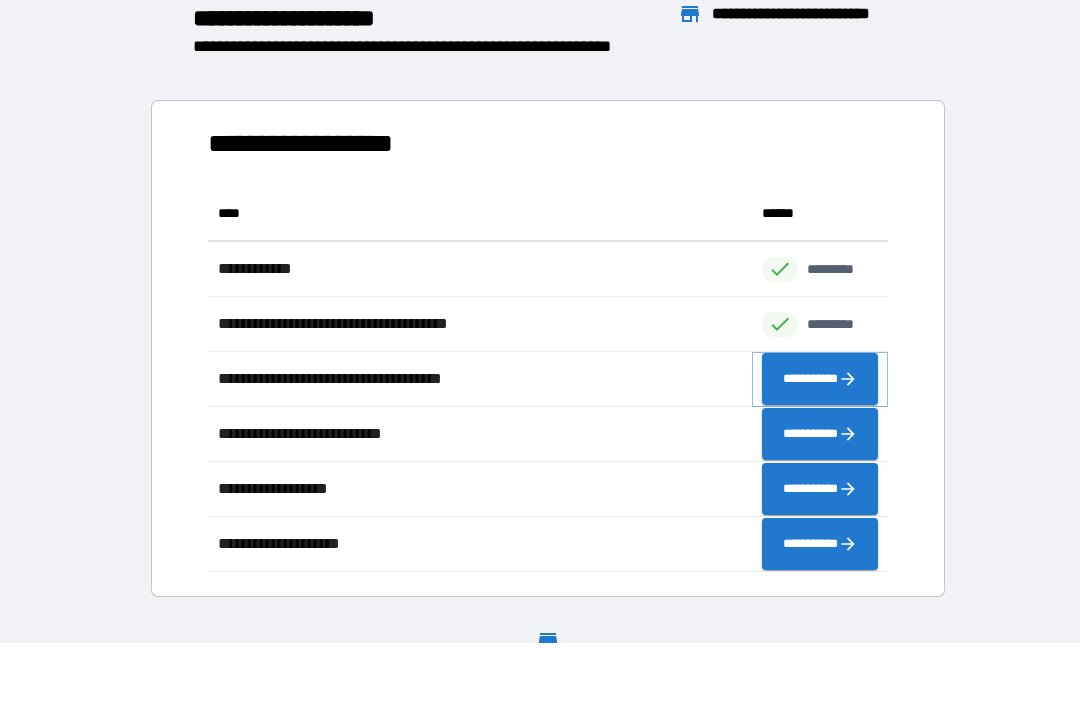 click on "**********" at bounding box center [820, 379] 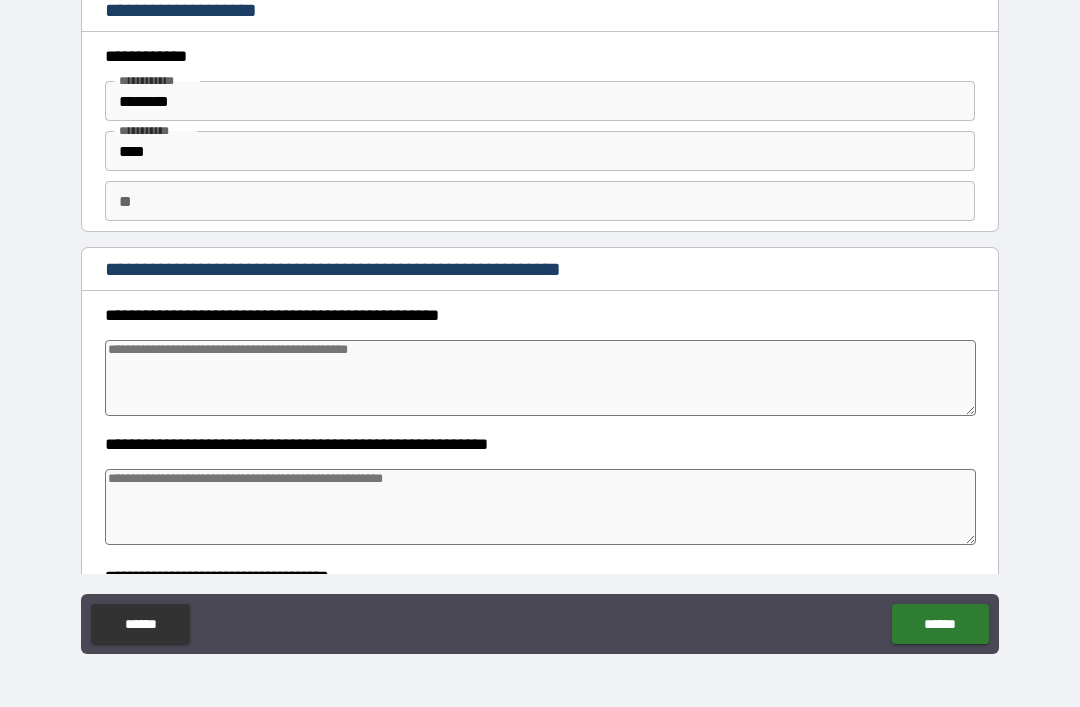 type on "*" 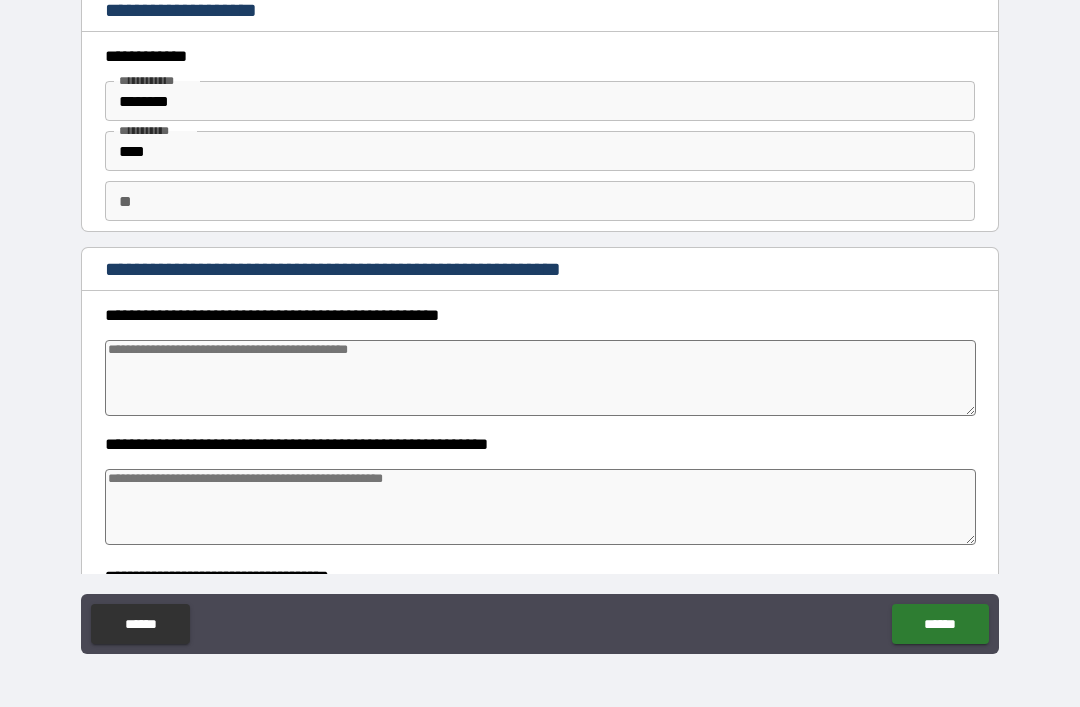 type on "*" 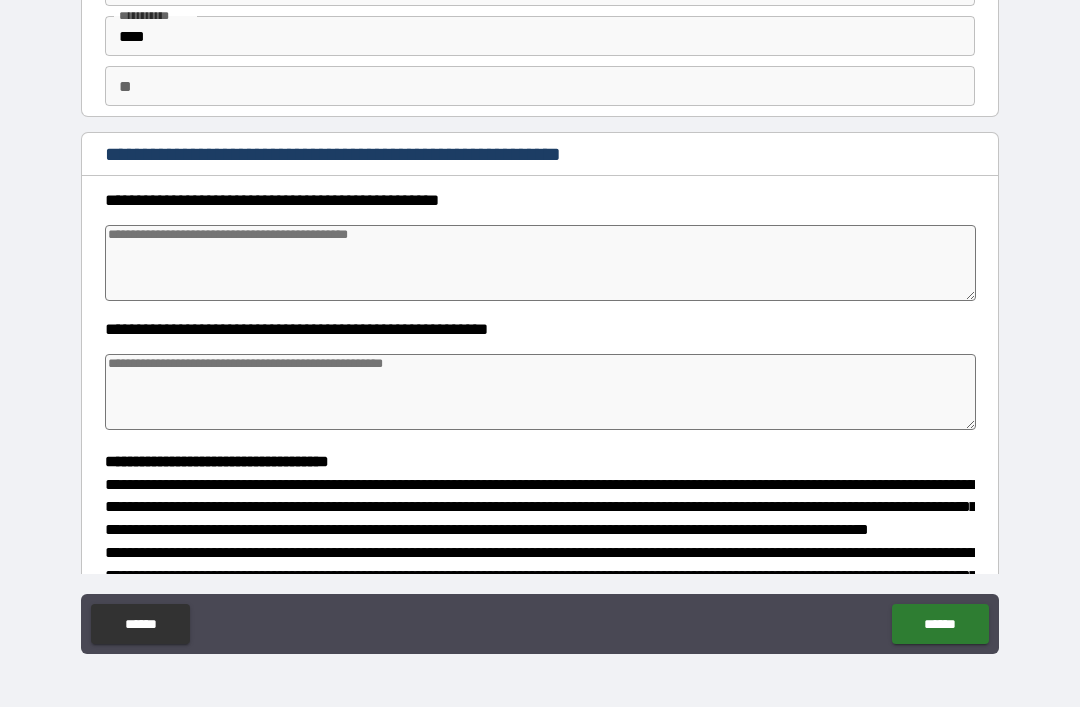 scroll, scrollTop: 125, scrollLeft: 0, axis: vertical 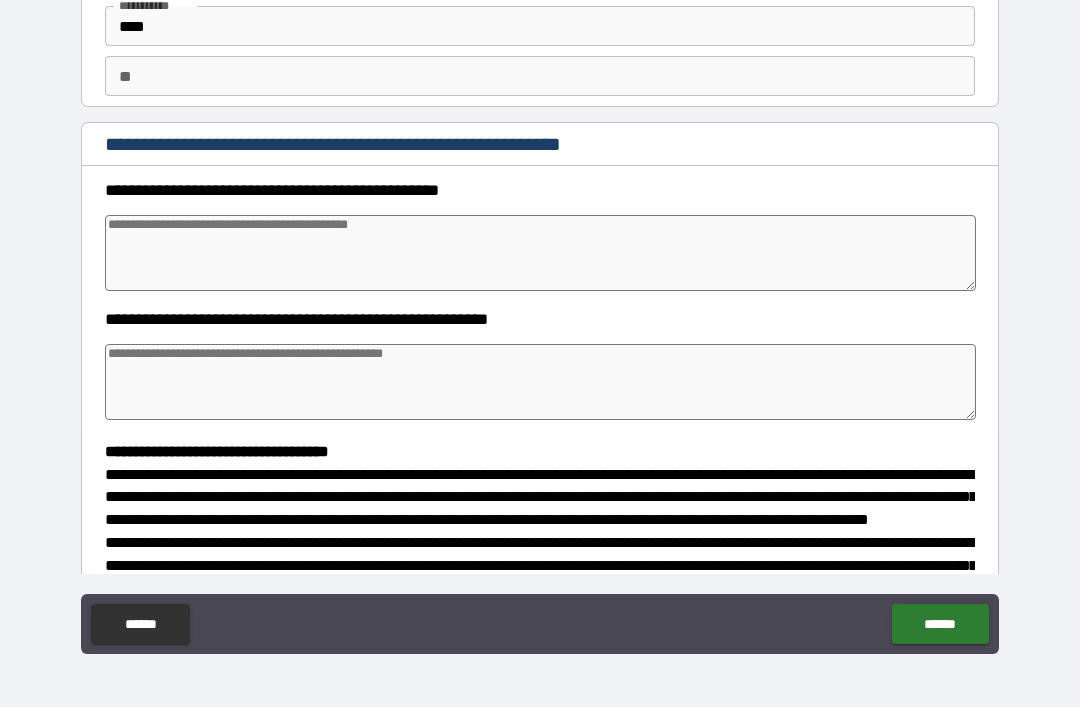 click at bounding box center [540, 253] 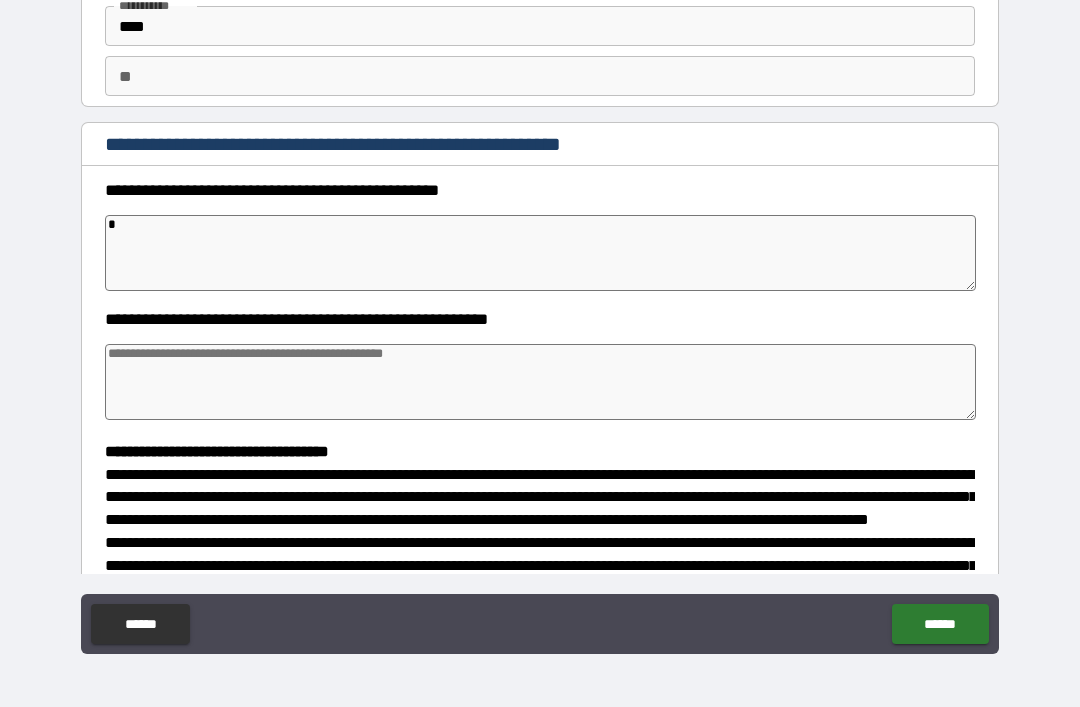 type on "*" 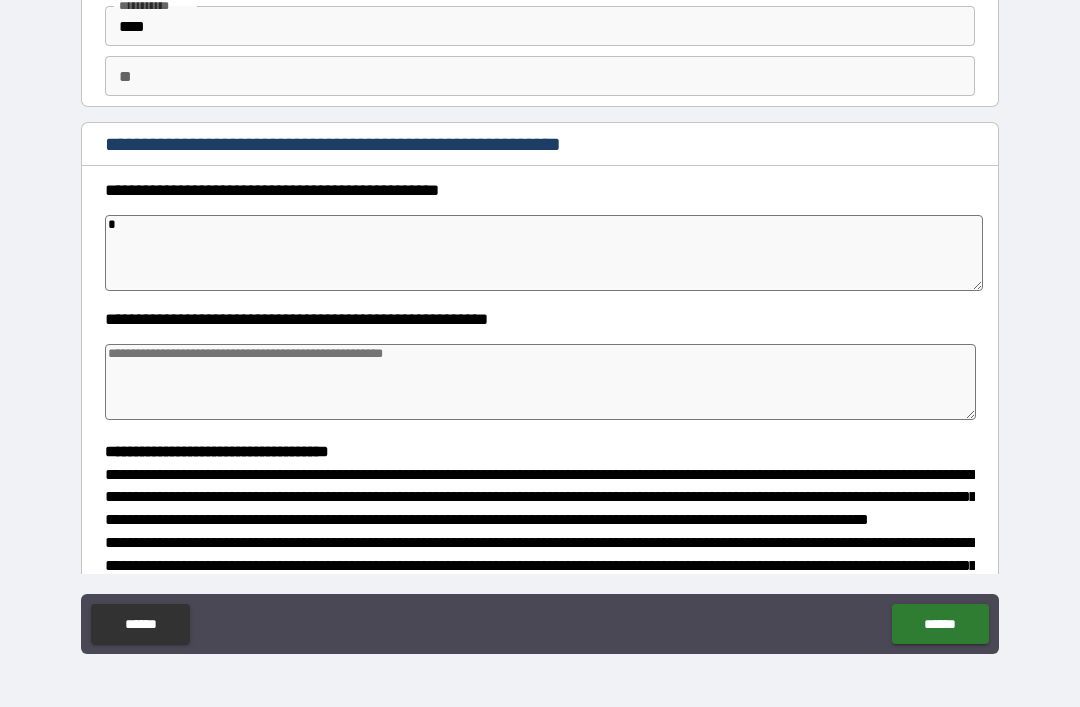 type on "*" 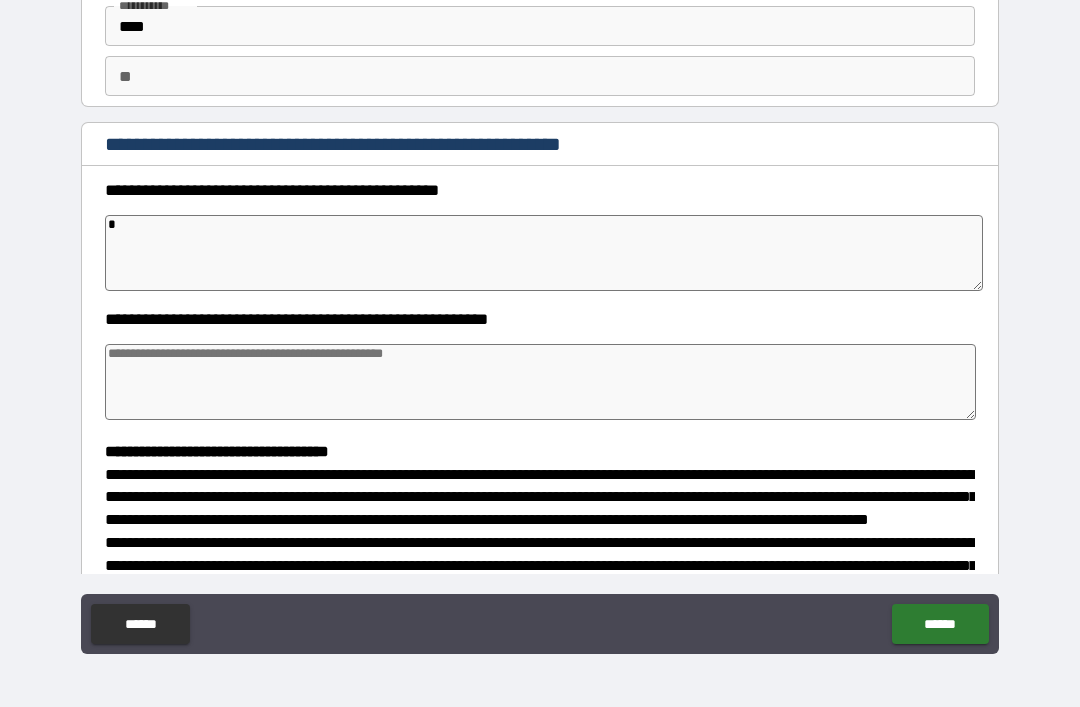 type on "*" 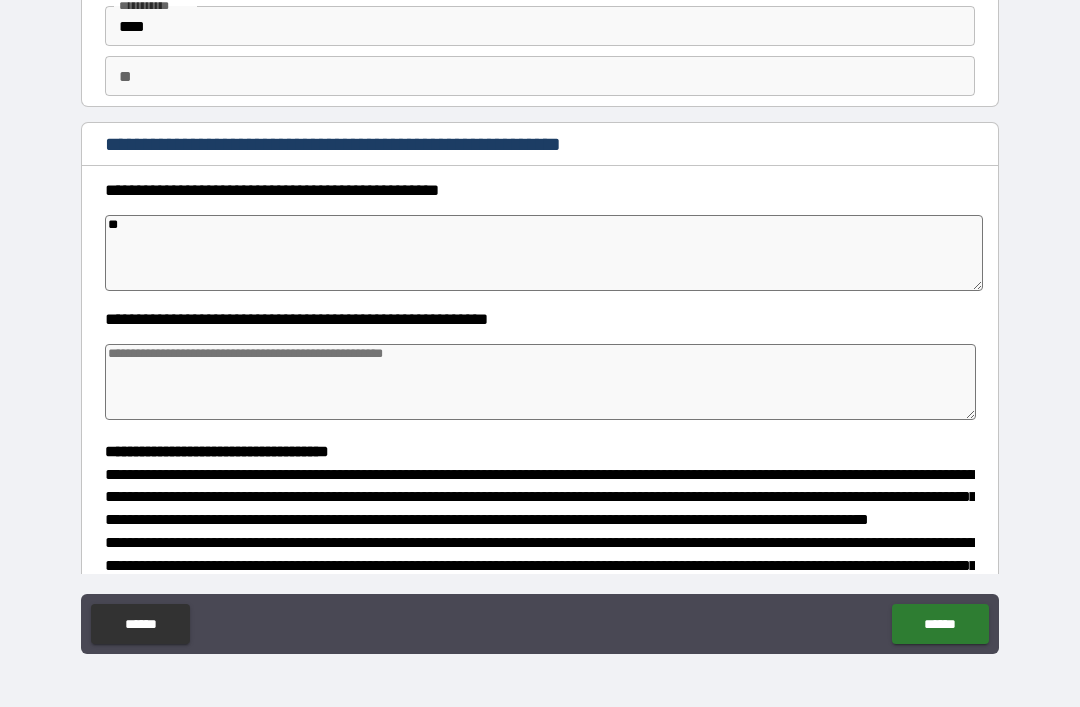 type on "*" 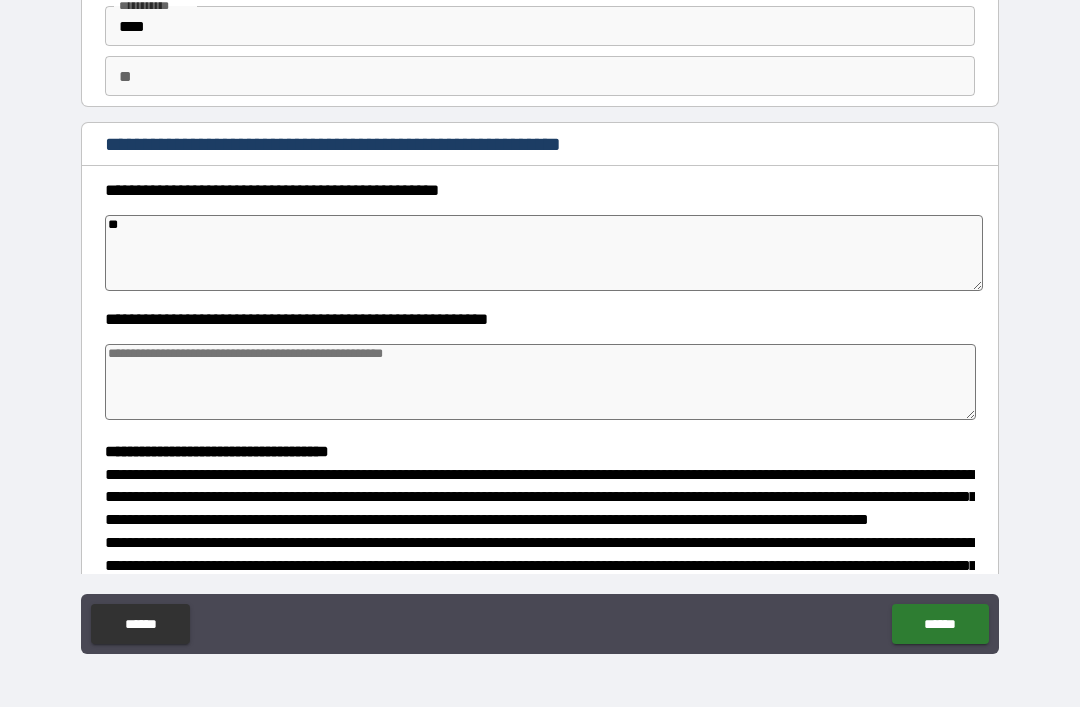 type on "*" 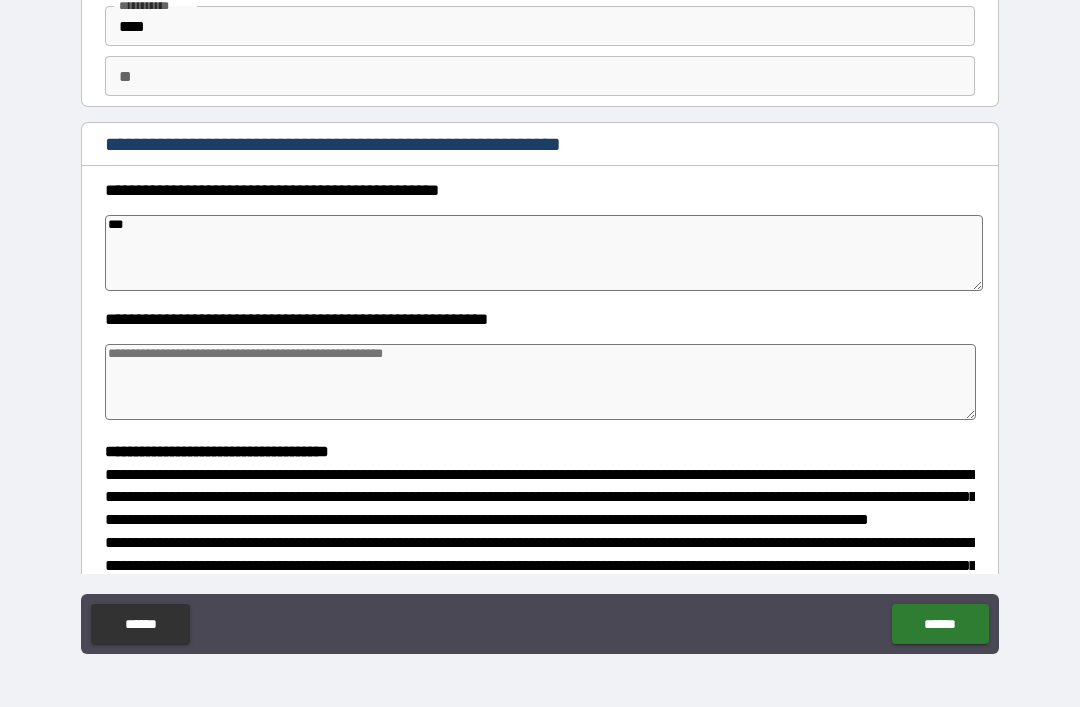 type on "*" 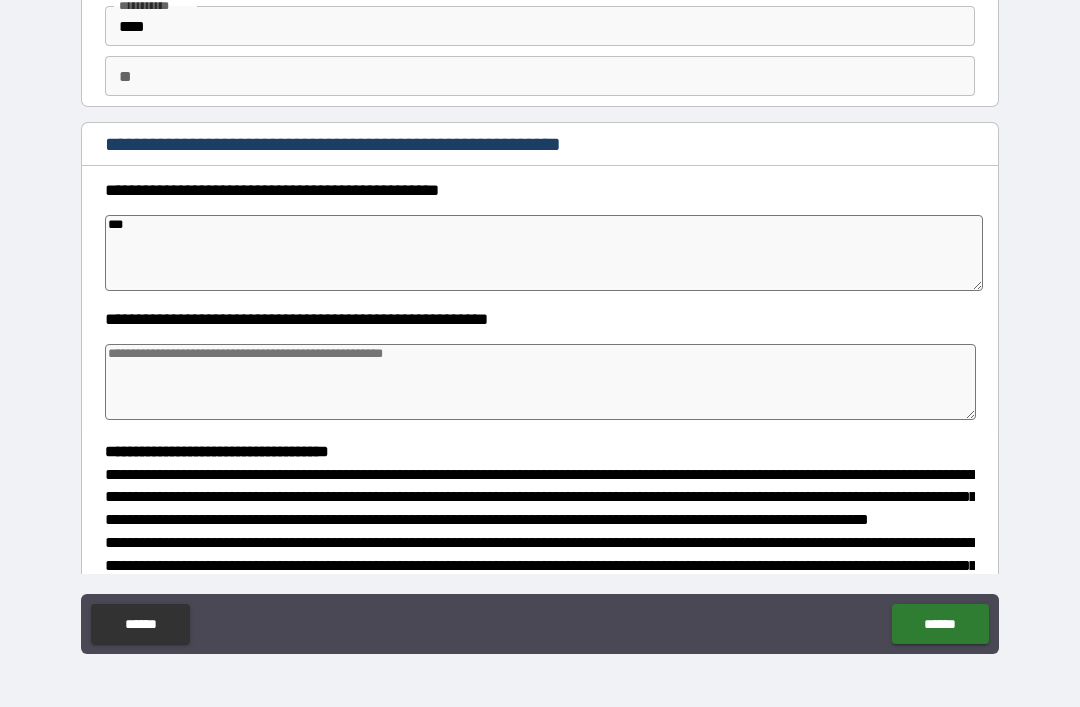 type on "****" 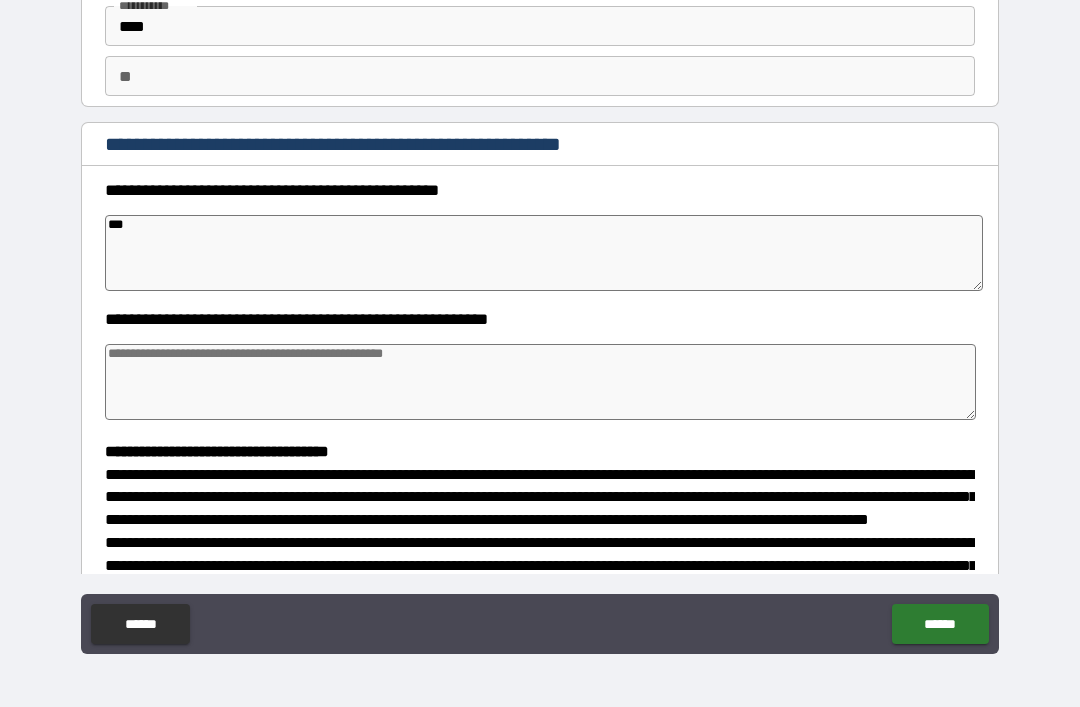 type on "*" 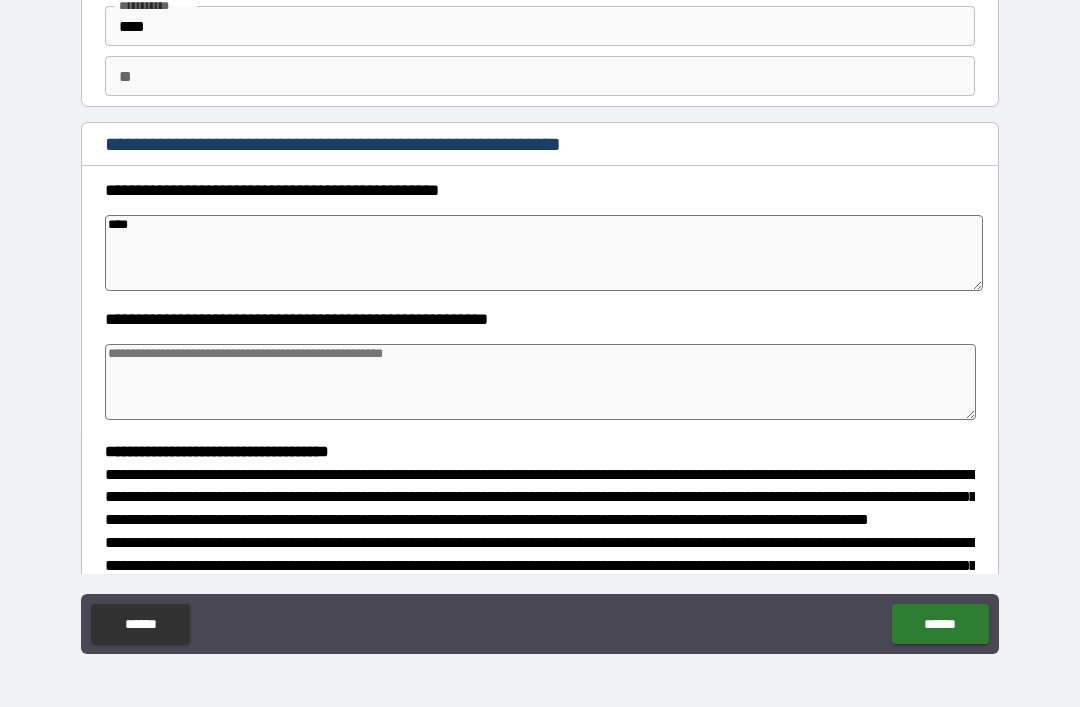 type on "*" 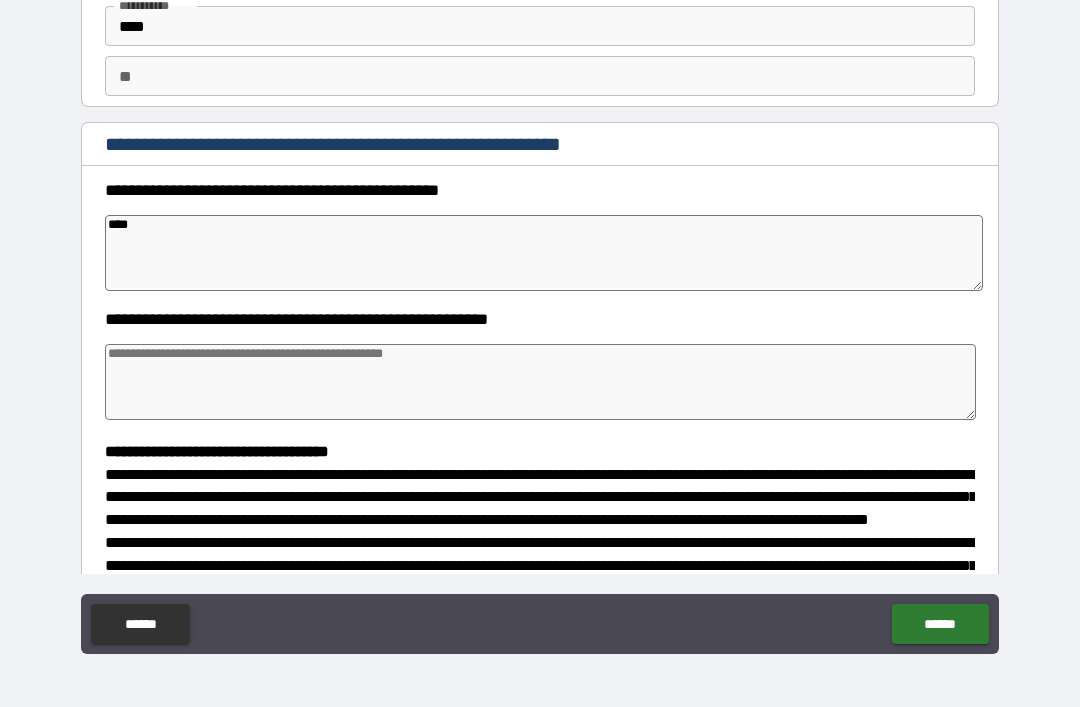 type on "*" 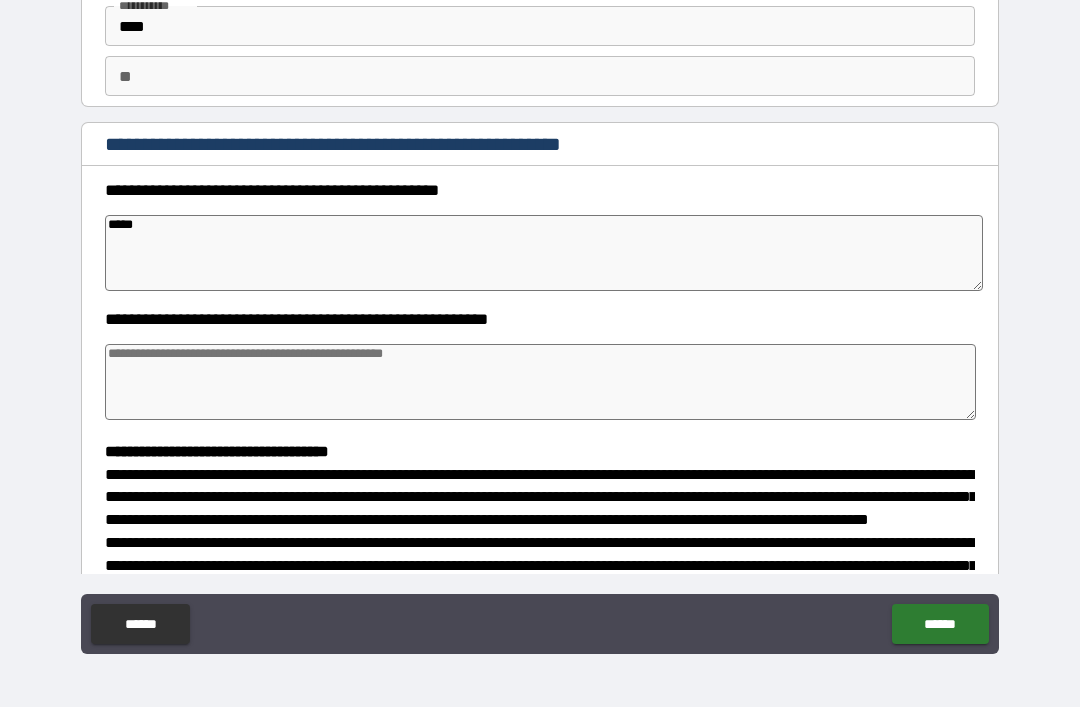 type on "*" 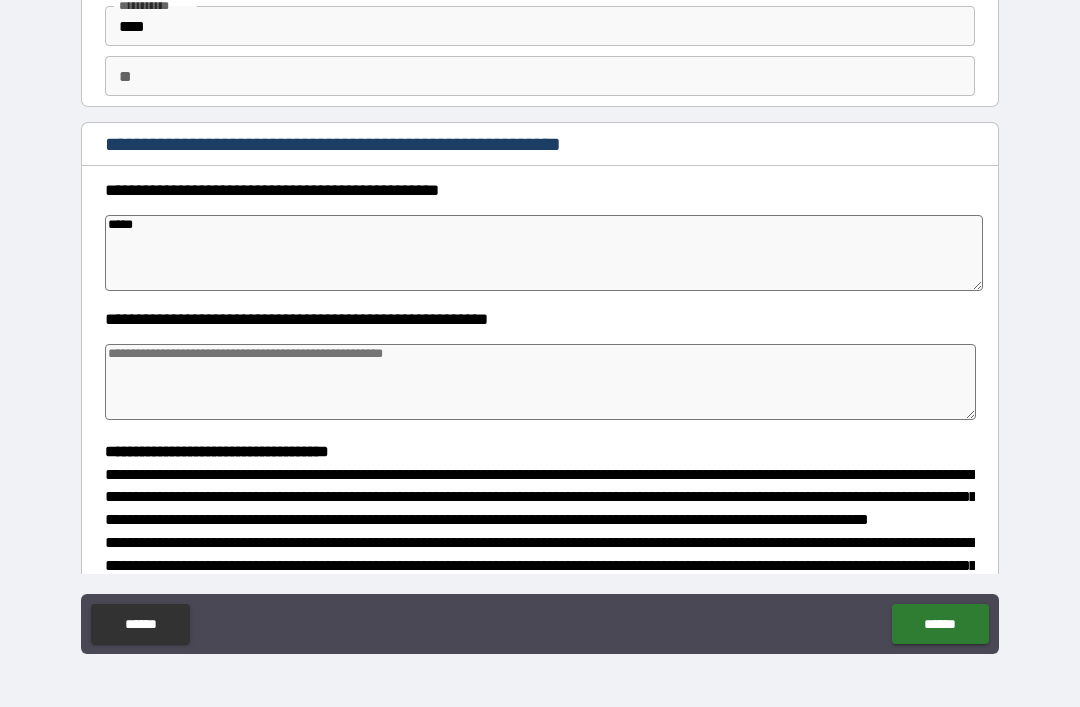 type on "******" 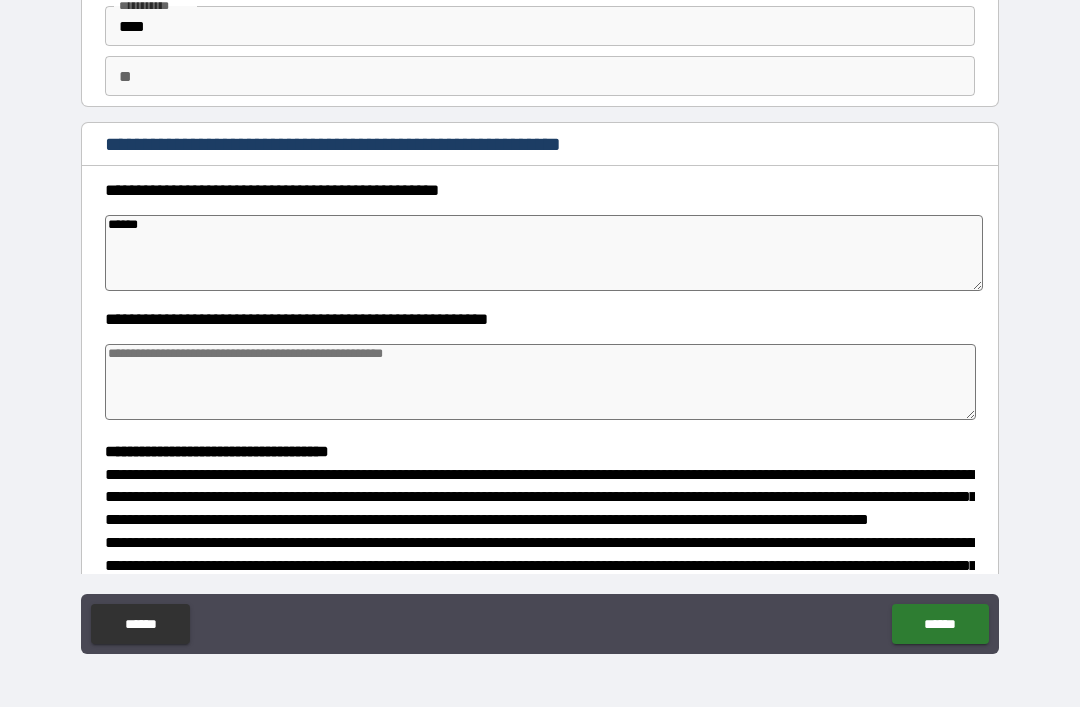 type on "*" 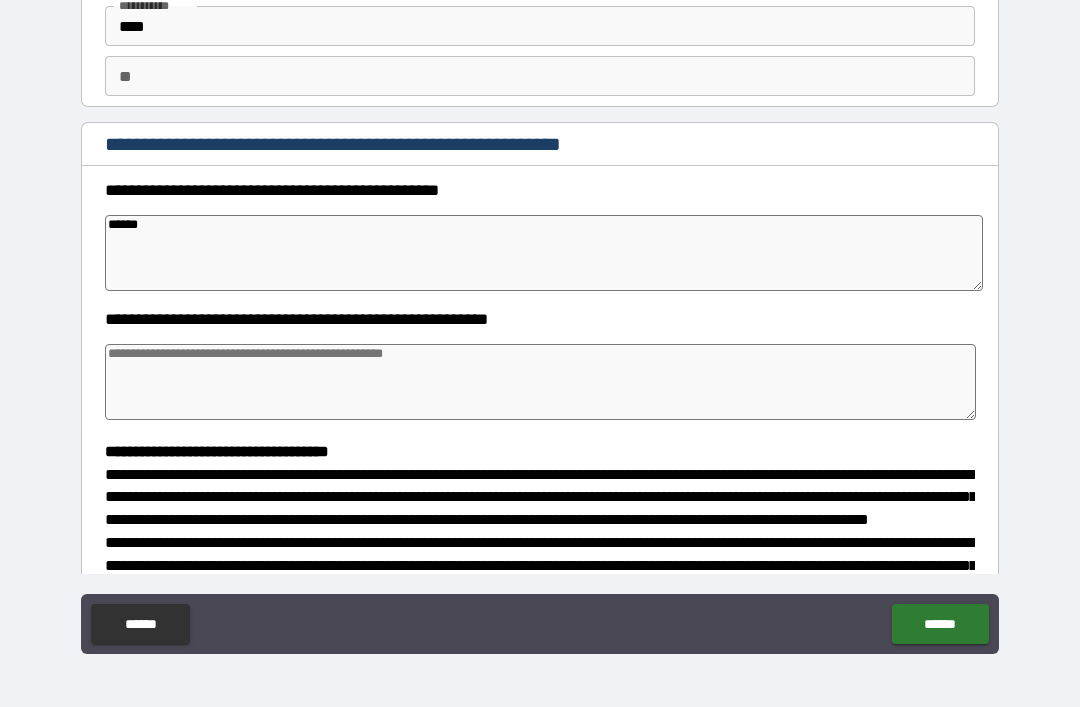 type on "*" 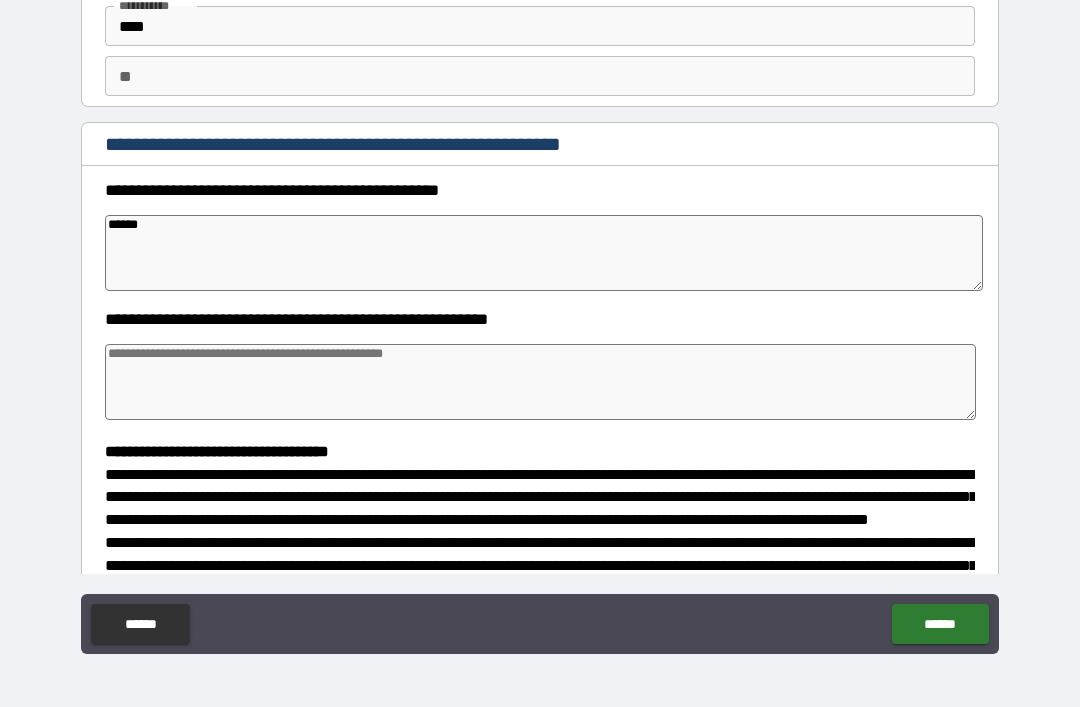 type on "*" 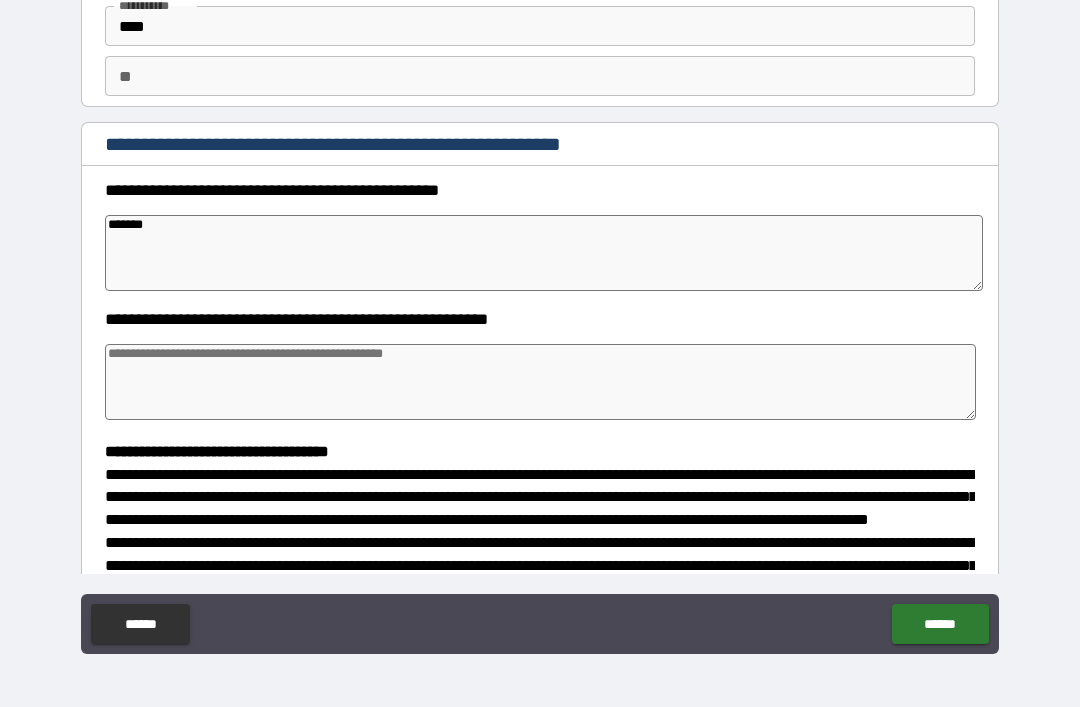 type on "*" 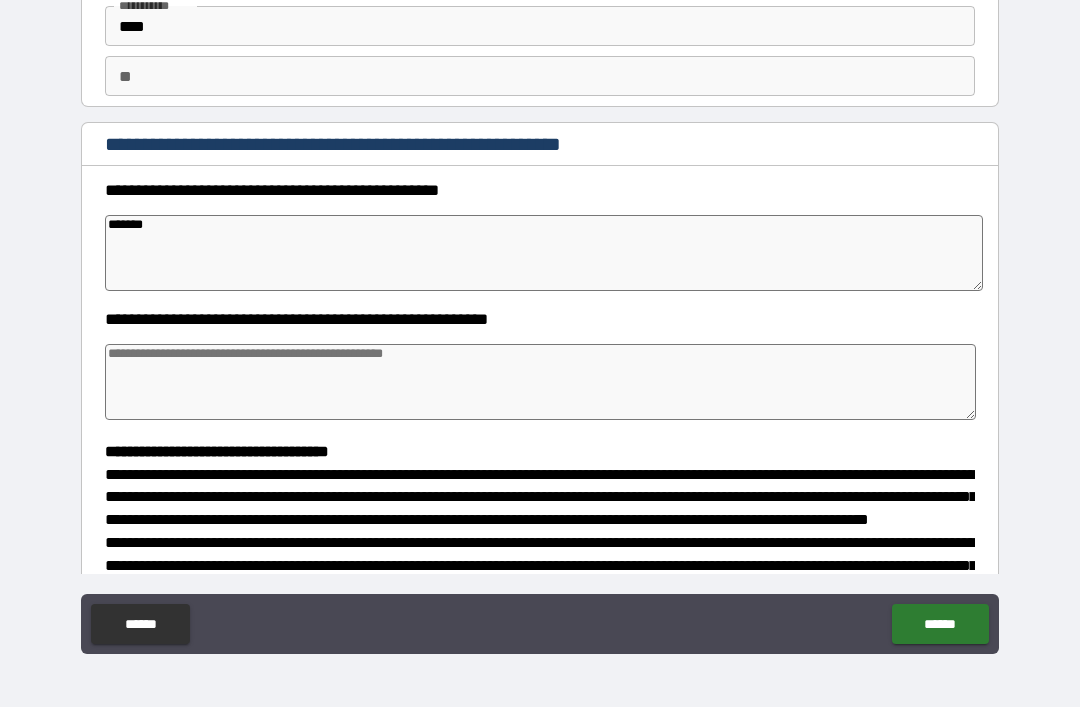 type on "*" 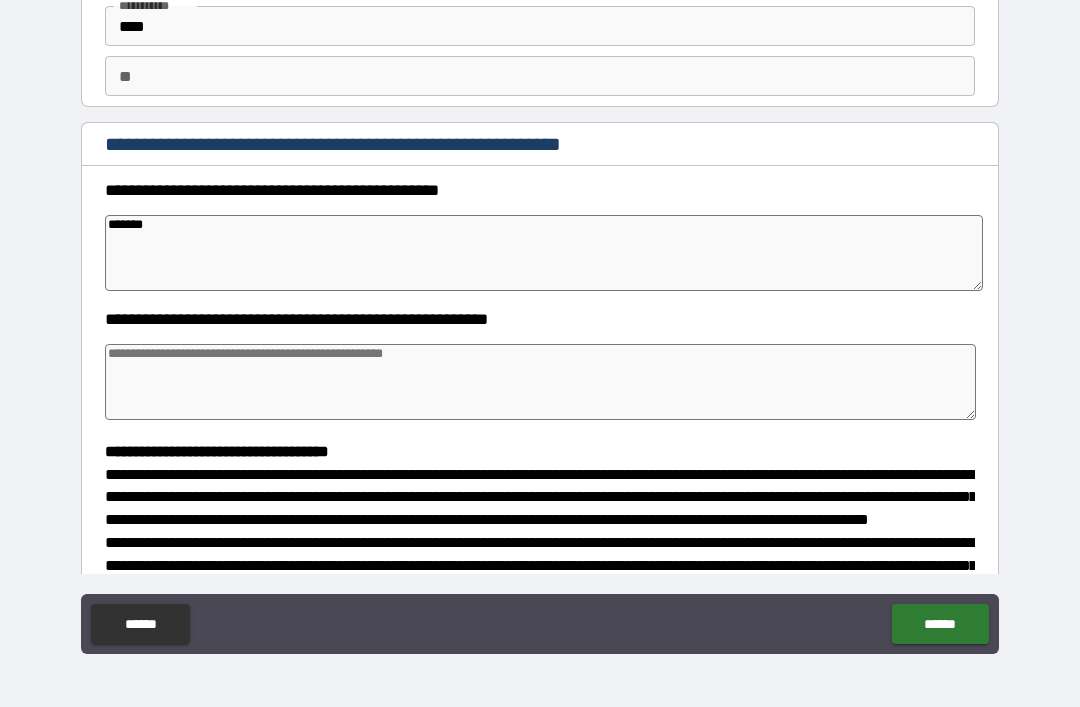 type on "*" 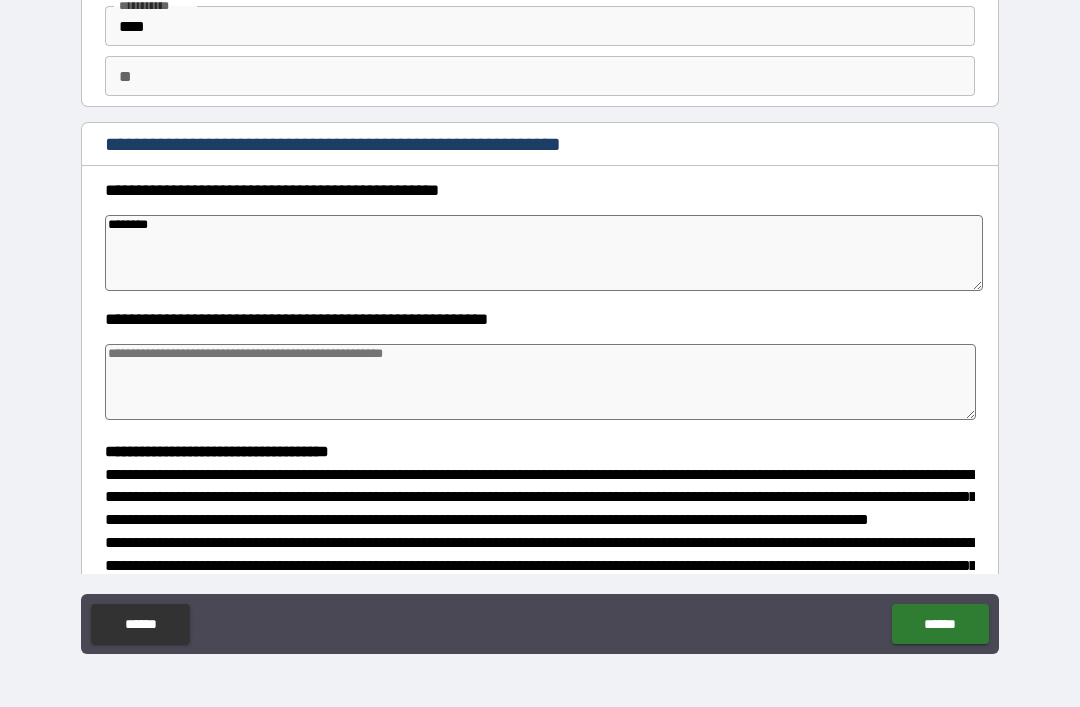 type on "*" 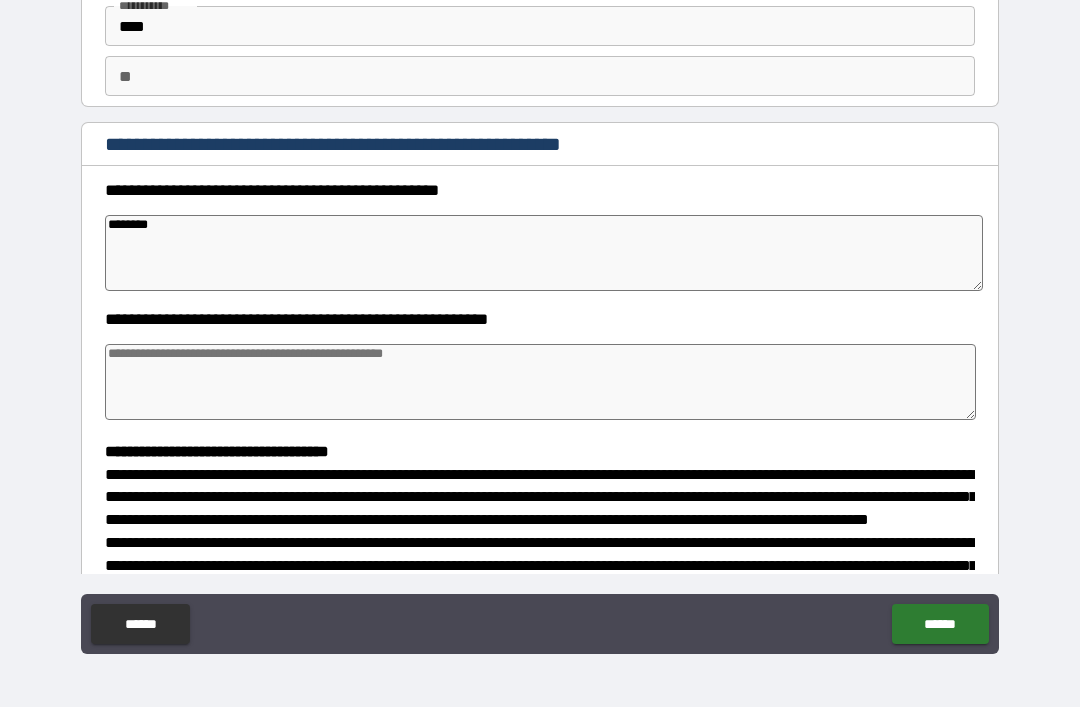 type on "********" 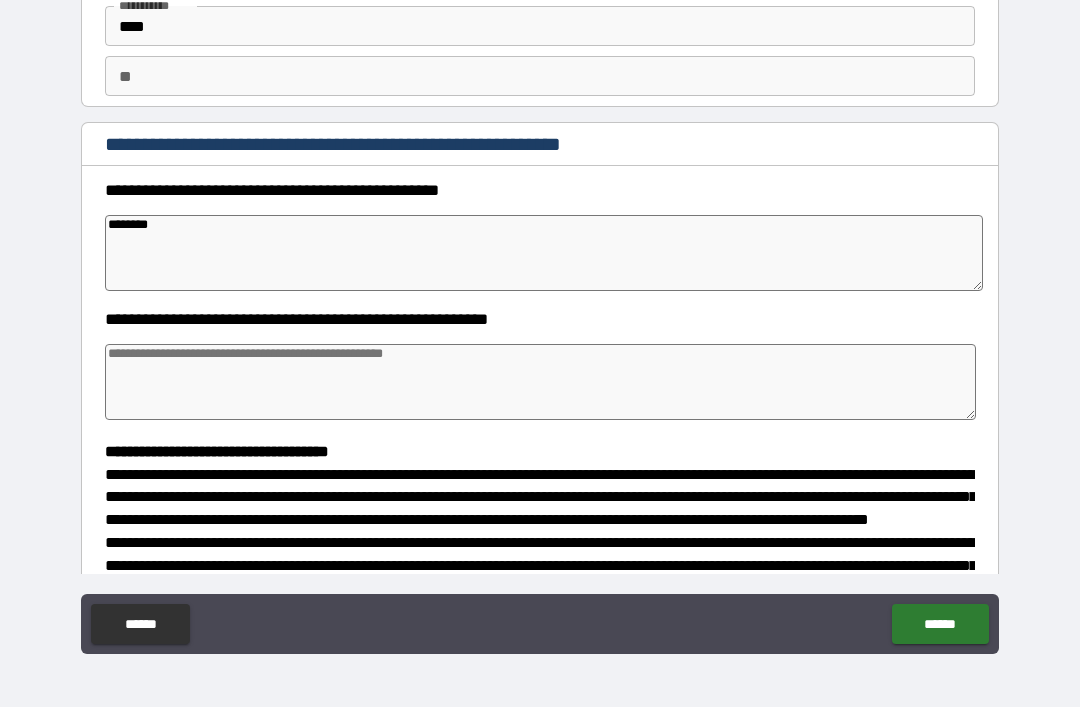 type on "*" 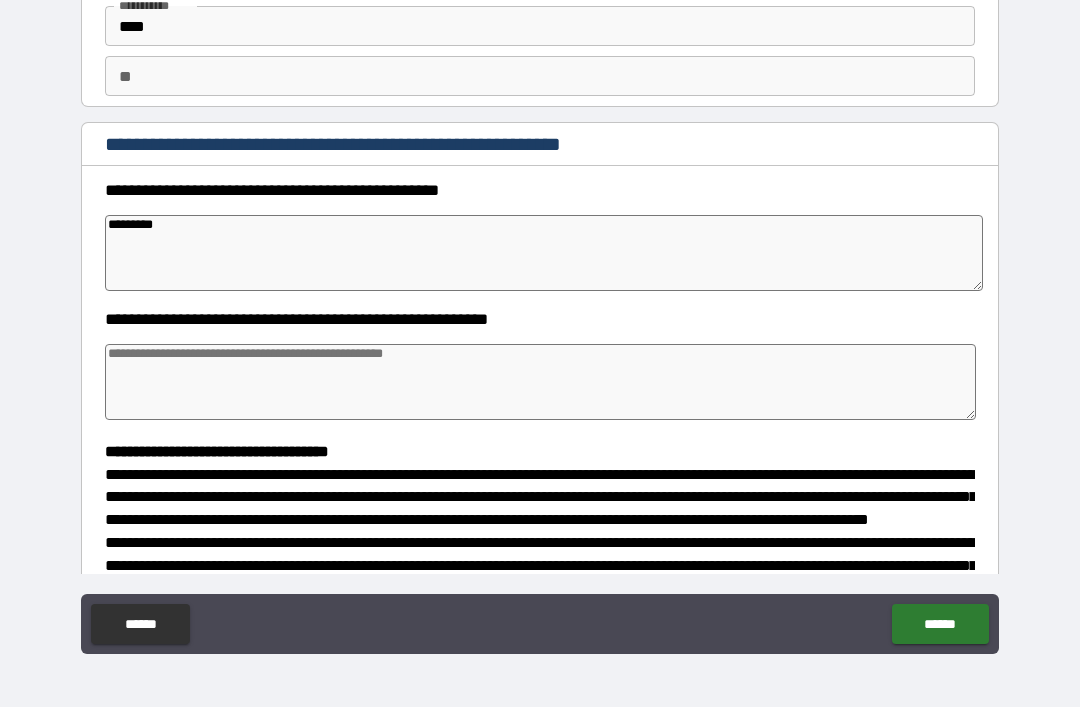 type on "*" 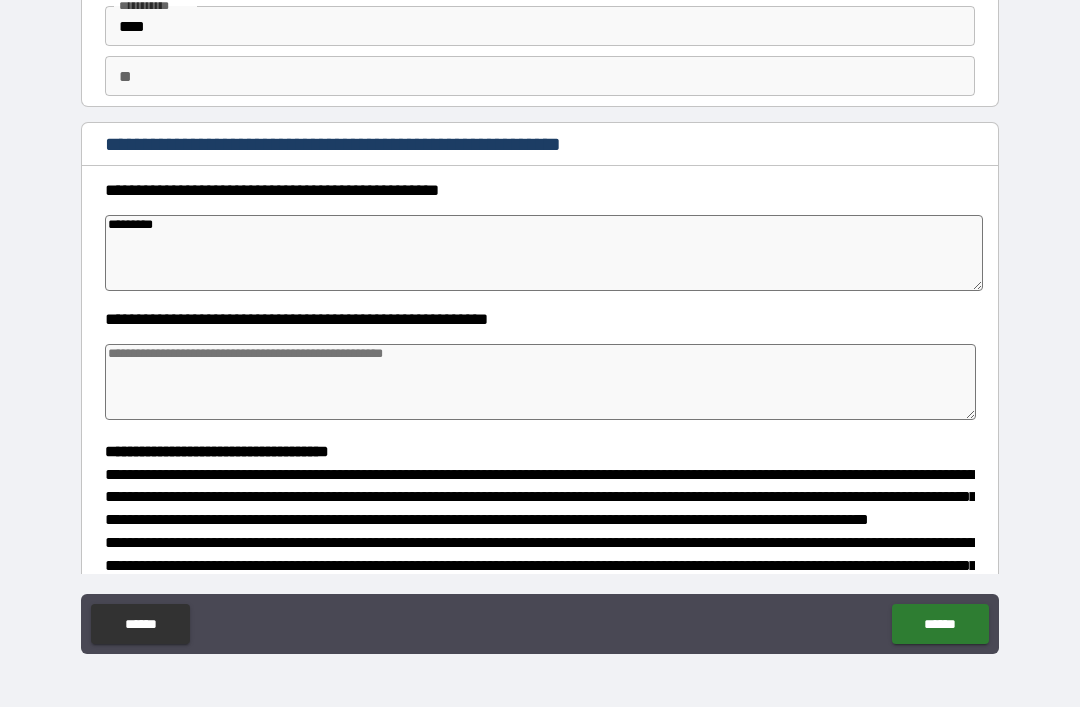 type on "**********" 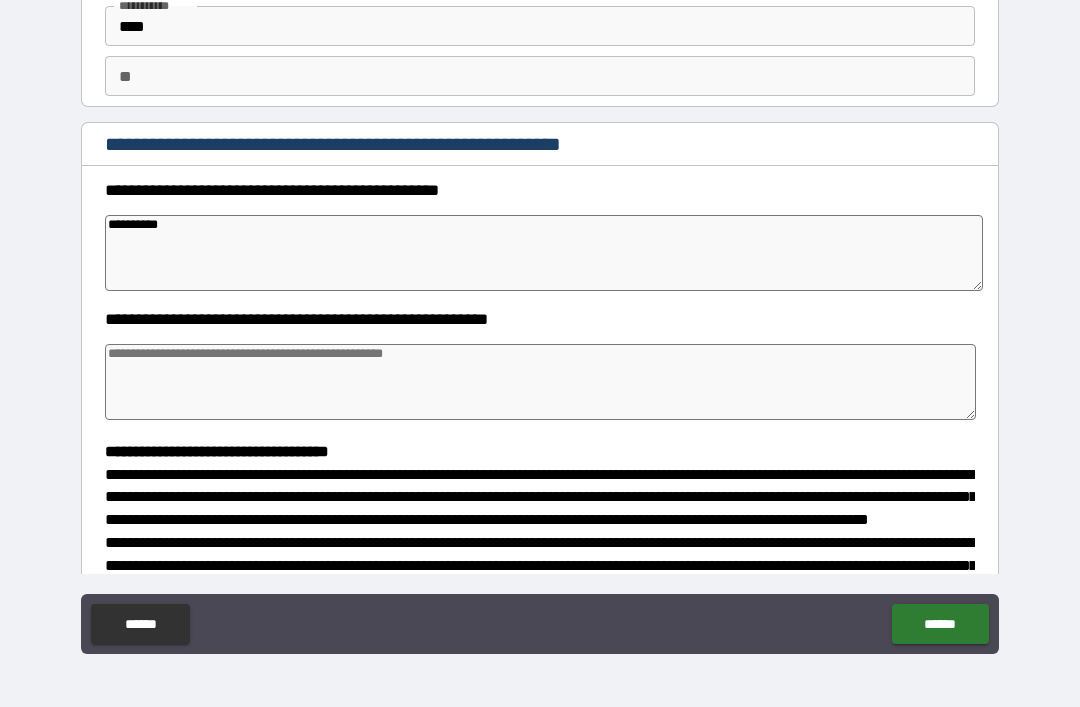 type on "*" 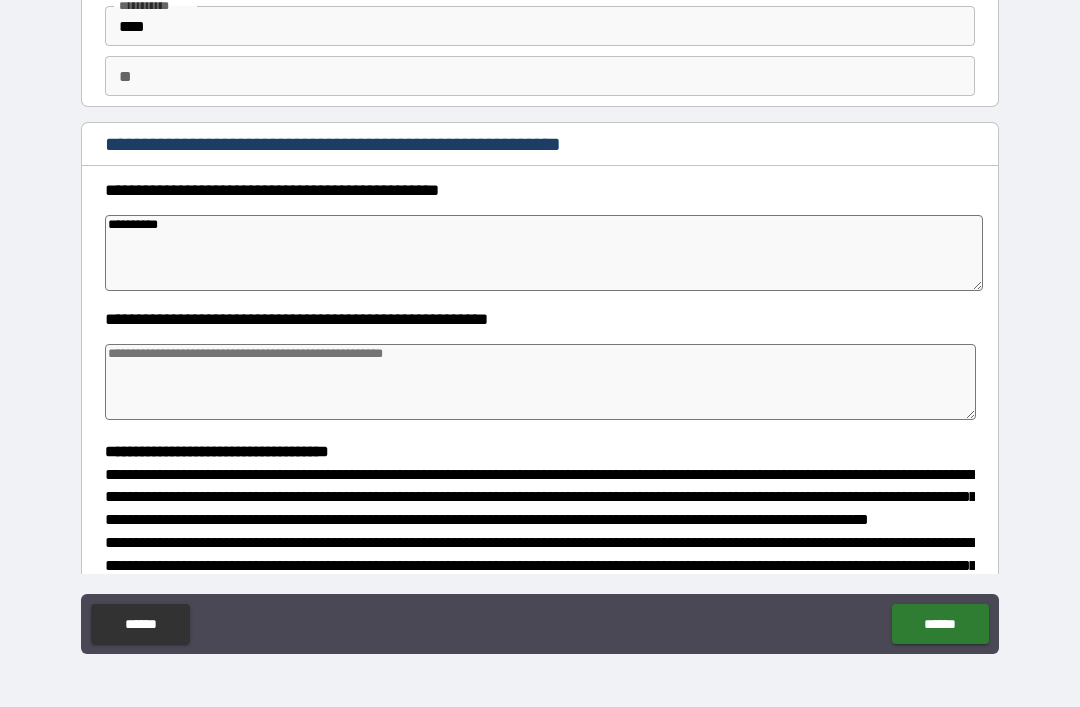 type on "*" 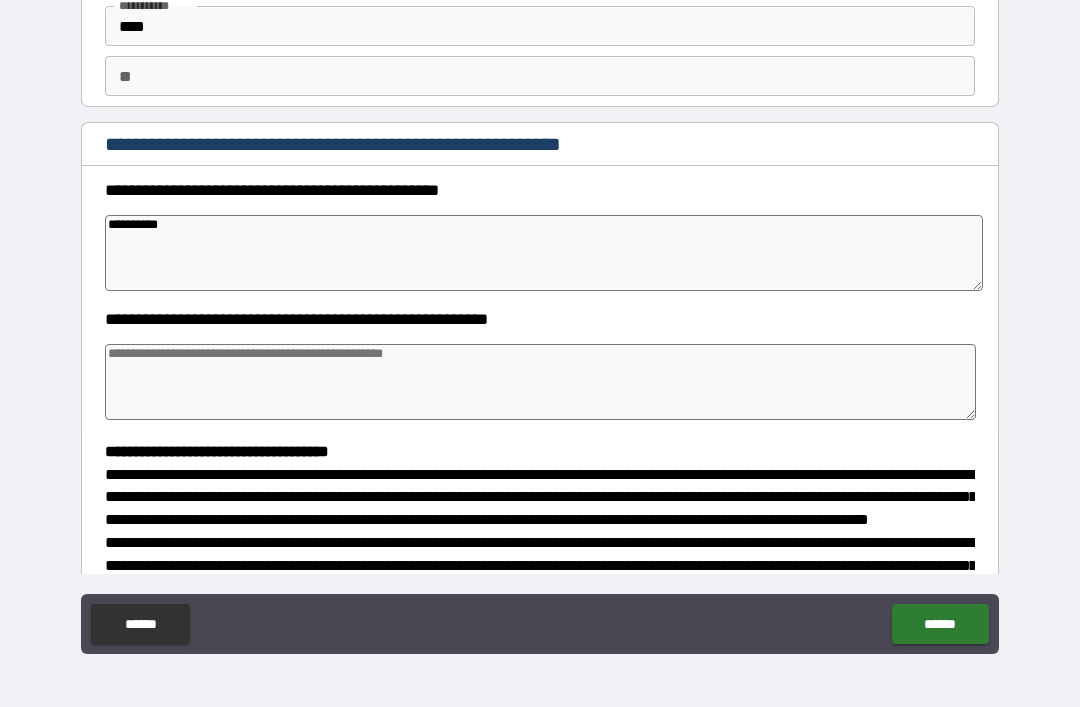type on "*" 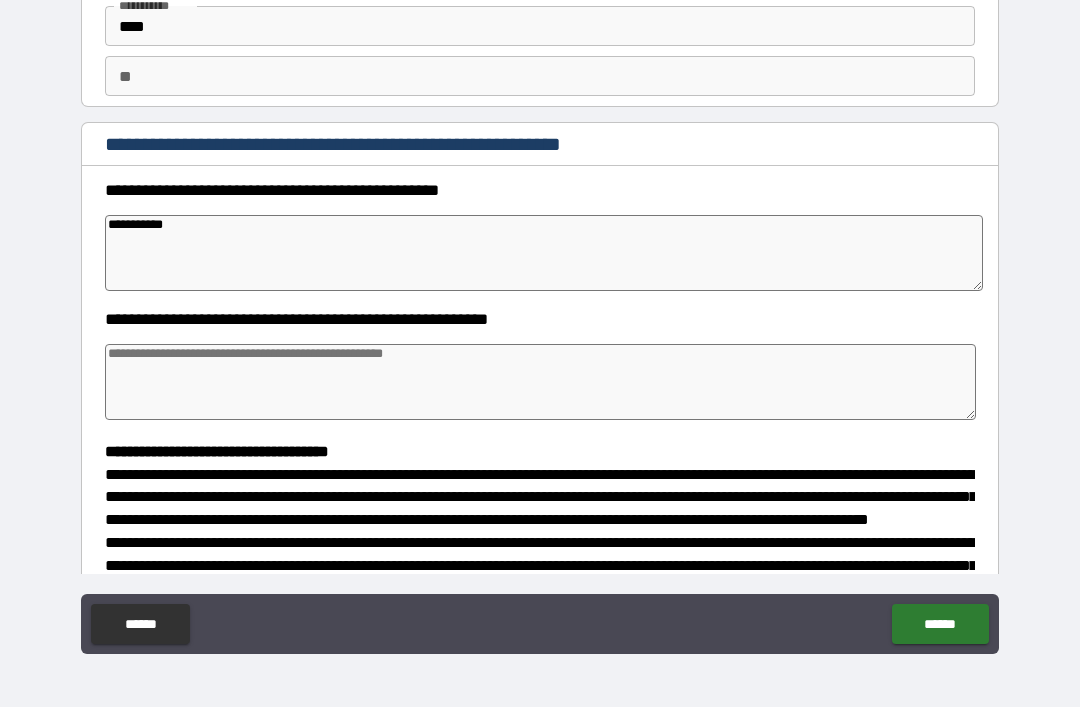 type on "**********" 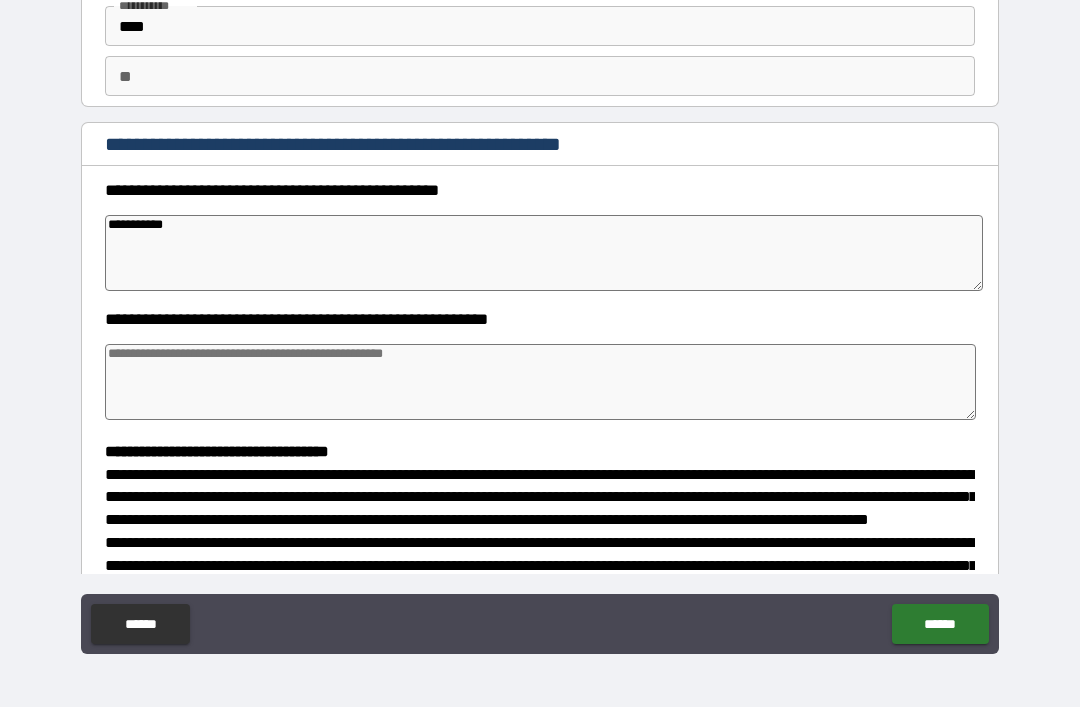 type on "*" 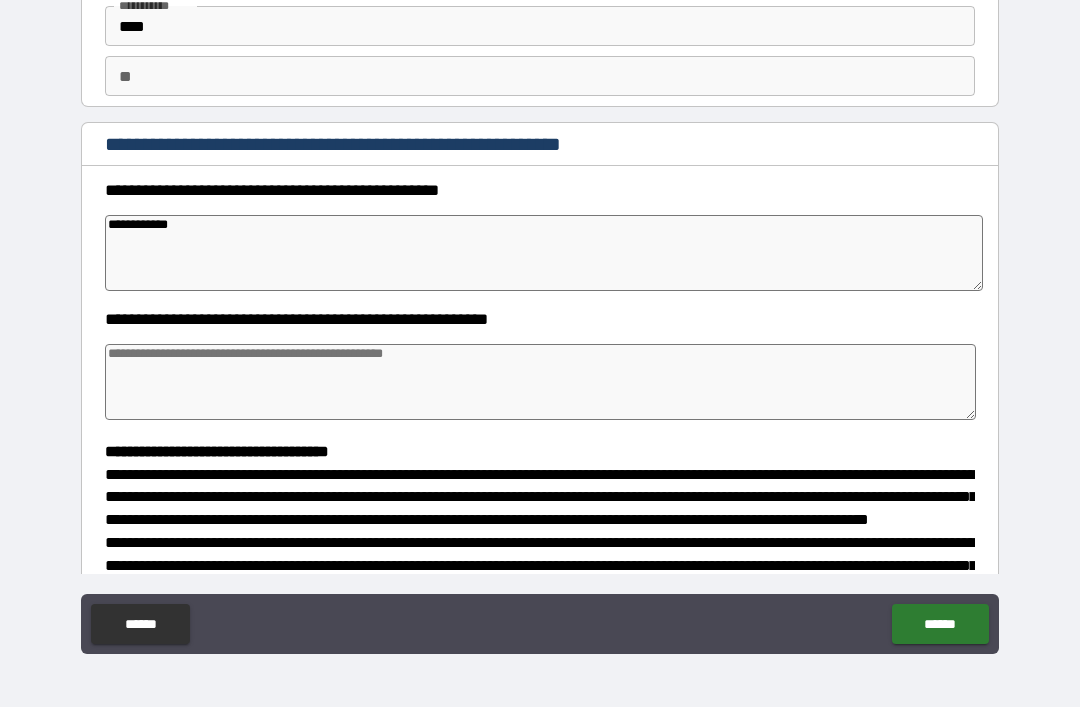 type on "*" 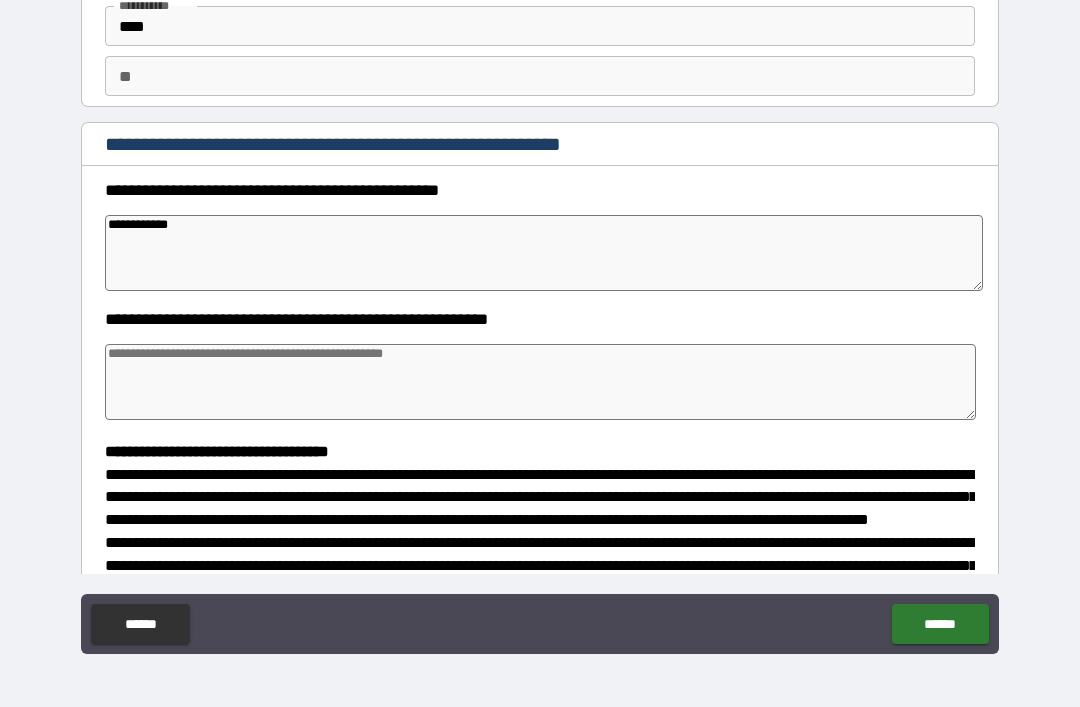type on "*" 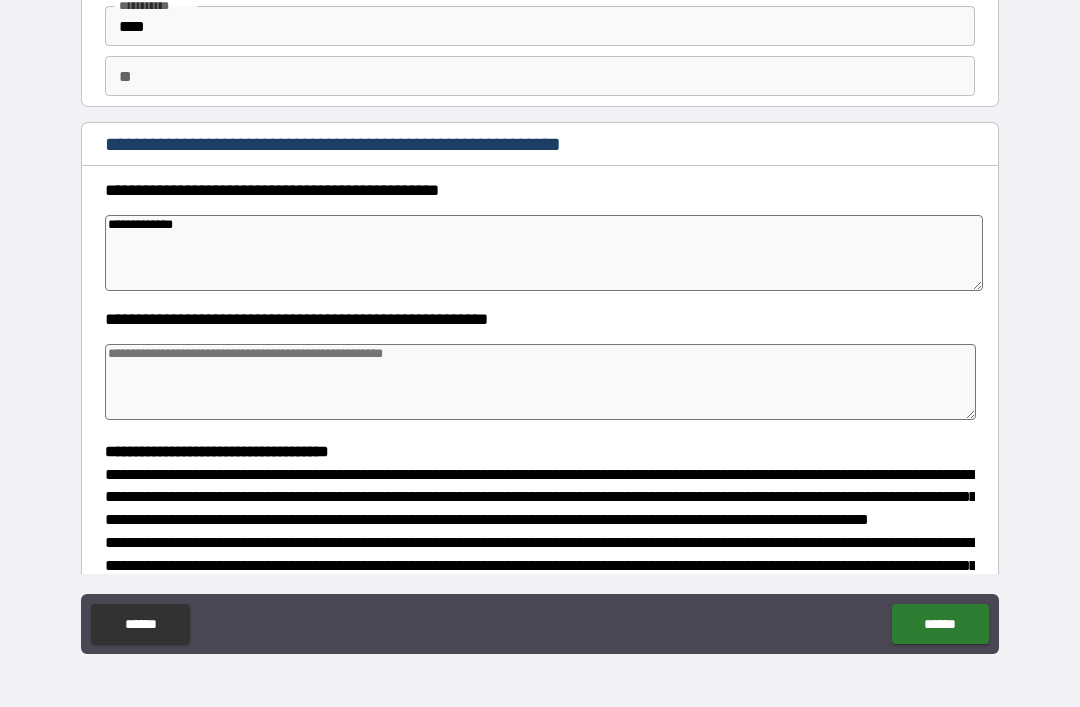 type on "*" 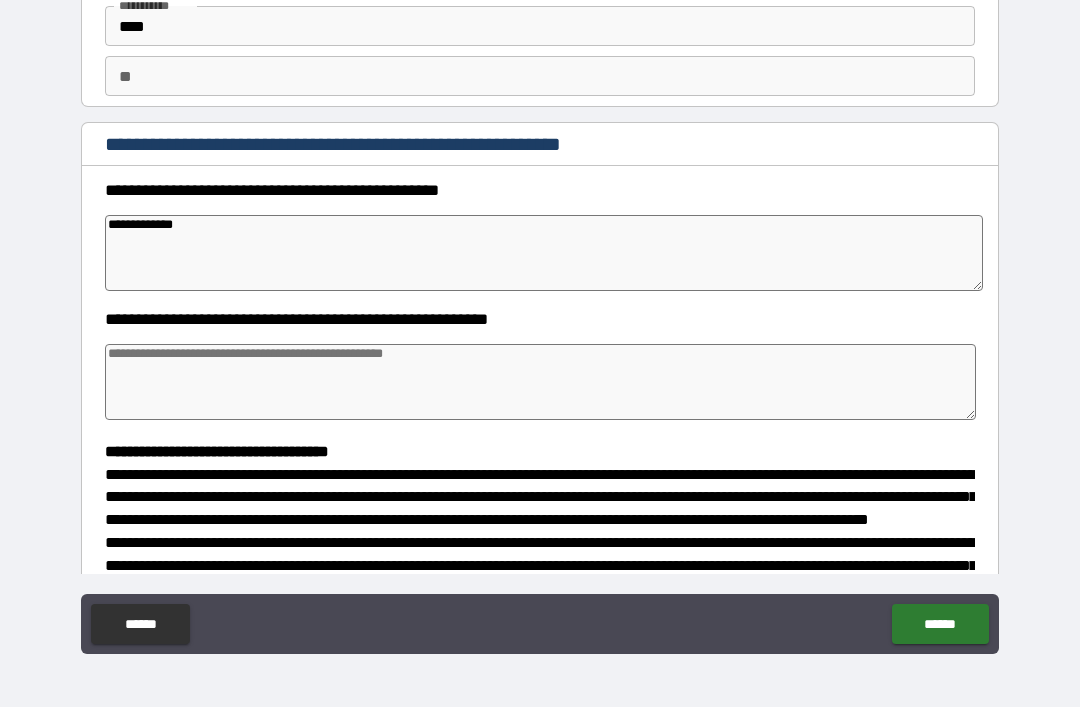 type on "**********" 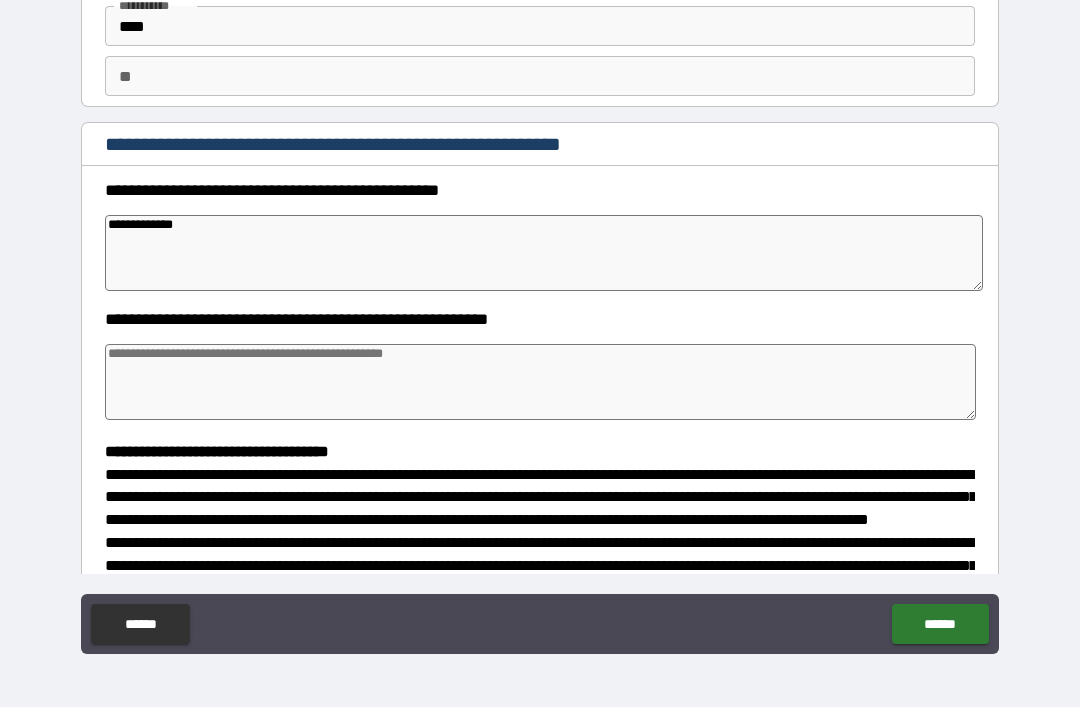 type on "*" 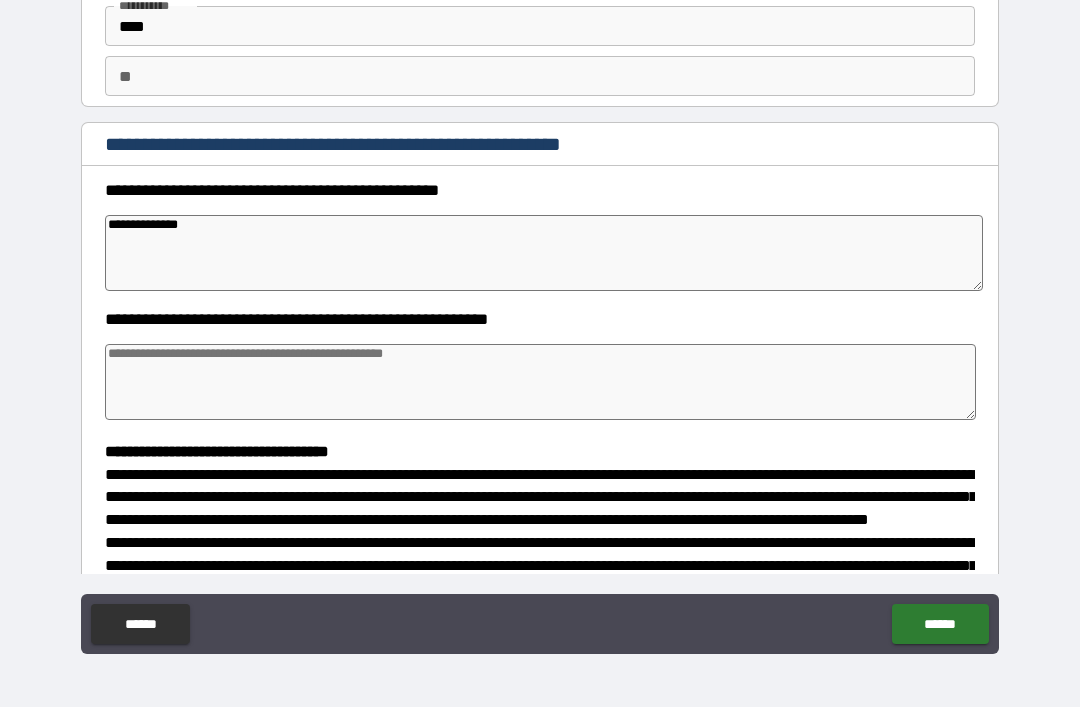 type on "*" 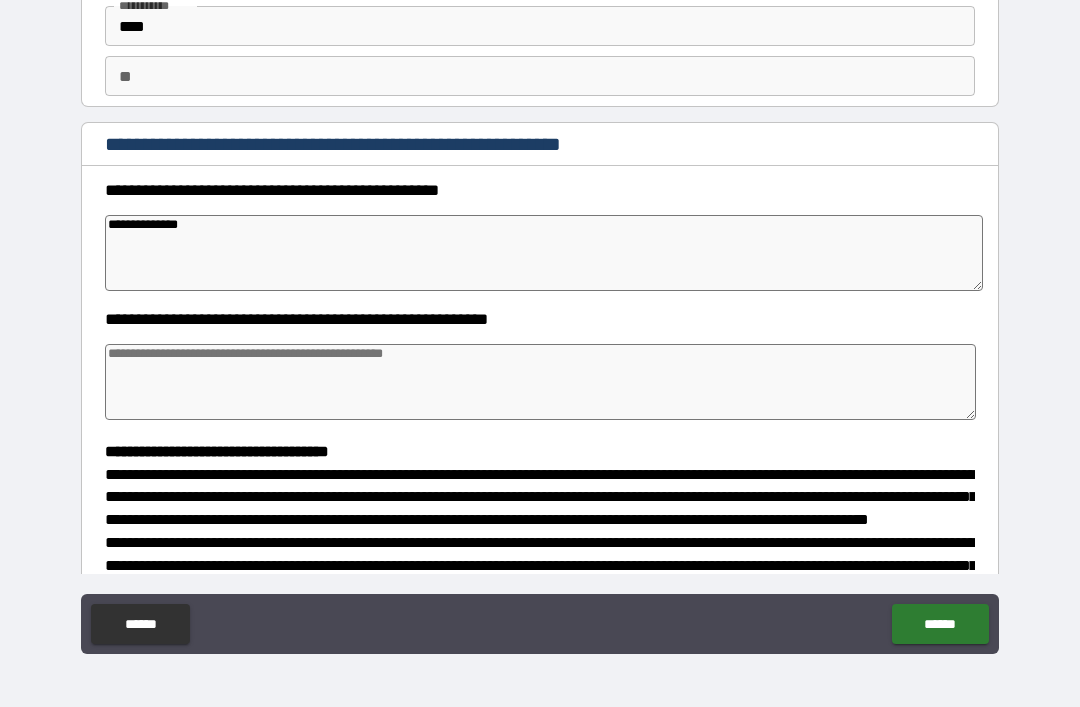 type on "*" 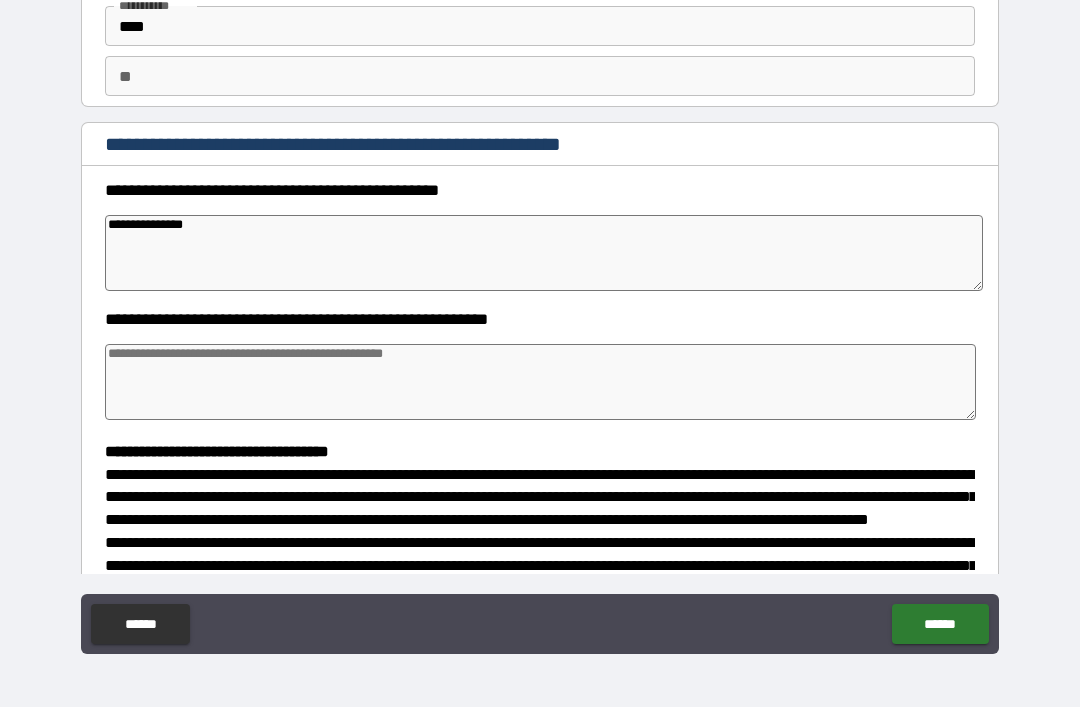 type on "*" 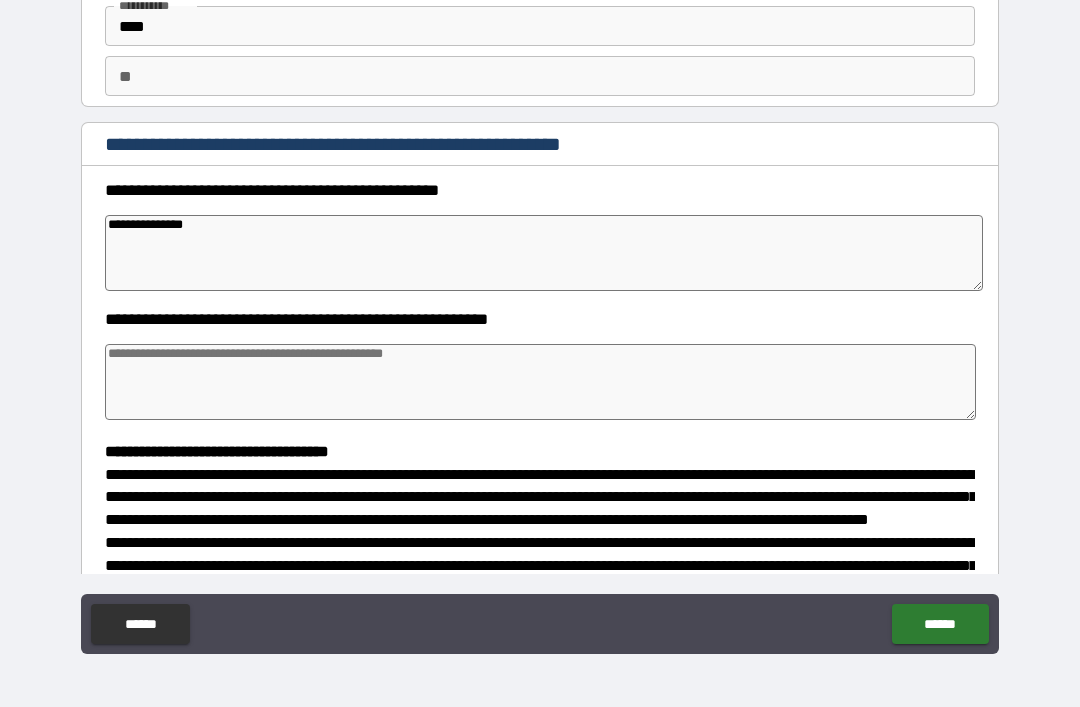 type on "*" 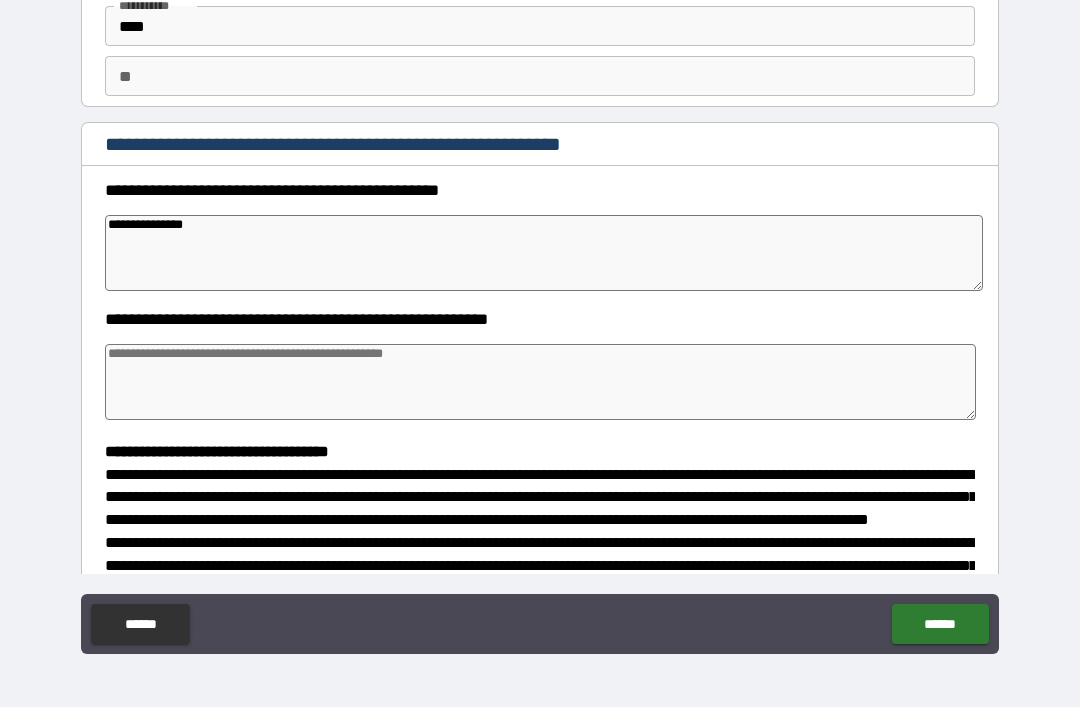 type on "*" 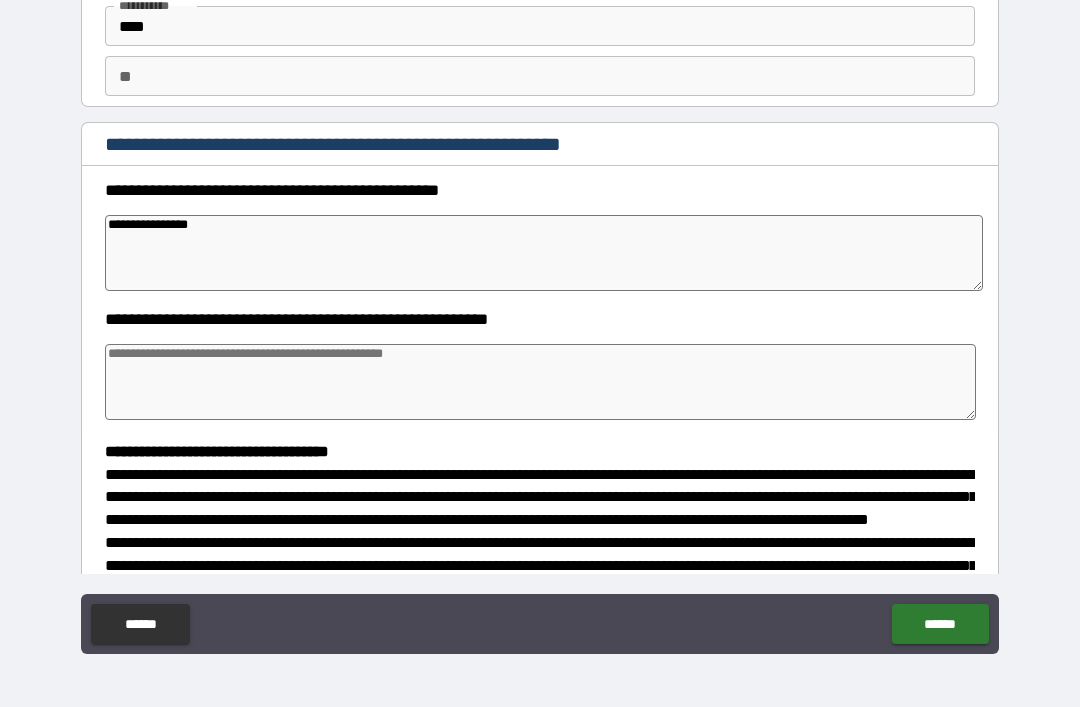 type on "*" 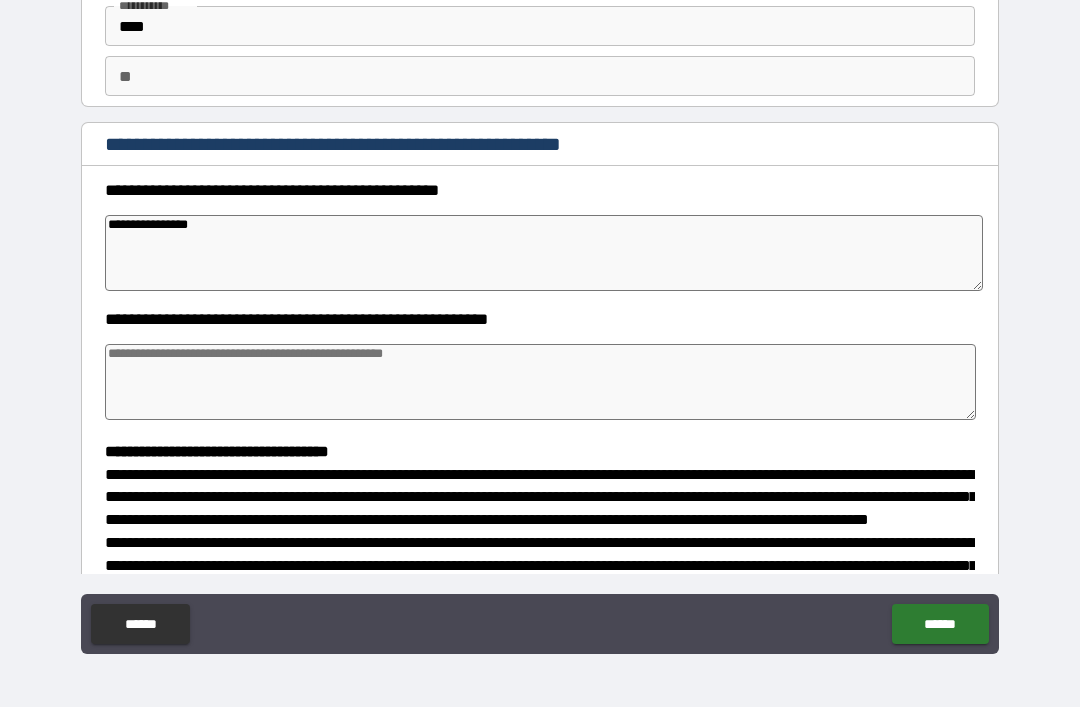 type on "*" 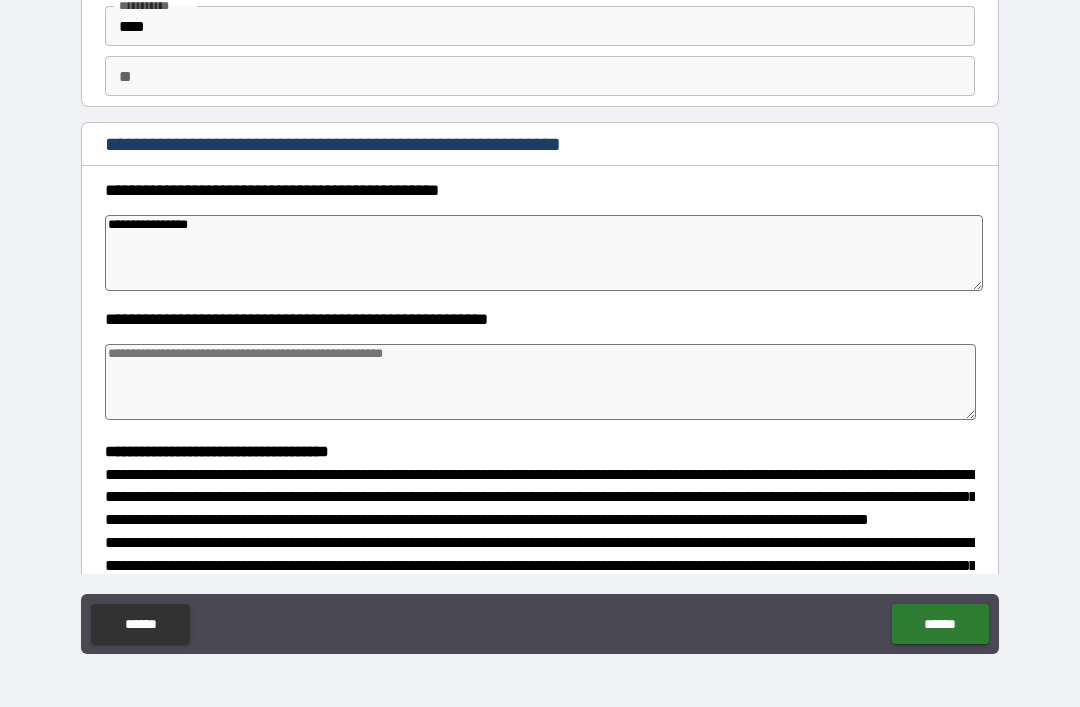 type on "*" 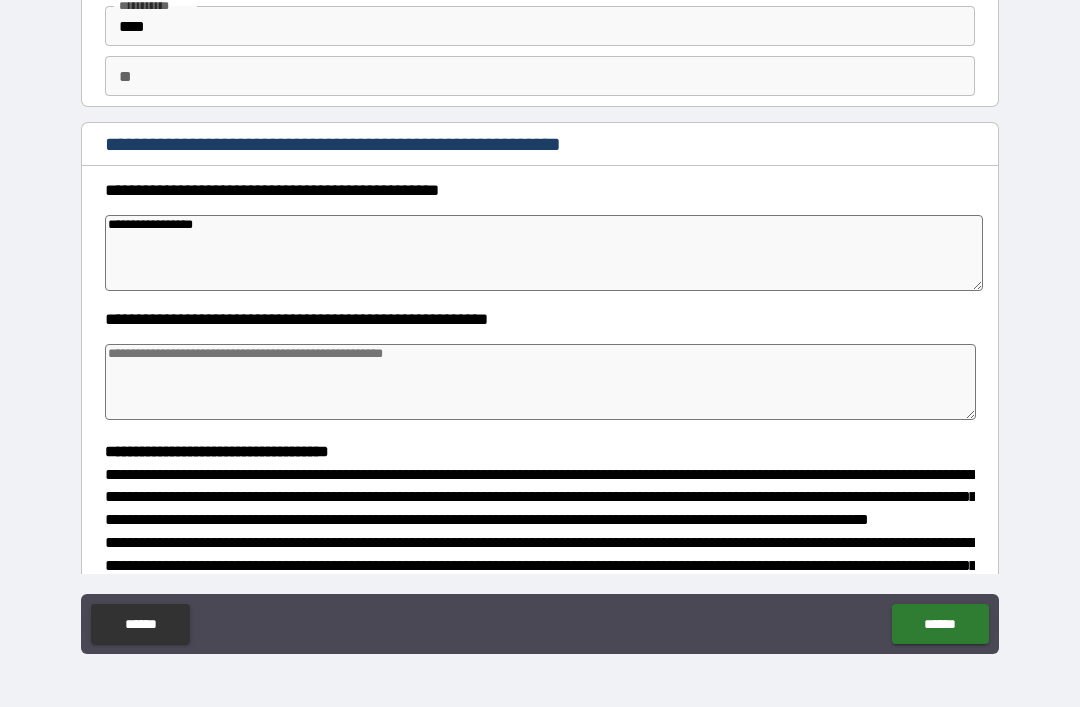 type on "*" 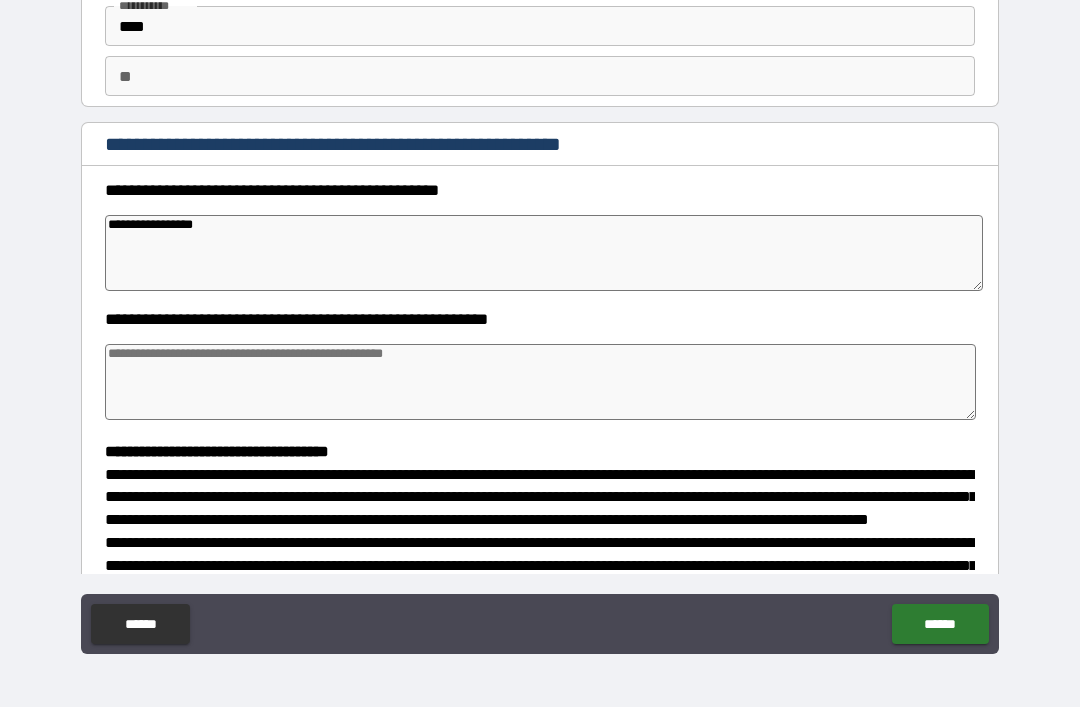 type on "*" 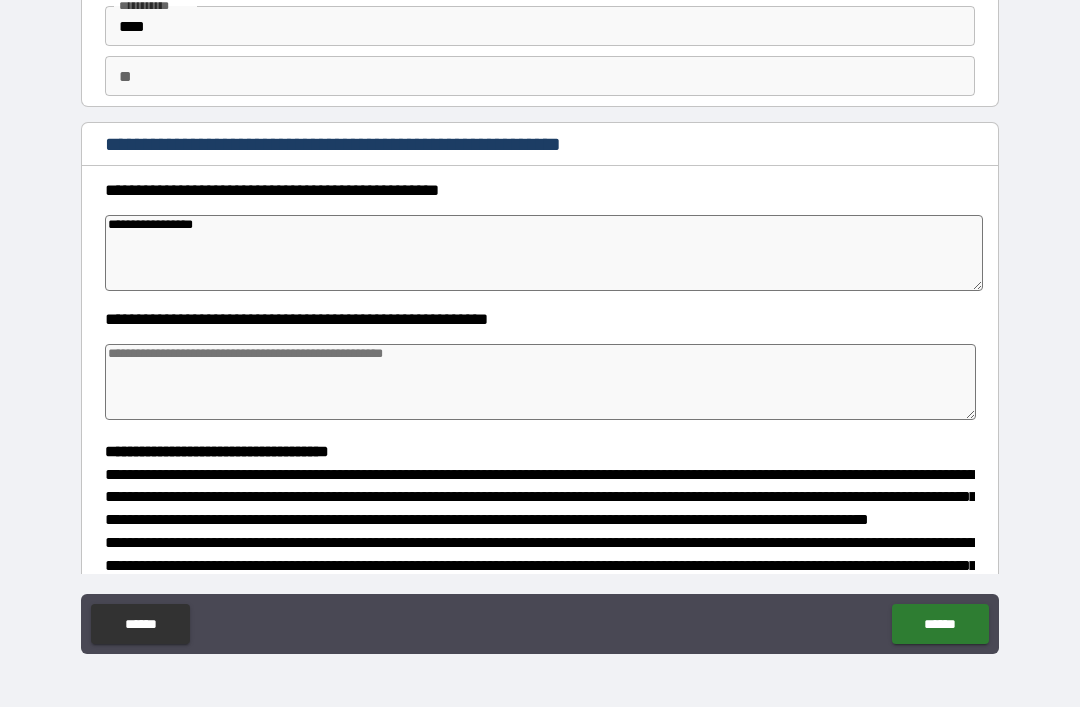 type on "*" 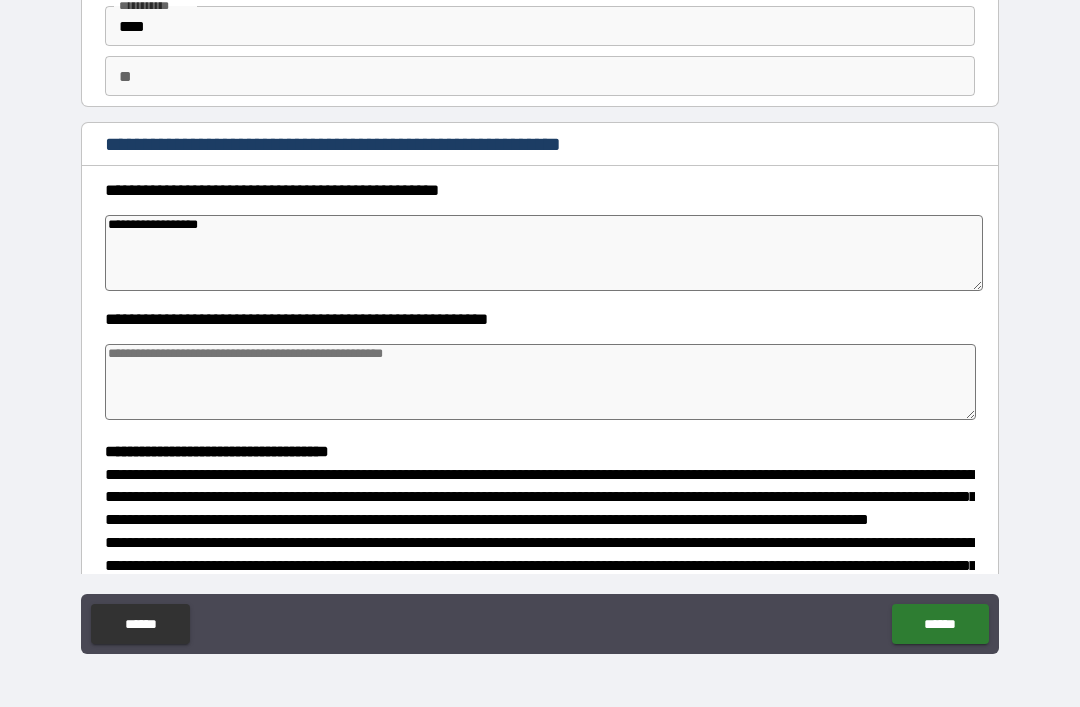 type on "*" 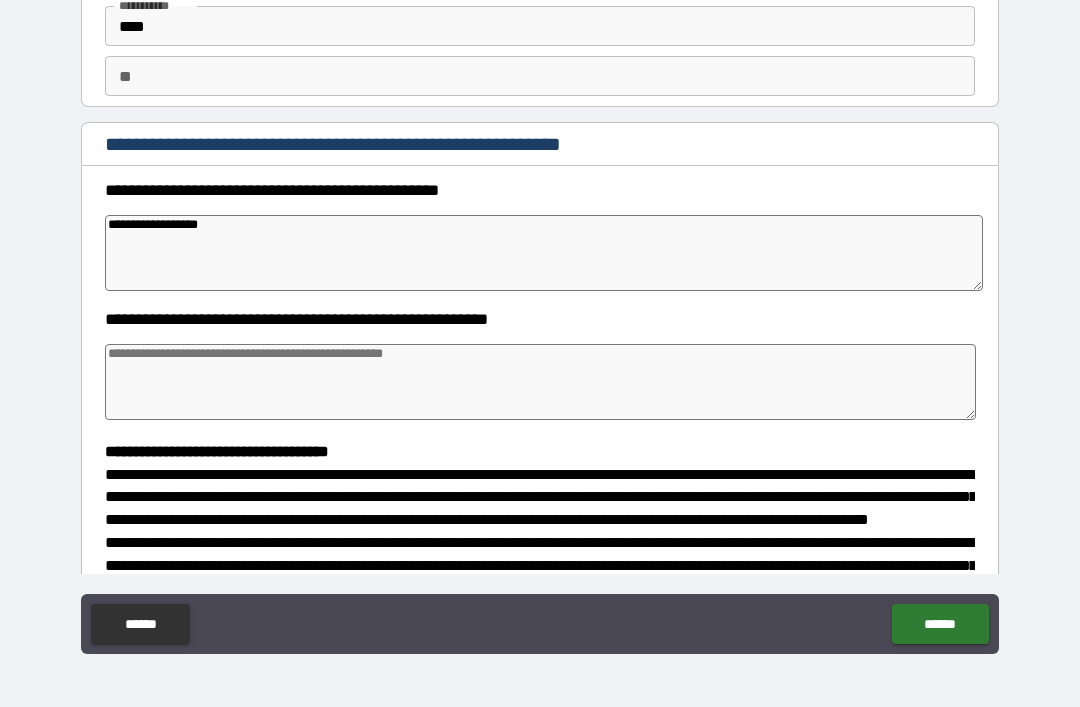 type on "*" 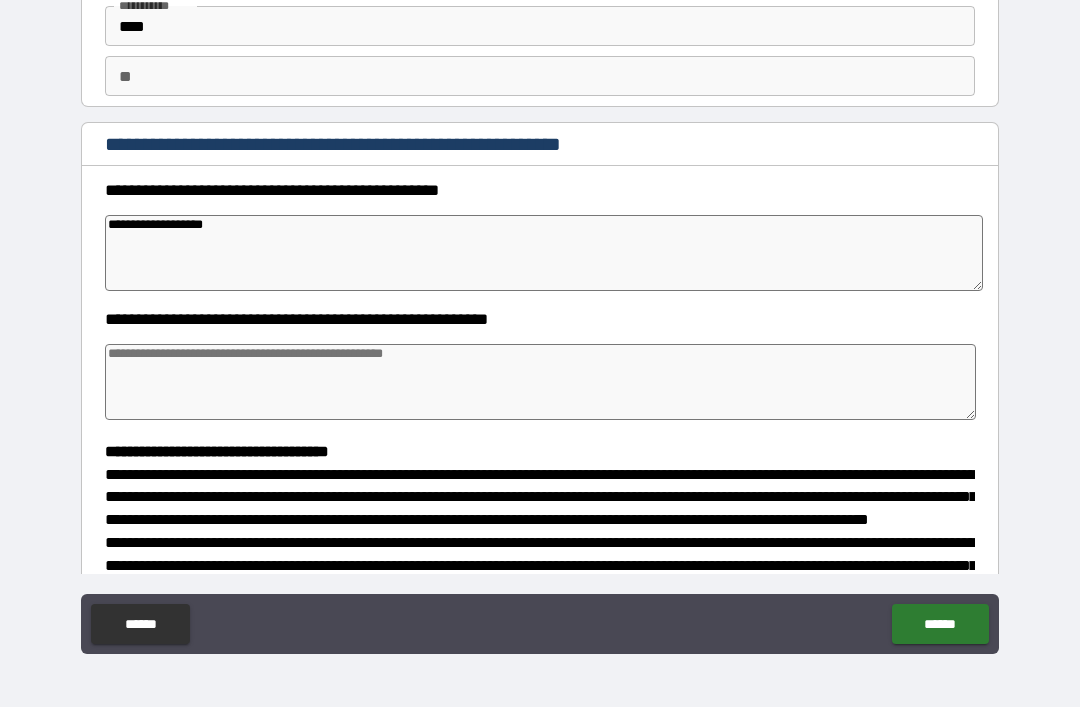 type on "*" 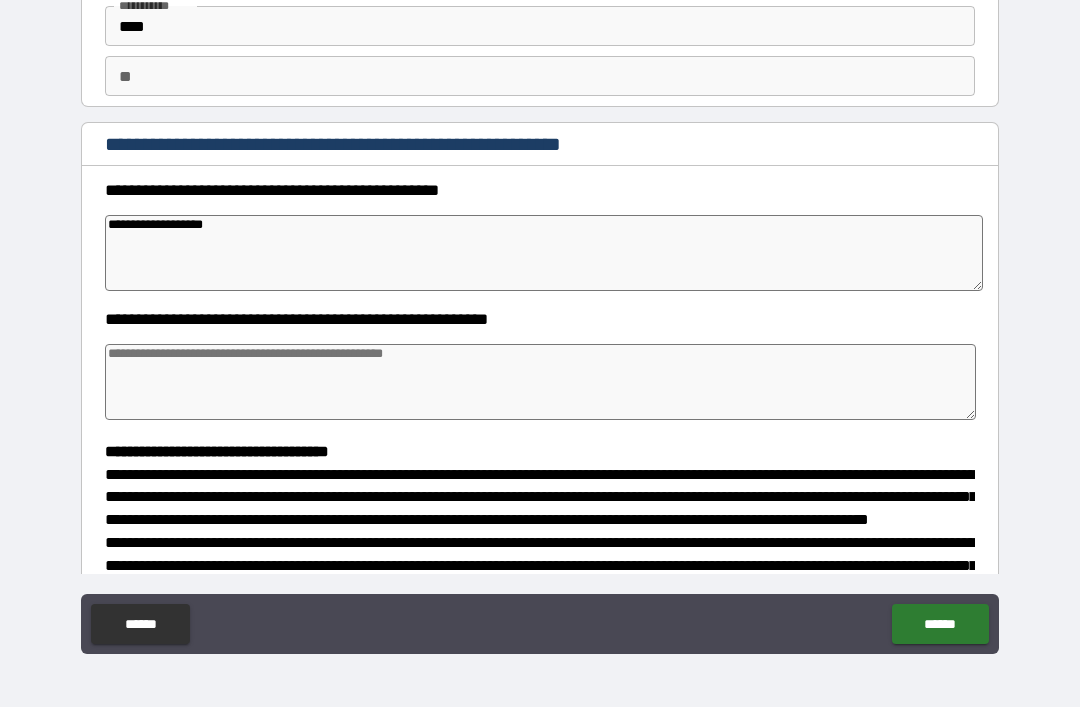 type on "**********" 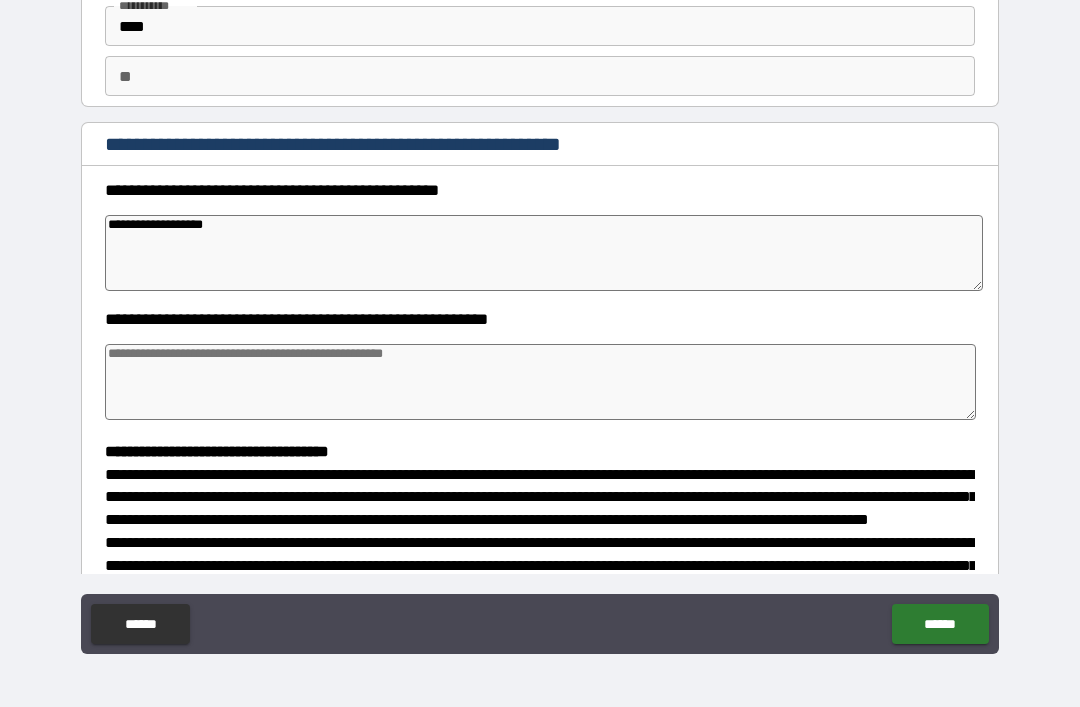 type on "*" 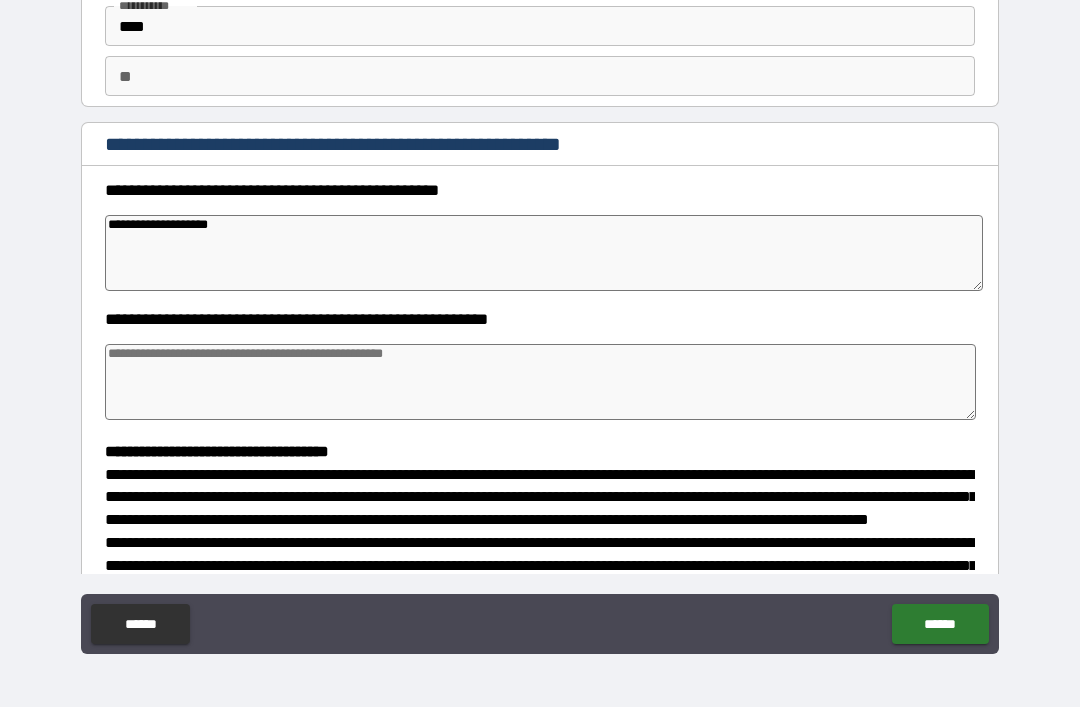 type on "*" 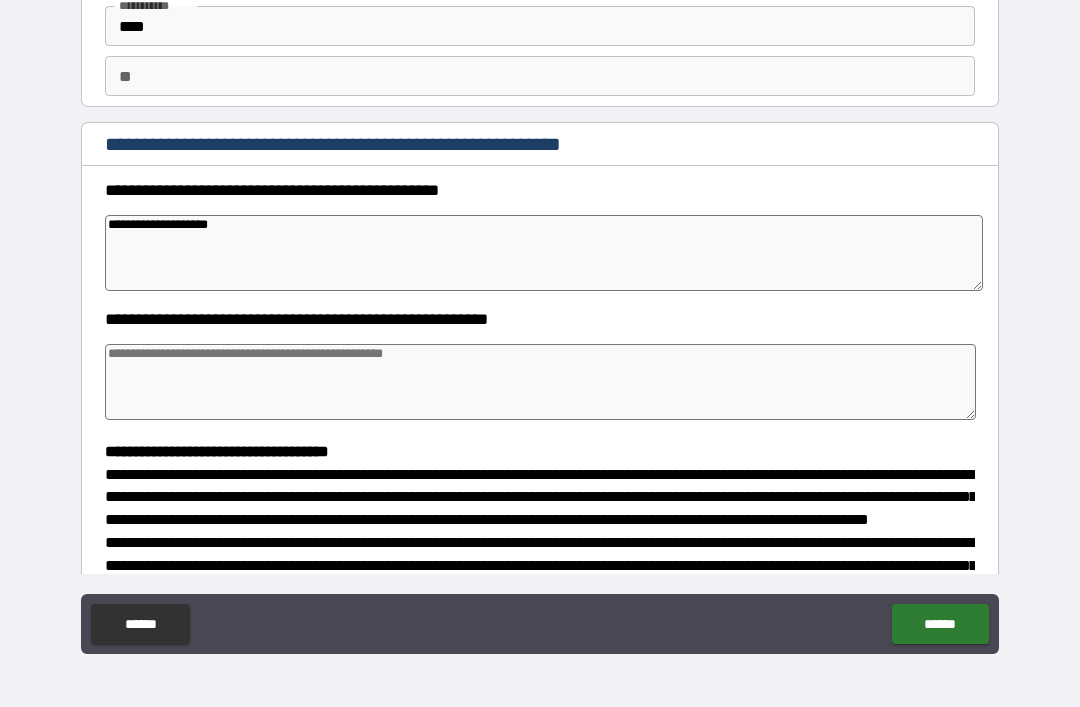 type on "*" 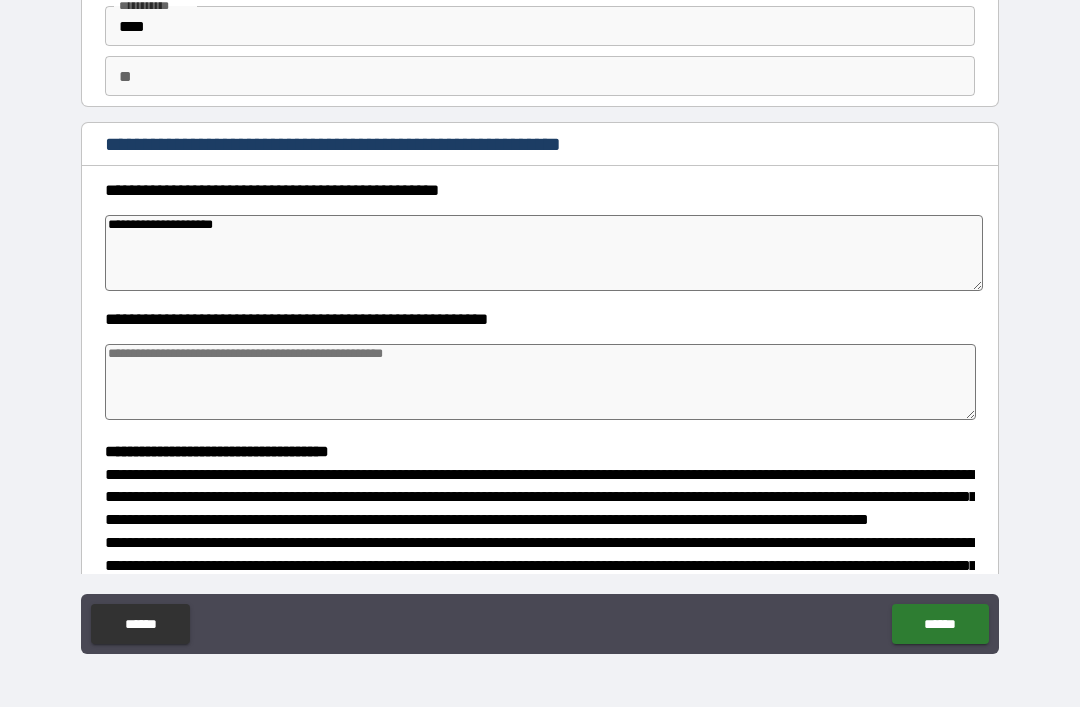 type on "*" 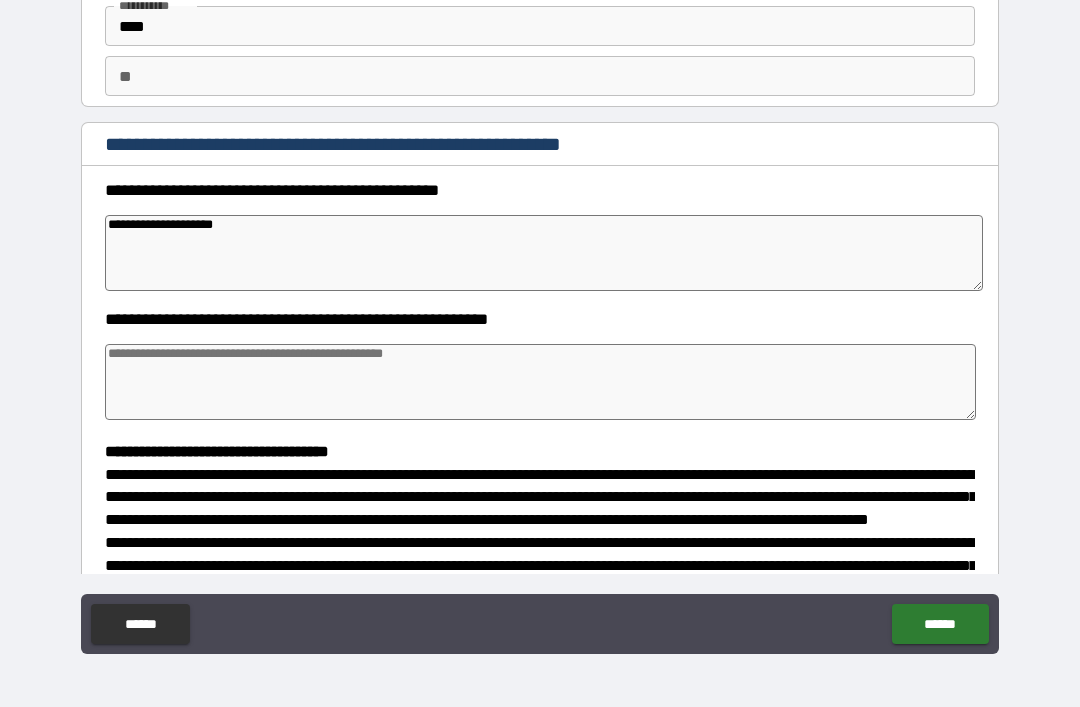 type on "*" 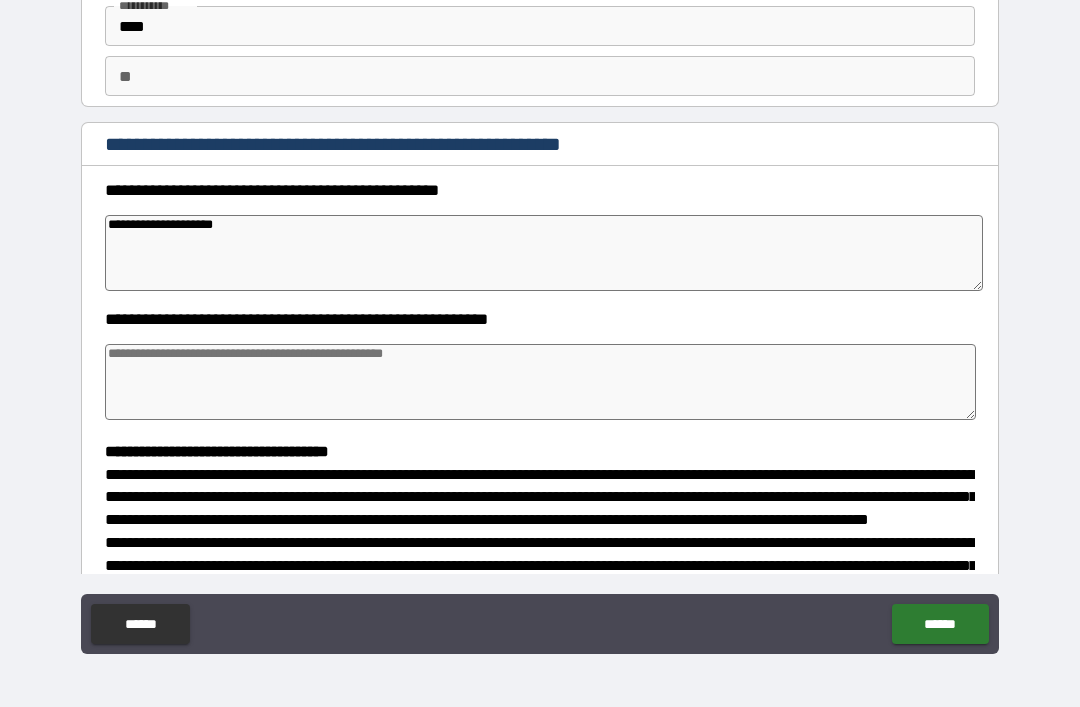type on "**********" 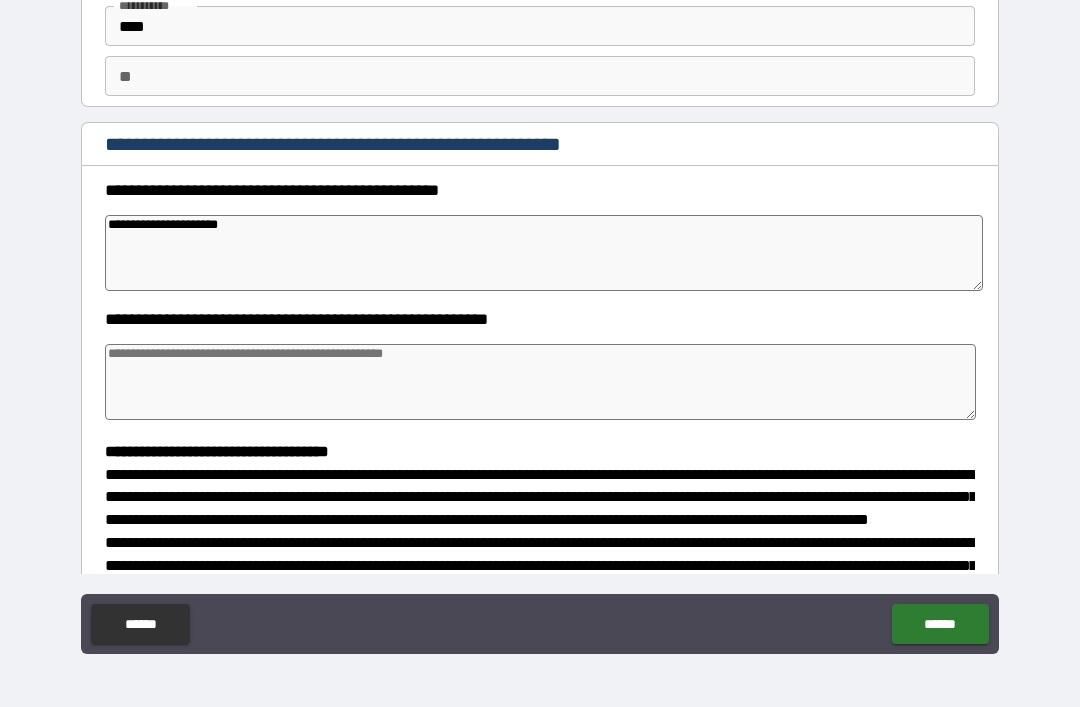 type on "*" 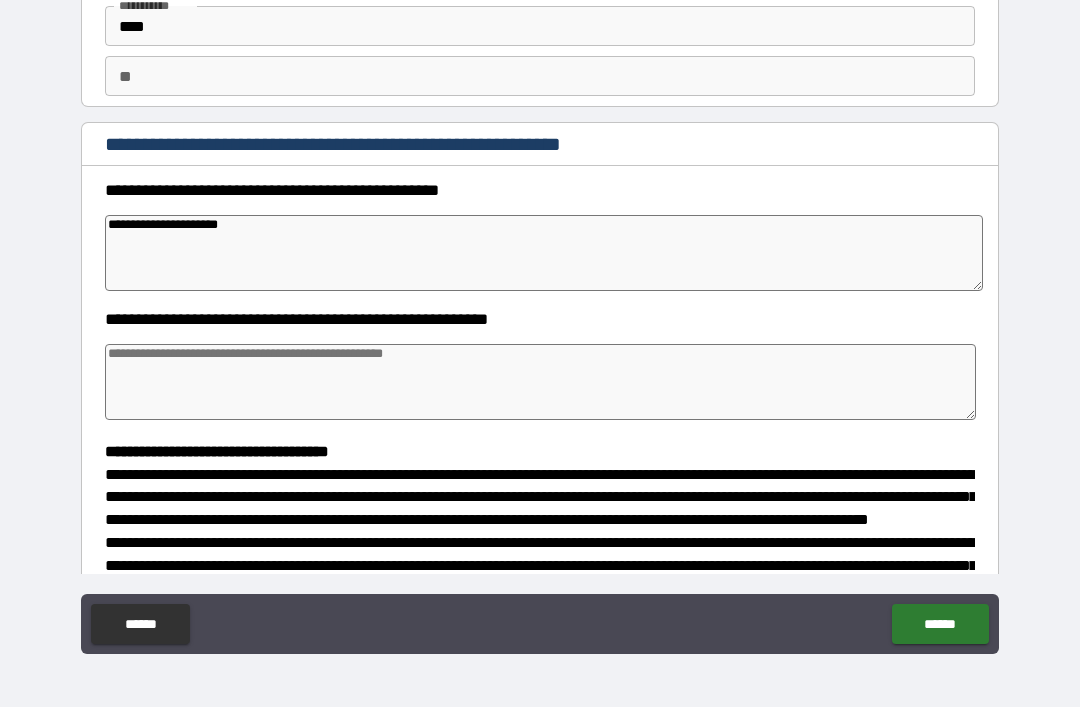 type on "**********" 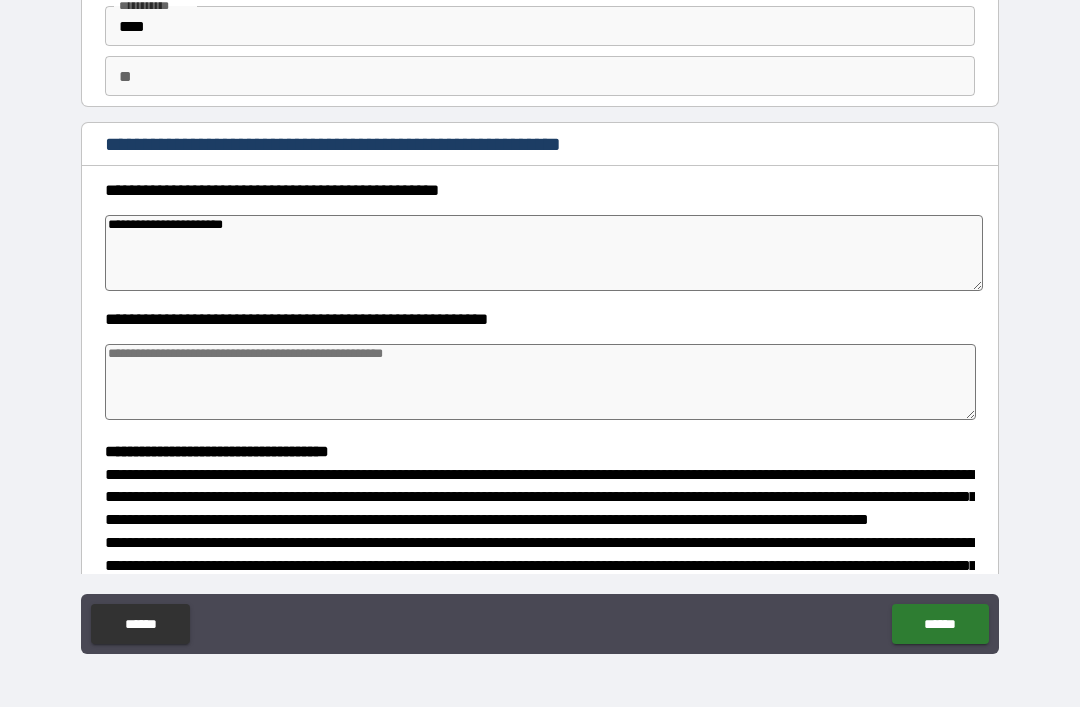 type on "*" 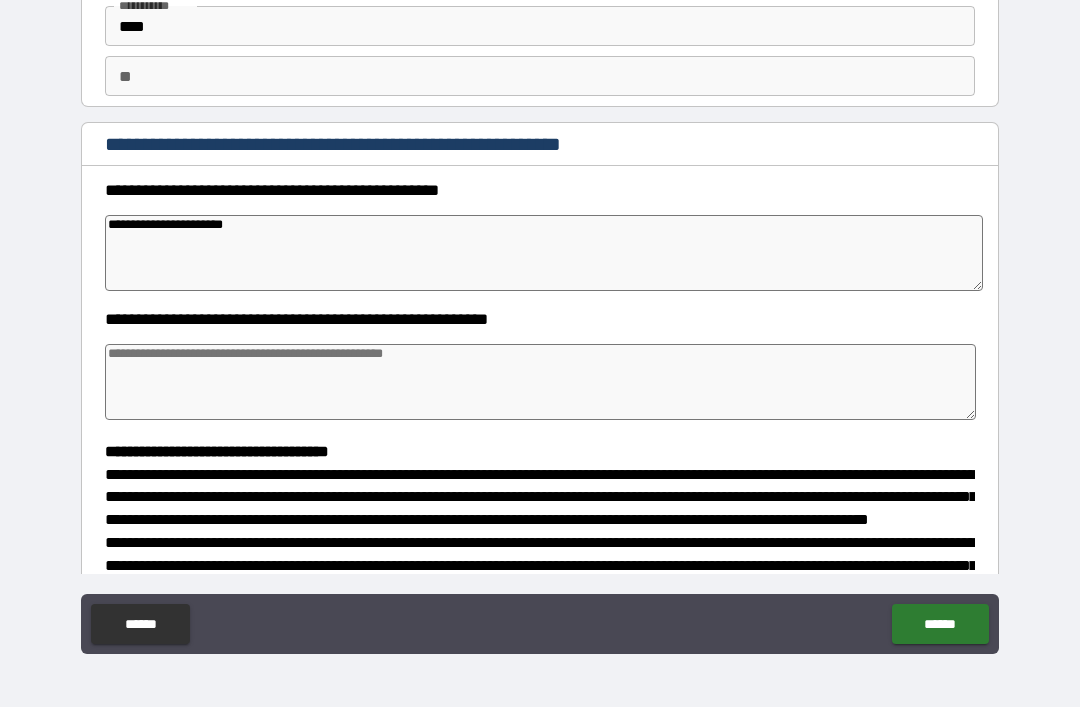 type on "*" 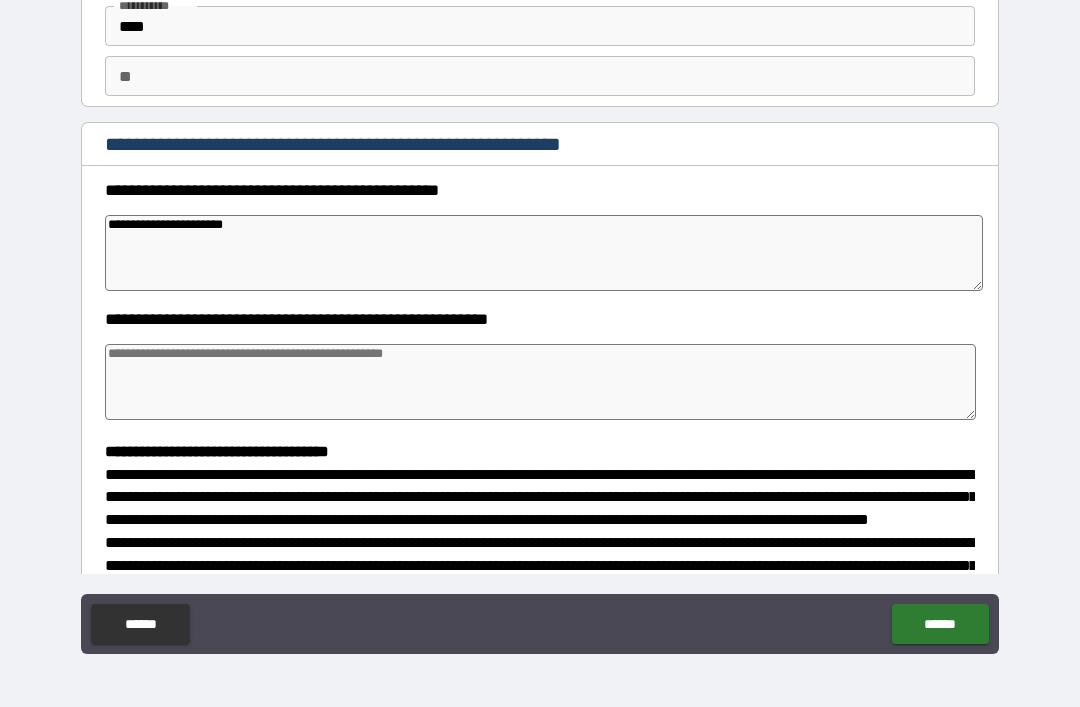 type on "*" 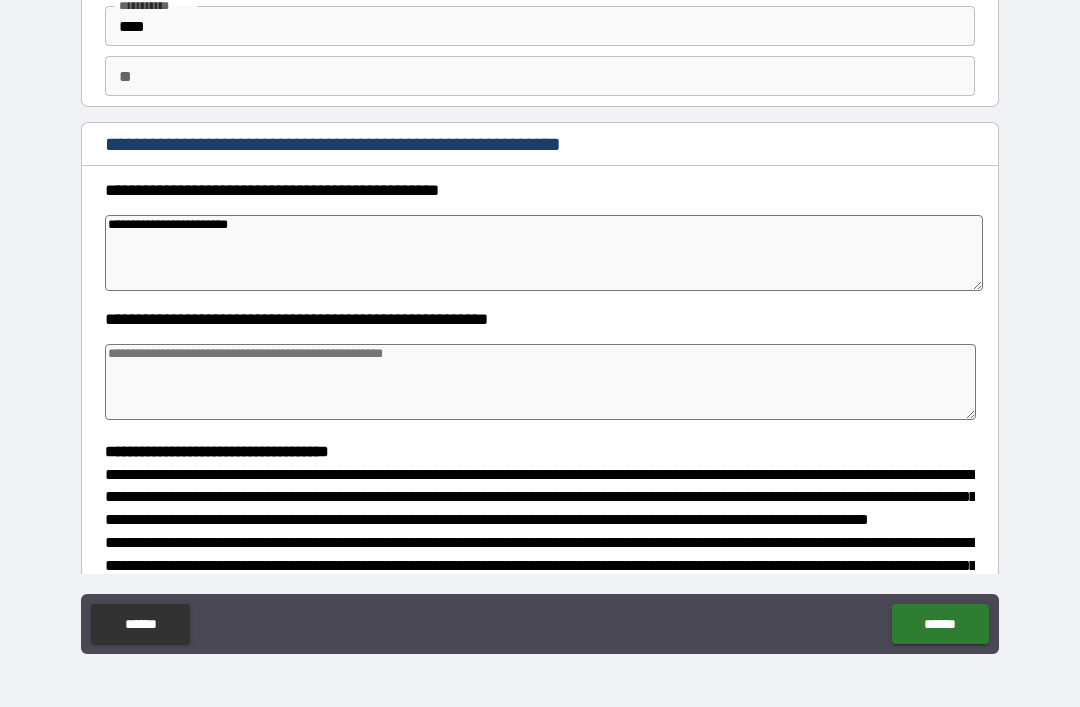 type on "*" 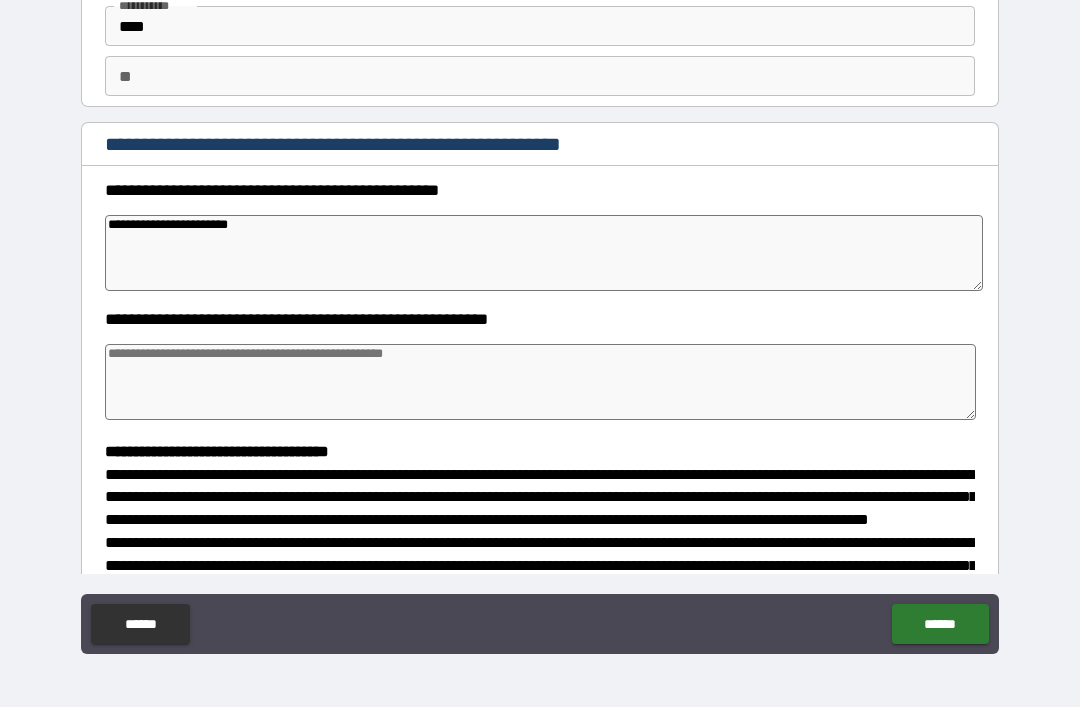 type on "*" 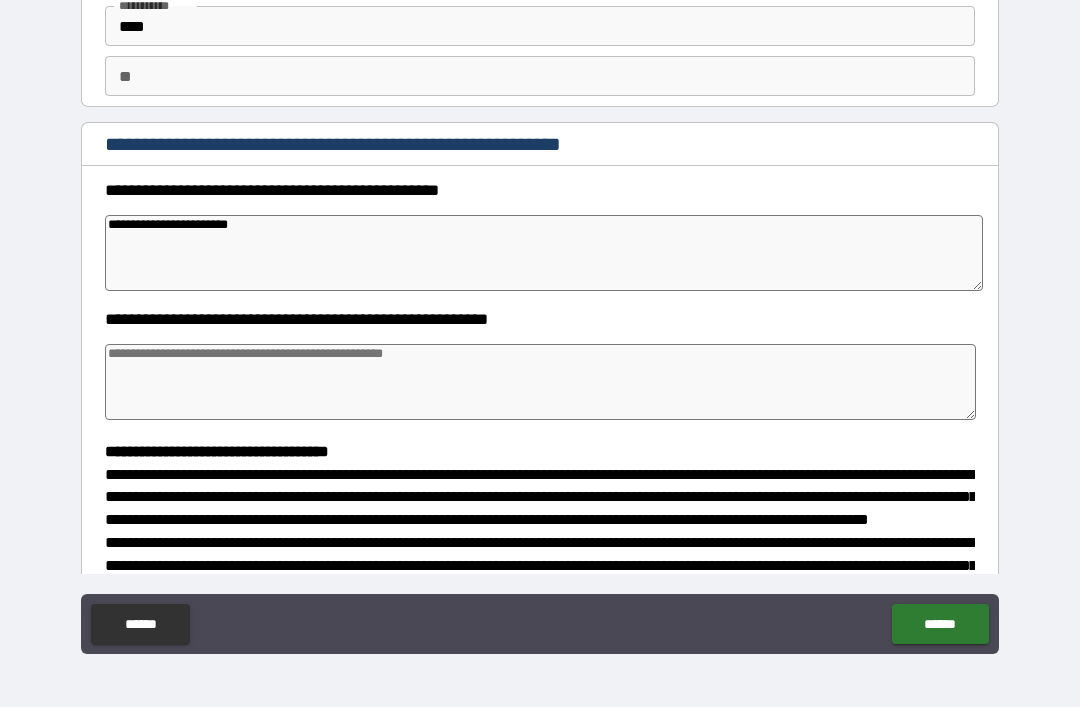 type on "*" 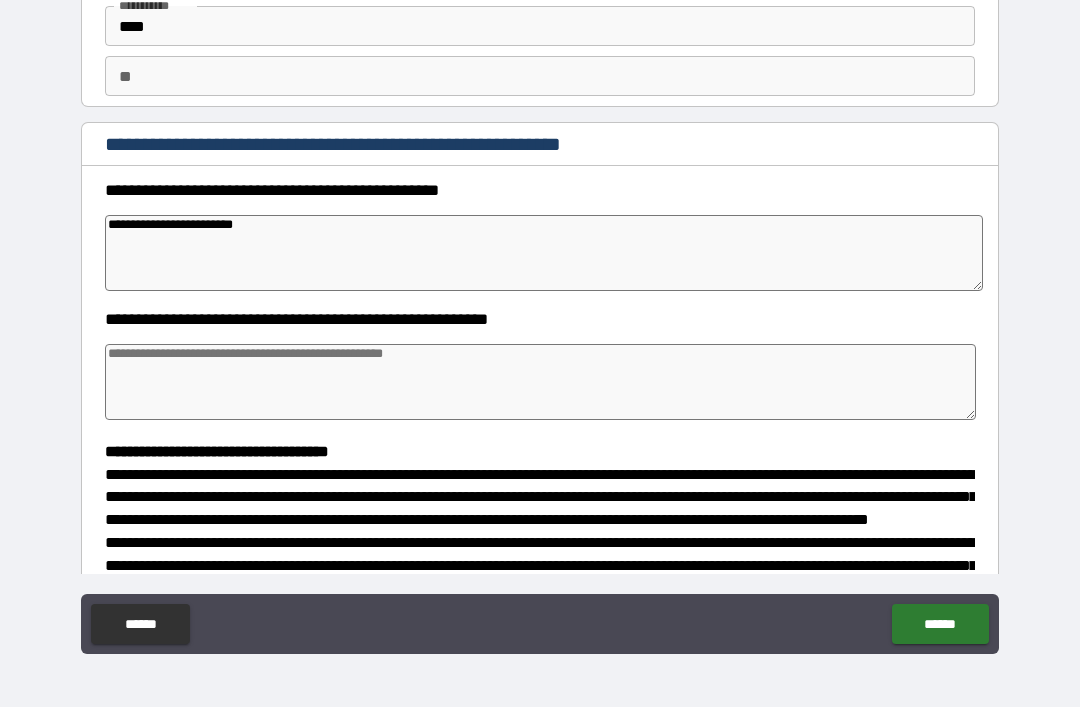 type on "*" 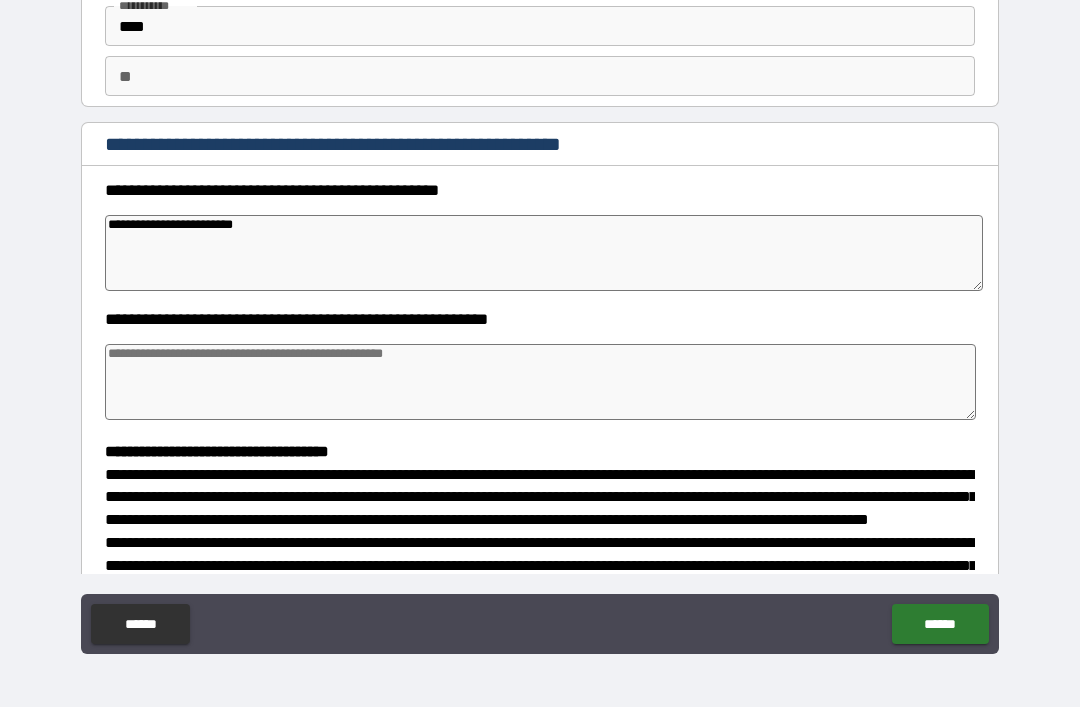 type on "*" 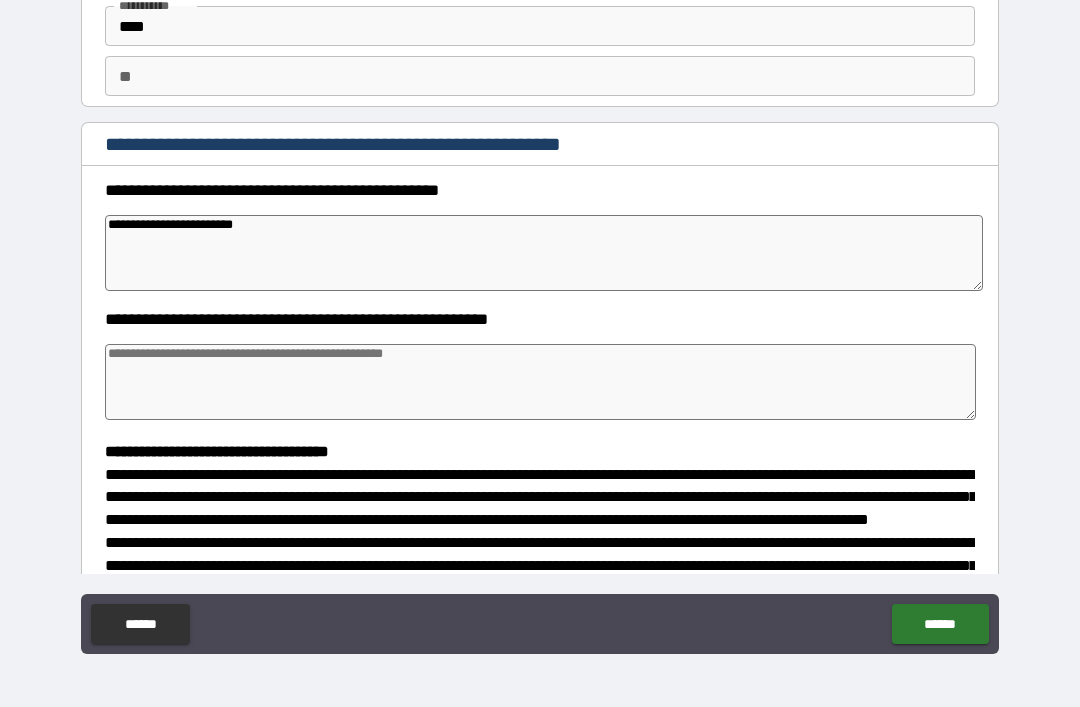 type on "*" 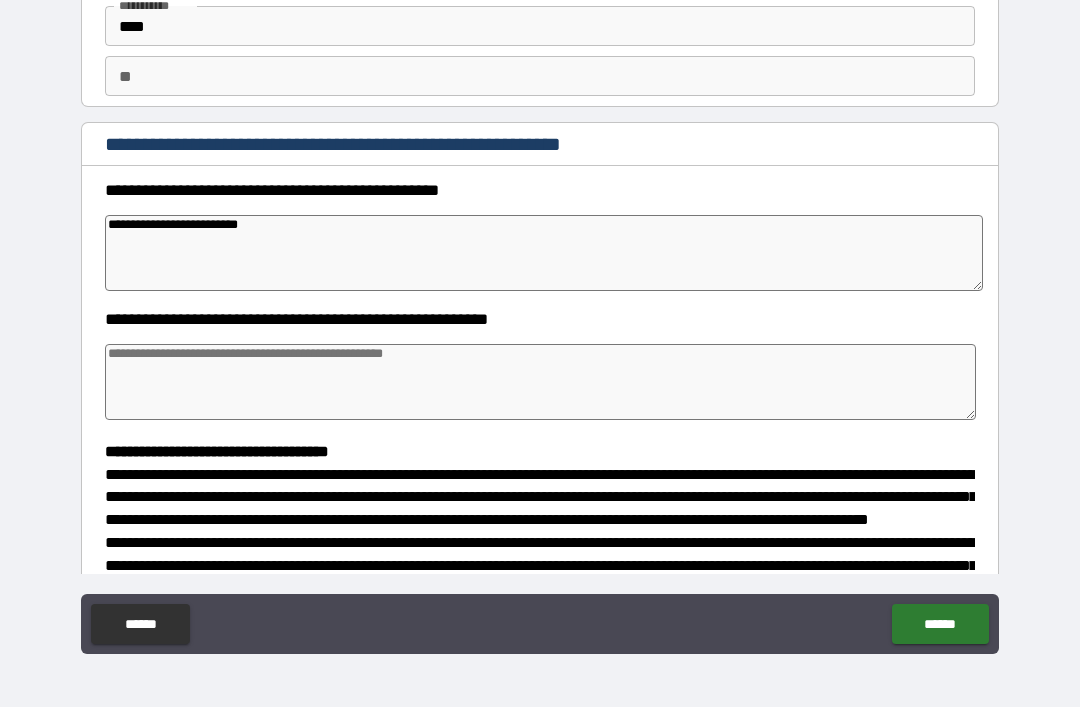 type on "*" 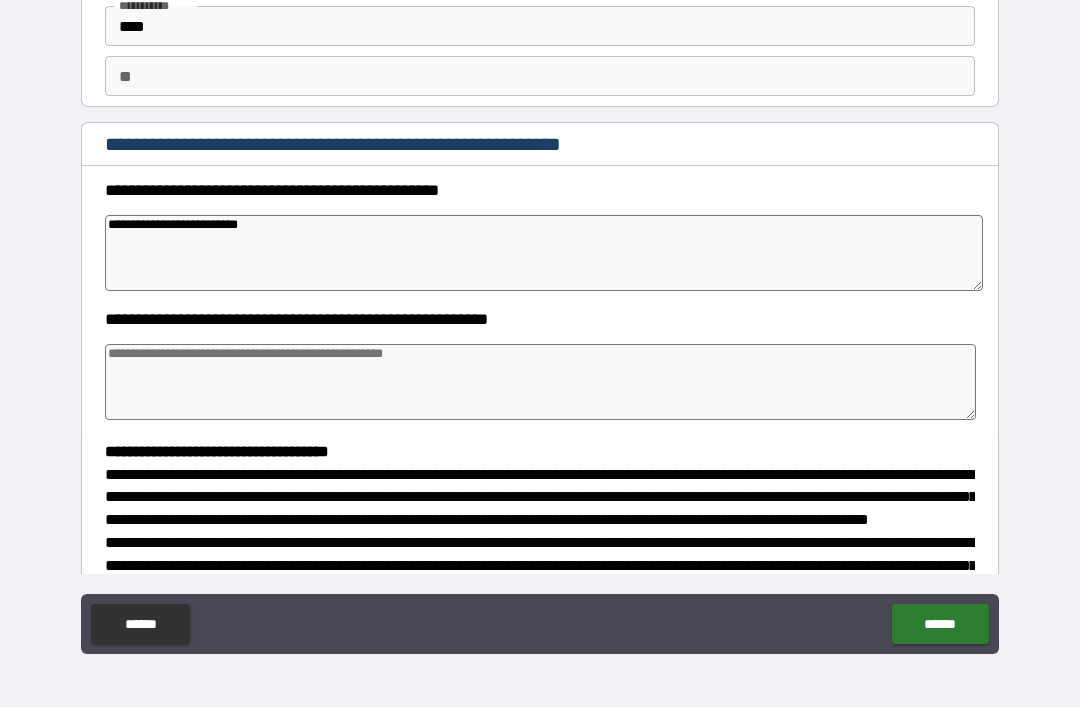 type on "*" 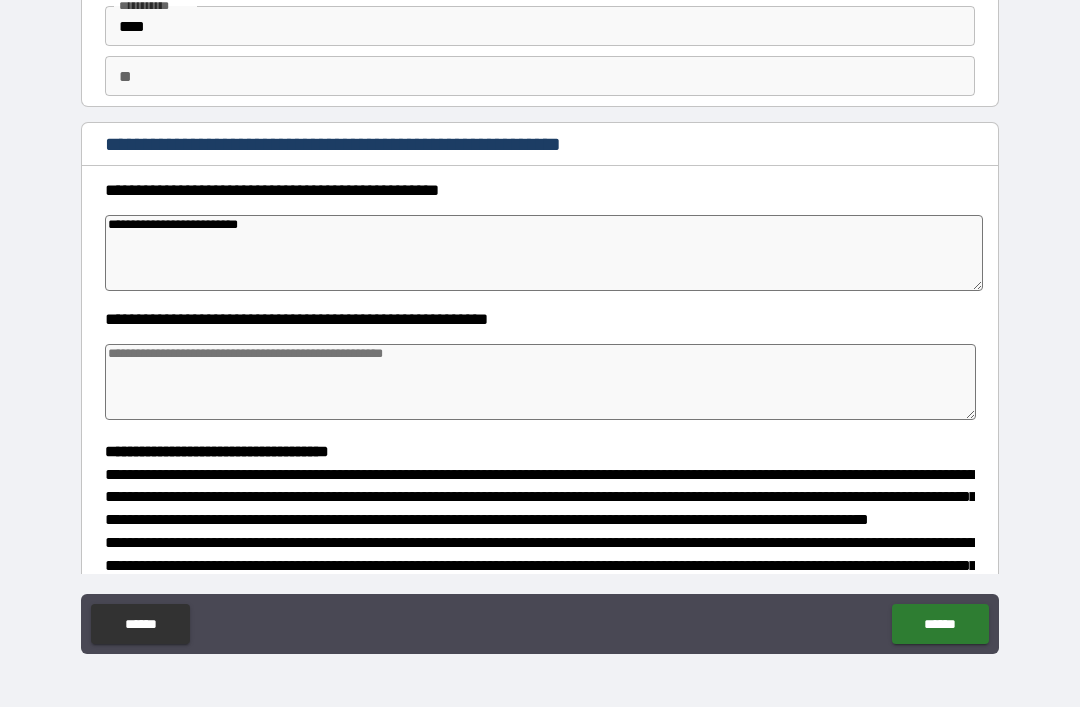 type on "*" 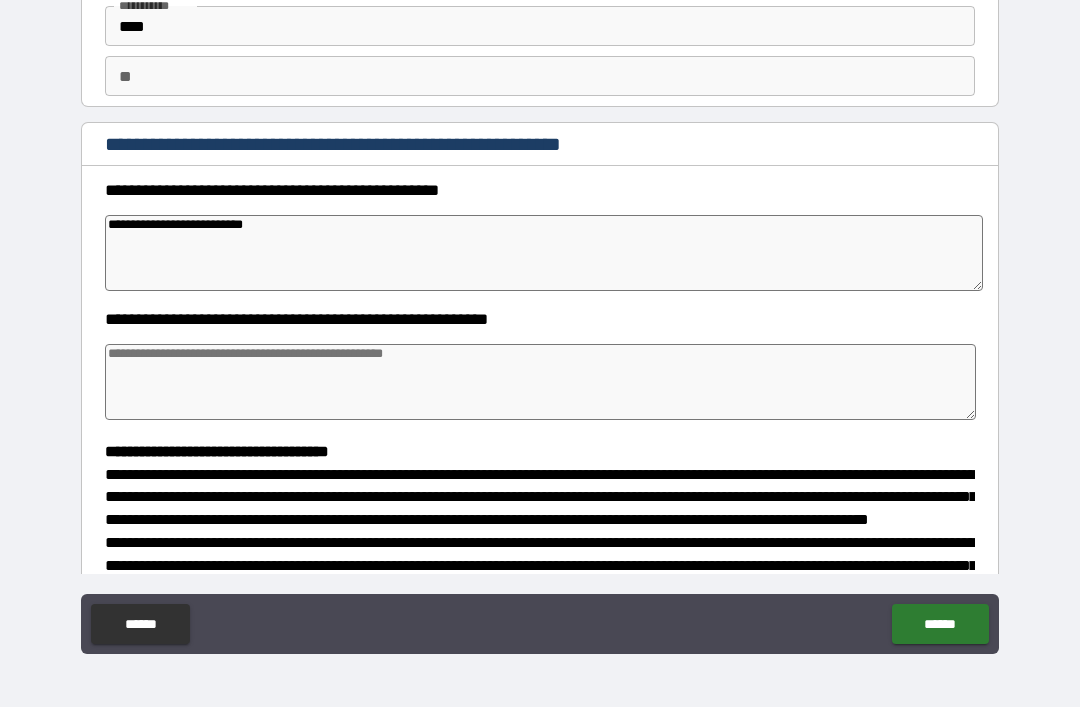 type on "*" 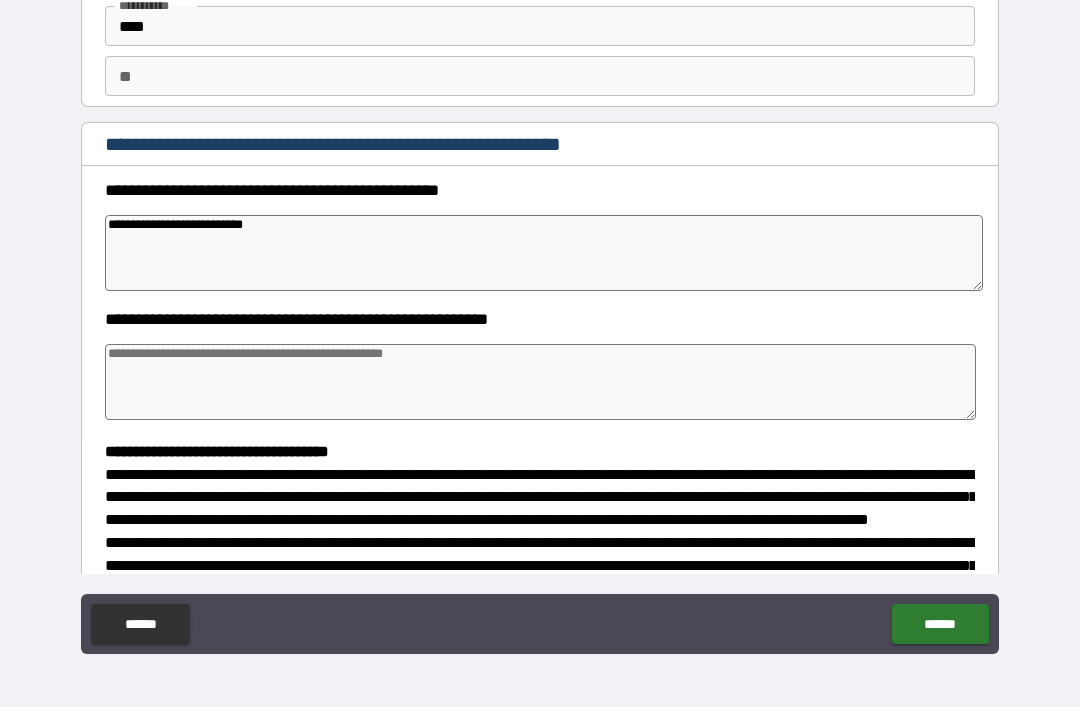 type on "*" 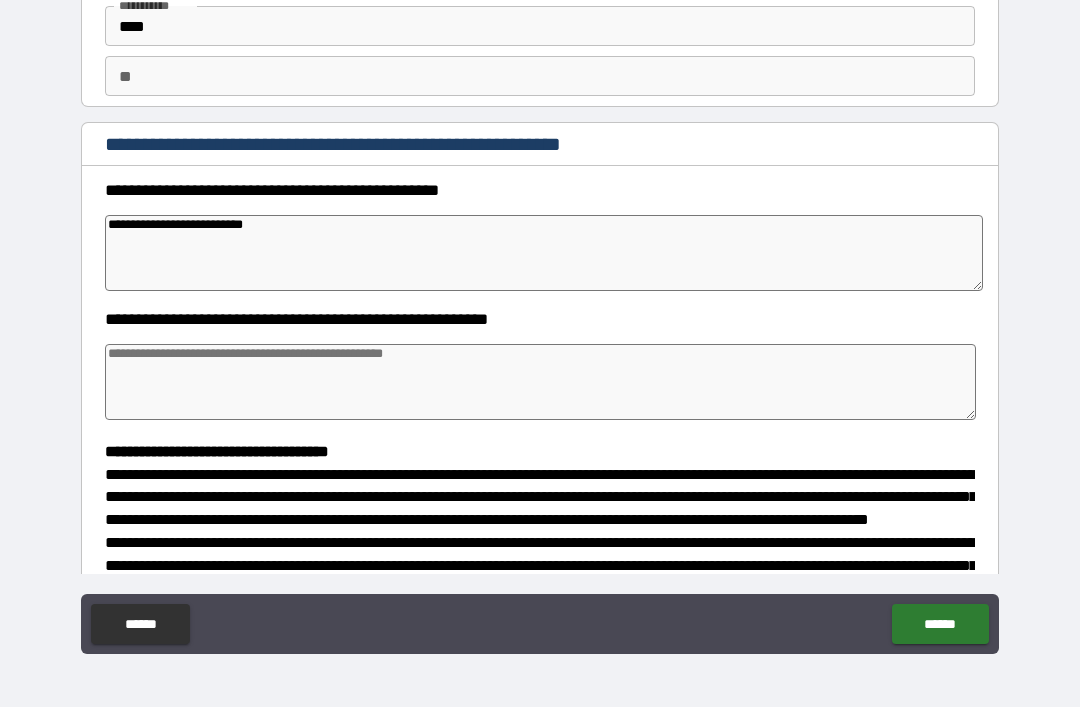 type on "**********" 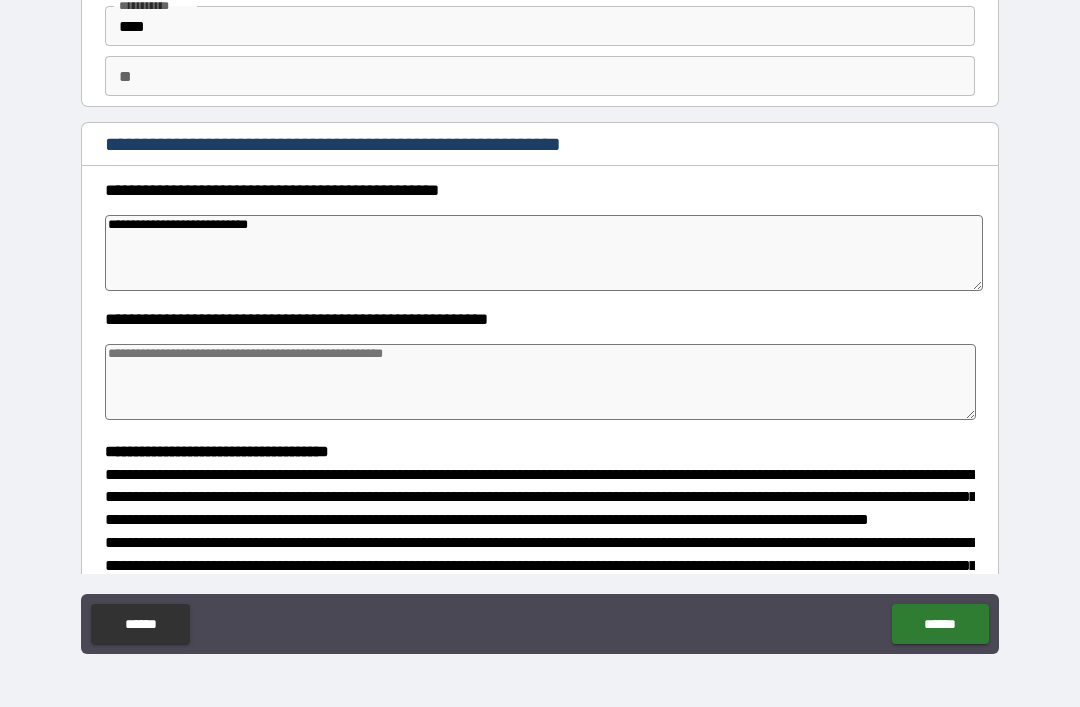 type on "*" 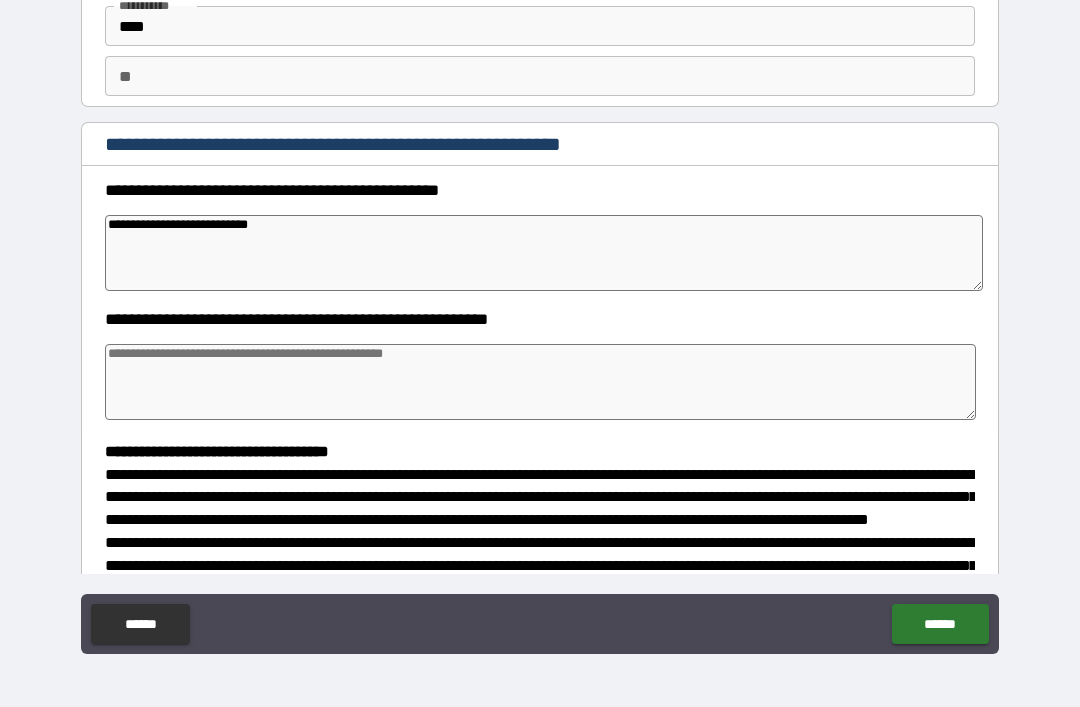 type on "*" 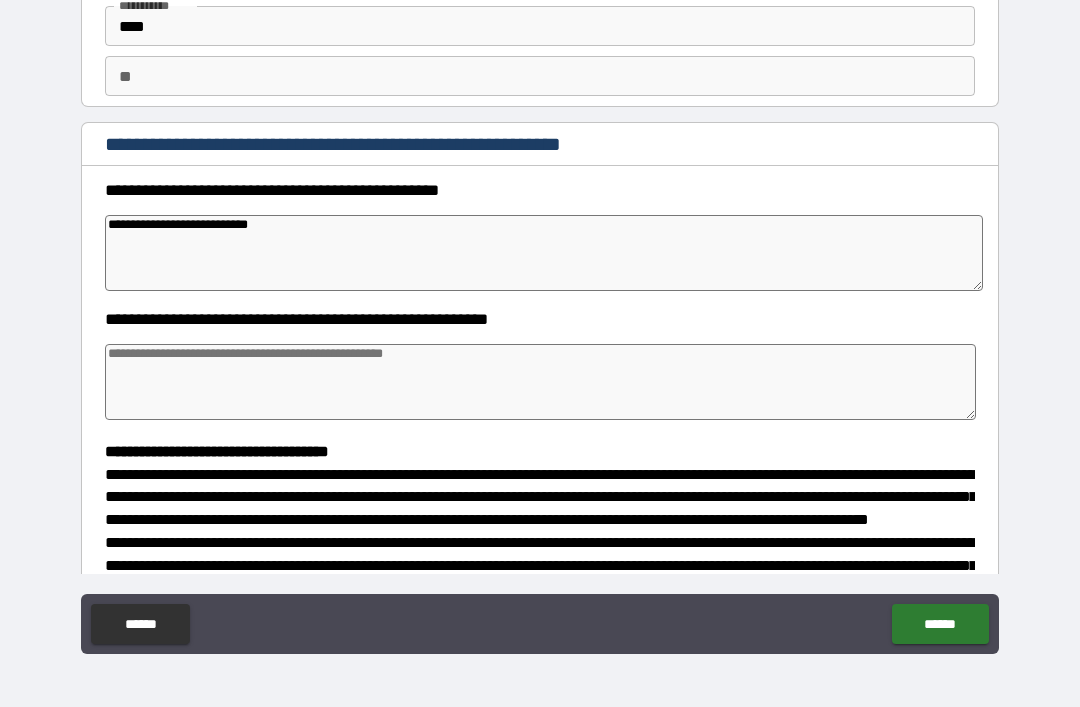 type on "*" 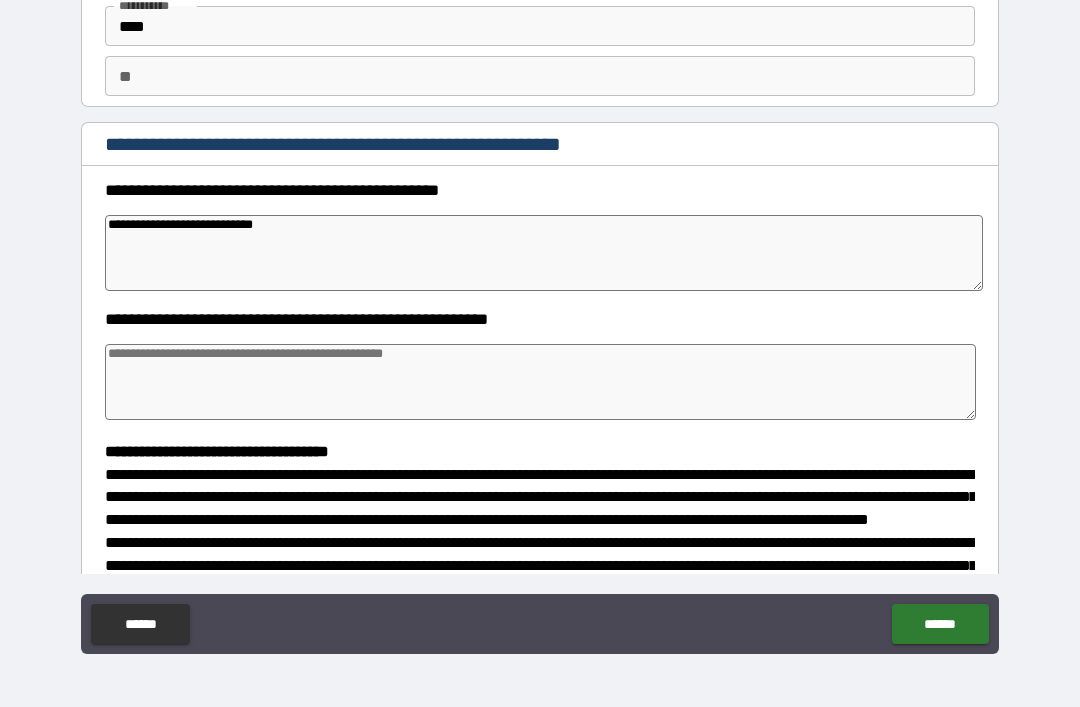 type on "*" 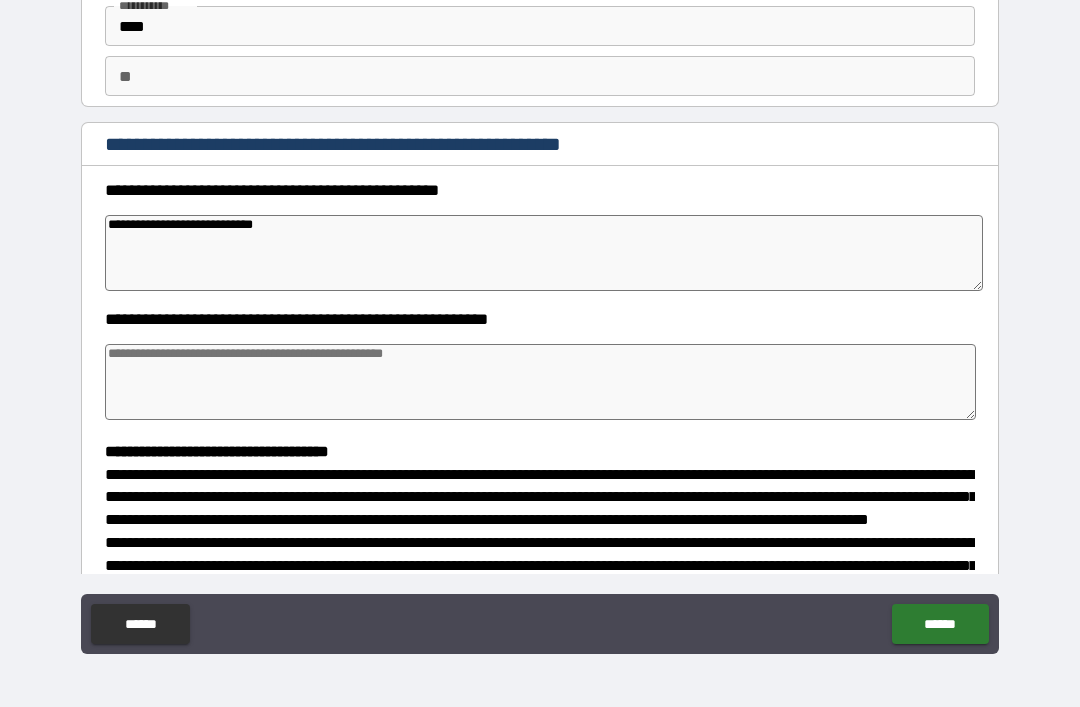 type on "*" 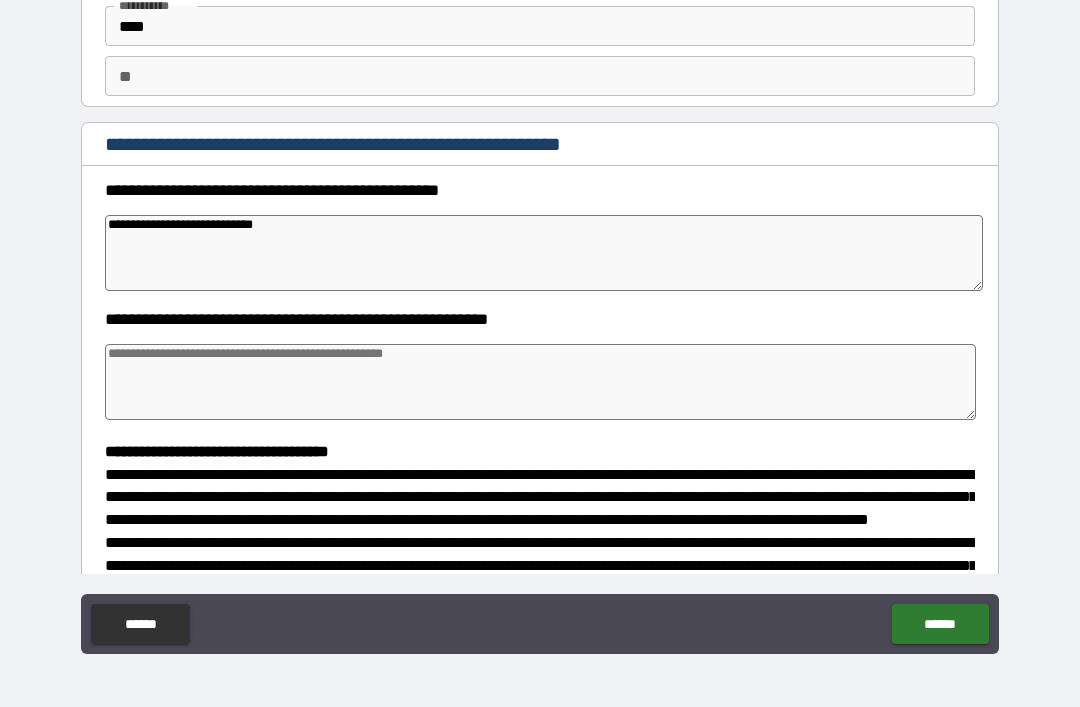 type on "*" 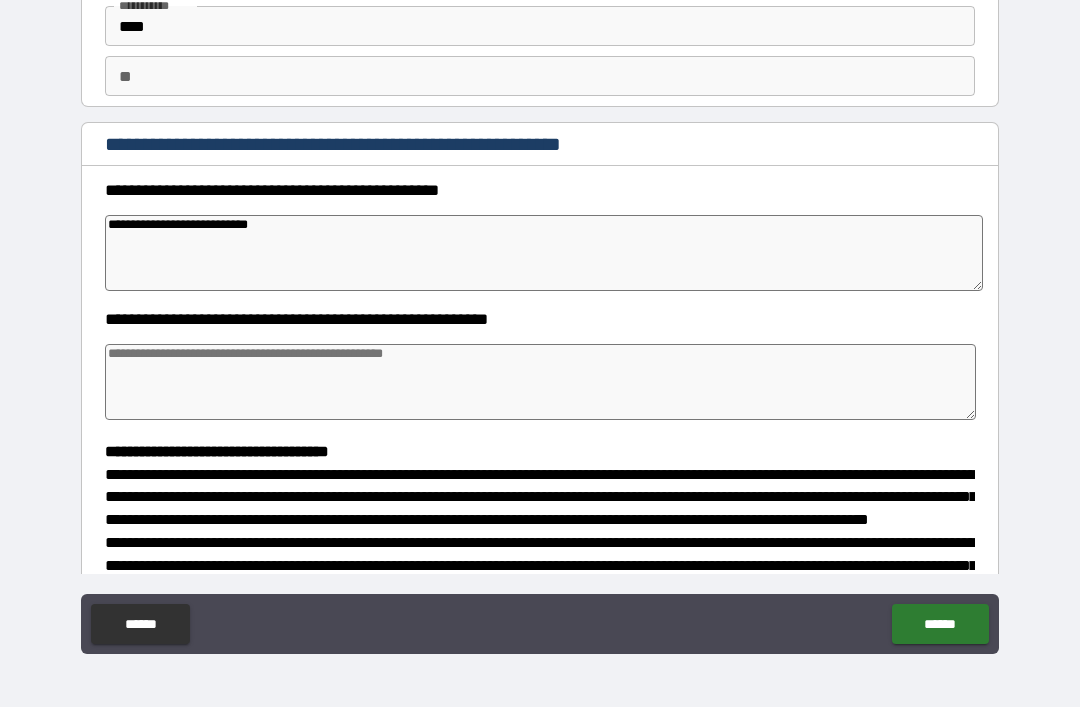 type on "*" 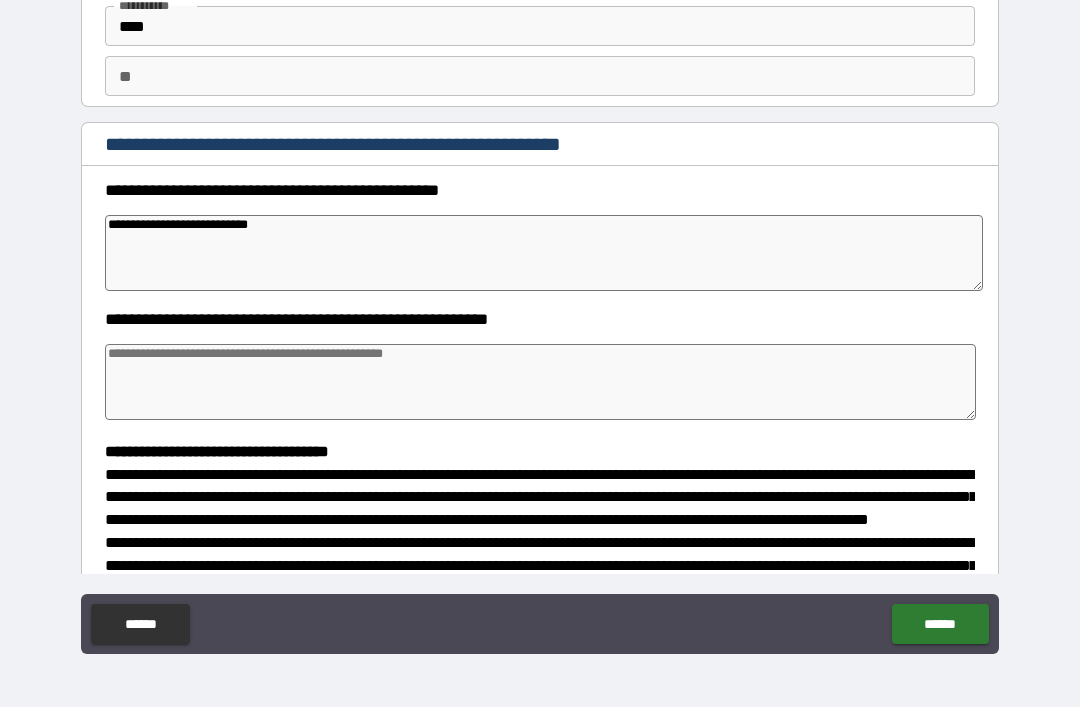 type on "**********" 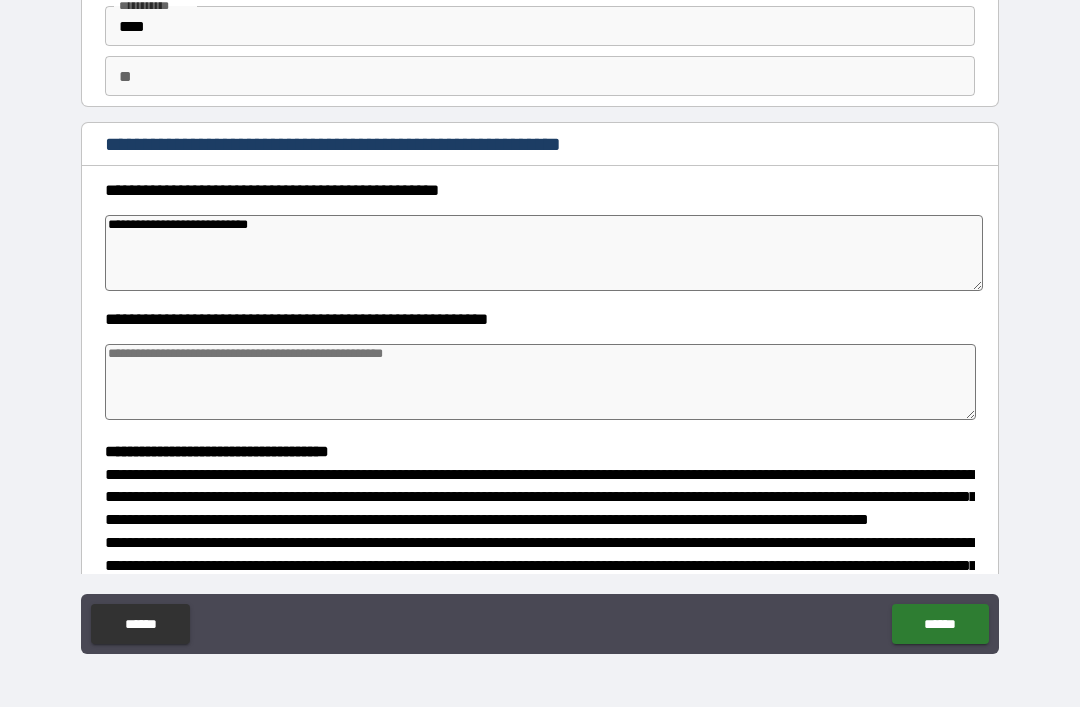 type on "*" 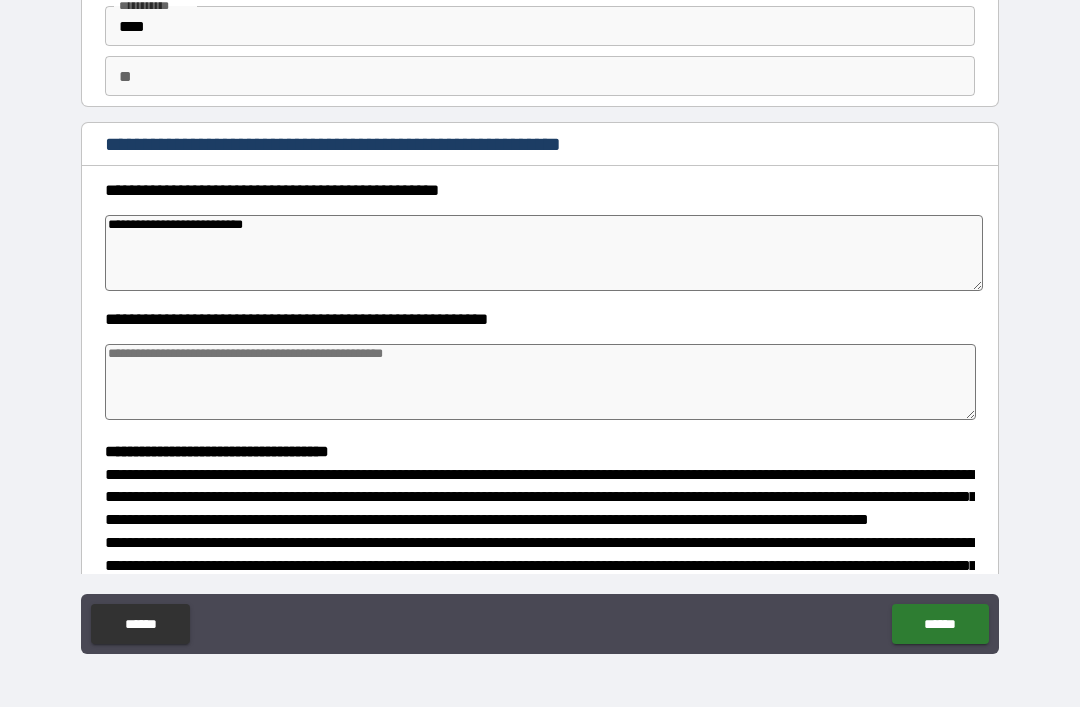 type on "*" 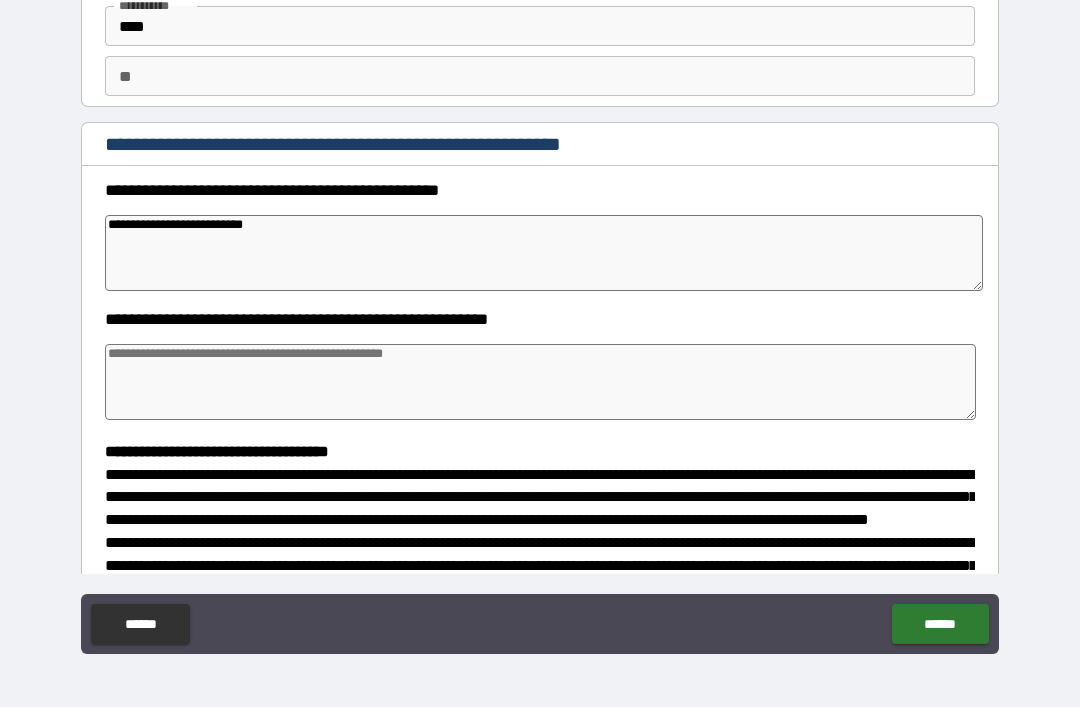 type on "**********" 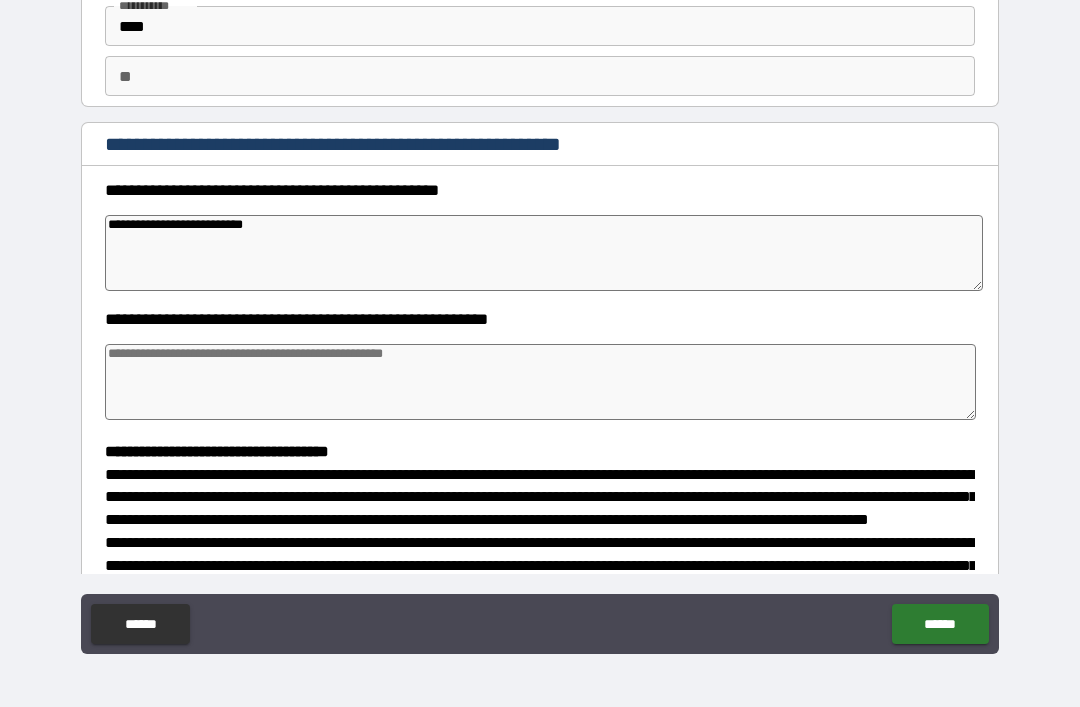 type on "*" 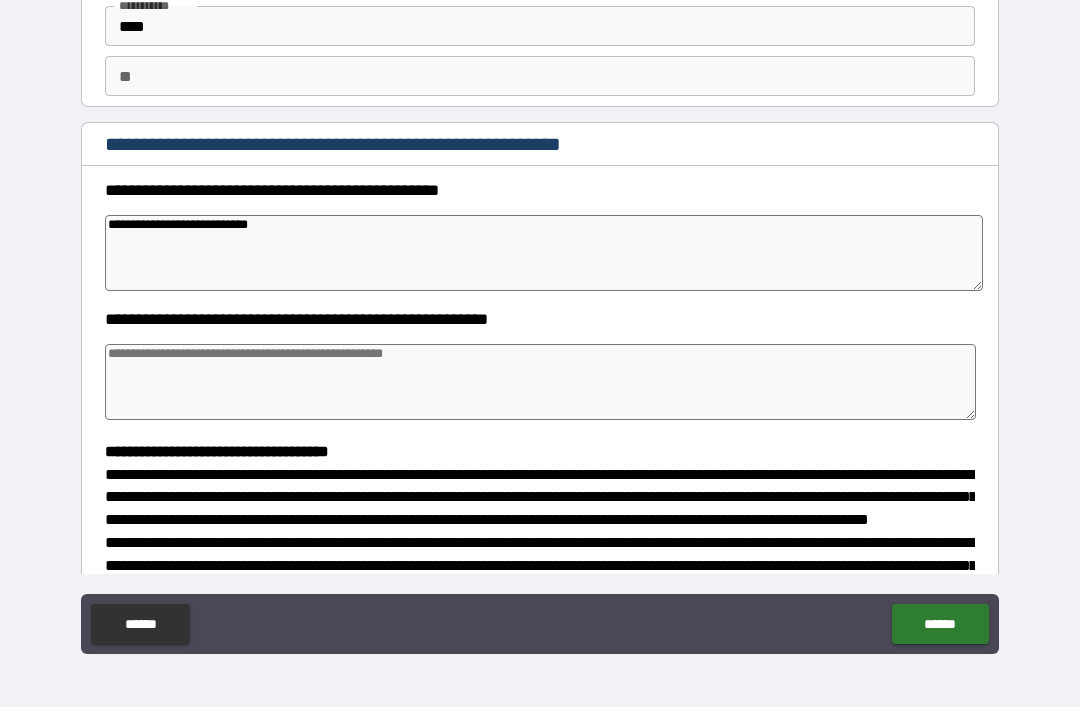 type on "**********" 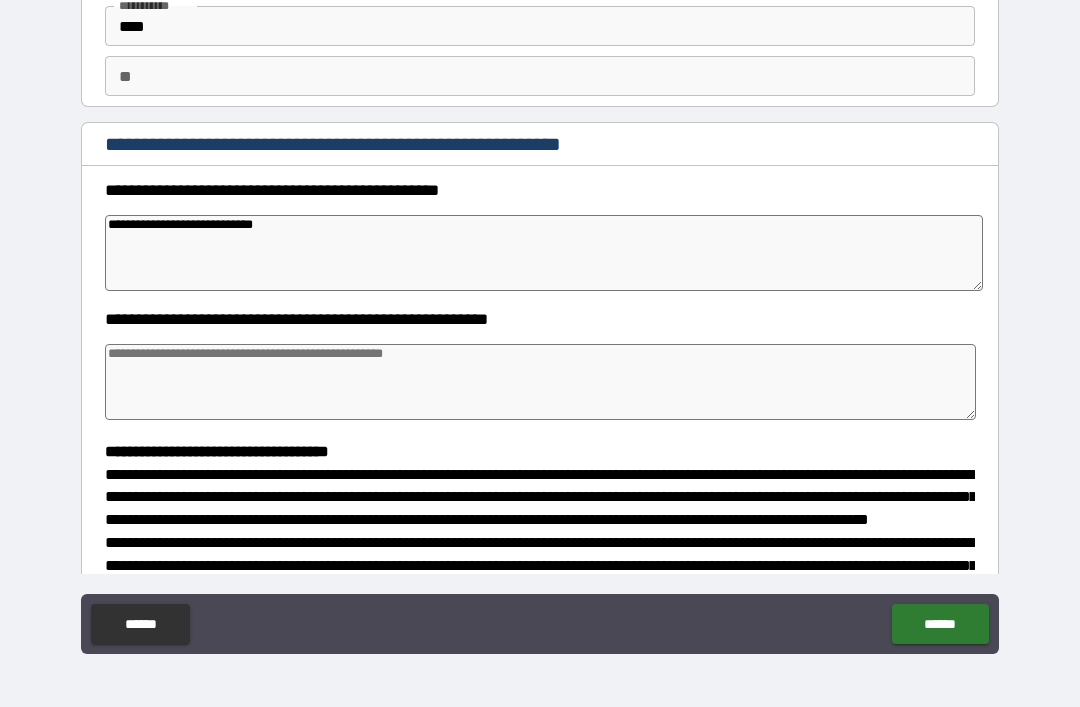 type on "*" 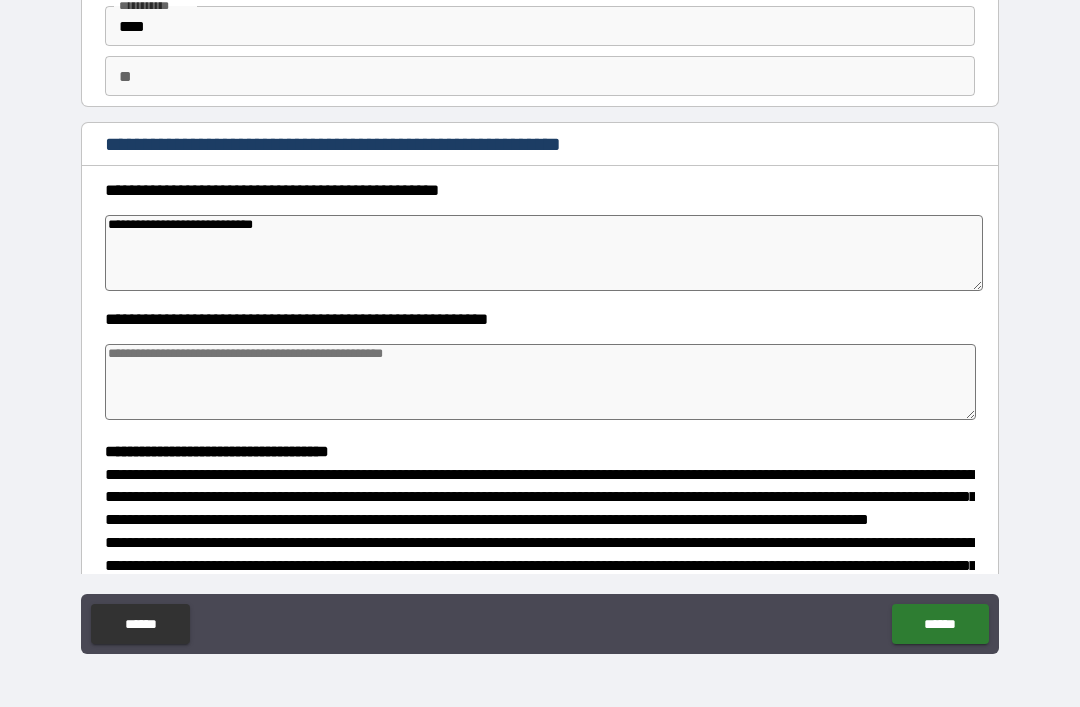 type on "*" 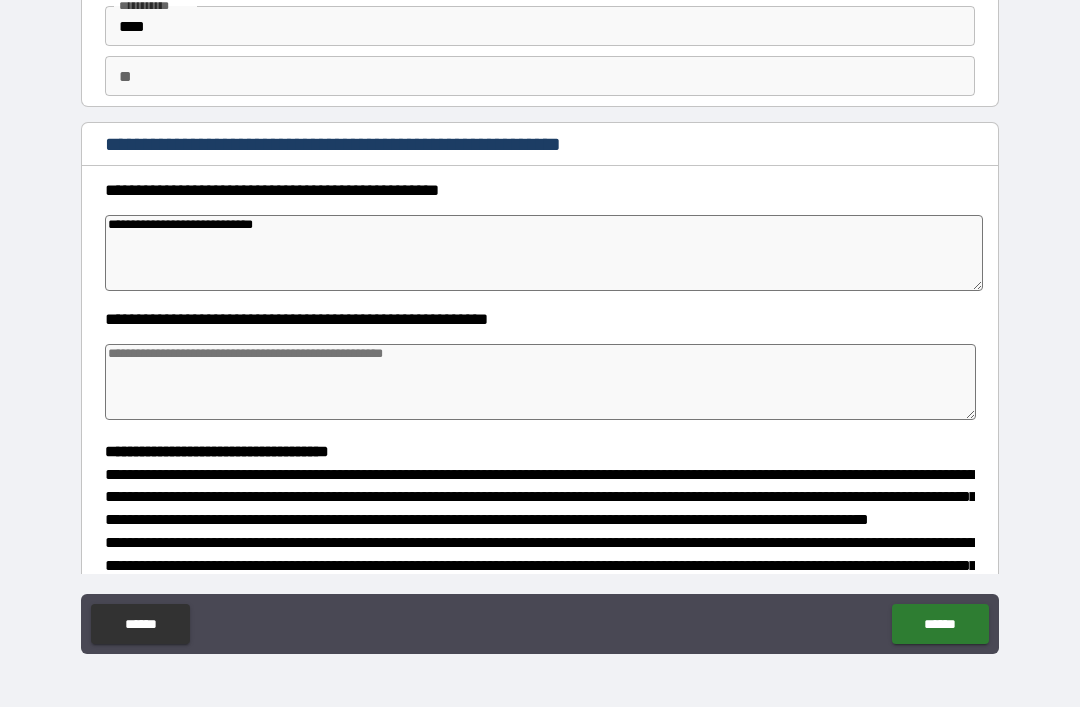 type on "*" 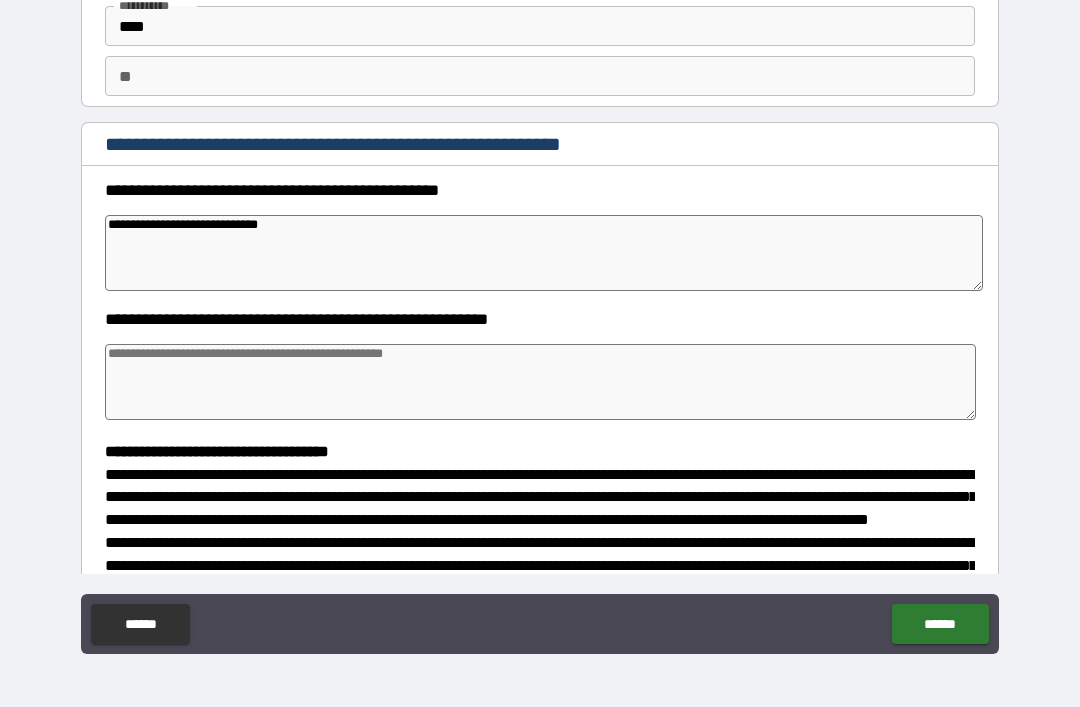 type on "*" 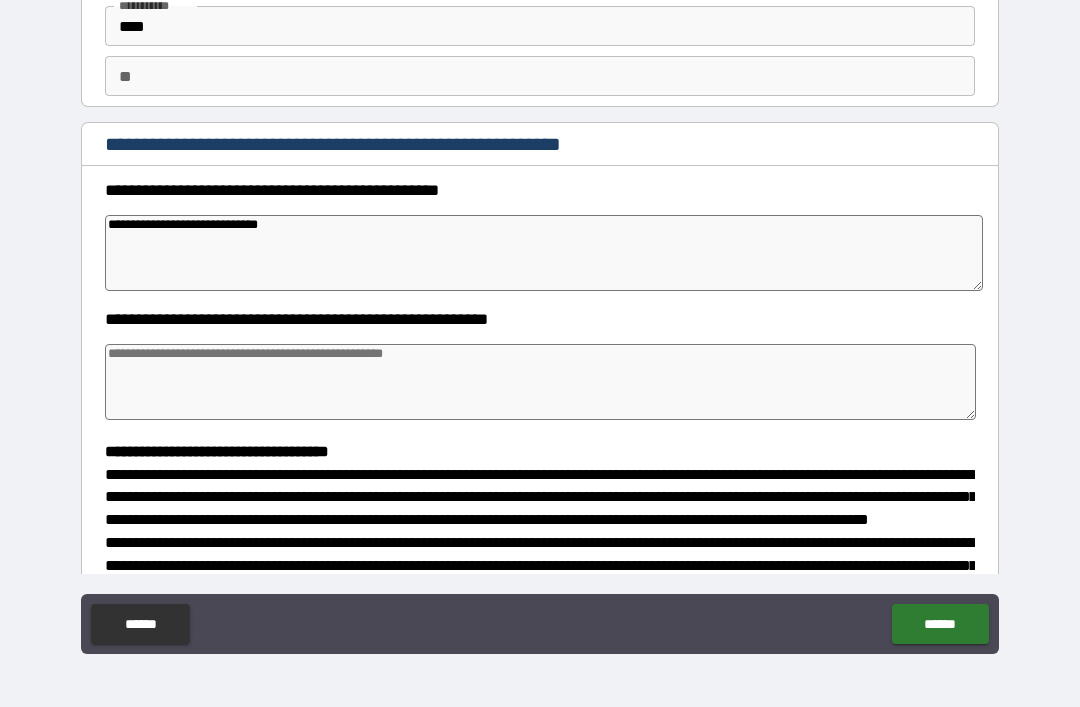 type on "**********" 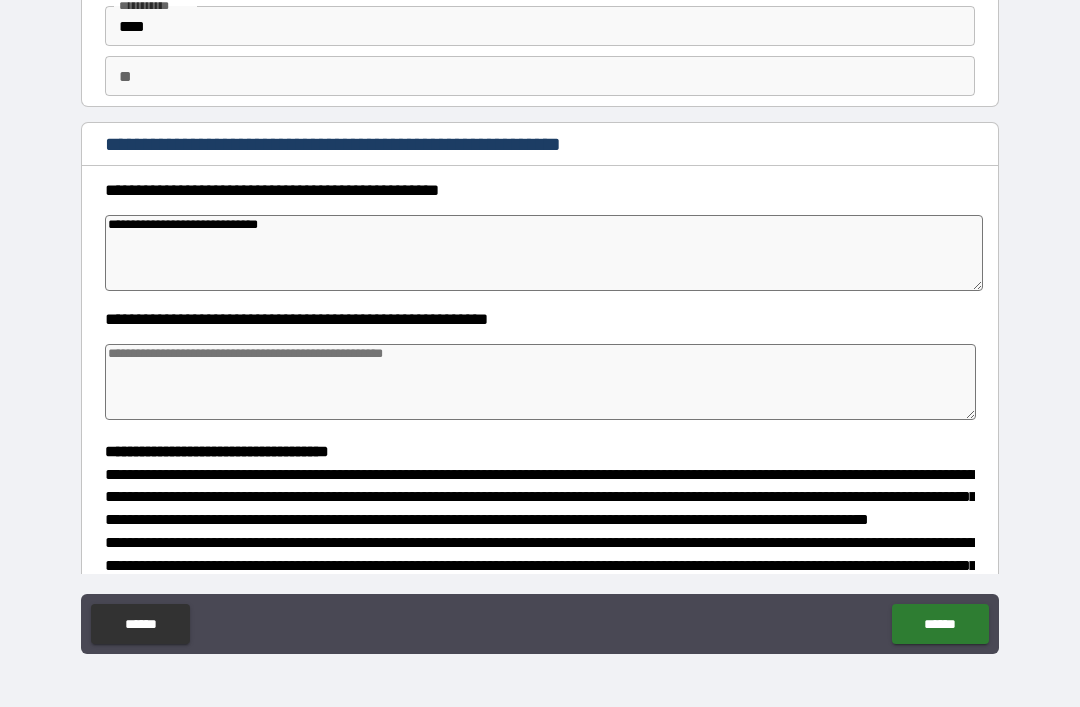 type on "*" 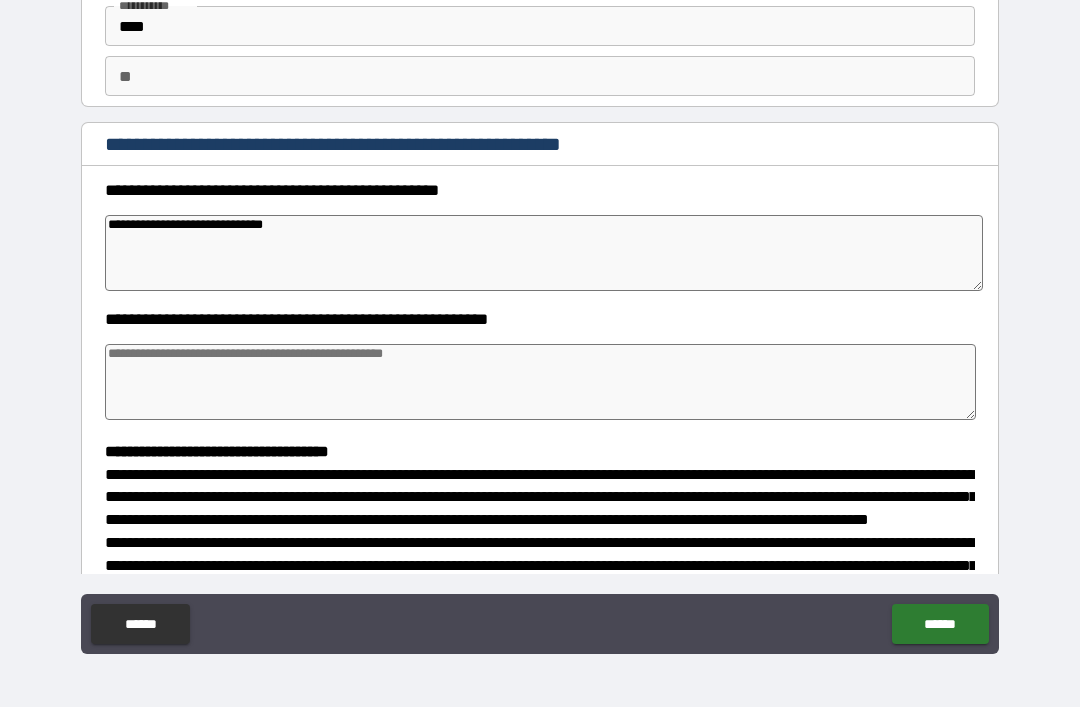 type on "*" 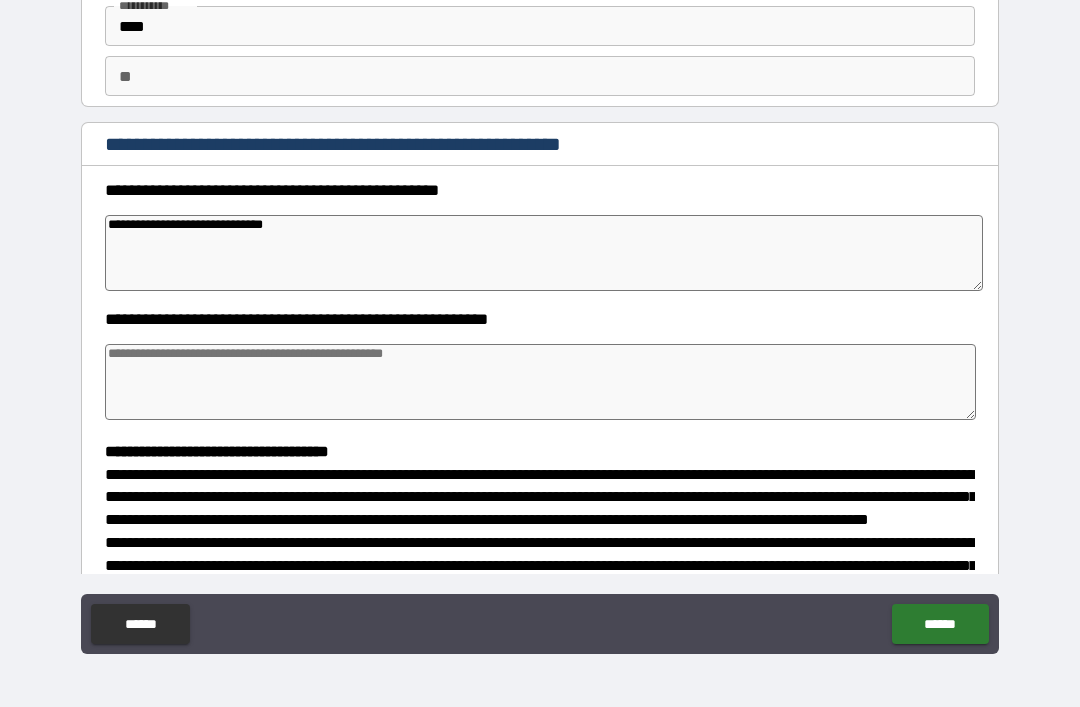 type on "**********" 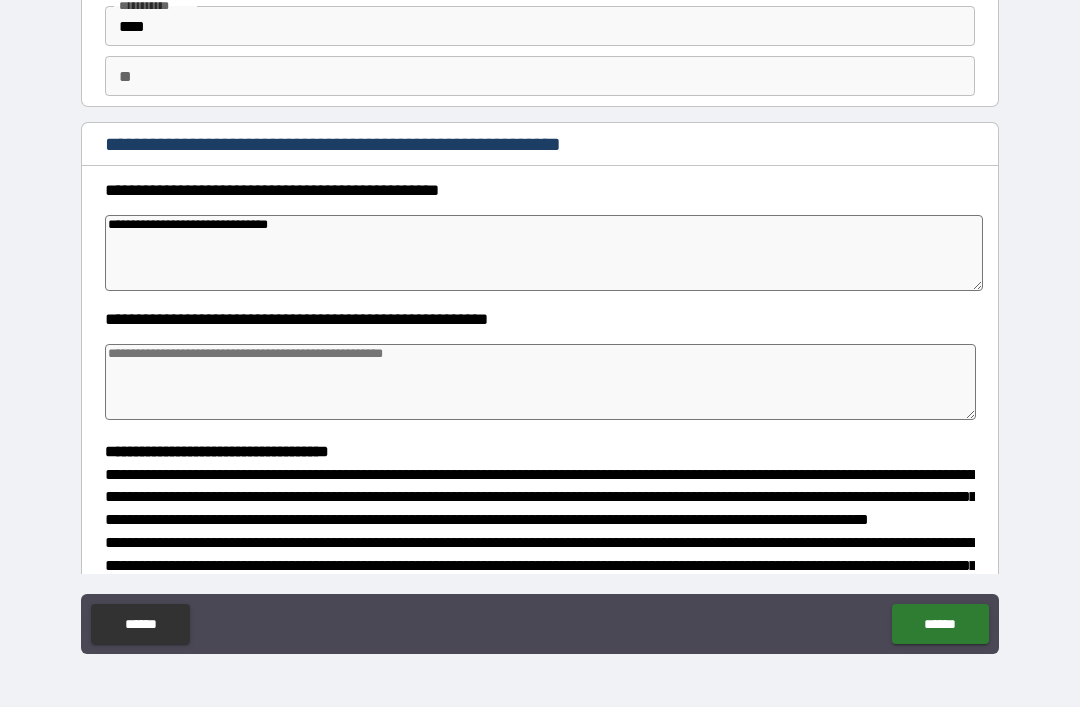 type on "*" 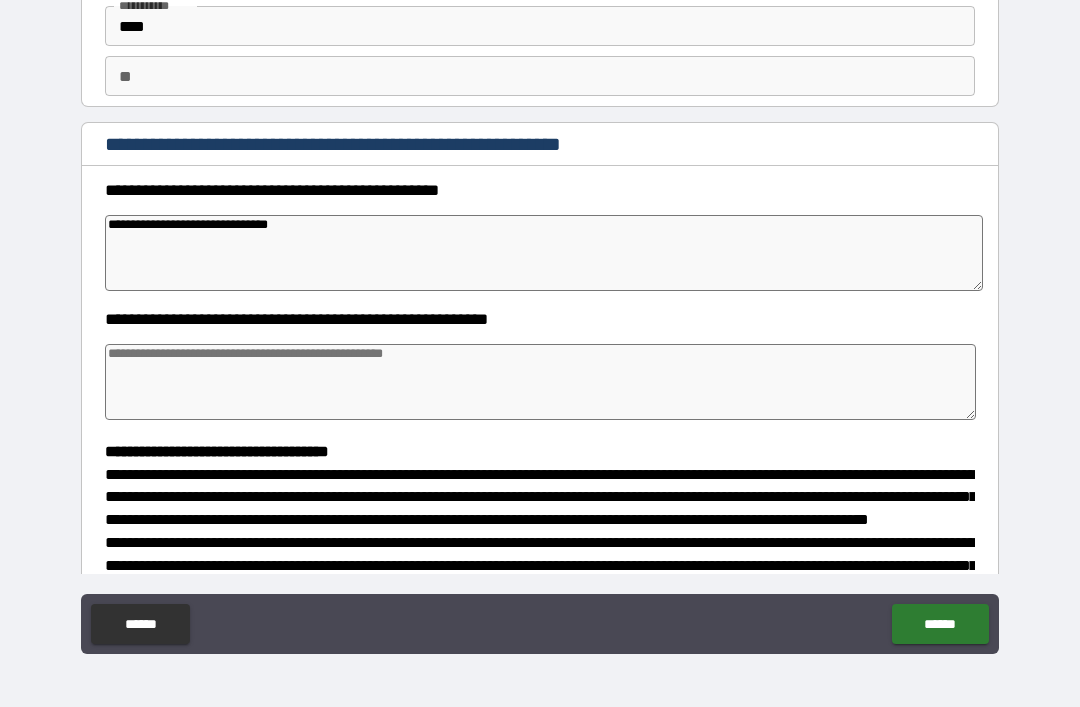 type on "*" 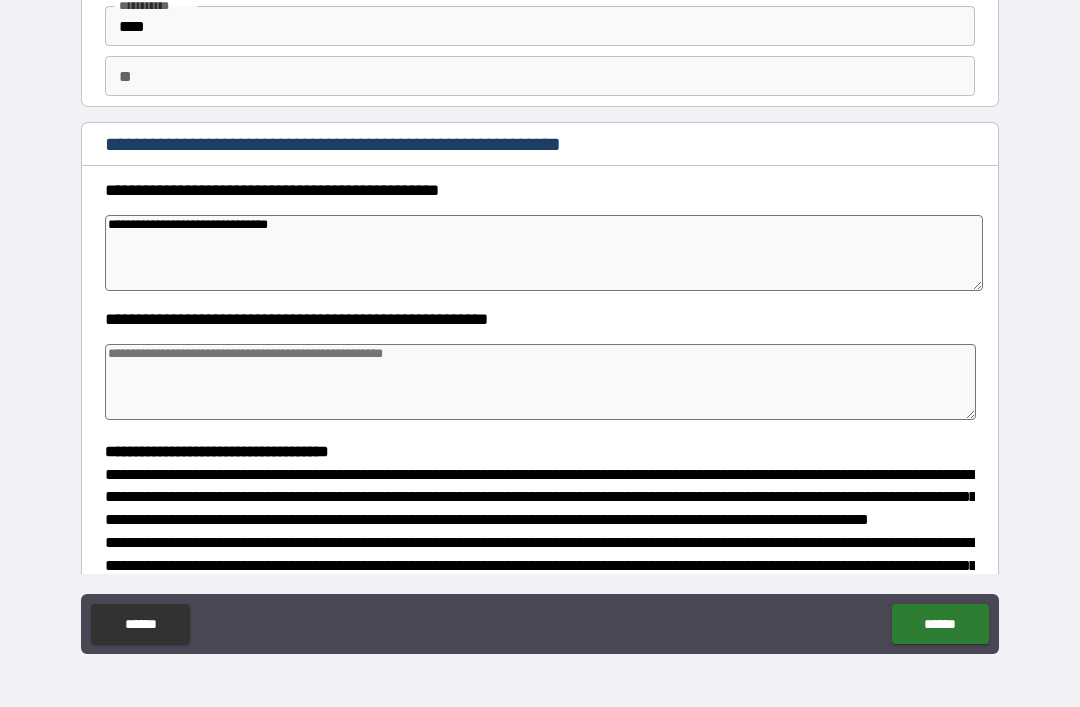 type on "*" 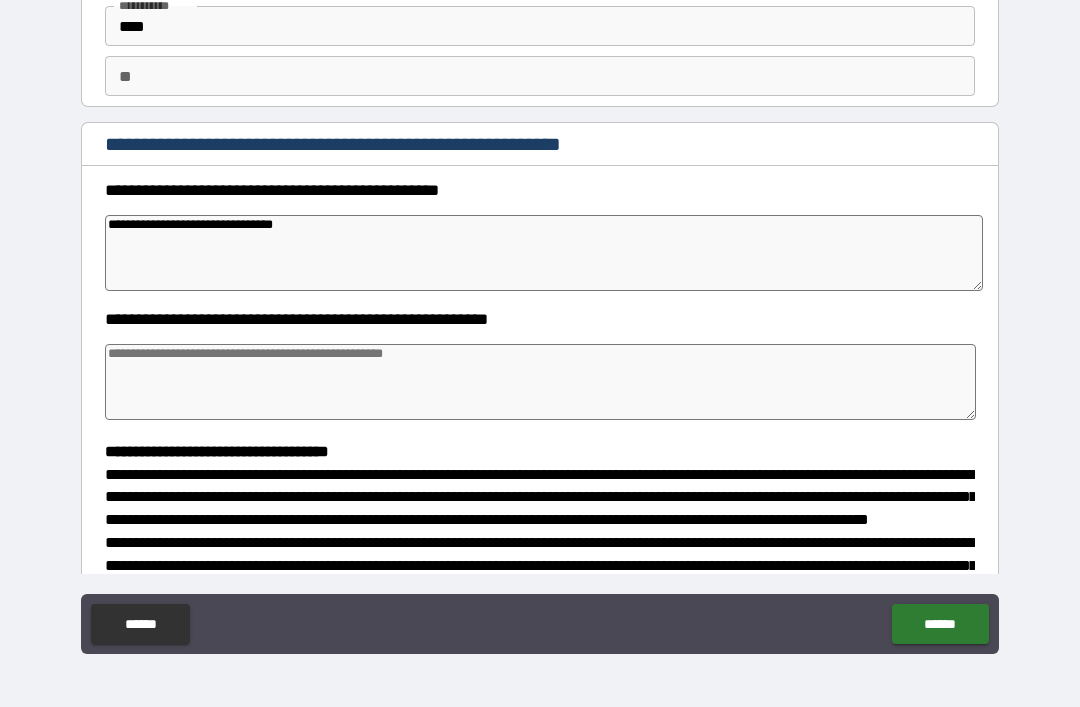 type on "*" 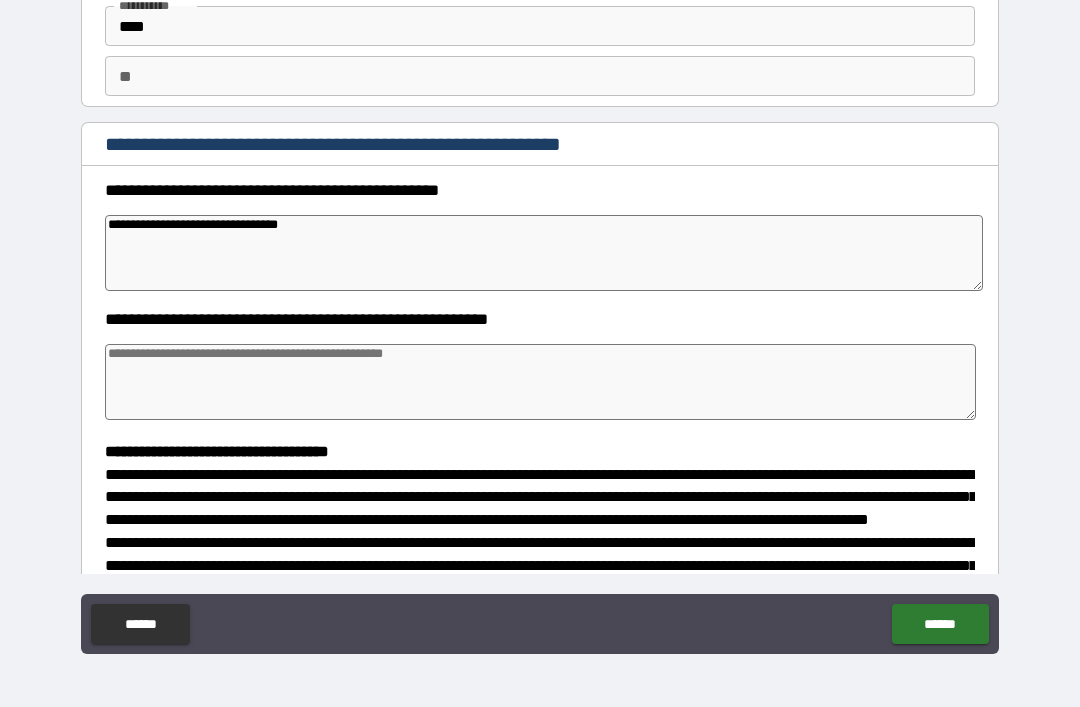type on "*" 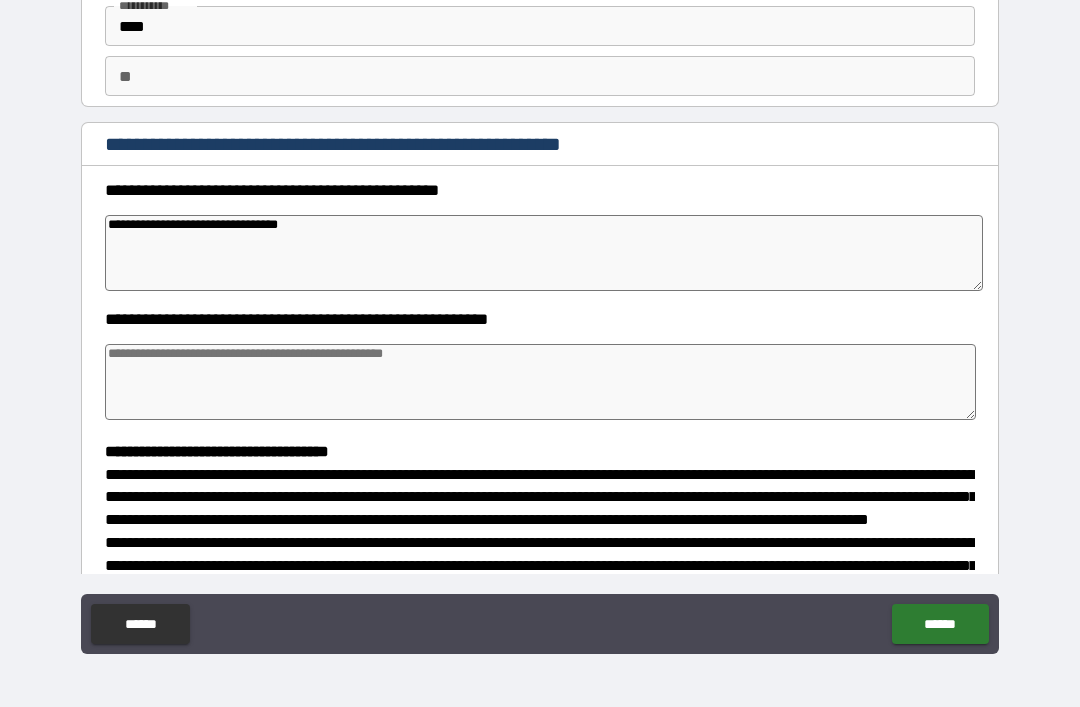 type on "*" 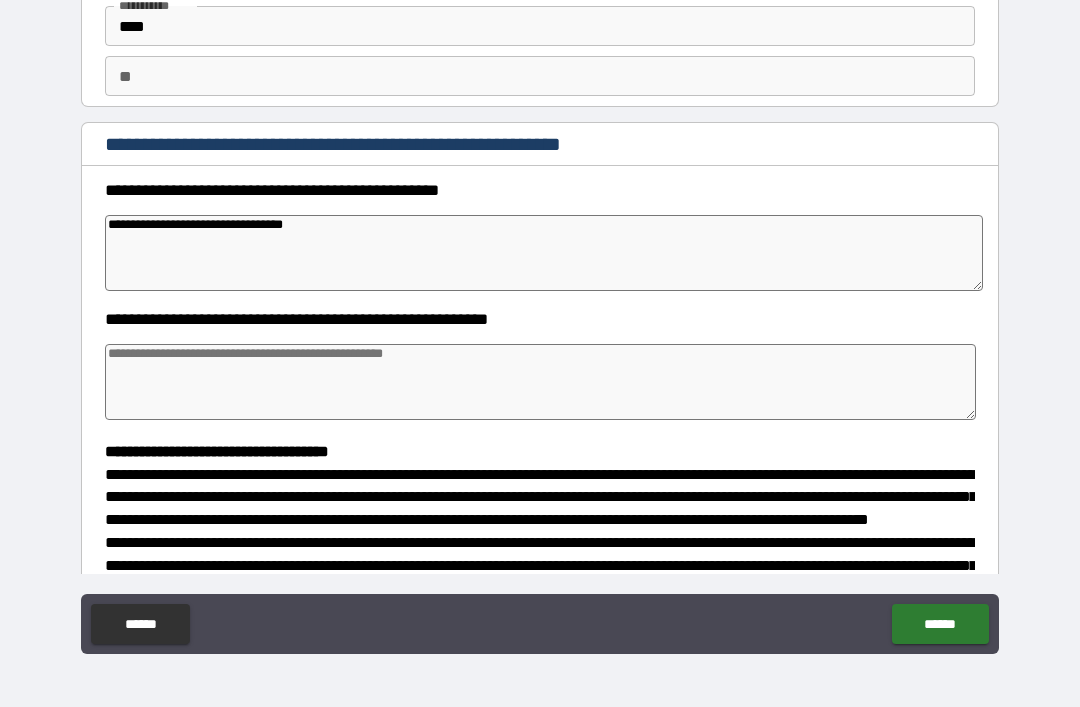 type on "*" 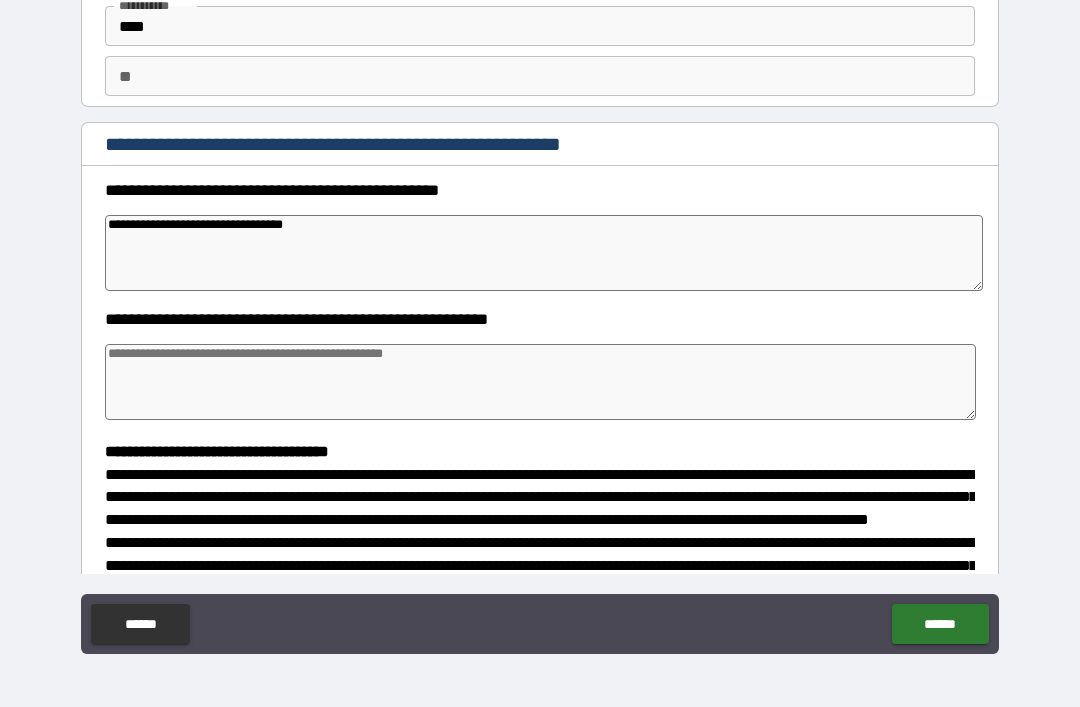 type on "**********" 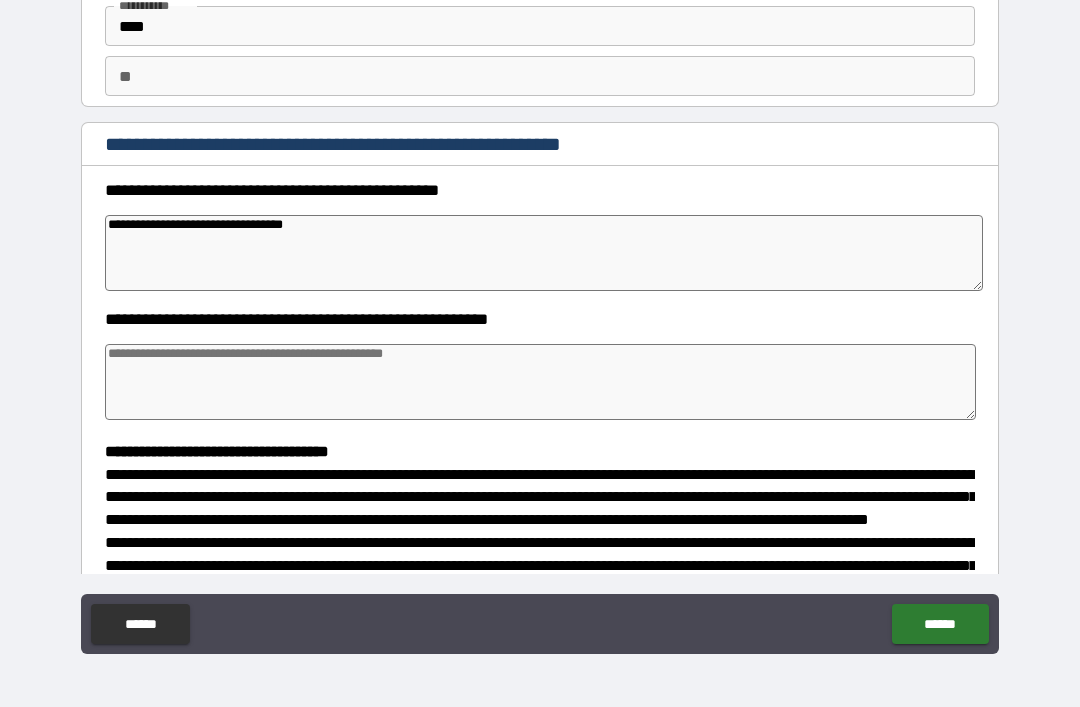 type on "*" 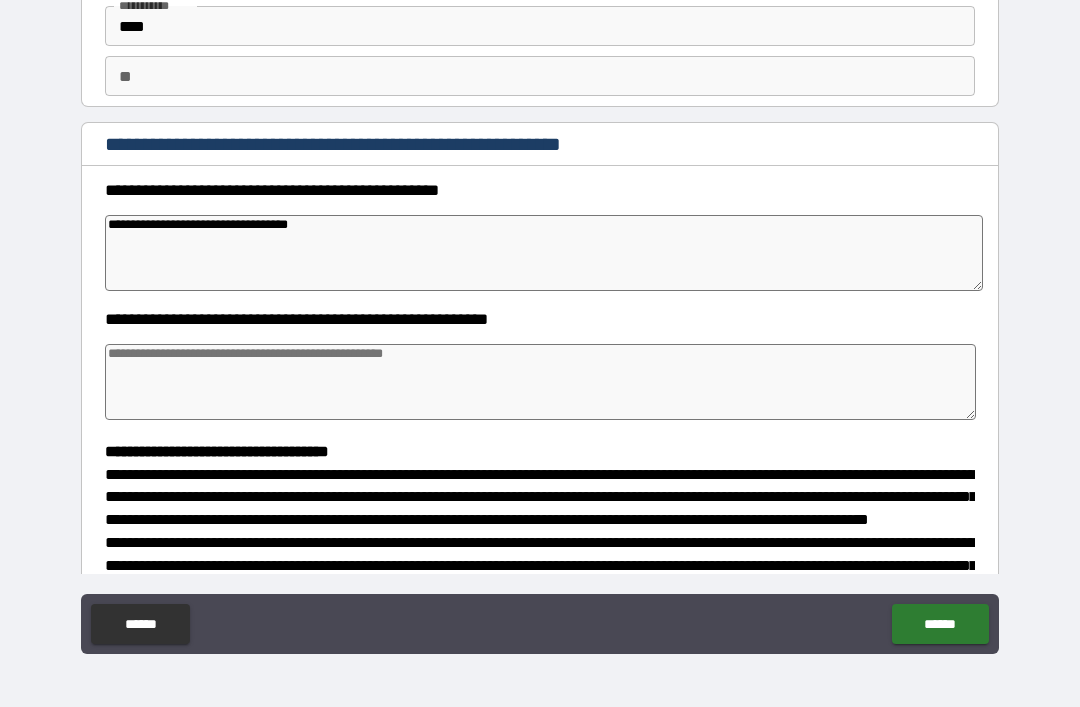 type on "*" 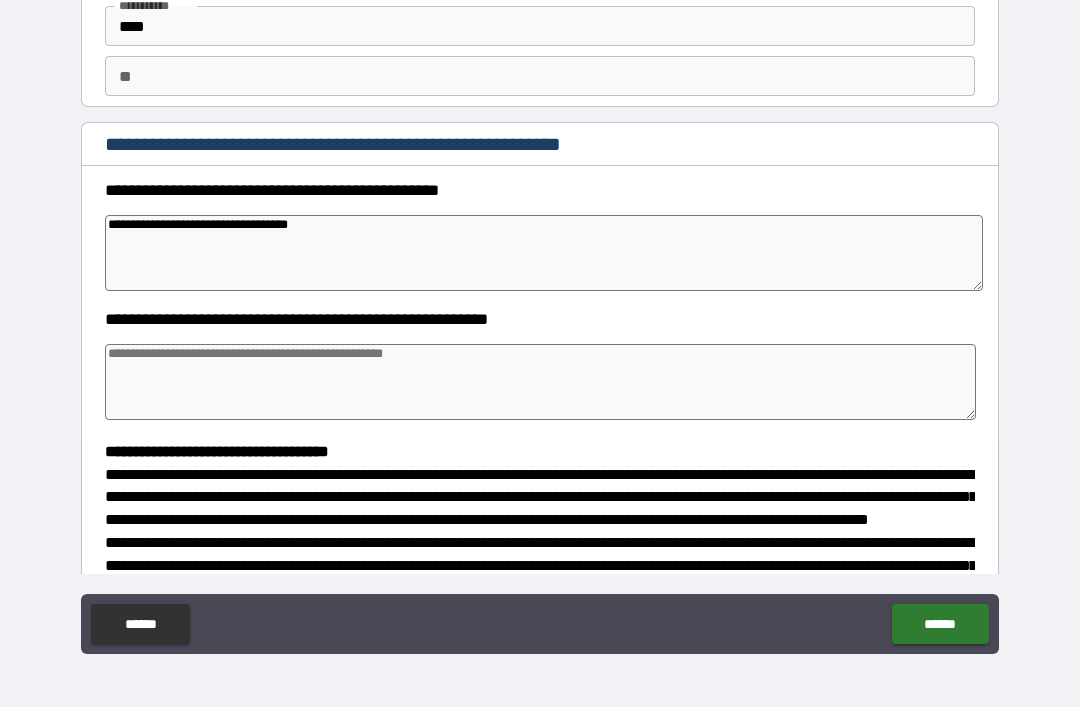 type 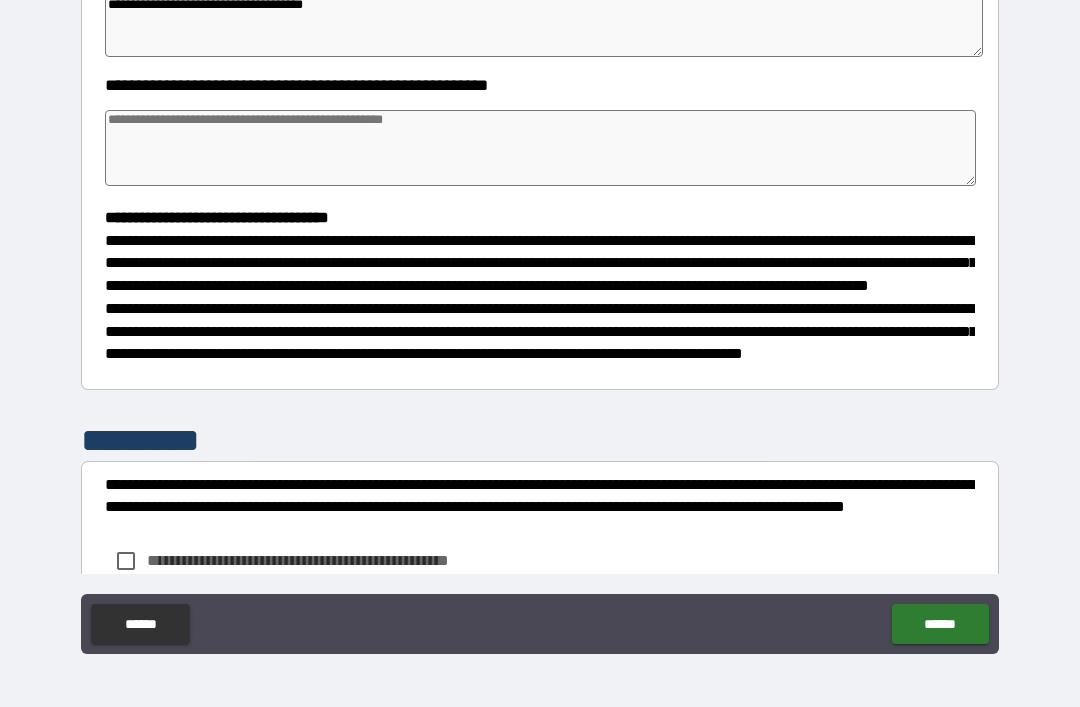 scroll, scrollTop: 387, scrollLeft: 0, axis: vertical 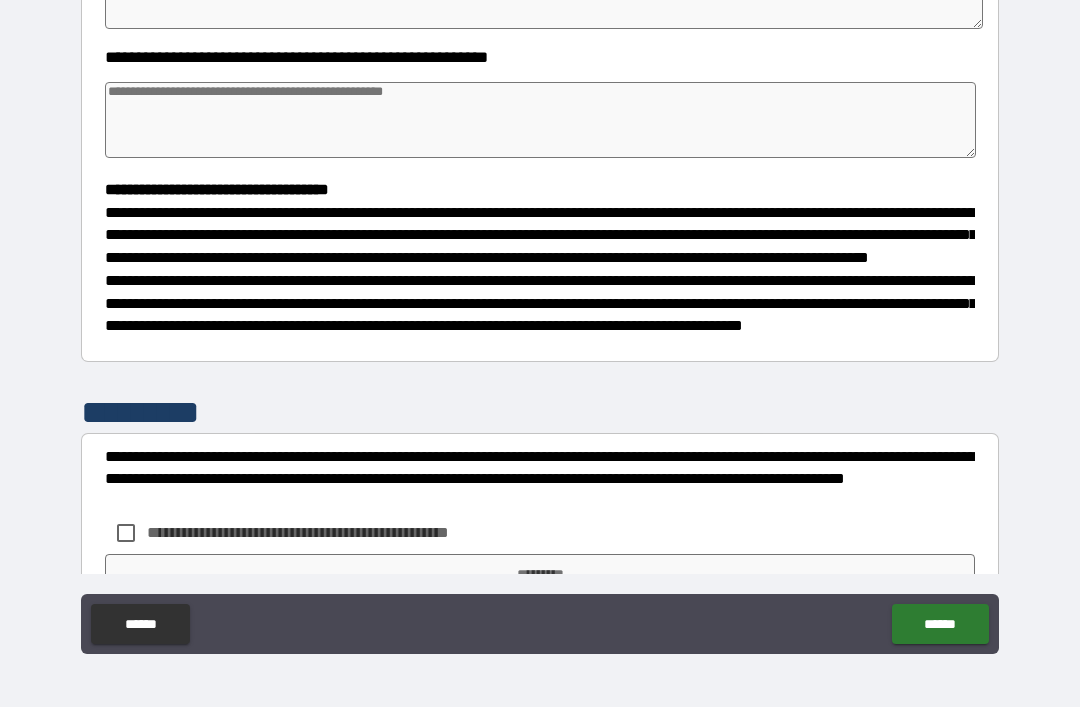 click at bounding box center (540, 120) 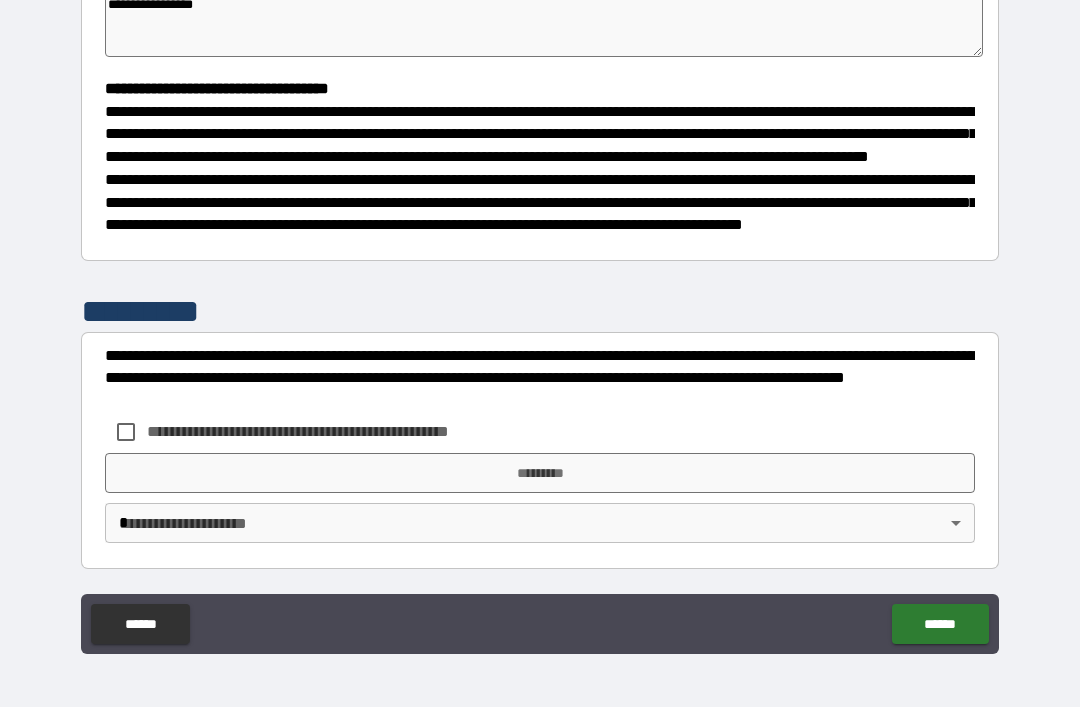 scroll, scrollTop: 526, scrollLeft: 0, axis: vertical 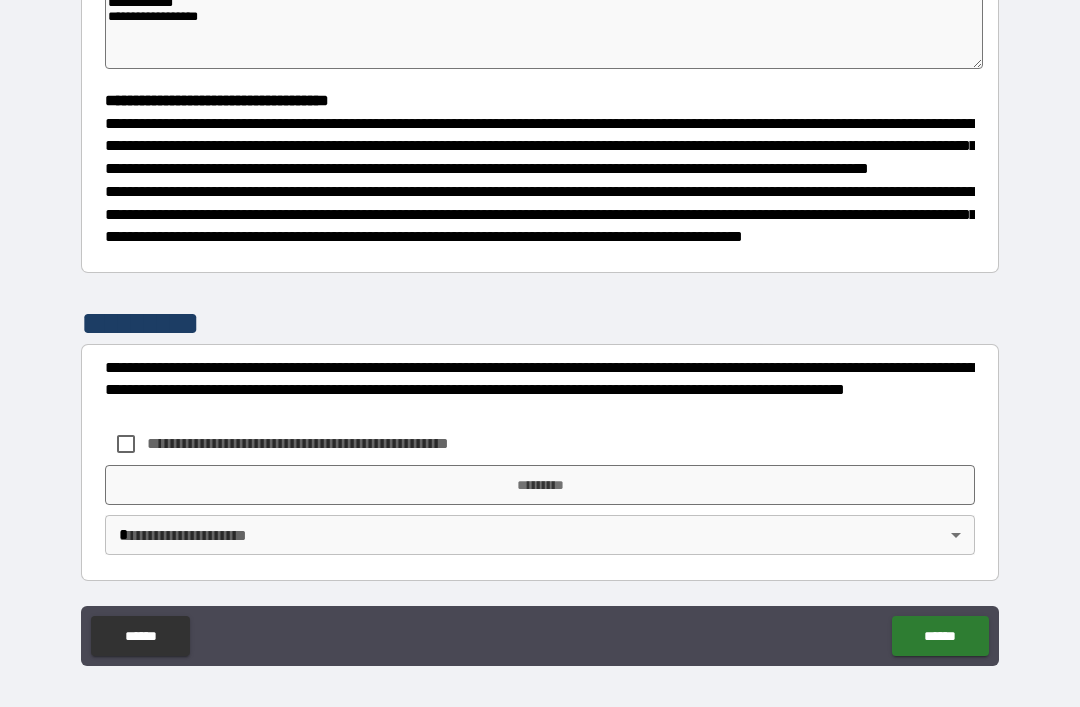 click on "**********" at bounding box center [540, 336] 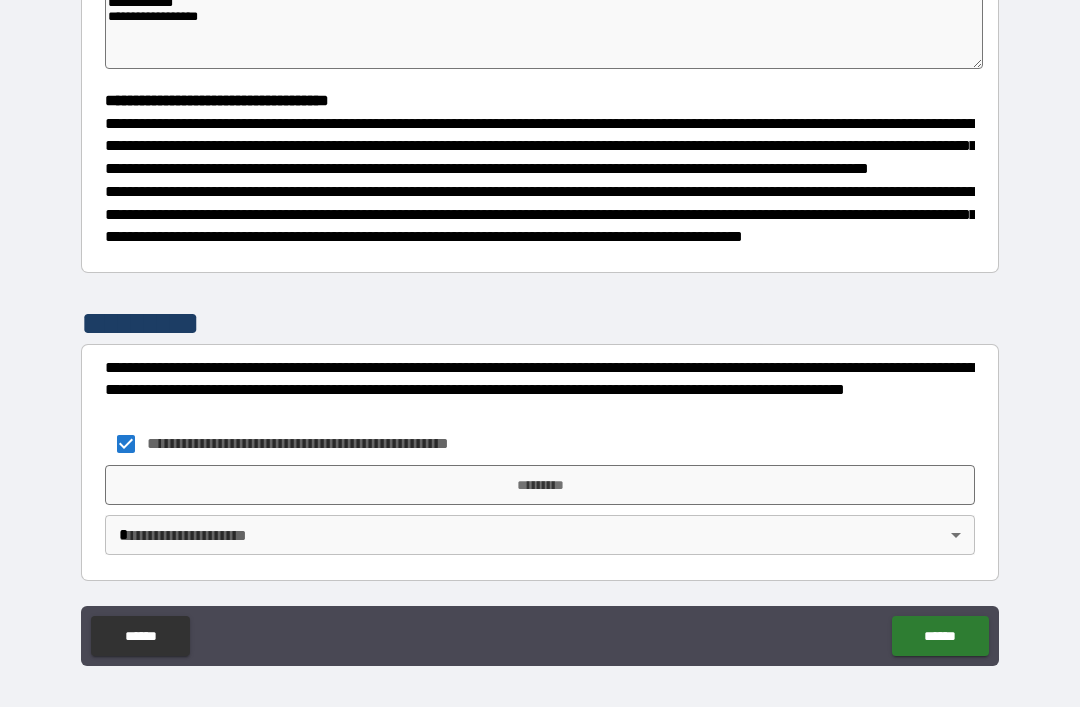click on "*********" at bounding box center (540, 485) 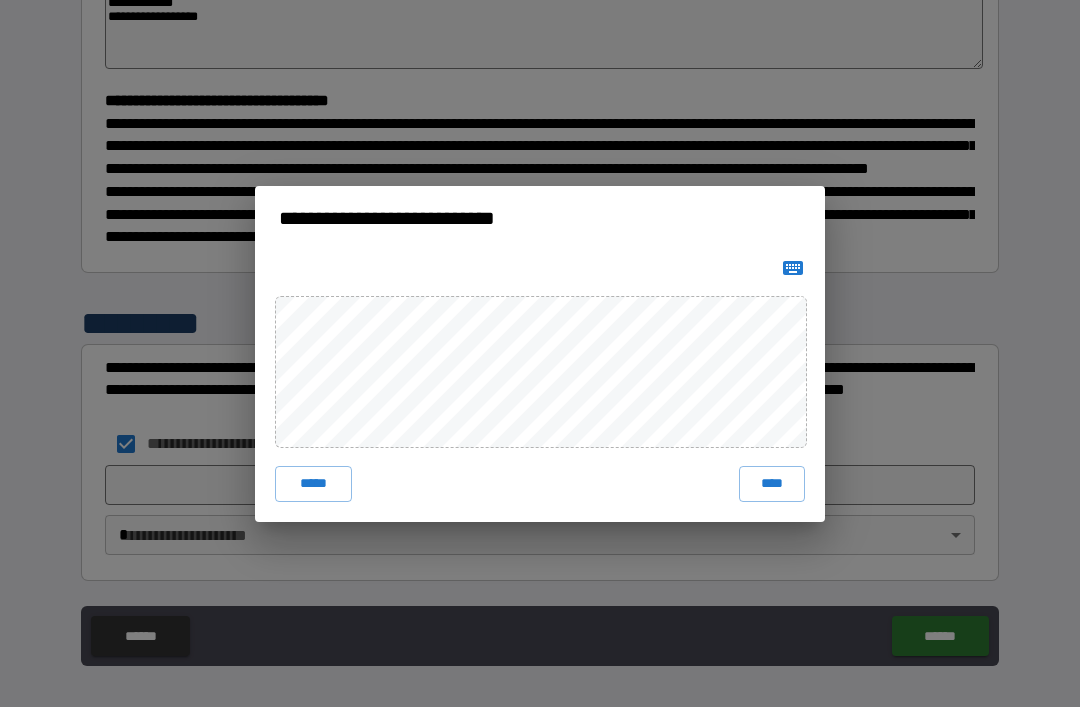 click on "****" at bounding box center (772, 484) 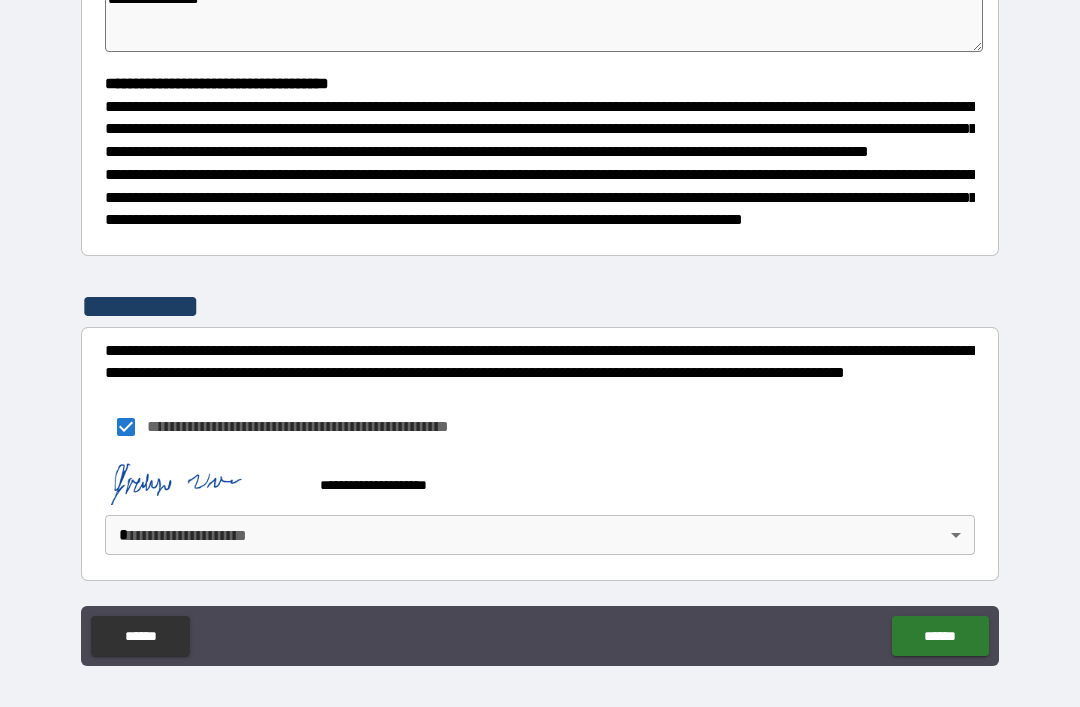 click on "**********" at bounding box center [540, 333] 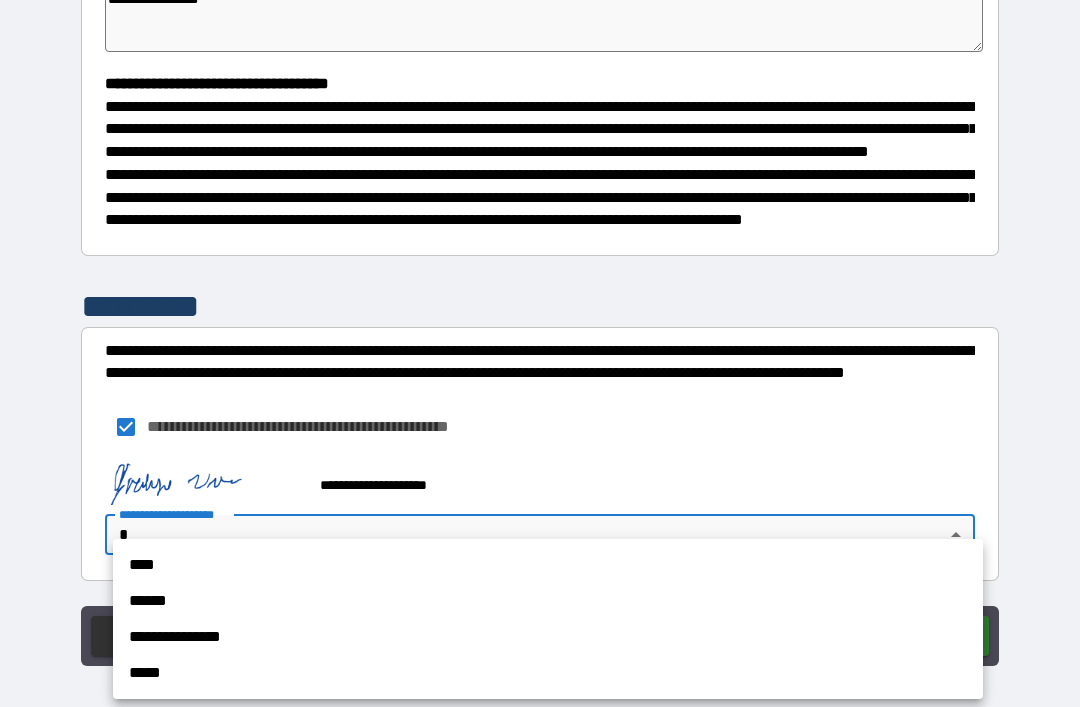 click on "****" at bounding box center [548, 565] 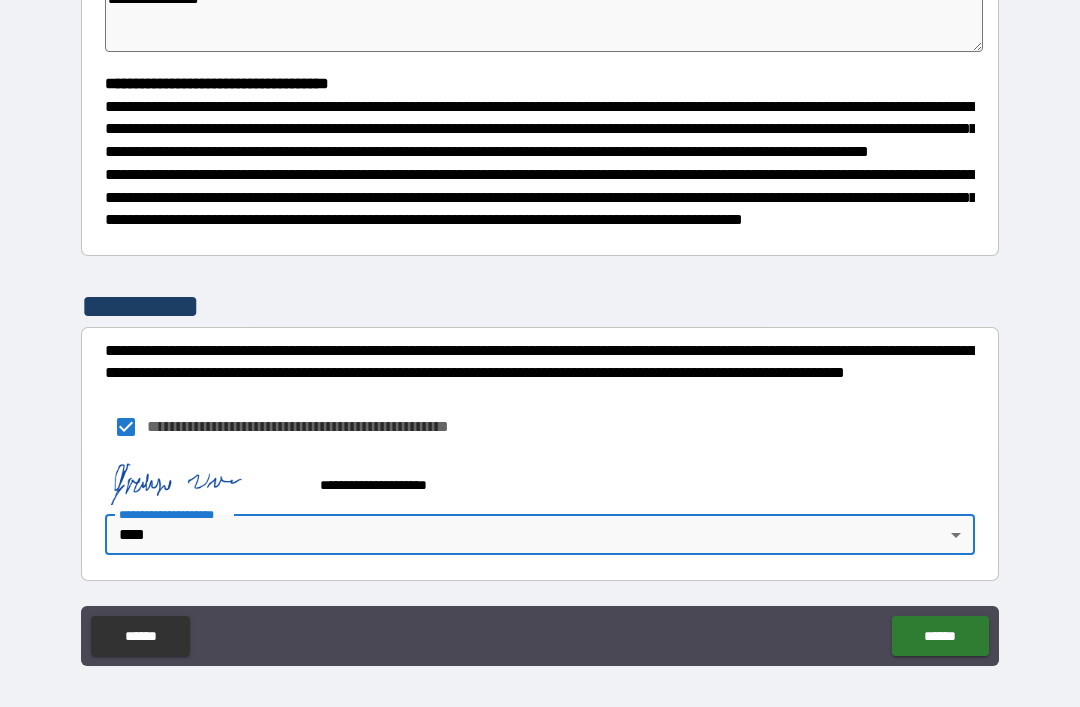 scroll, scrollTop: 544, scrollLeft: 0, axis: vertical 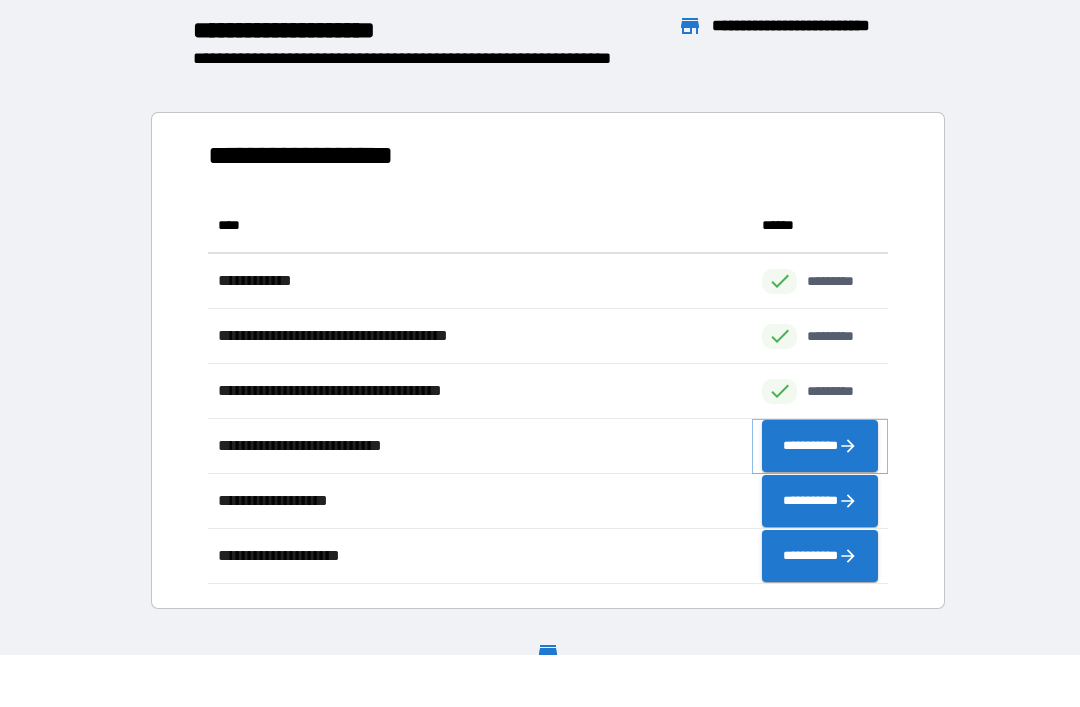 click on "**********" at bounding box center (820, 446) 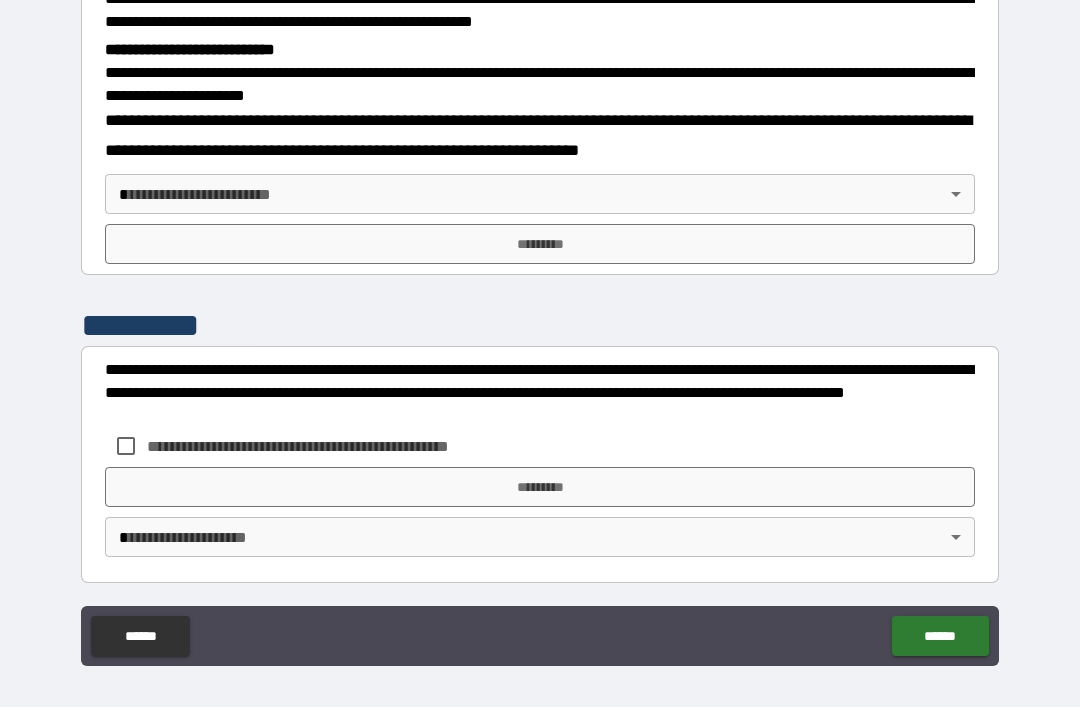 click on "**********" at bounding box center [540, 333] 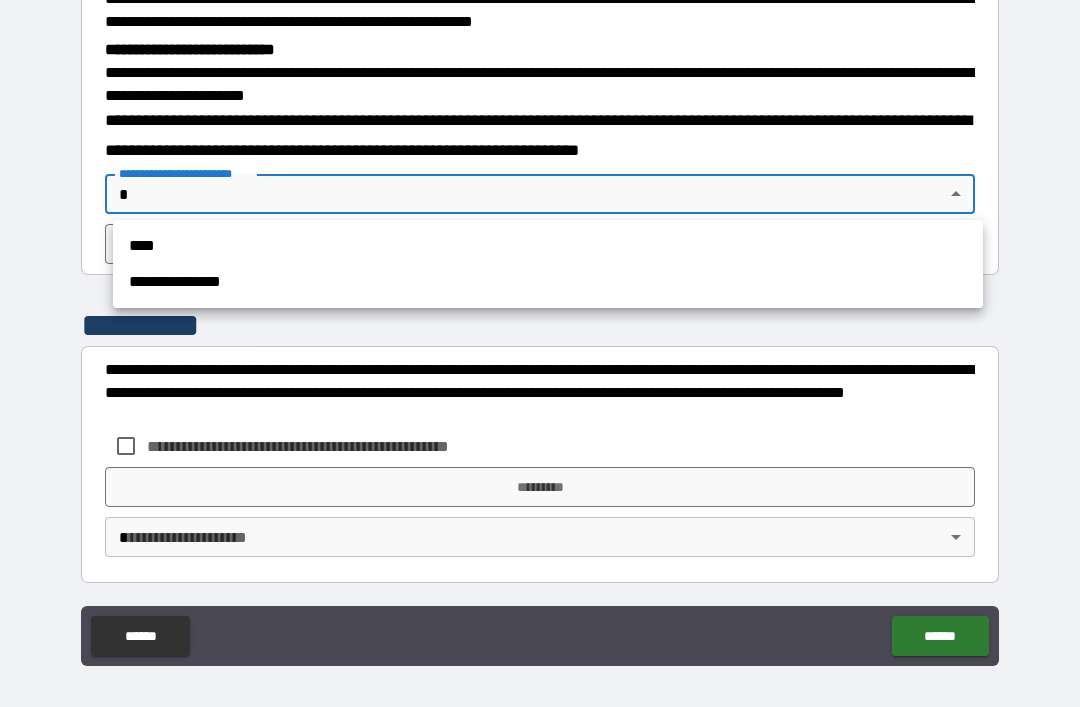 click on "****" at bounding box center [548, 246] 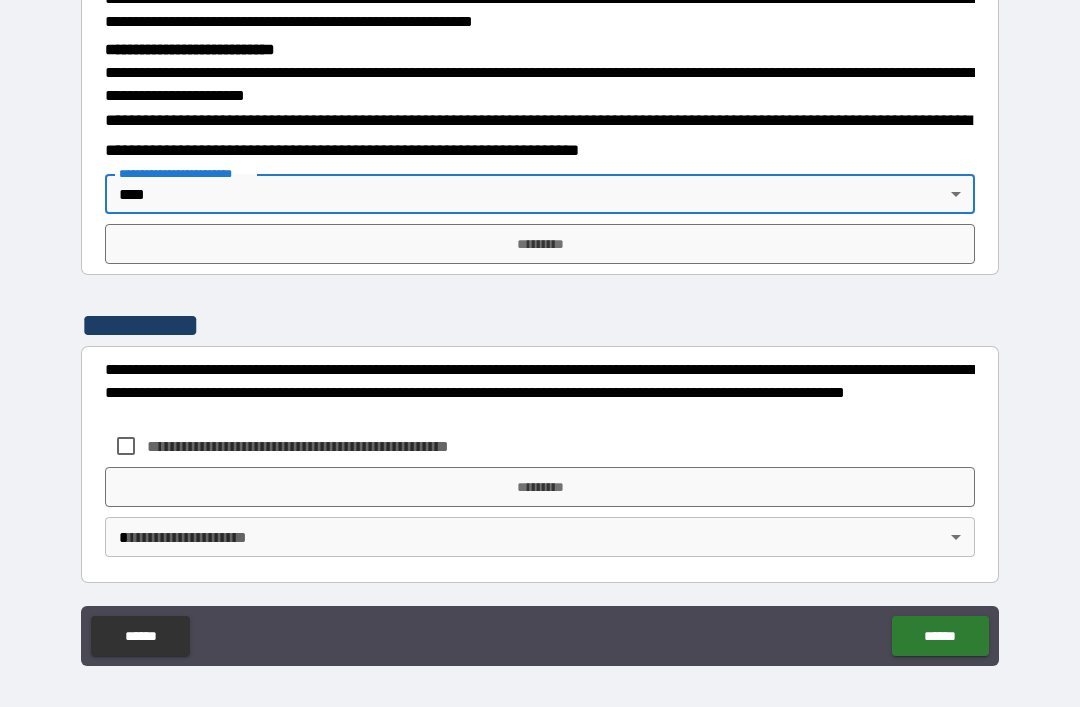 click on "*********" at bounding box center (540, 244) 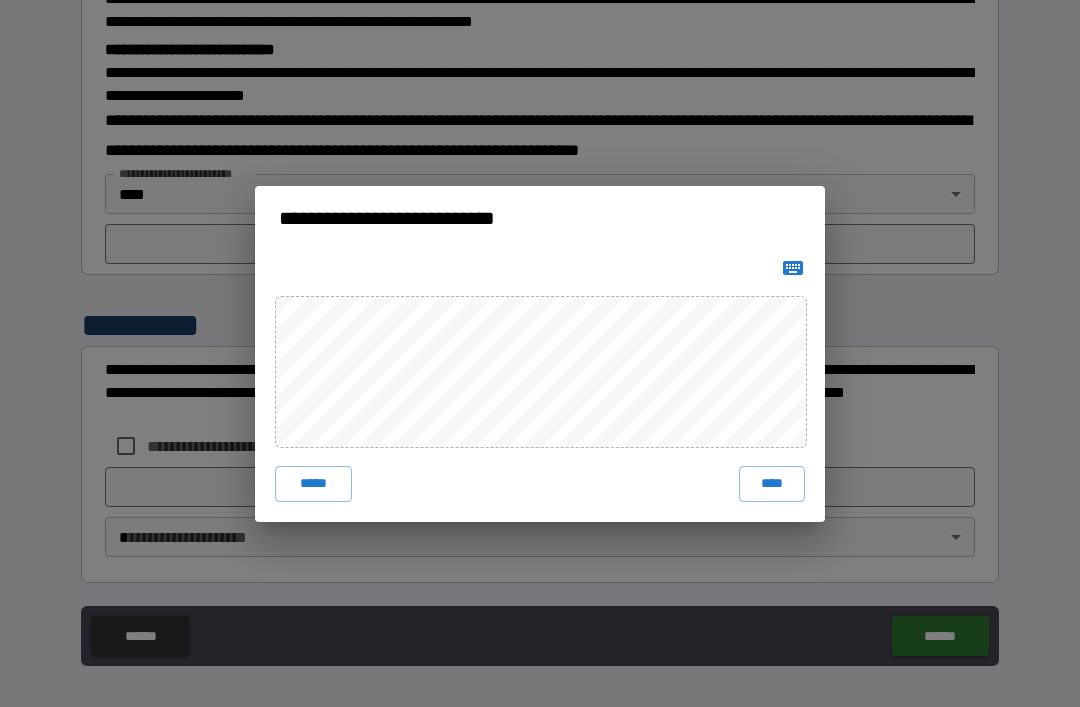 click on "****" at bounding box center (772, 484) 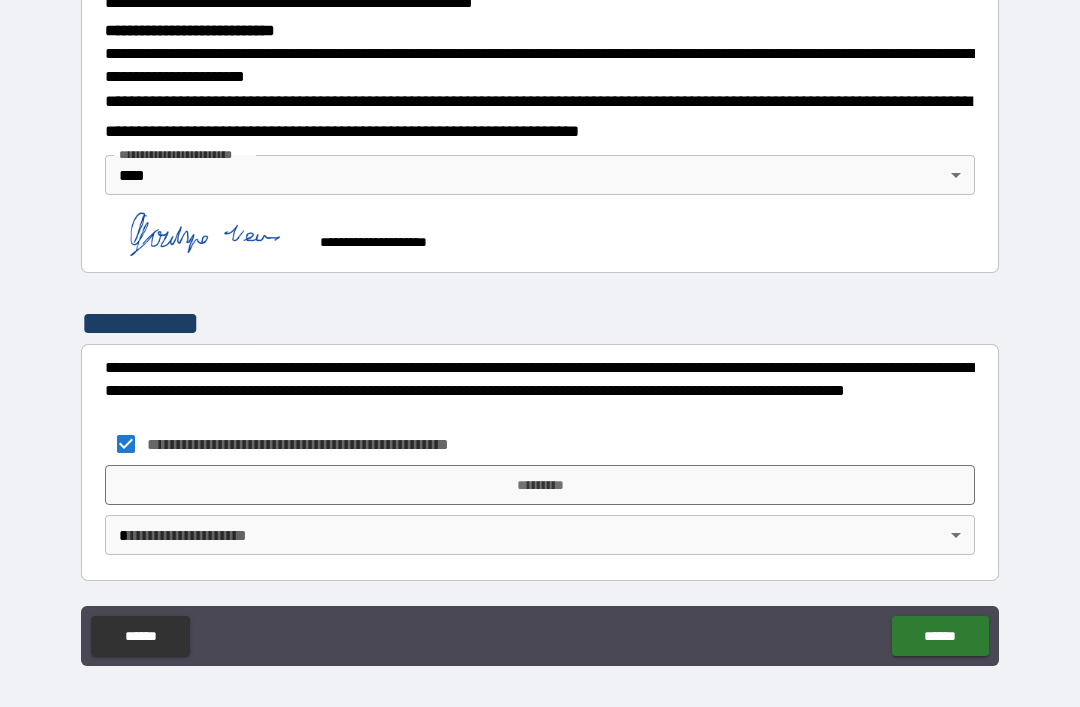 scroll, scrollTop: 650, scrollLeft: 0, axis: vertical 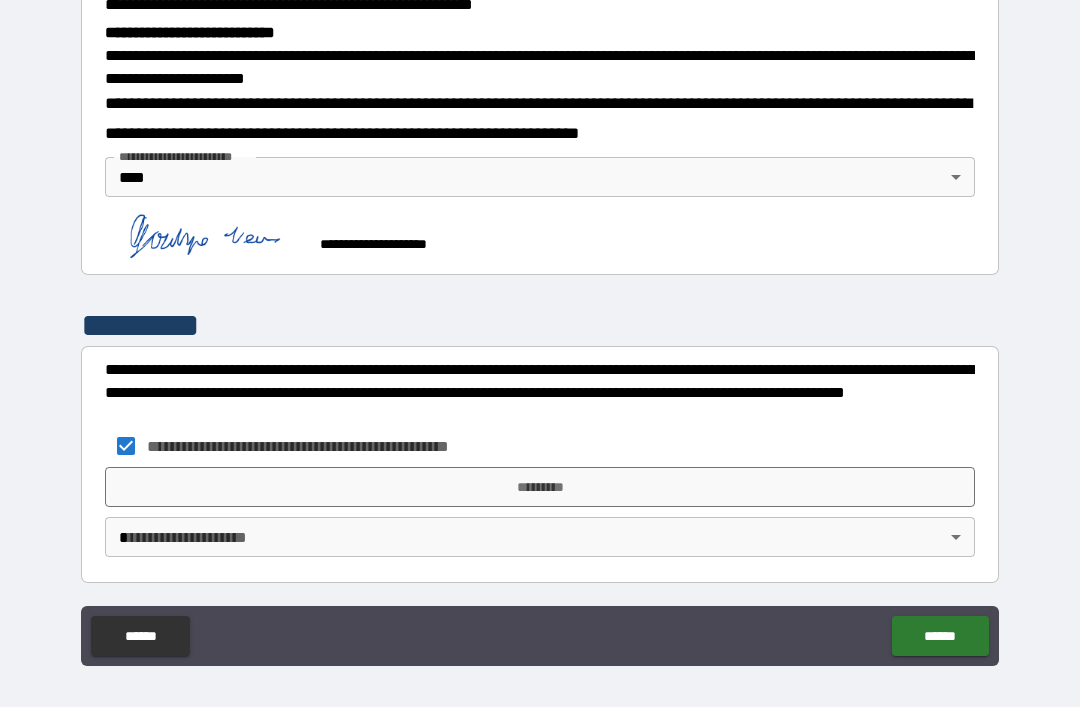 click on "**********" at bounding box center [540, 333] 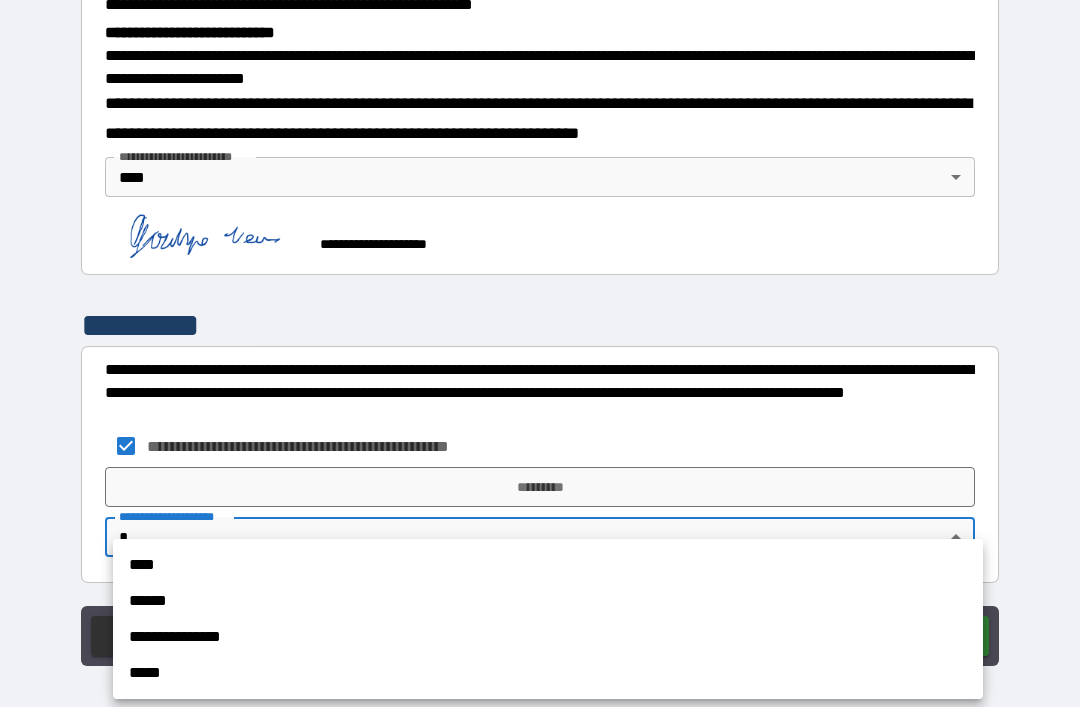 click on "****" at bounding box center [548, 565] 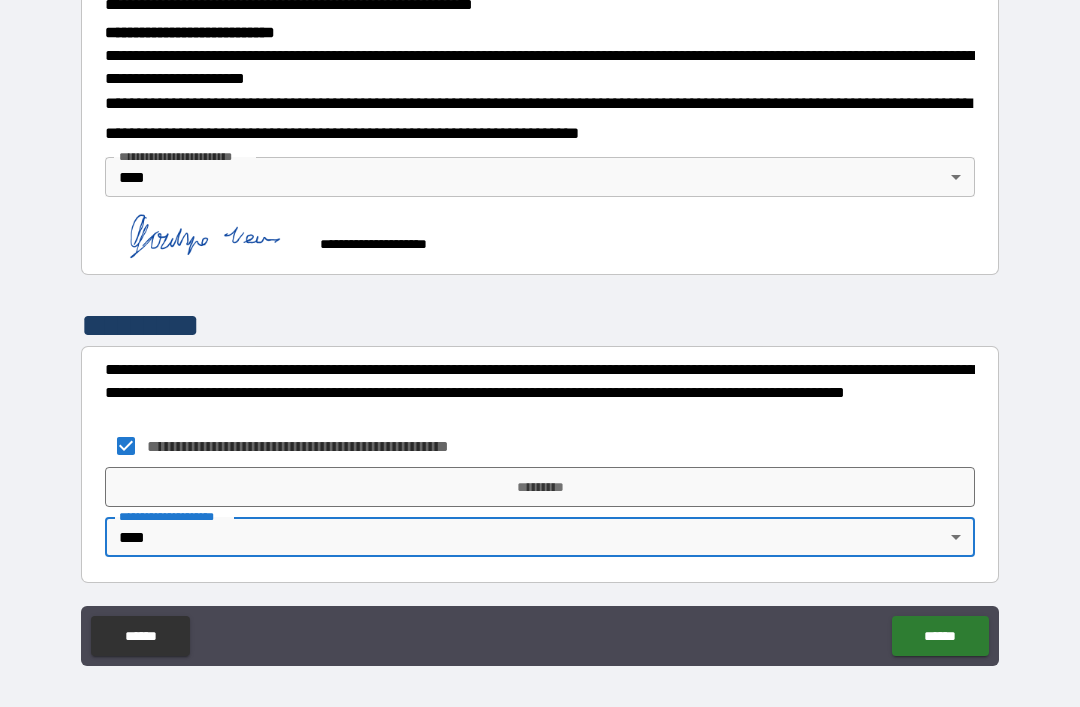 click on "*********" at bounding box center [540, 487] 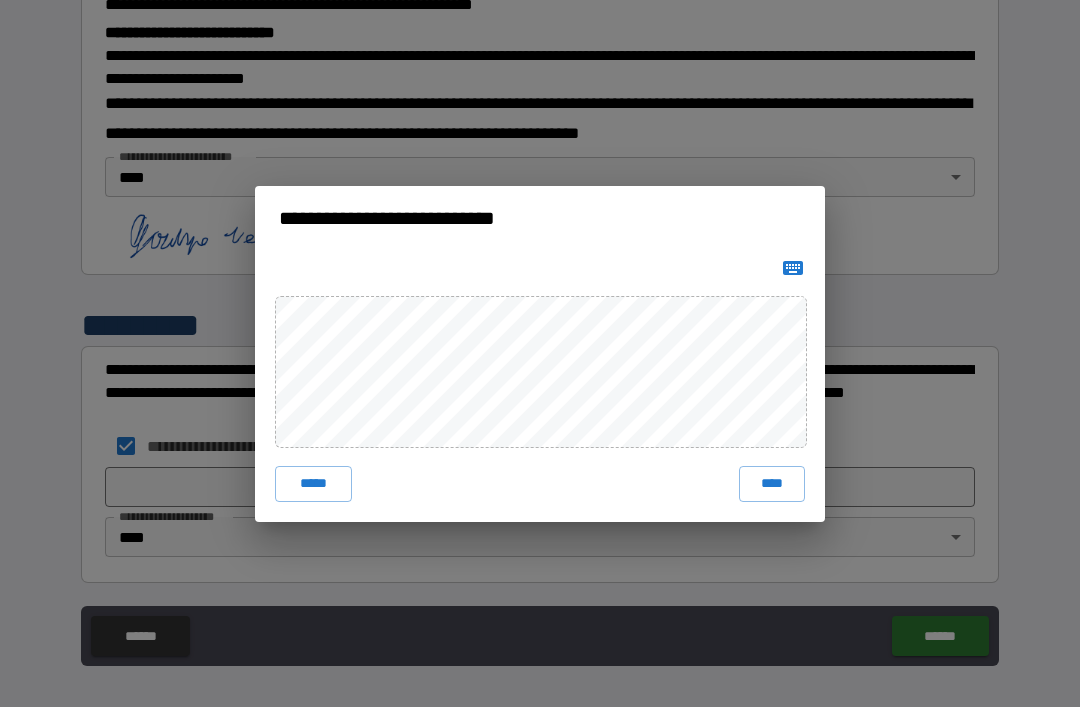 click on "****" at bounding box center (772, 484) 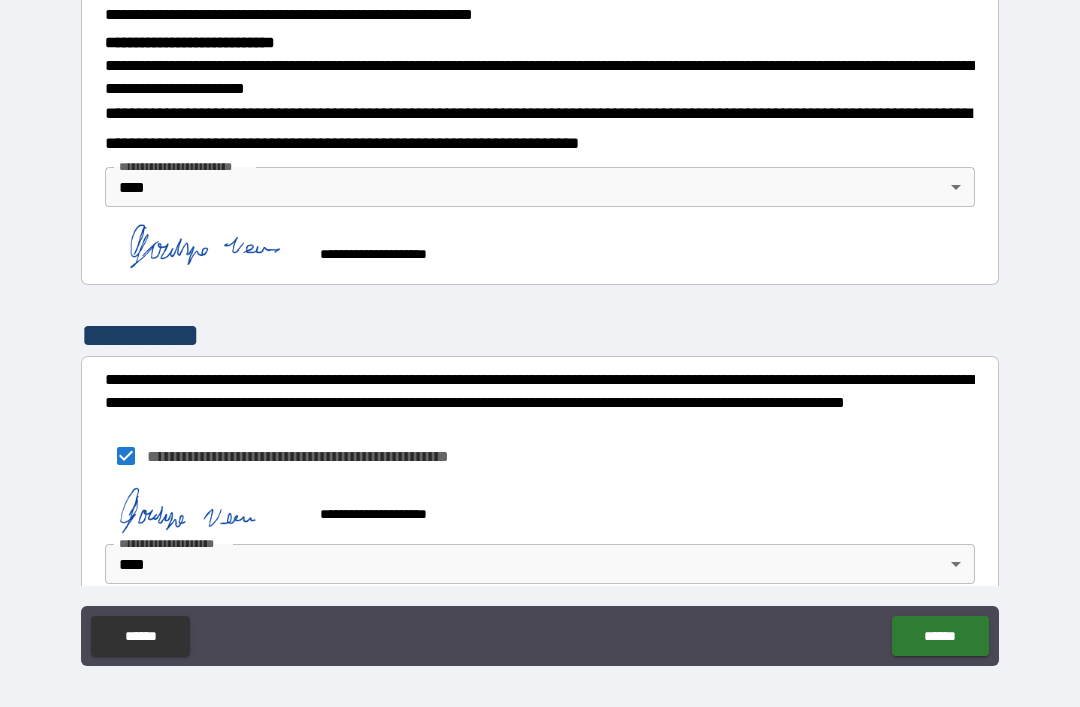 click on "******" at bounding box center [940, 636] 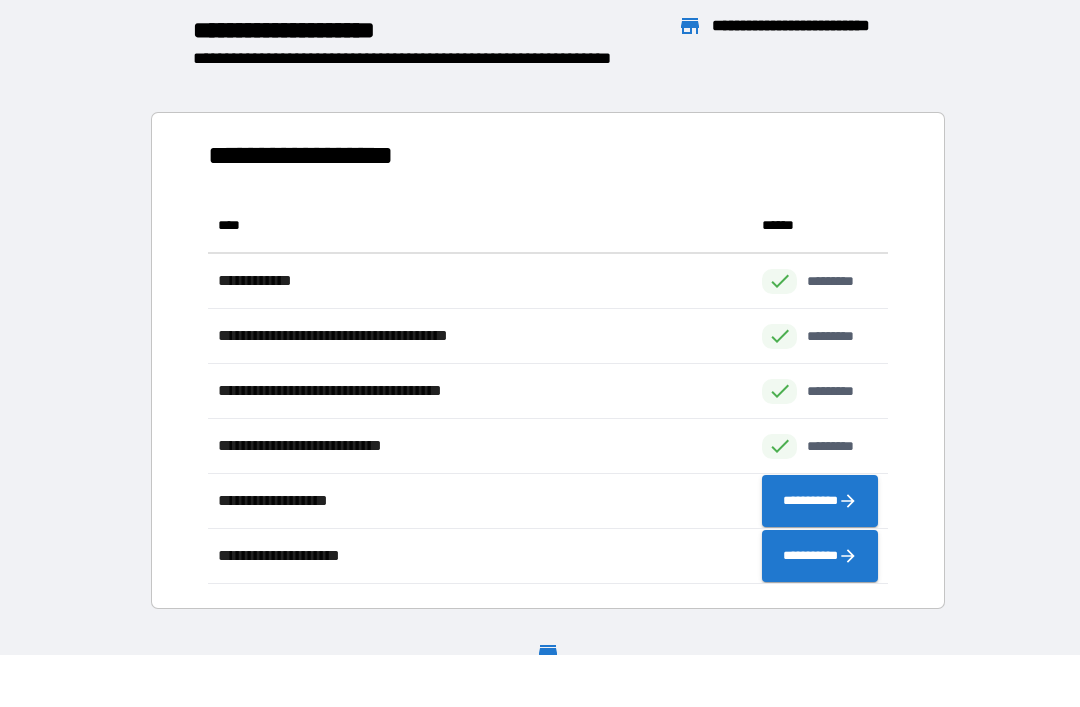 scroll, scrollTop: 1, scrollLeft: 1, axis: both 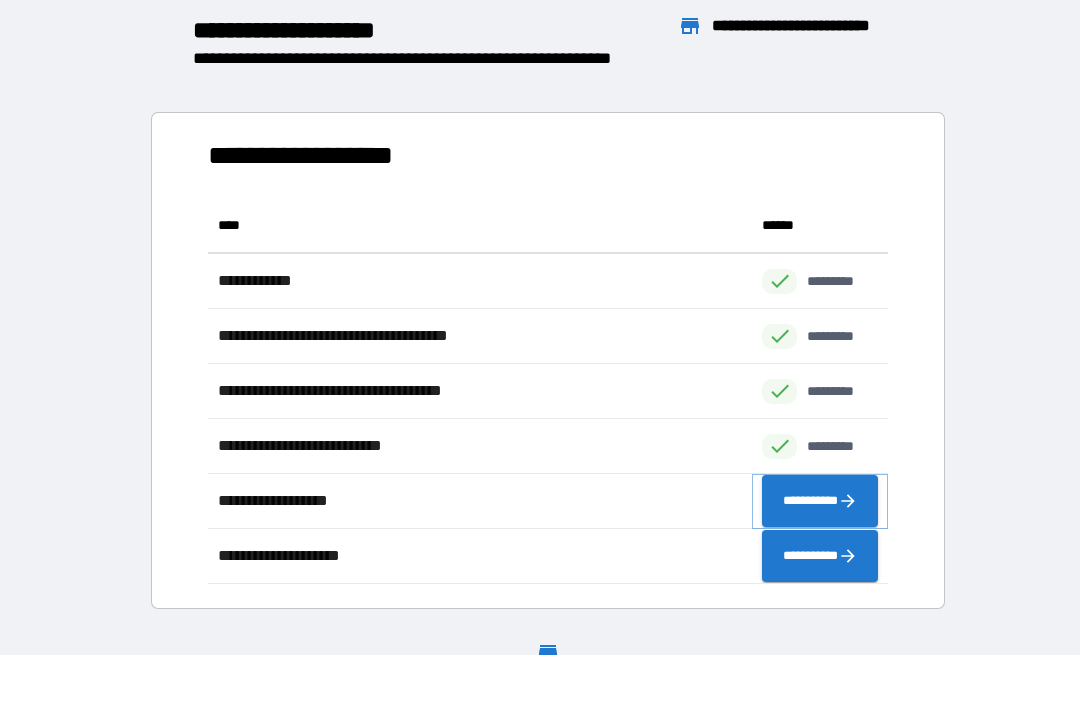 click on "**********" at bounding box center (820, 501) 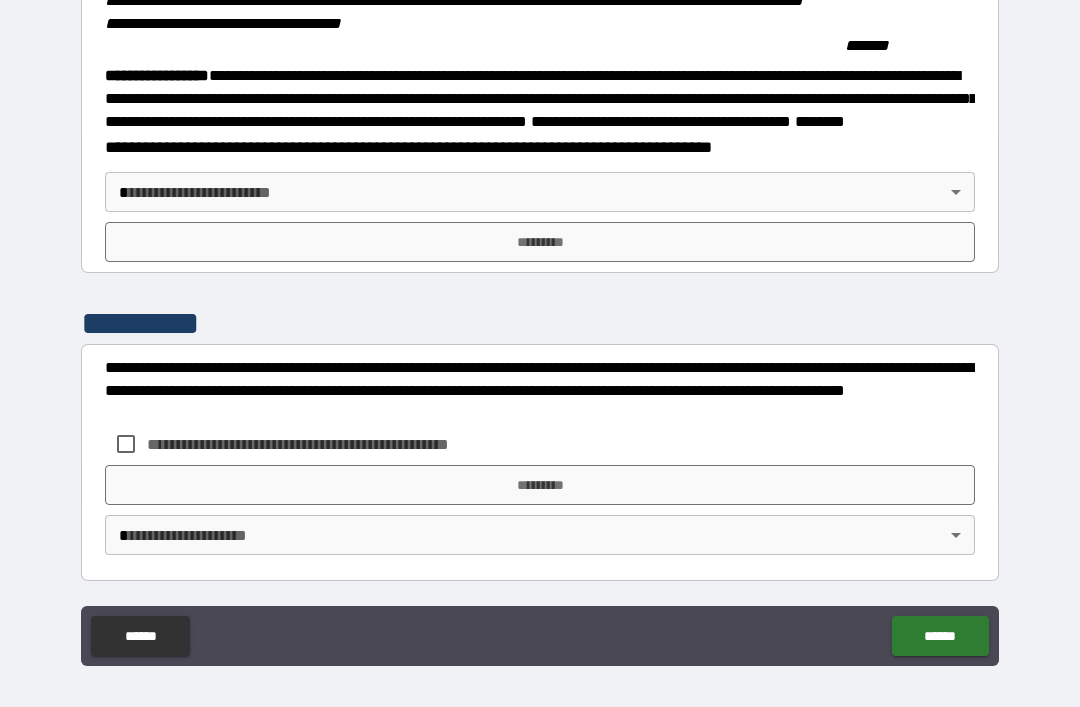 scroll, scrollTop: 2237, scrollLeft: 0, axis: vertical 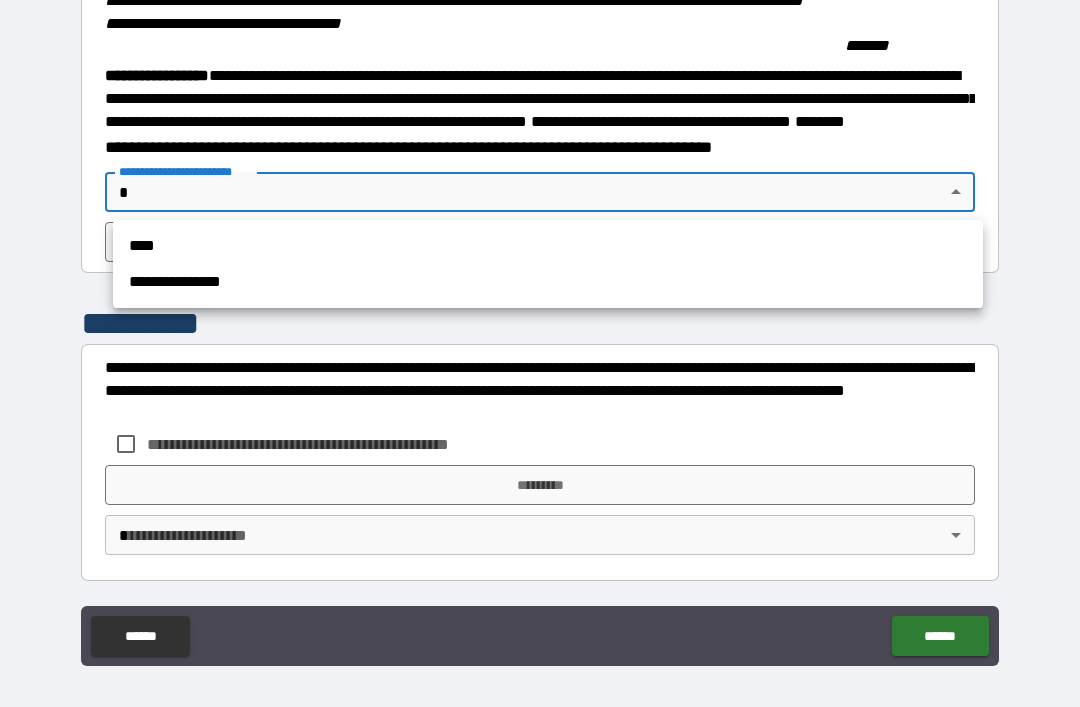 click on "****" at bounding box center [548, 246] 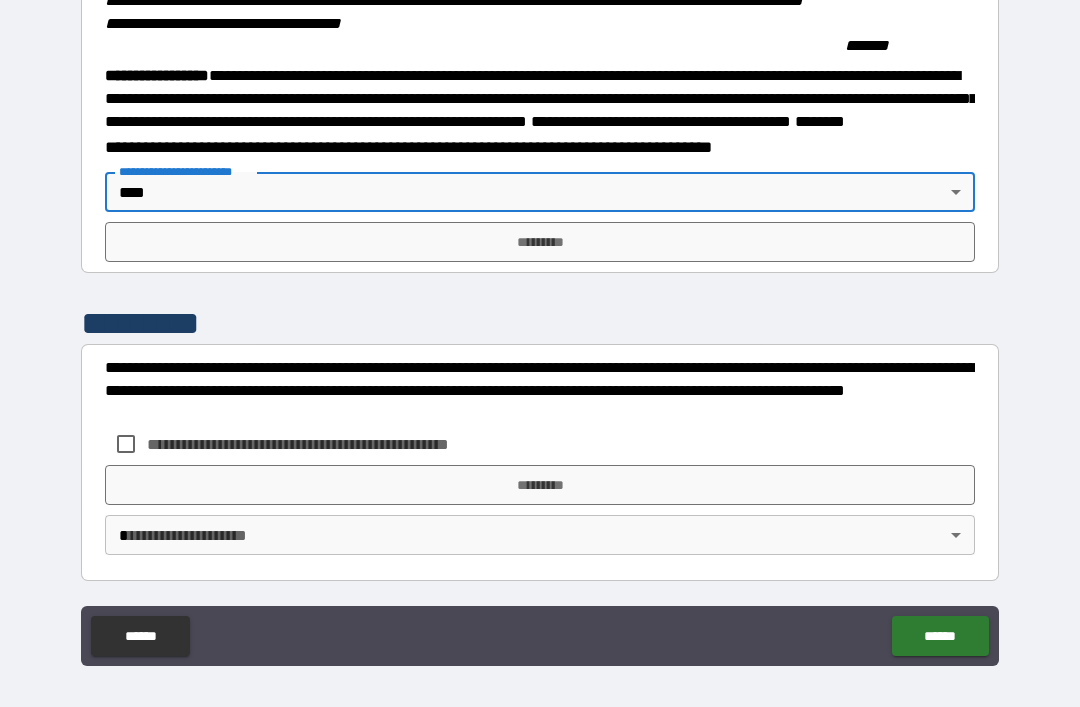 click on "*********" at bounding box center (540, 242) 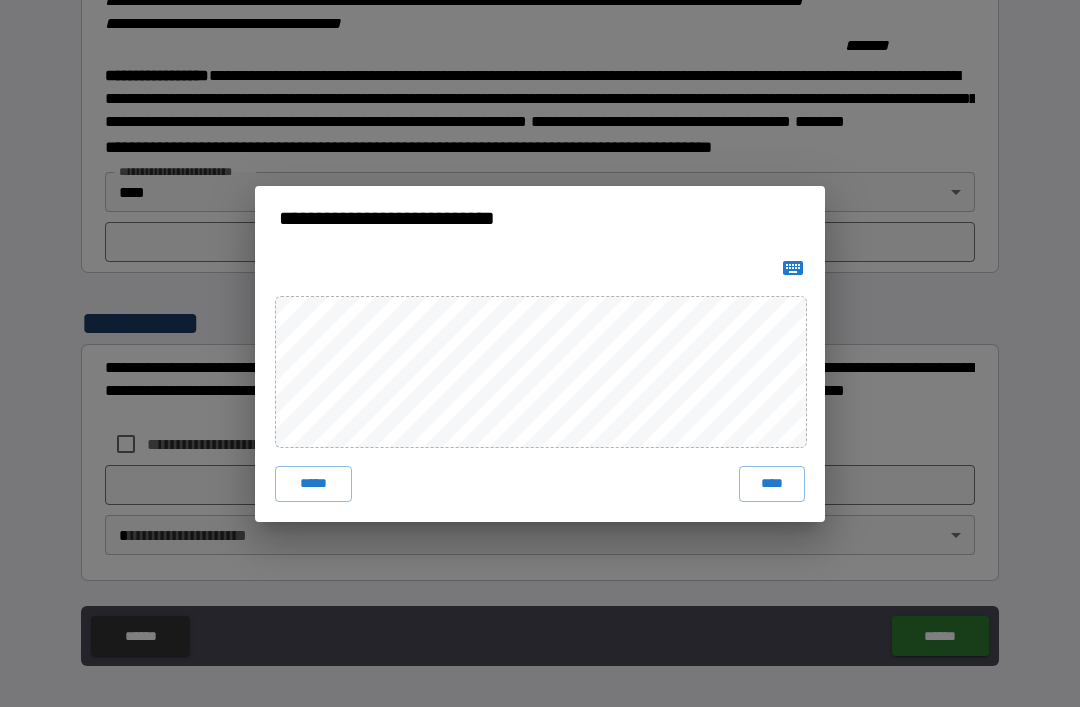 click on "****" at bounding box center [772, 484] 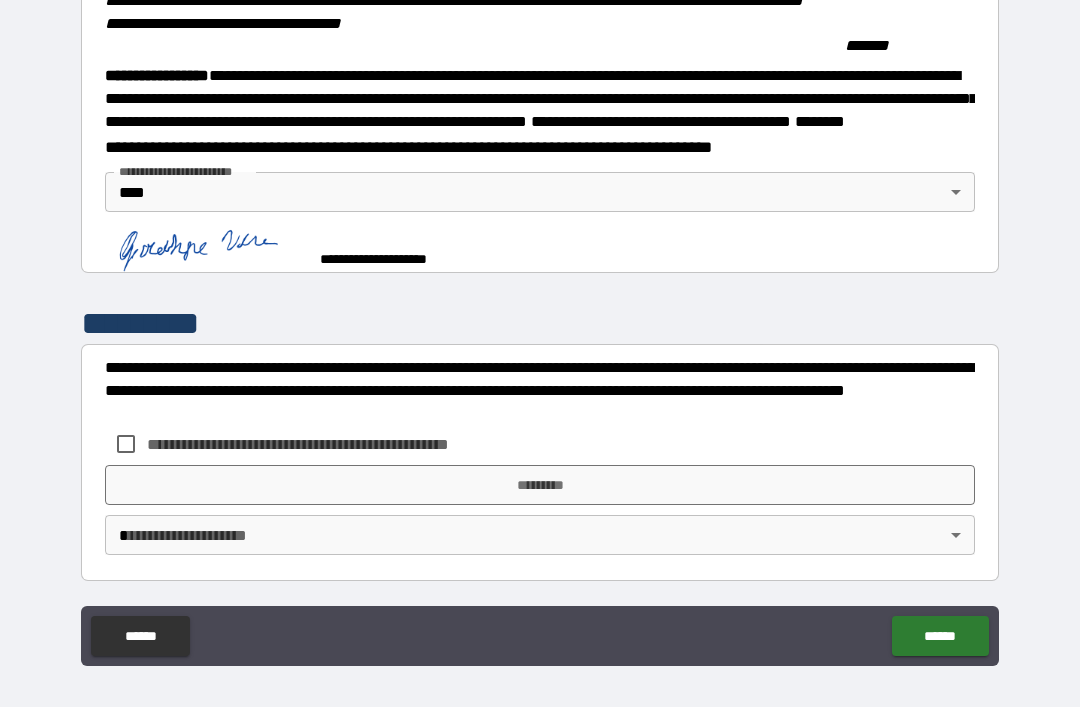scroll, scrollTop: 2227, scrollLeft: 0, axis: vertical 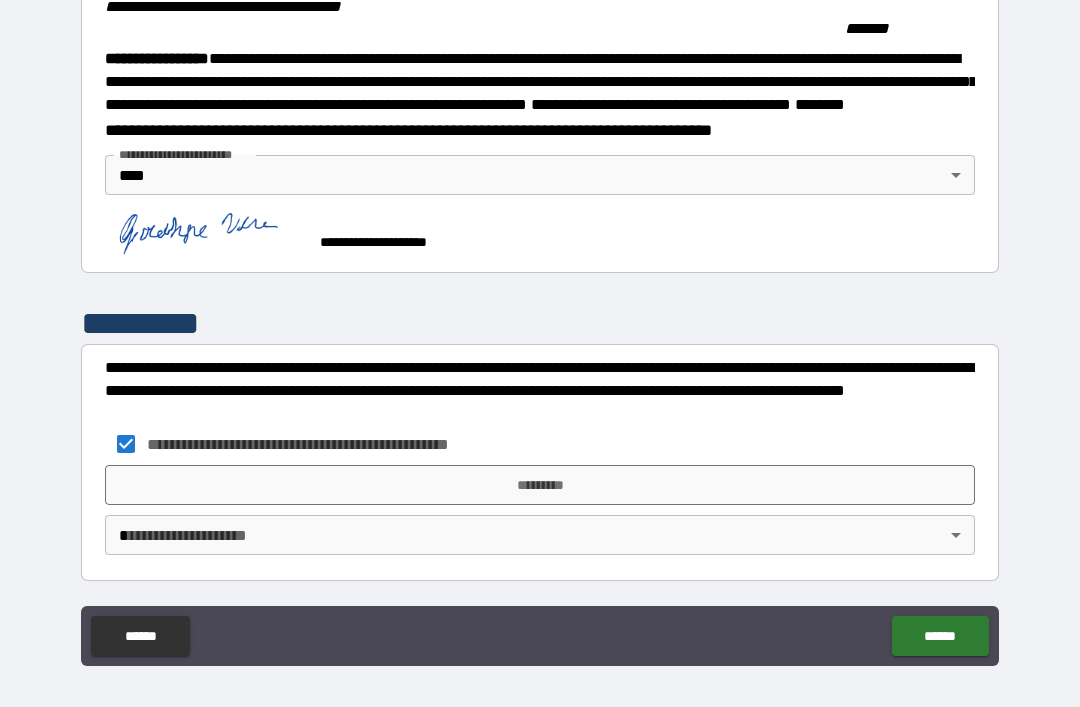 click on "*********" at bounding box center [540, 485] 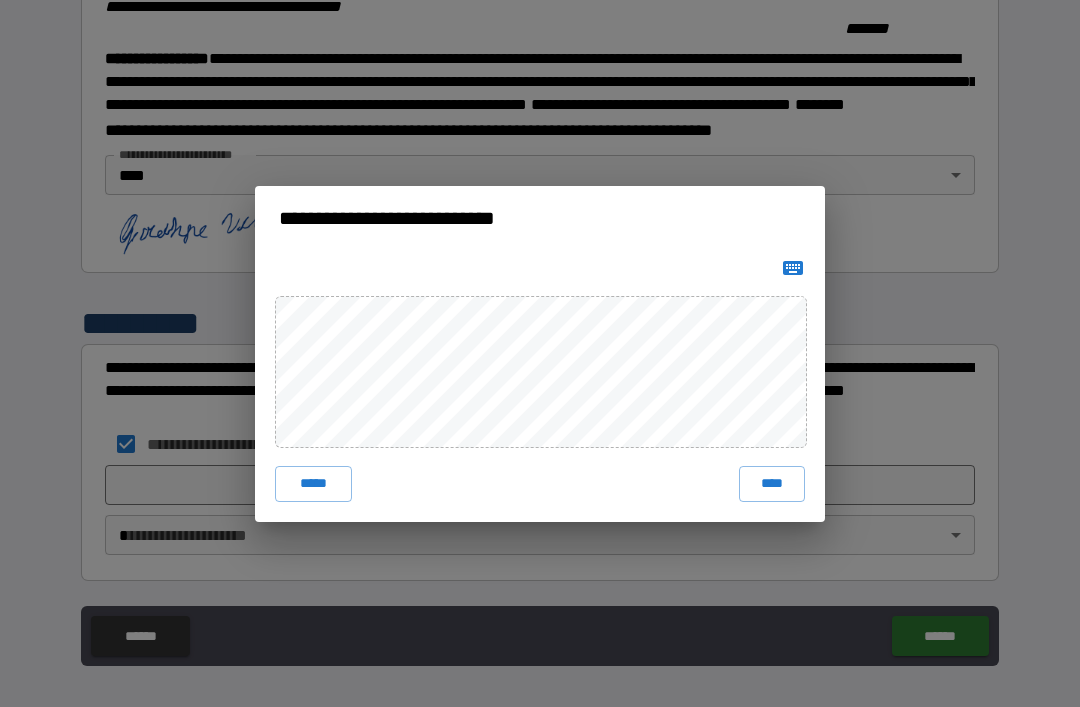 click on "****" at bounding box center [772, 484] 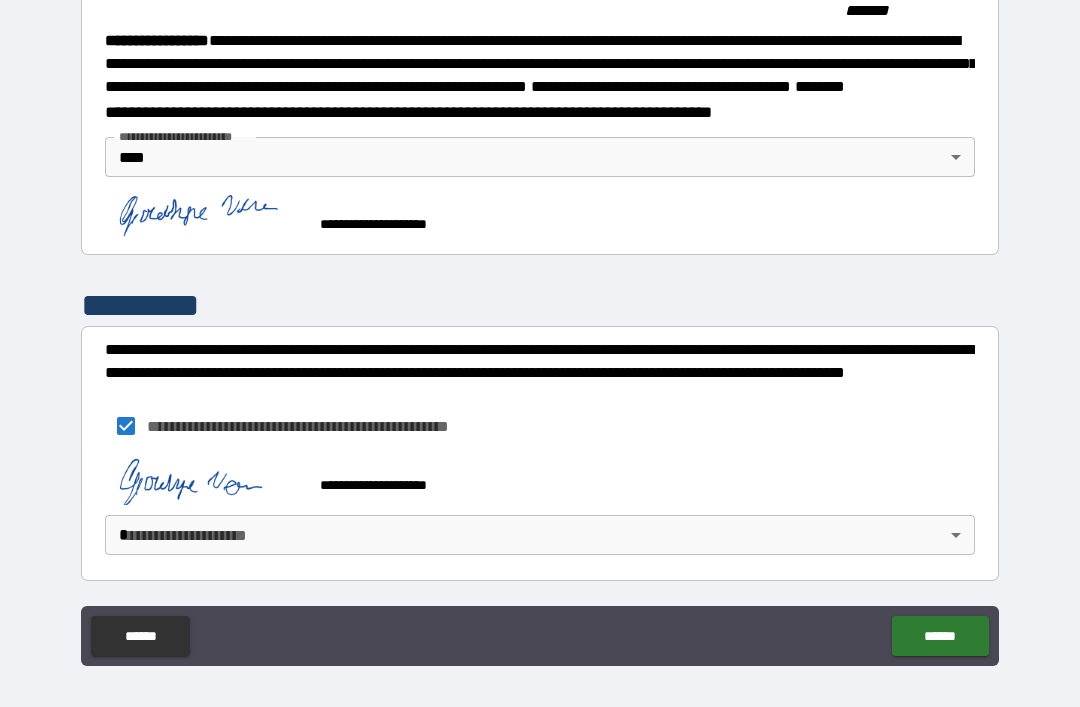 scroll, scrollTop: 2271, scrollLeft: 0, axis: vertical 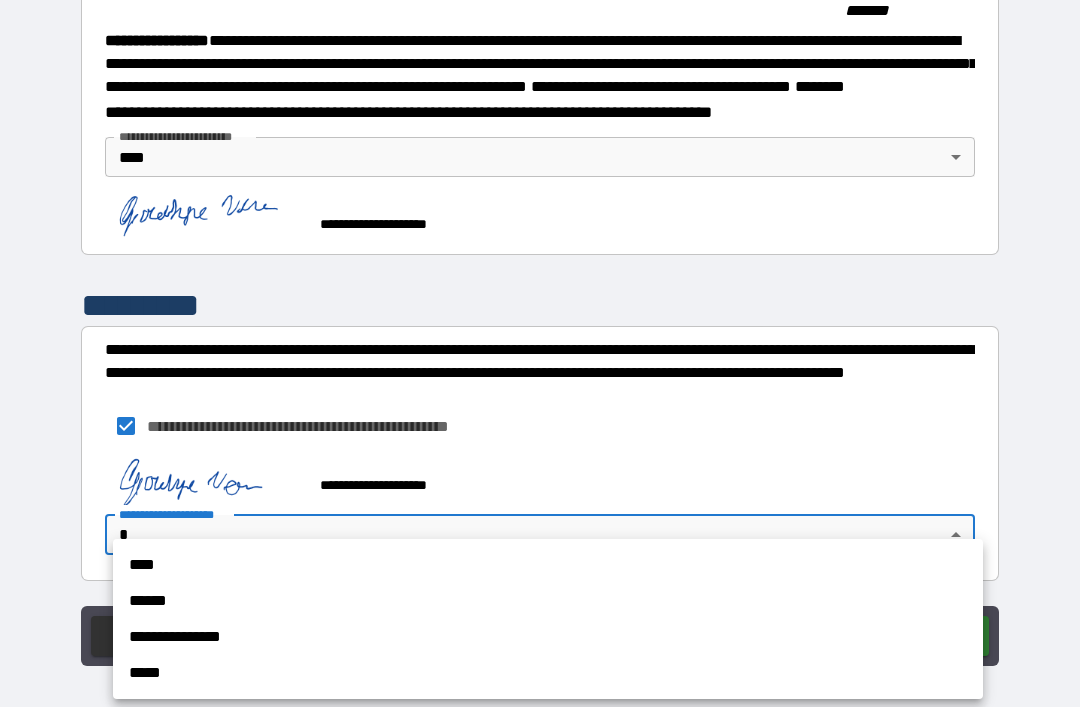 click on "****" at bounding box center [548, 565] 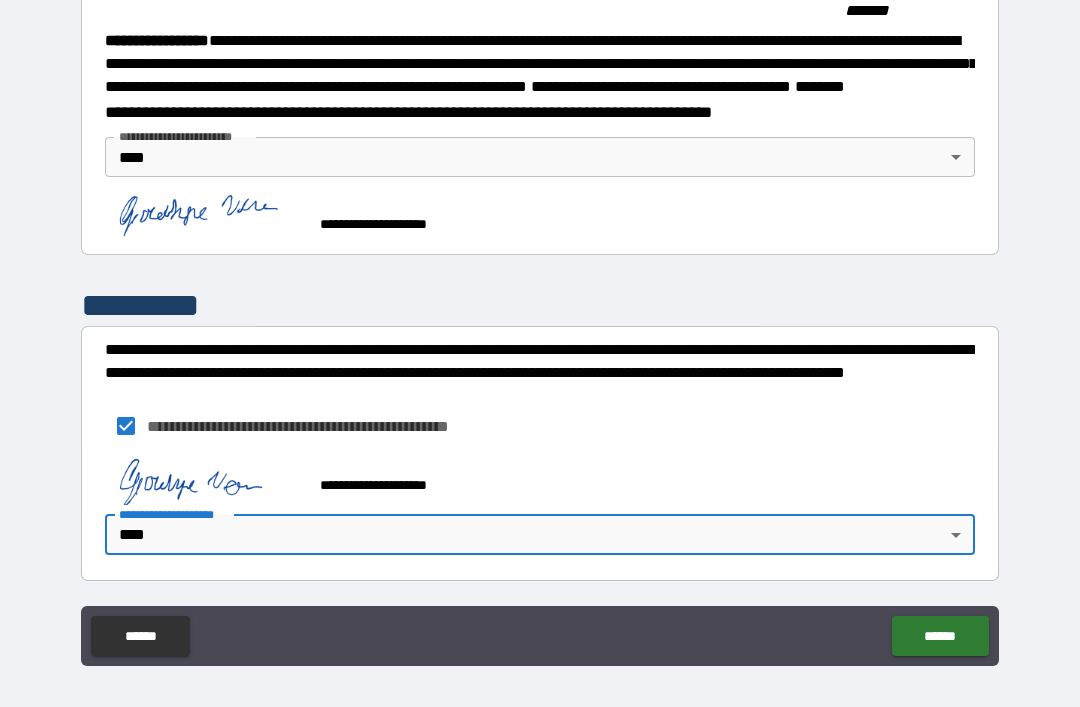 scroll, scrollTop: 2271, scrollLeft: 0, axis: vertical 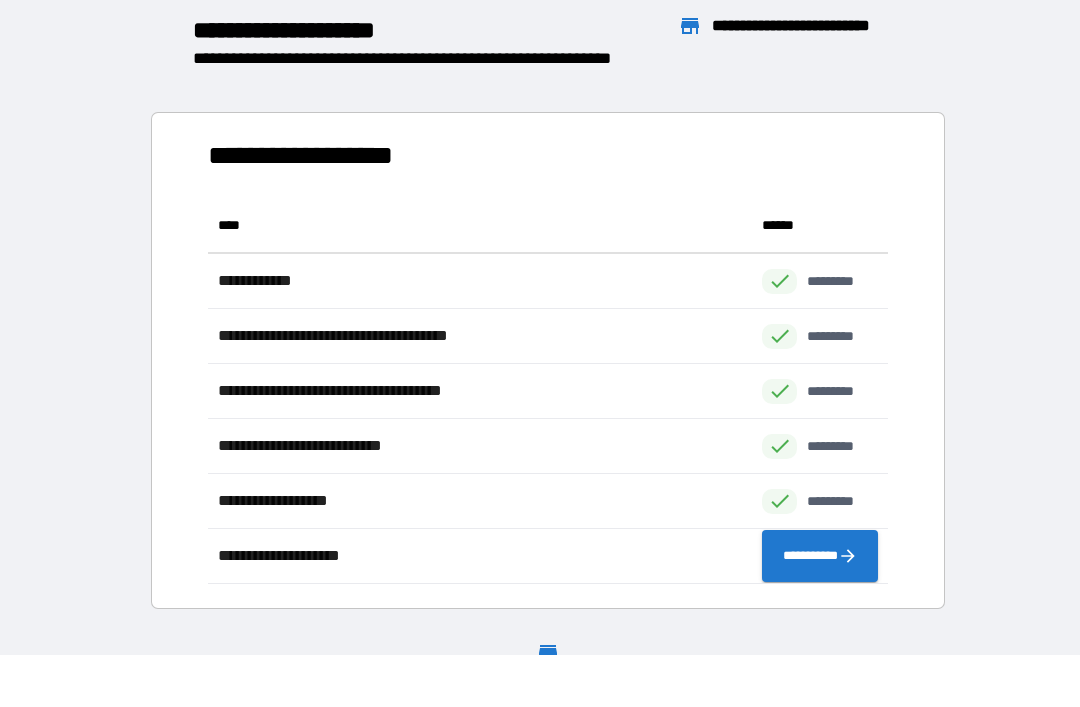 click on "**********" at bounding box center (820, 556) 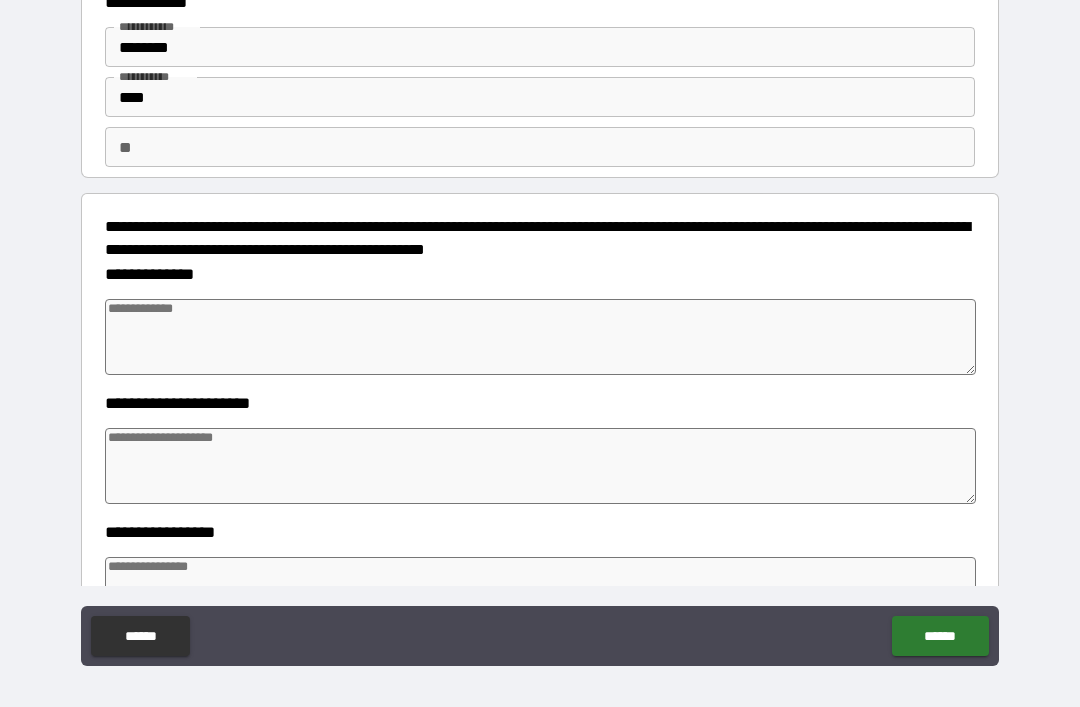 scroll, scrollTop: 86, scrollLeft: 0, axis: vertical 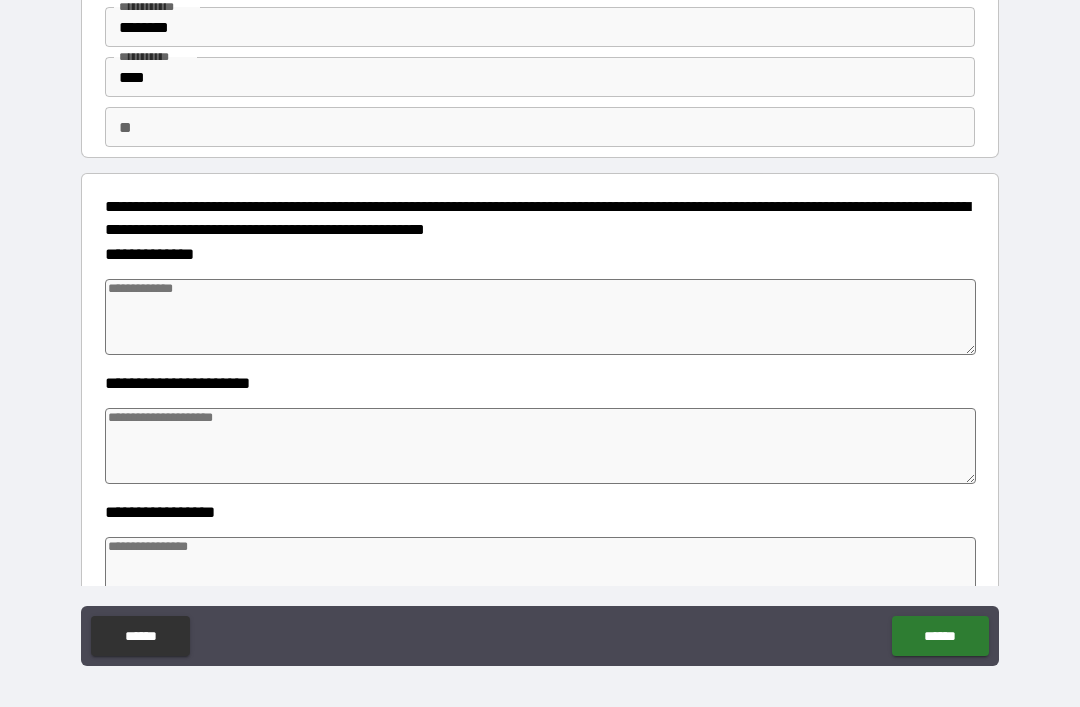 click at bounding box center [540, 317] 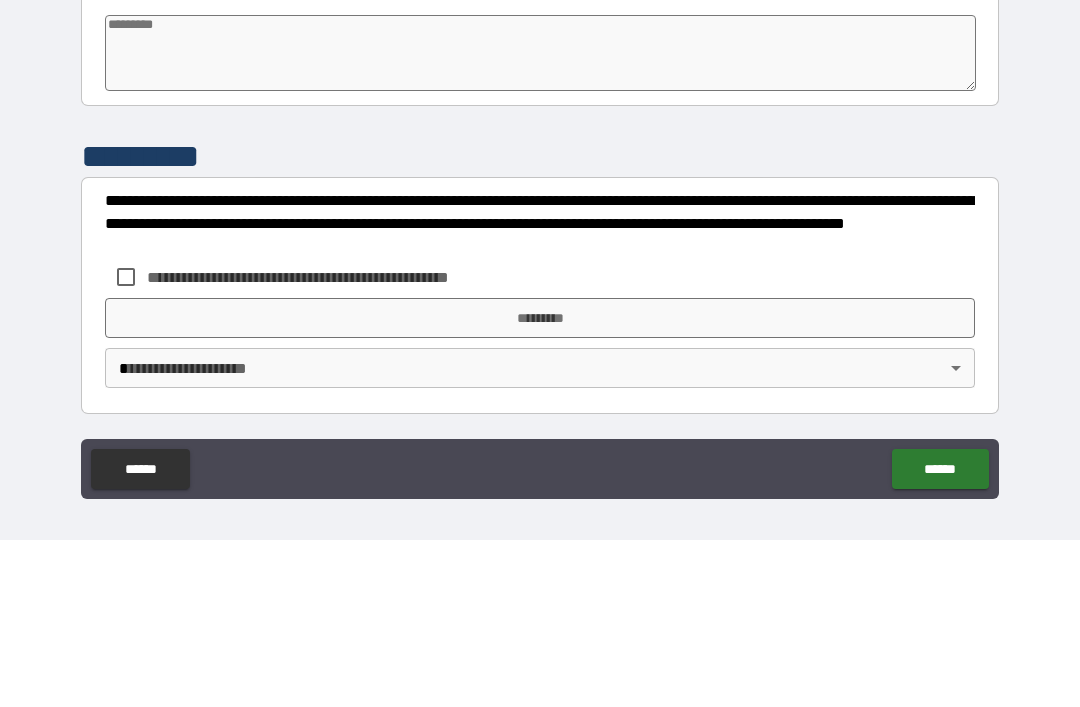 scroll, scrollTop: 570, scrollLeft: 0, axis: vertical 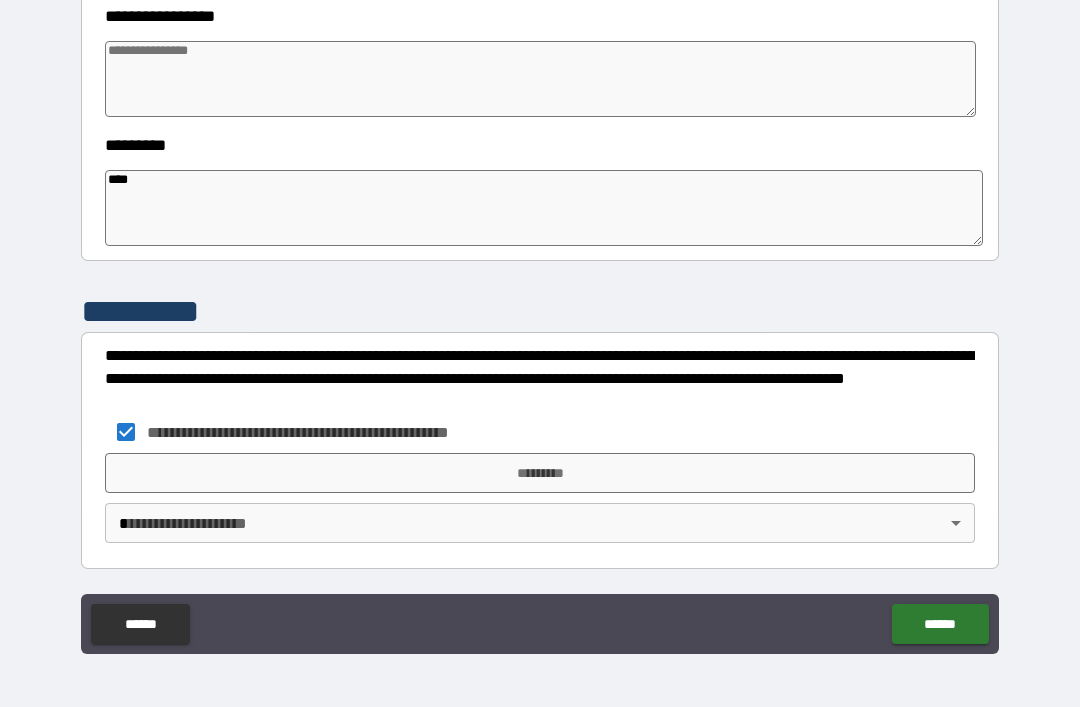 click on "*********" at bounding box center (540, 473) 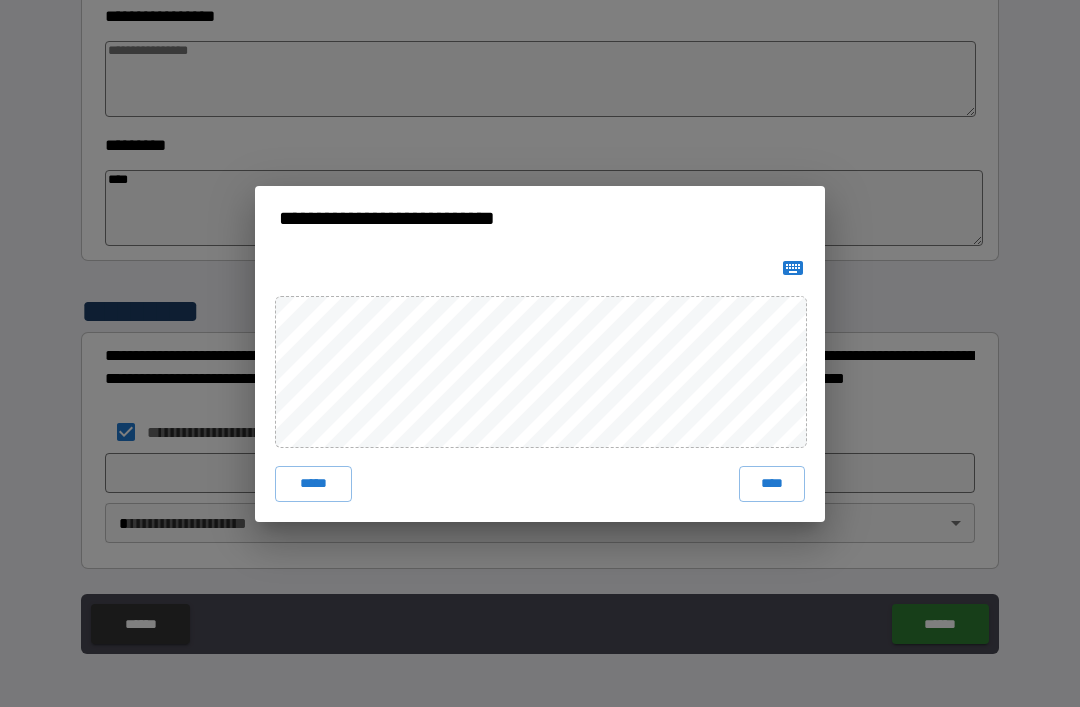 click on "****" at bounding box center (772, 484) 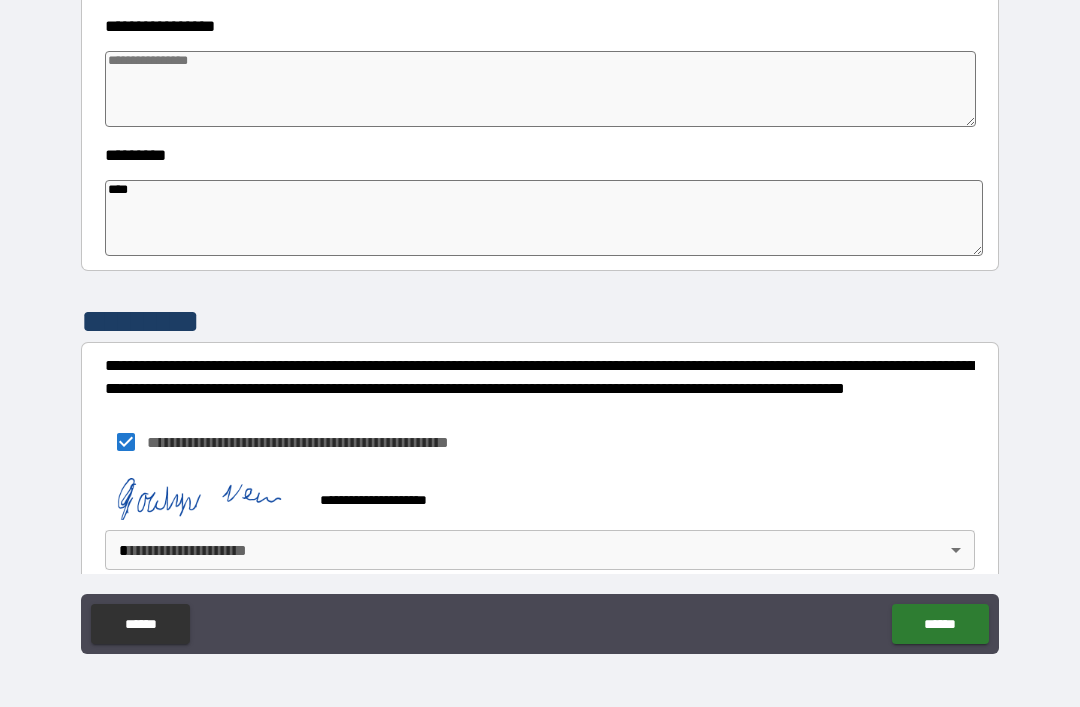 click on "**********" at bounding box center [540, 321] 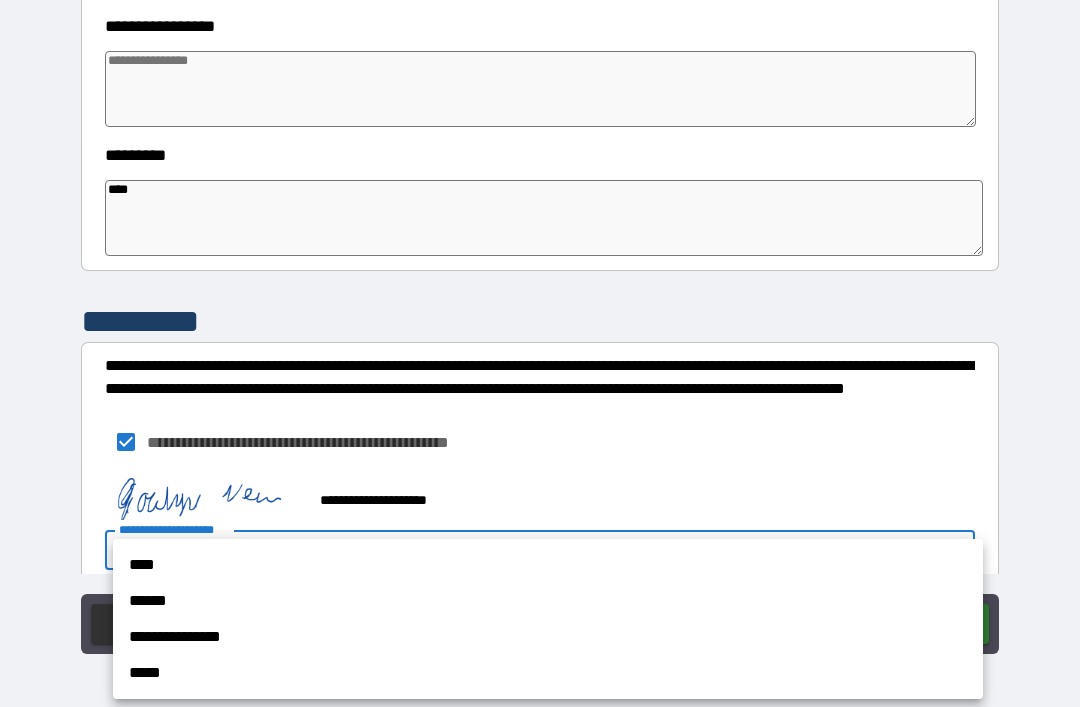 click on "****" at bounding box center (548, 565) 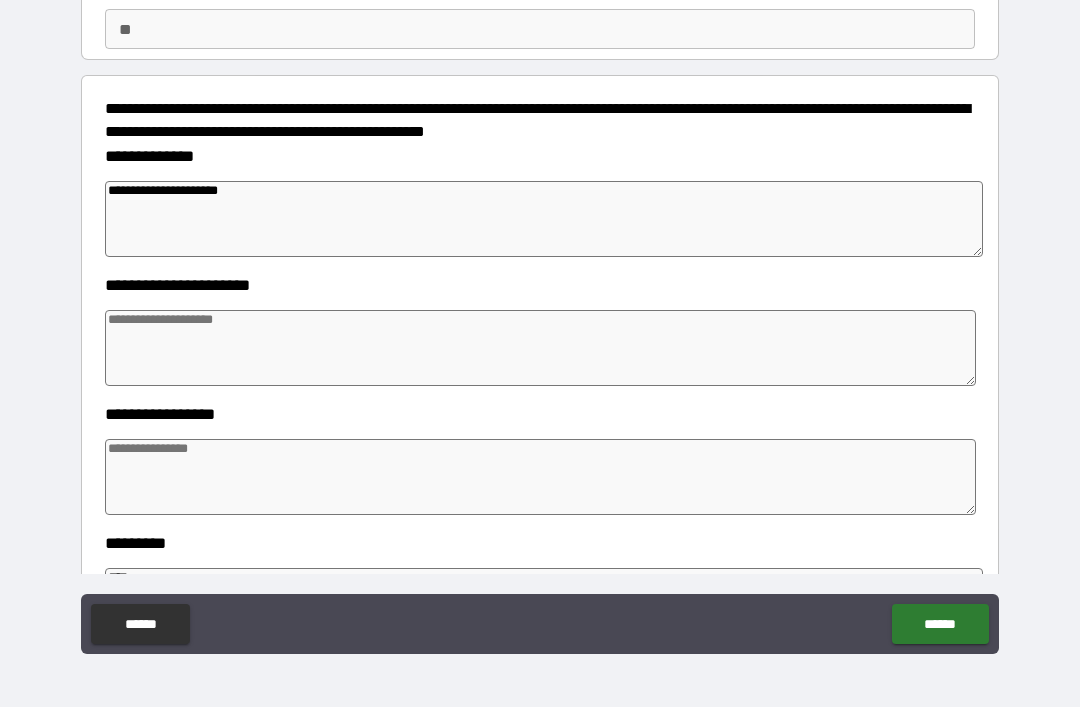 scroll, scrollTop: 169, scrollLeft: 0, axis: vertical 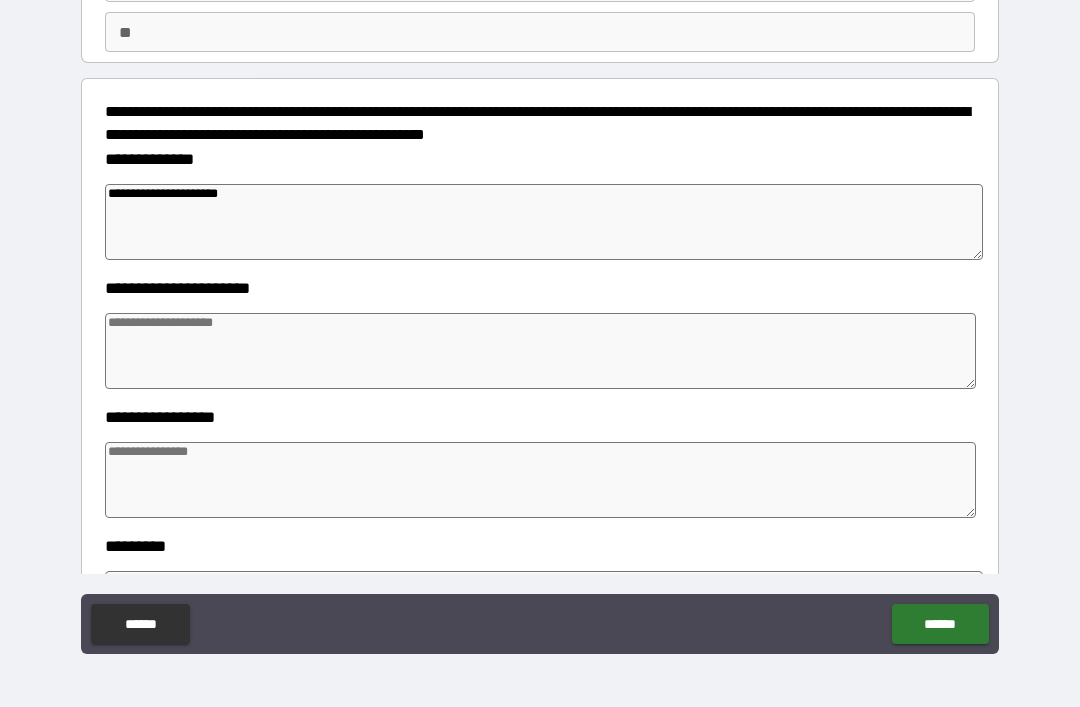 click at bounding box center [540, 351] 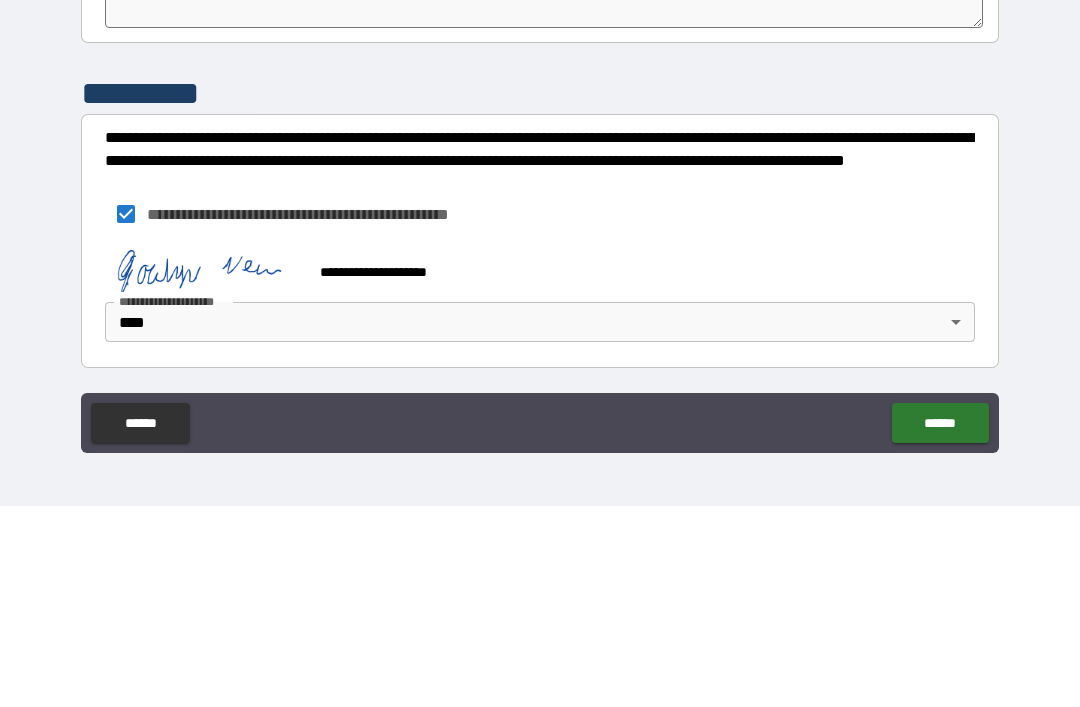 scroll, scrollTop: 587, scrollLeft: 0, axis: vertical 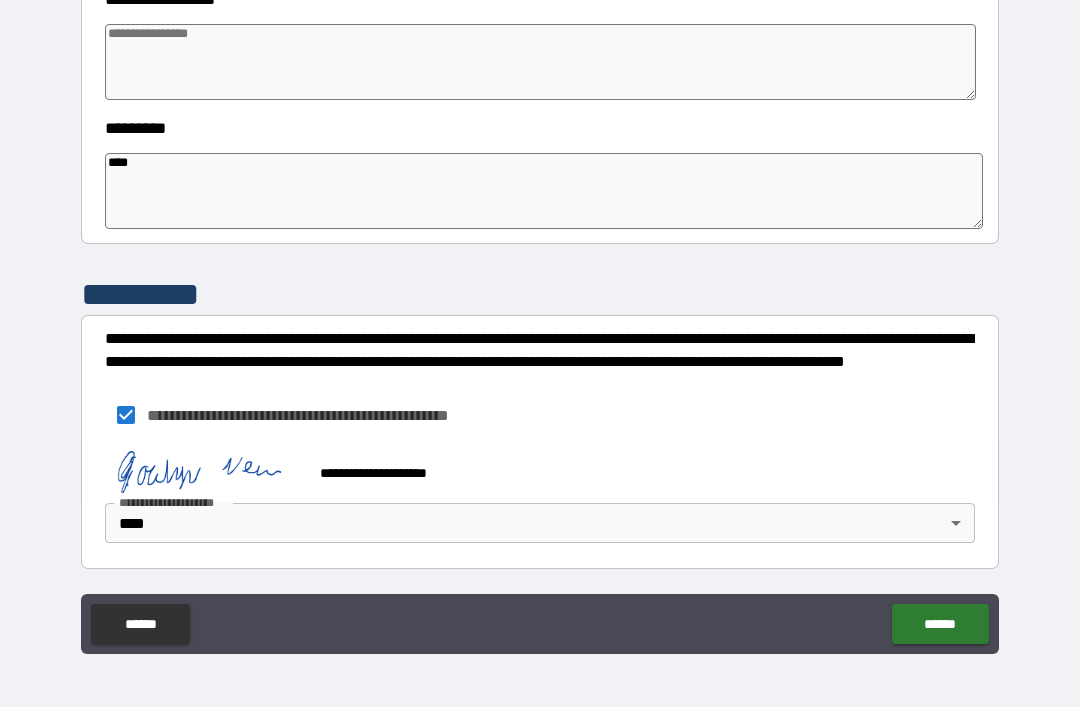 click on "******" at bounding box center [940, 624] 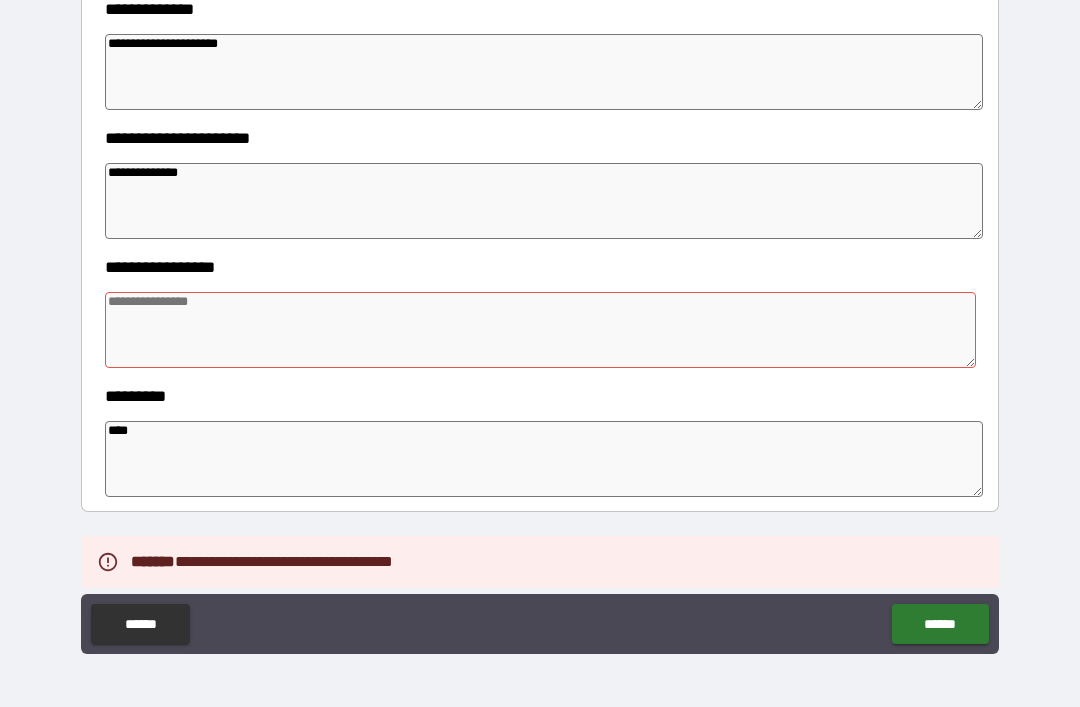 scroll, scrollTop: 306, scrollLeft: 0, axis: vertical 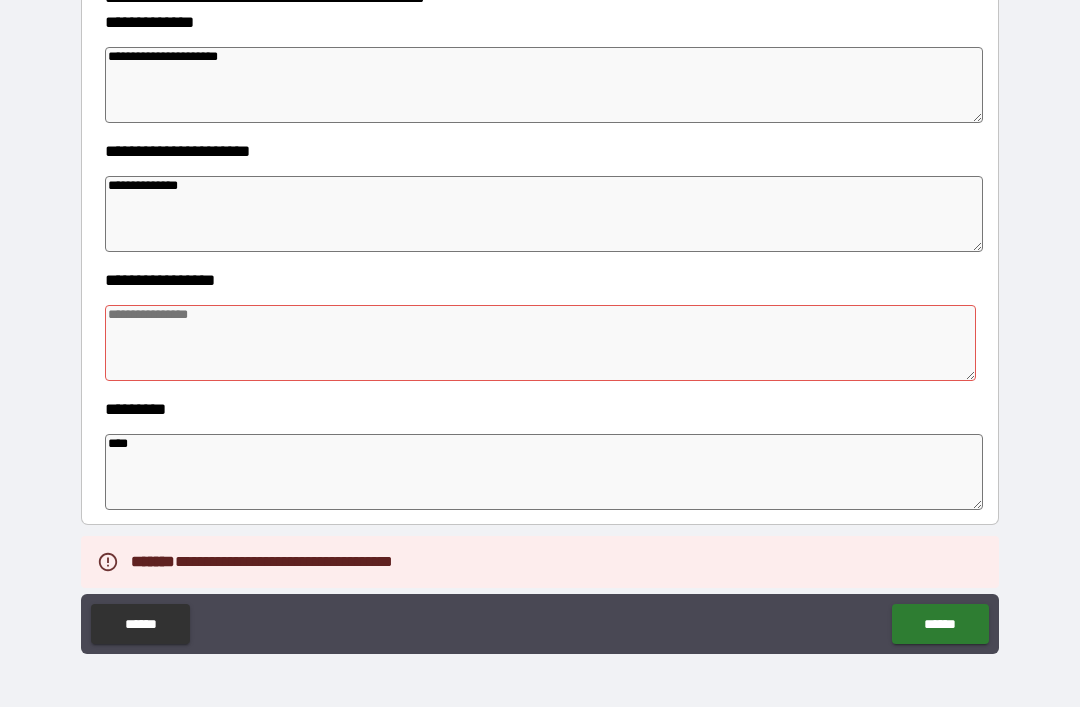 click at bounding box center (540, 343) 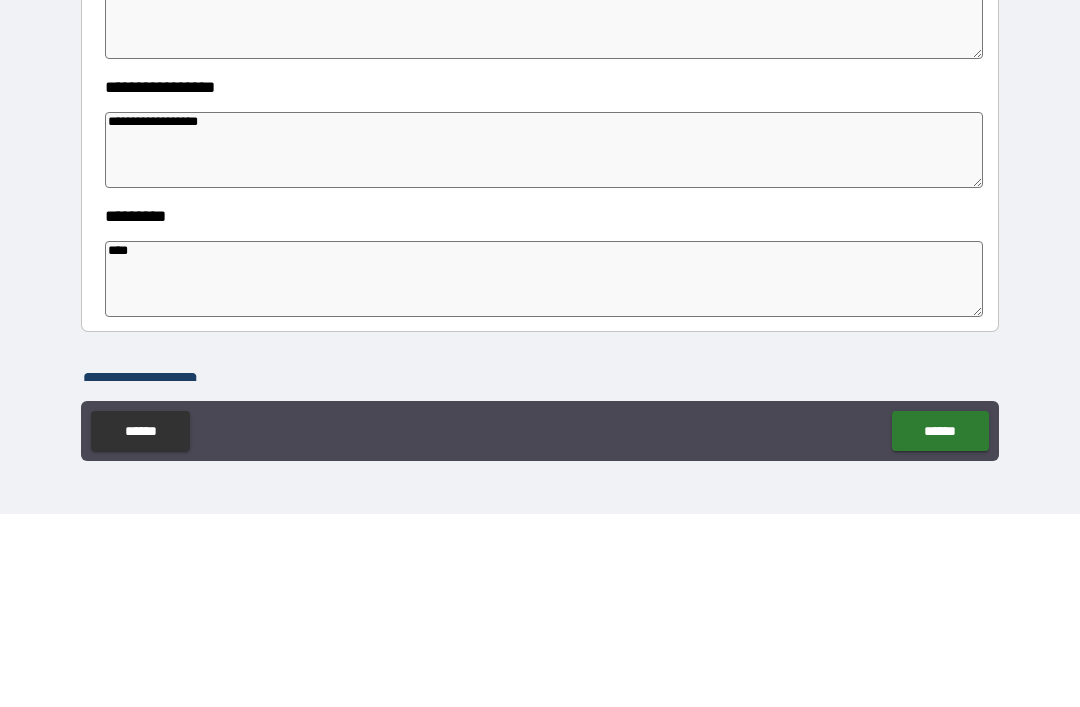 click on "**********" at bounding box center [544, 343] 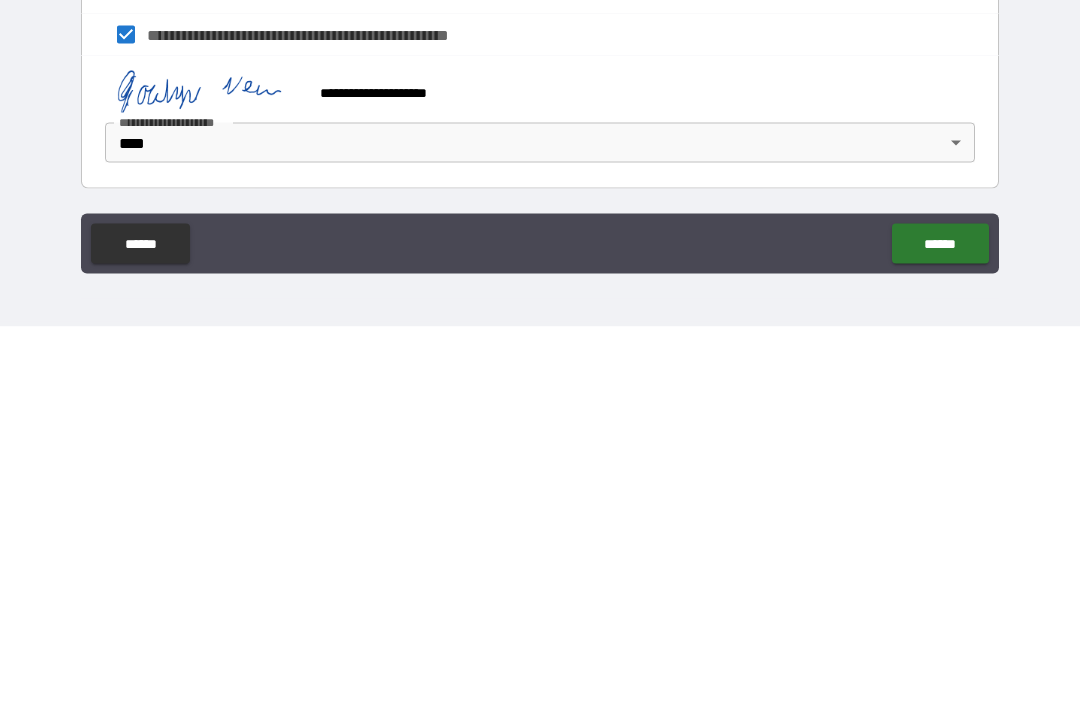 scroll, scrollTop: 588, scrollLeft: 0, axis: vertical 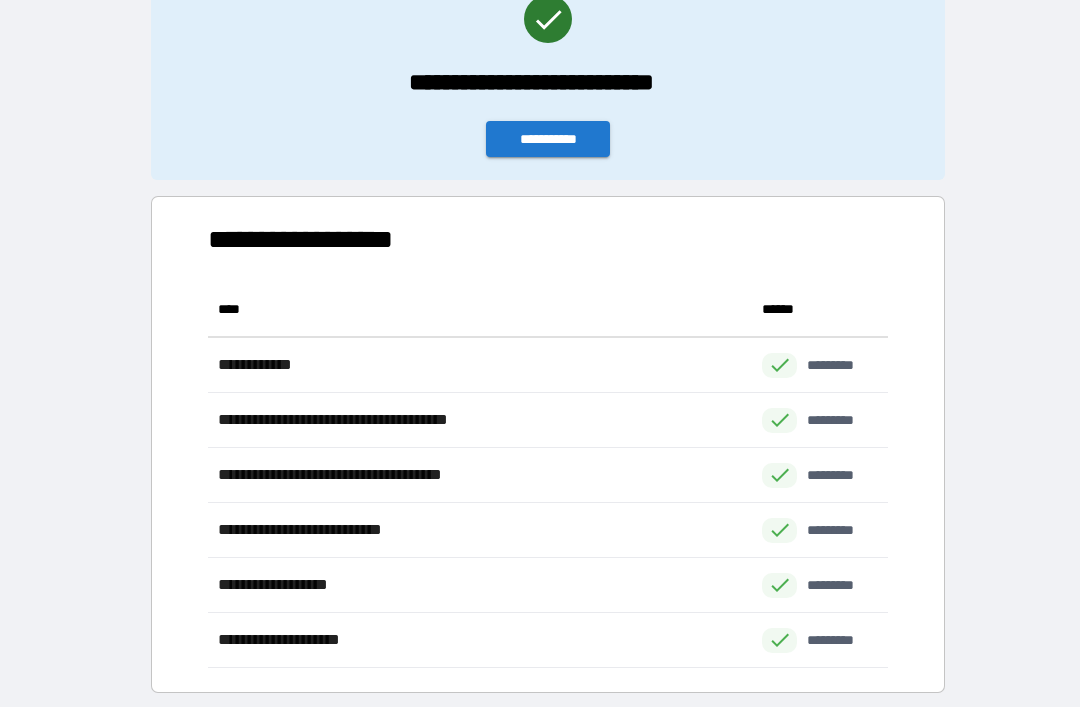 click on "**********" at bounding box center (548, 139) 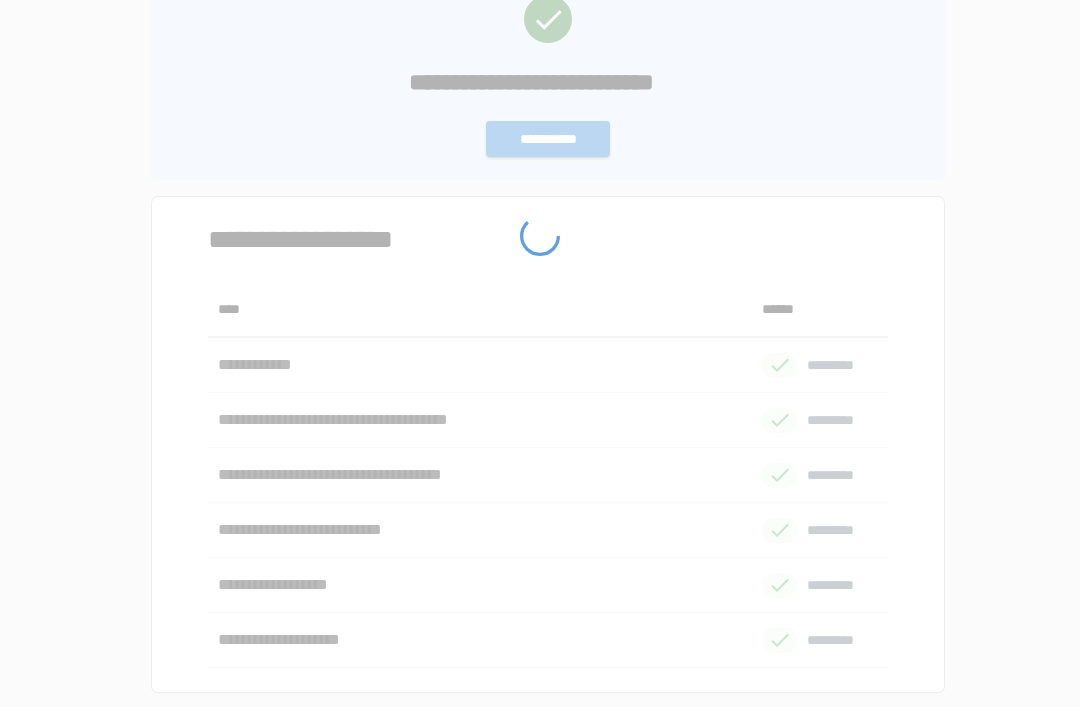 scroll, scrollTop: 0, scrollLeft: 0, axis: both 